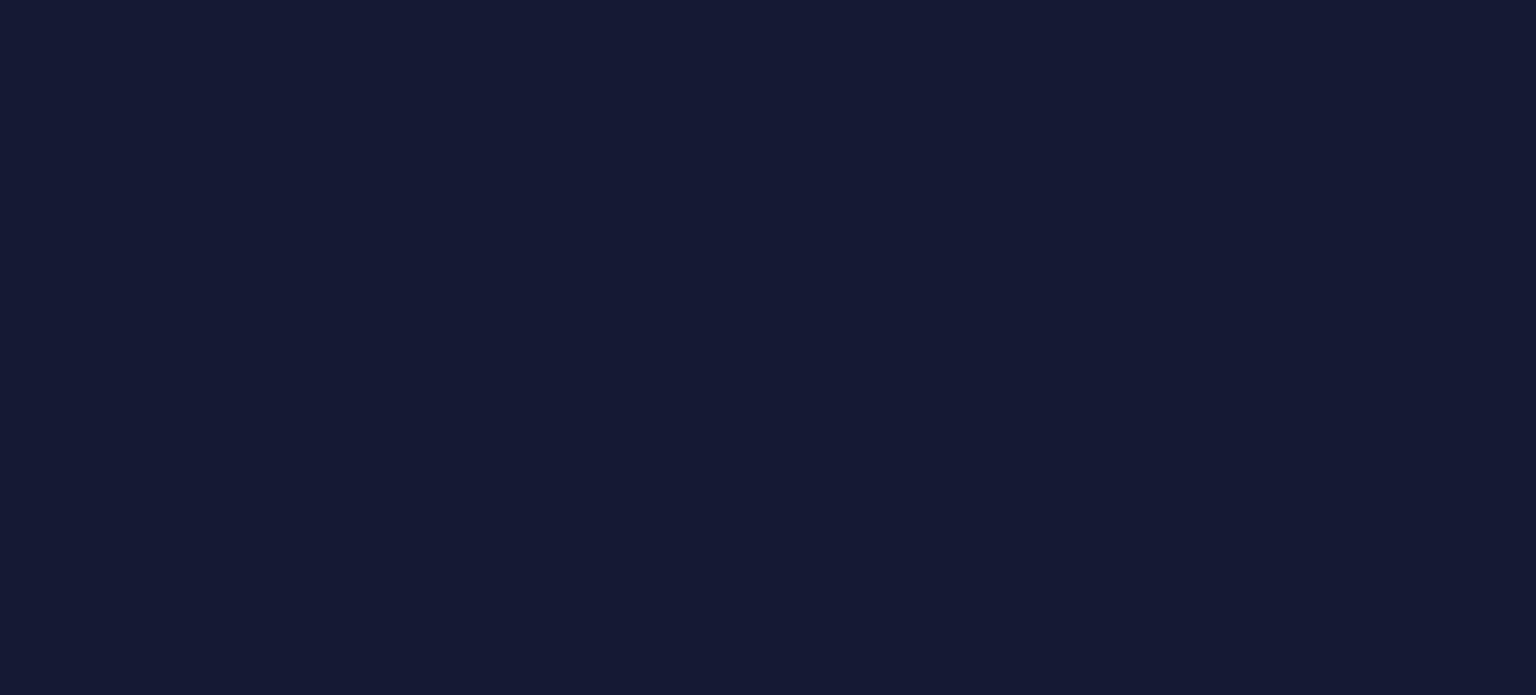 scroll, scrollTop: 0, scrollLeft: 0, axis: both 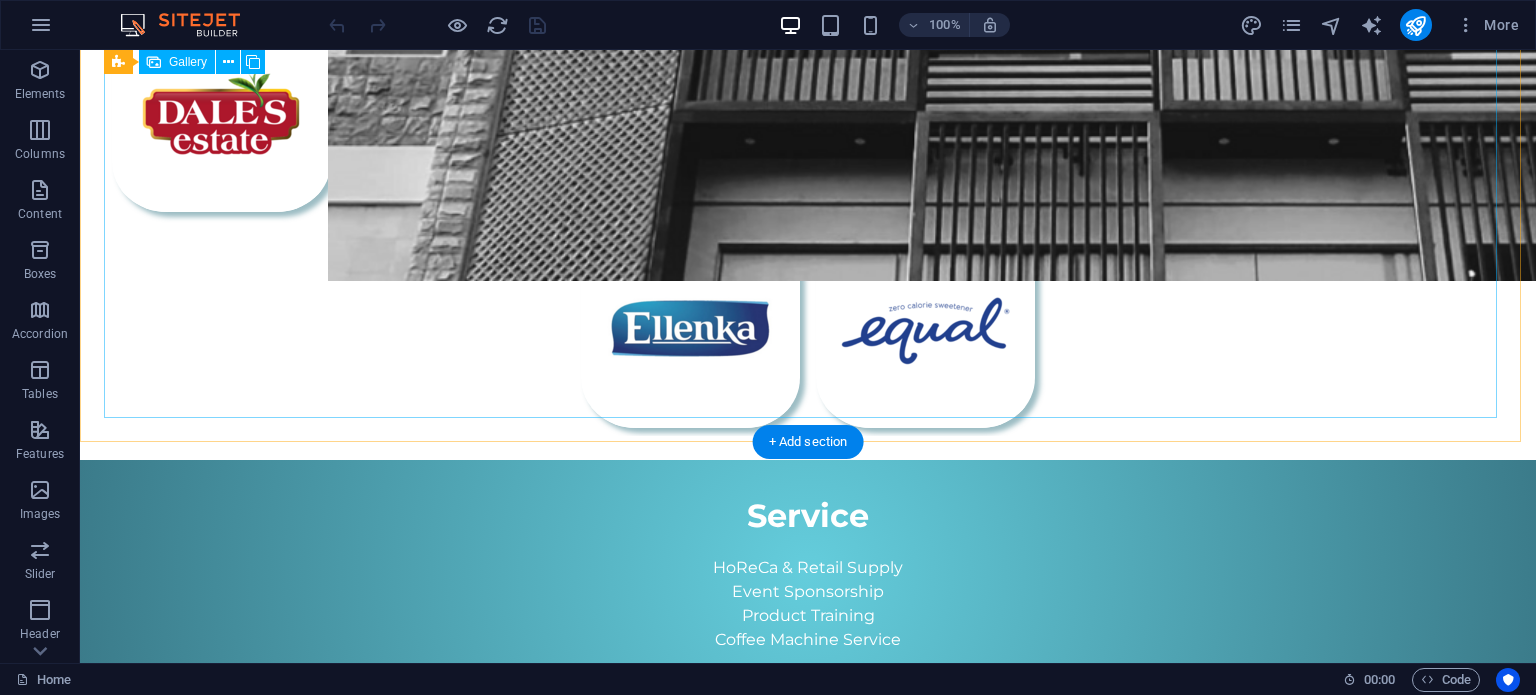 click at bounding box center [808, 220] 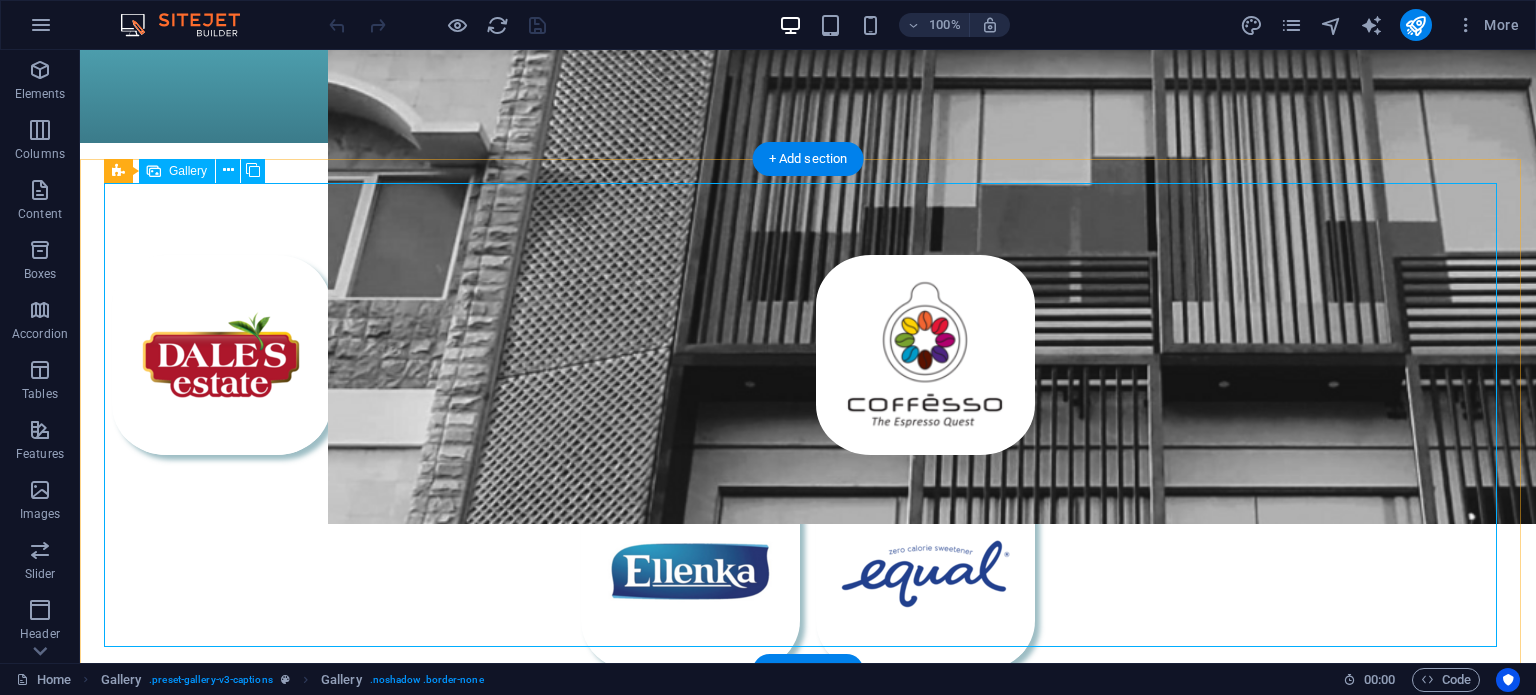 scroll, scrollTop: 133, scrollLeft: 0, axis: vertical 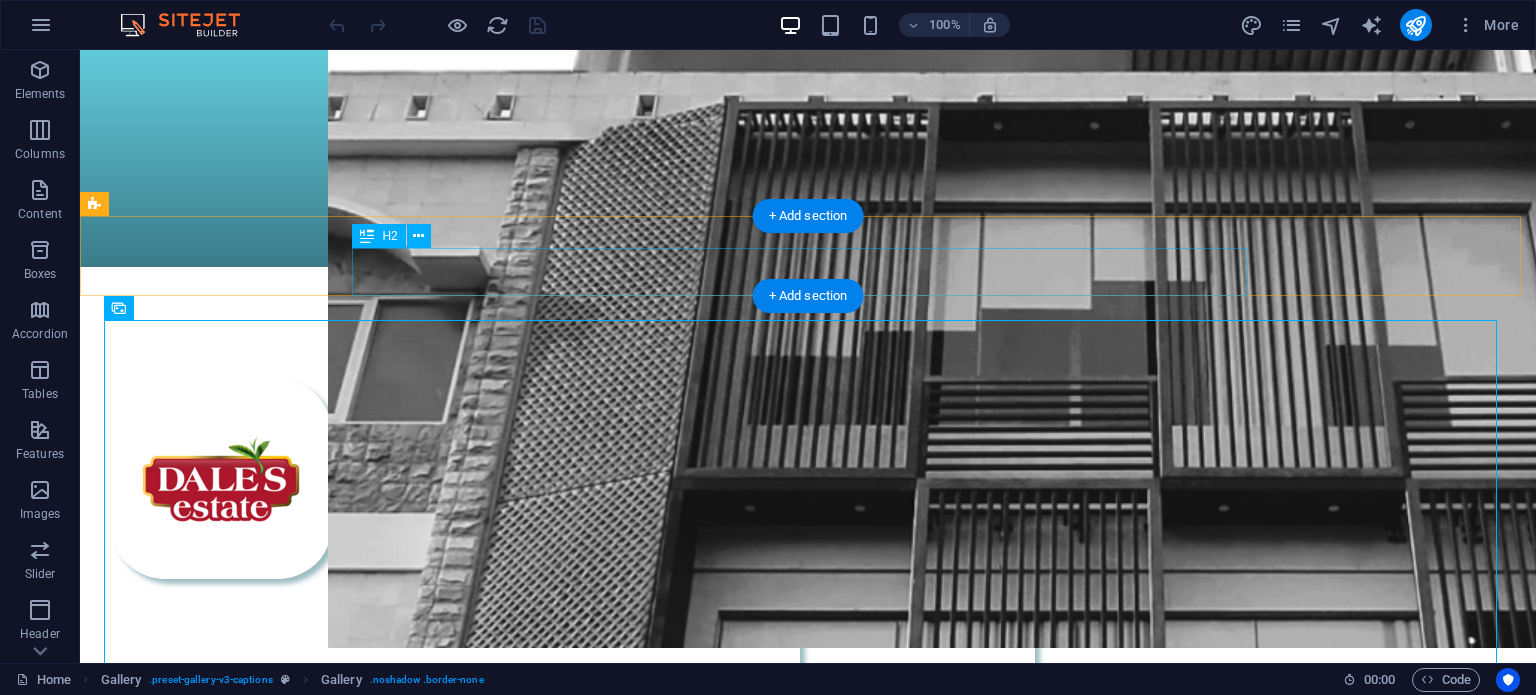 click on "Product" at bounding box center (808, 323) 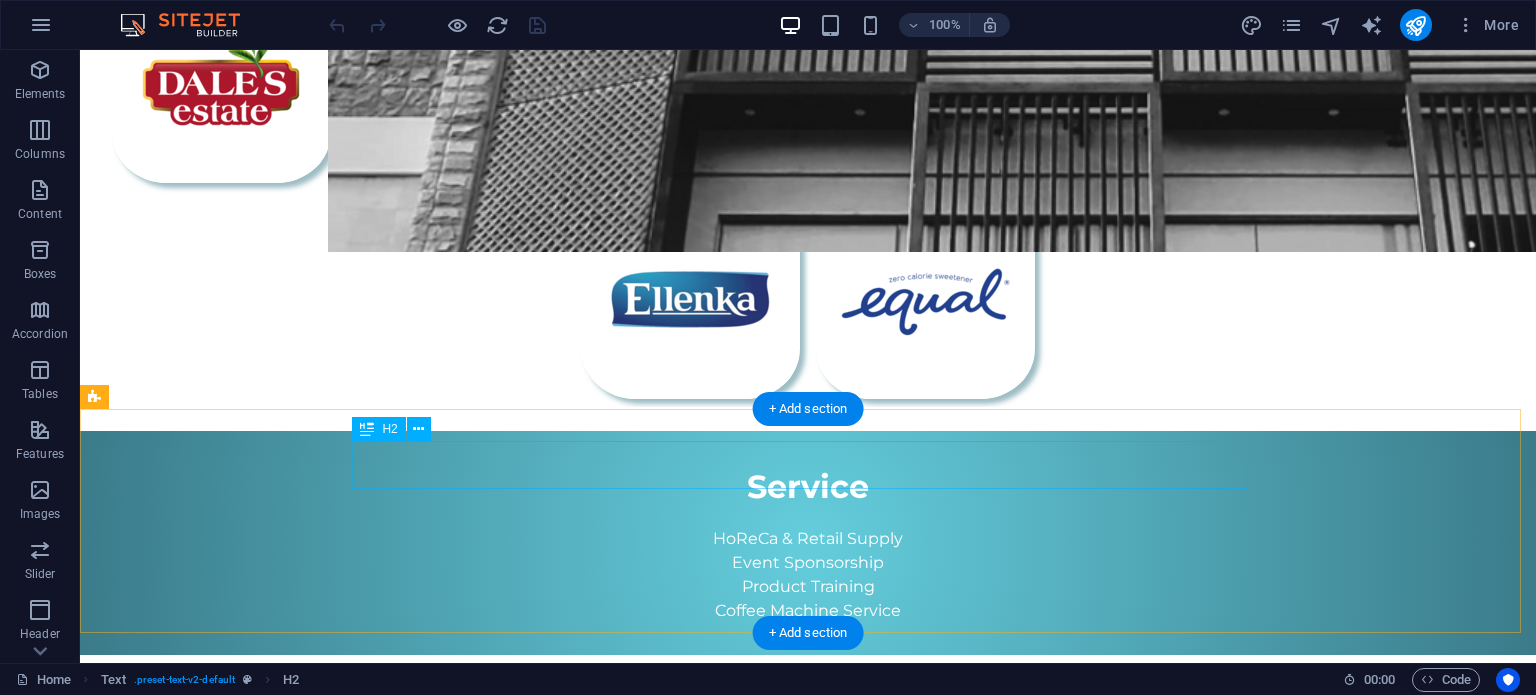 scroll, scrollTop: 533, scrollLeft: 0, axis: vertical 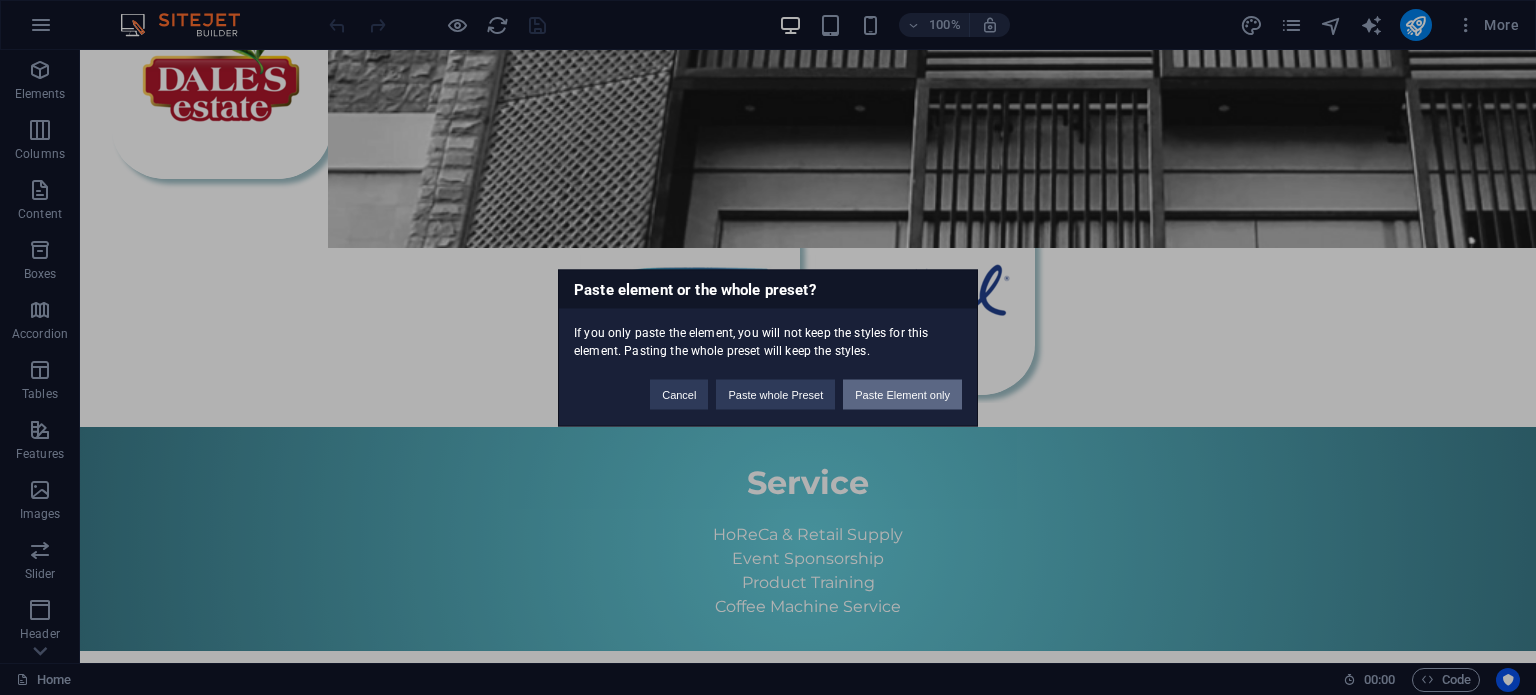 type 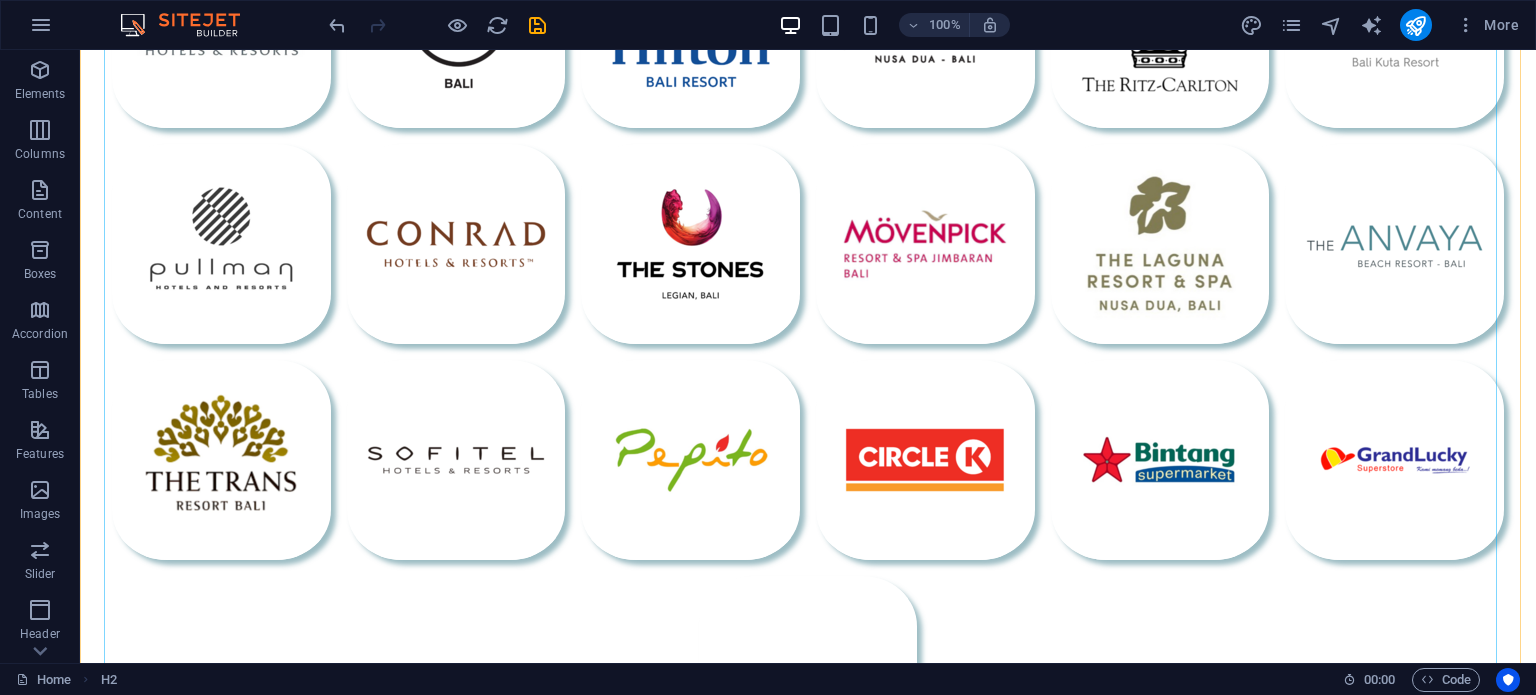 scroll, scrollTop: 2032, scrollLeft: 0, axis: vertical 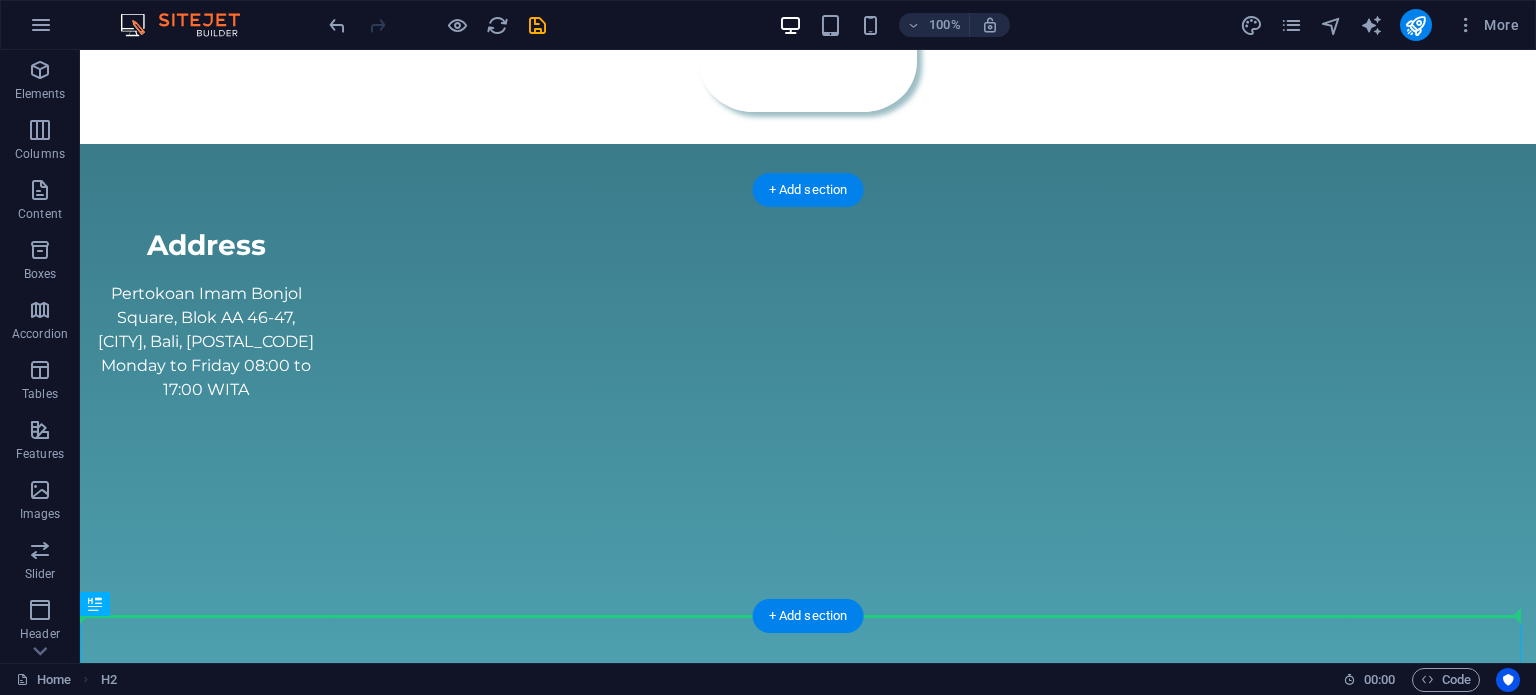 drag, startPoint x: 937, startPoint y: 639, endPoint x: 928, endPoint y: 563, distance: 76.53104 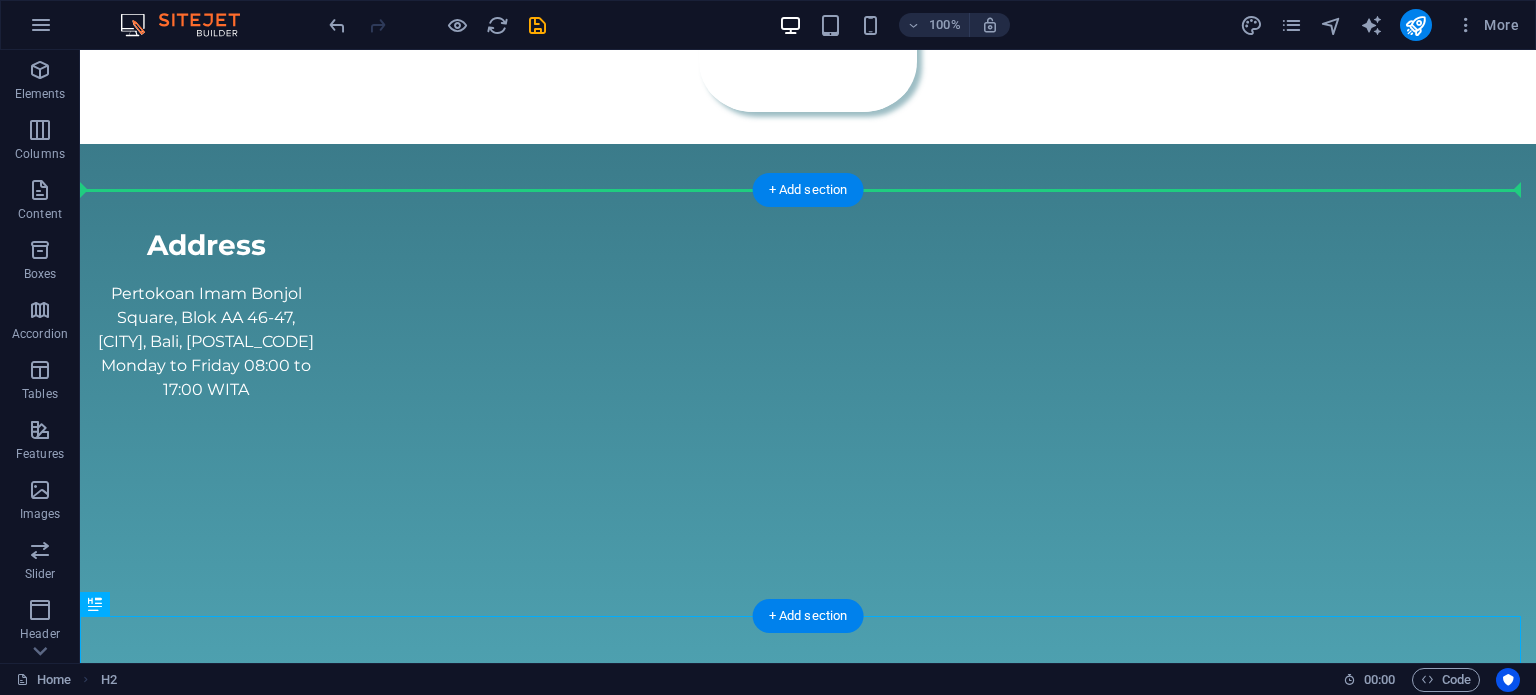 drag, startPoint x: 828, startPoint y: 639, endPoint x: 864, endPoint y: 207, distance: 433.4974 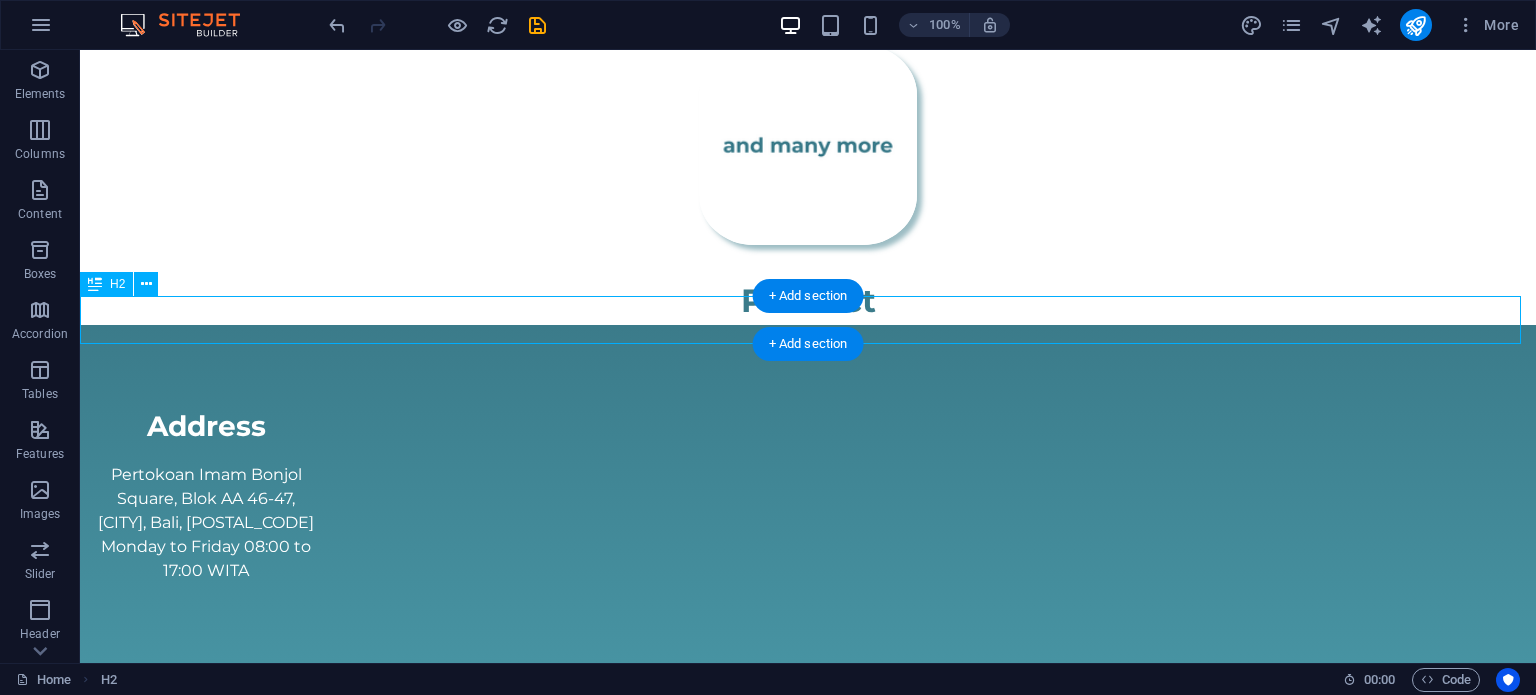 scroll, scrollTop: 1866, scrollLeft: 0, axis: vertical 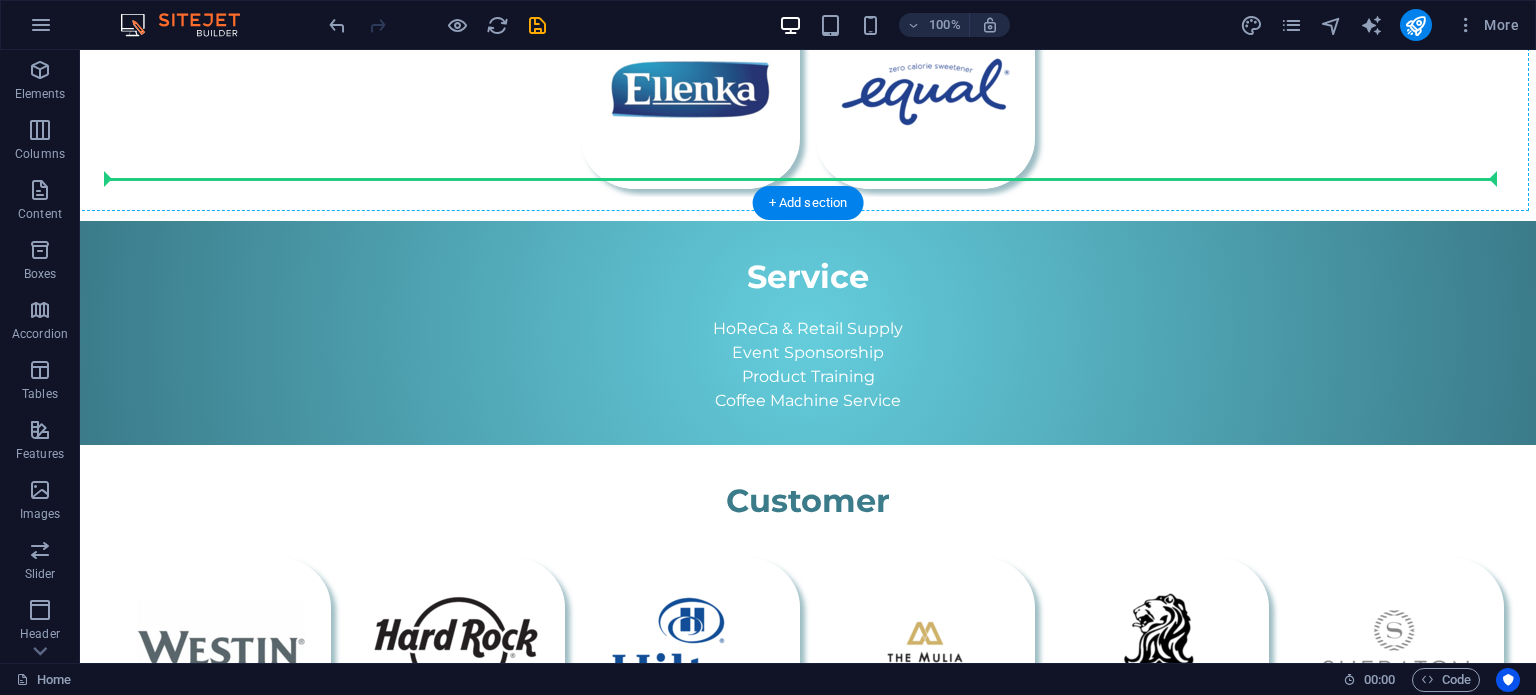 drag, startPoint x: 836, startPoint y: 382, endPoint x: 877, endPoint y: 172, distance: 213.96495 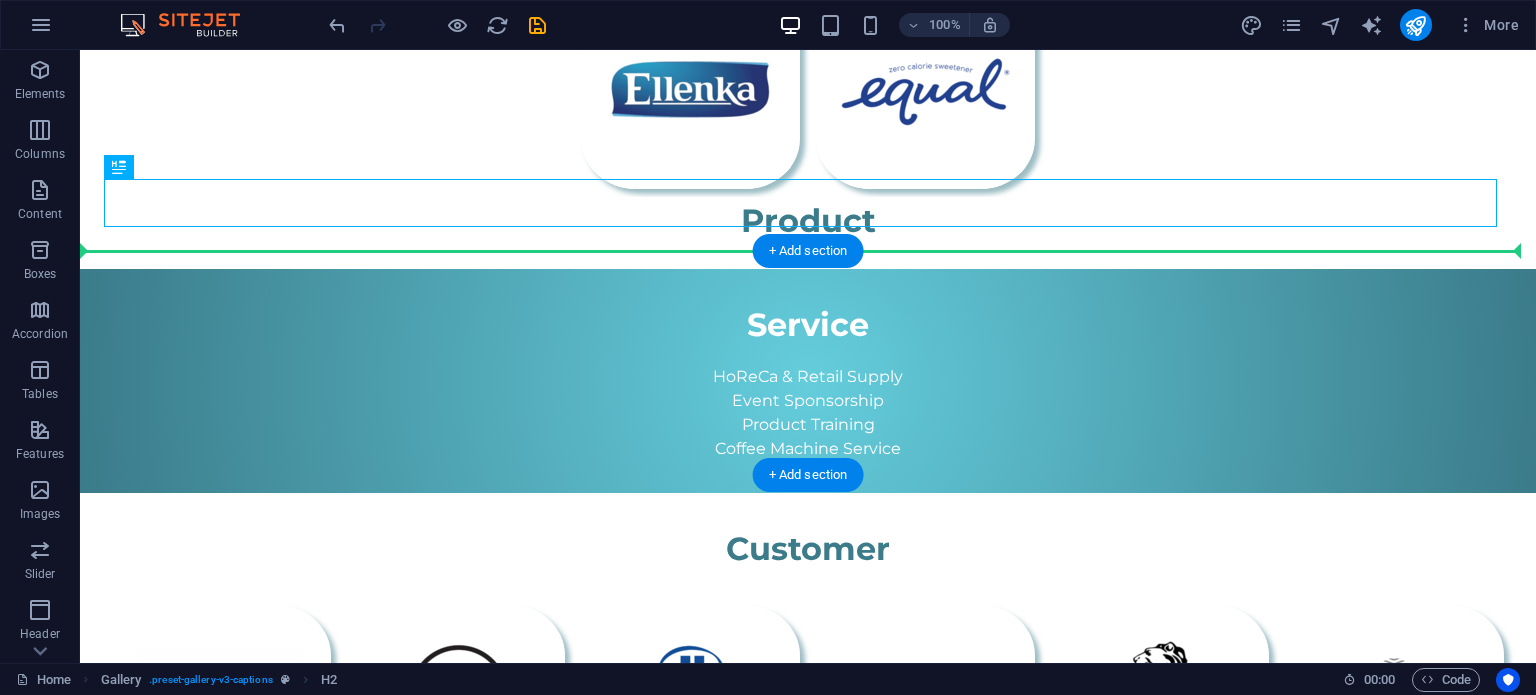 drag, startPoint x: 916, startPoint y: 194, endPoint x: 932, endPoint y: 257, distance: 65 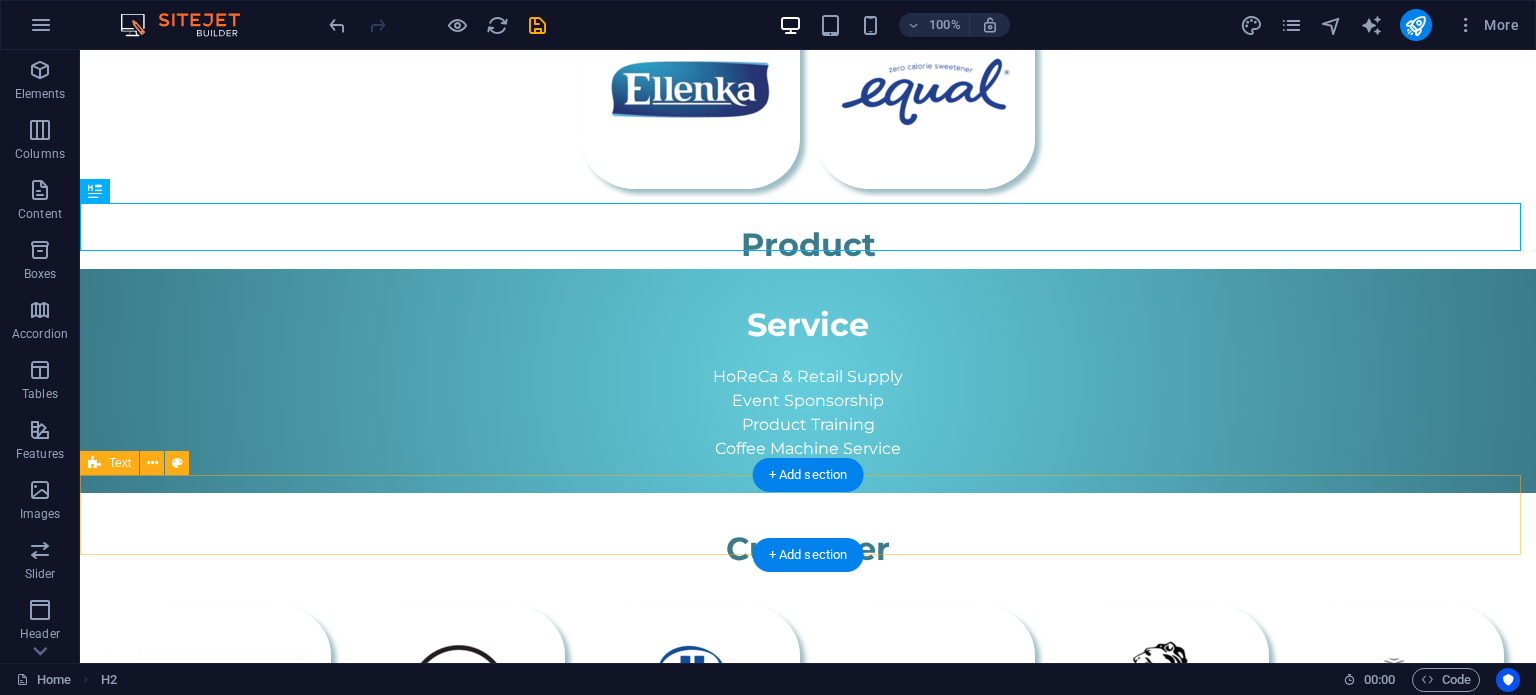 click on "Customer" at bounding box center [808, 533] 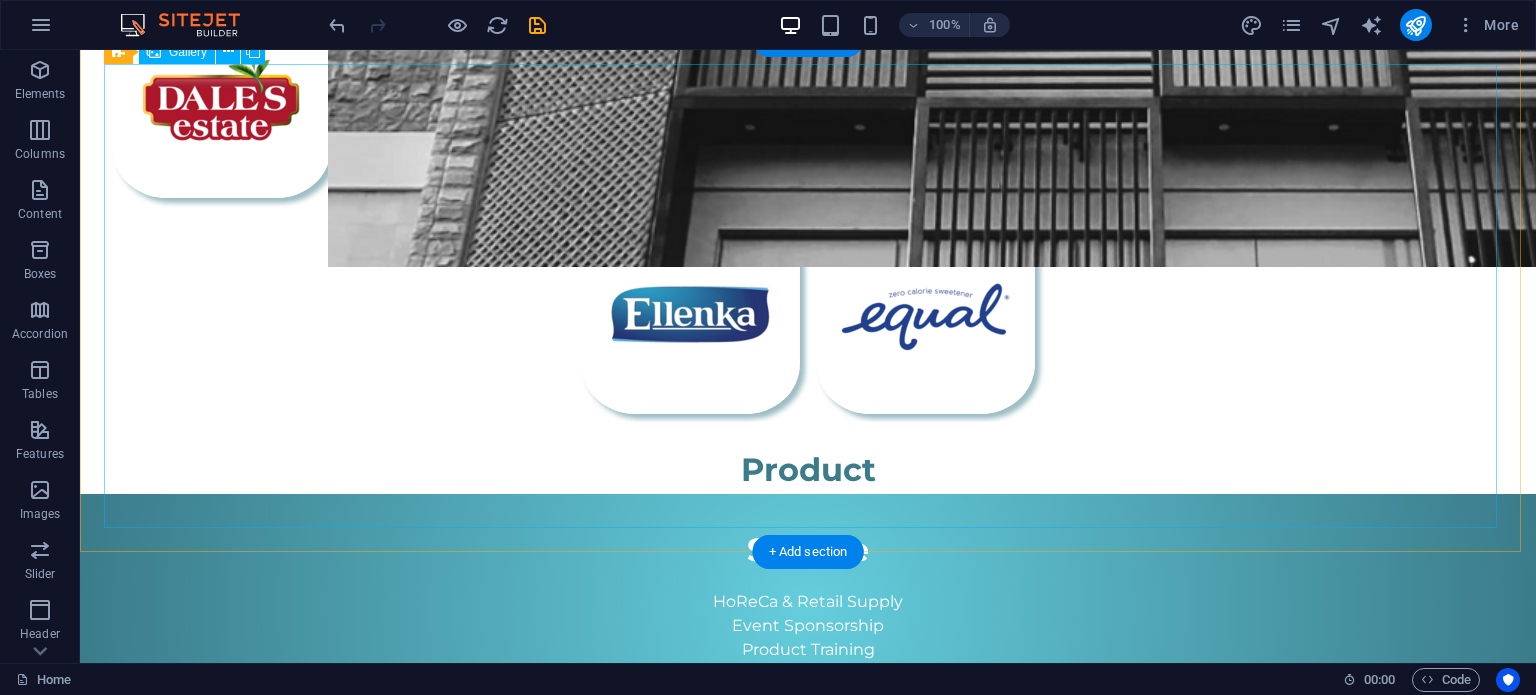 scroll, scrollTop: 533, scrollLeft: 0, axis: vertical 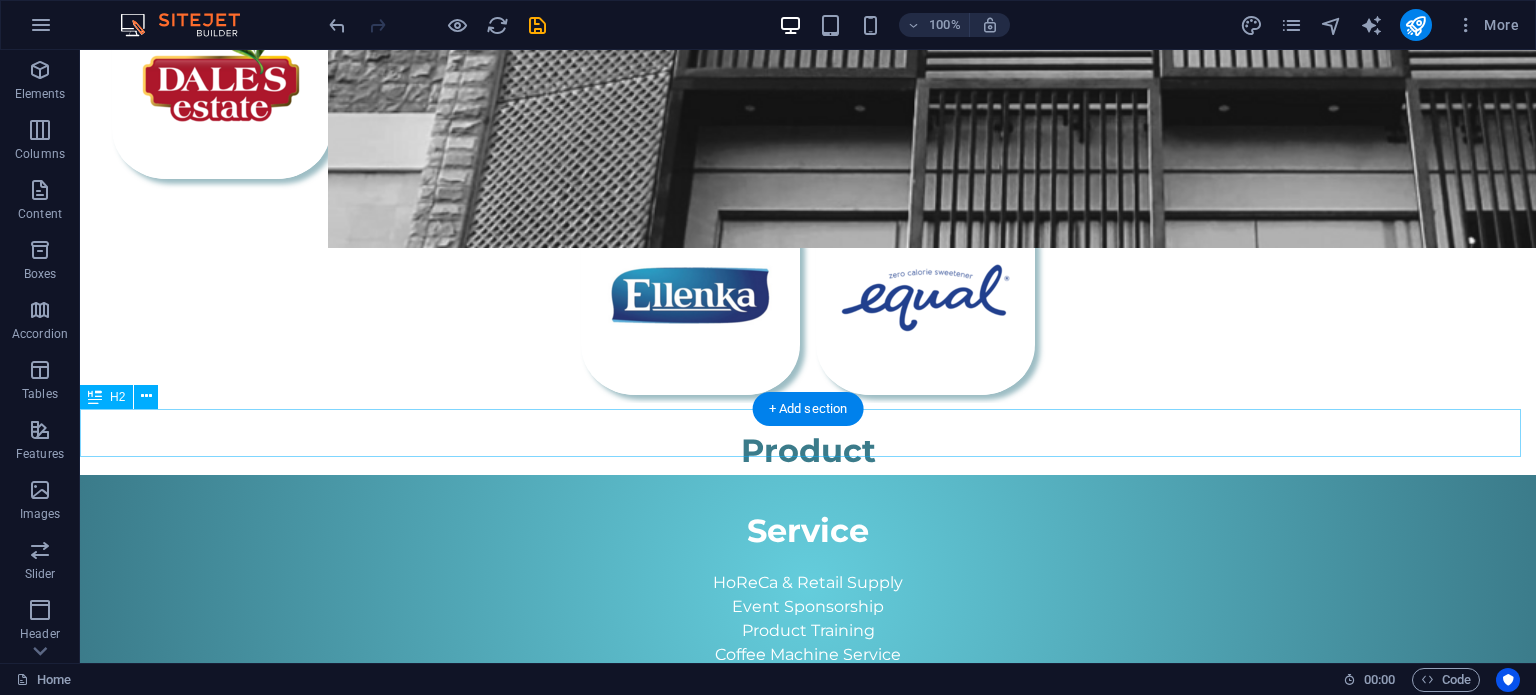 click on "Product" at bounding box center [808, 451] 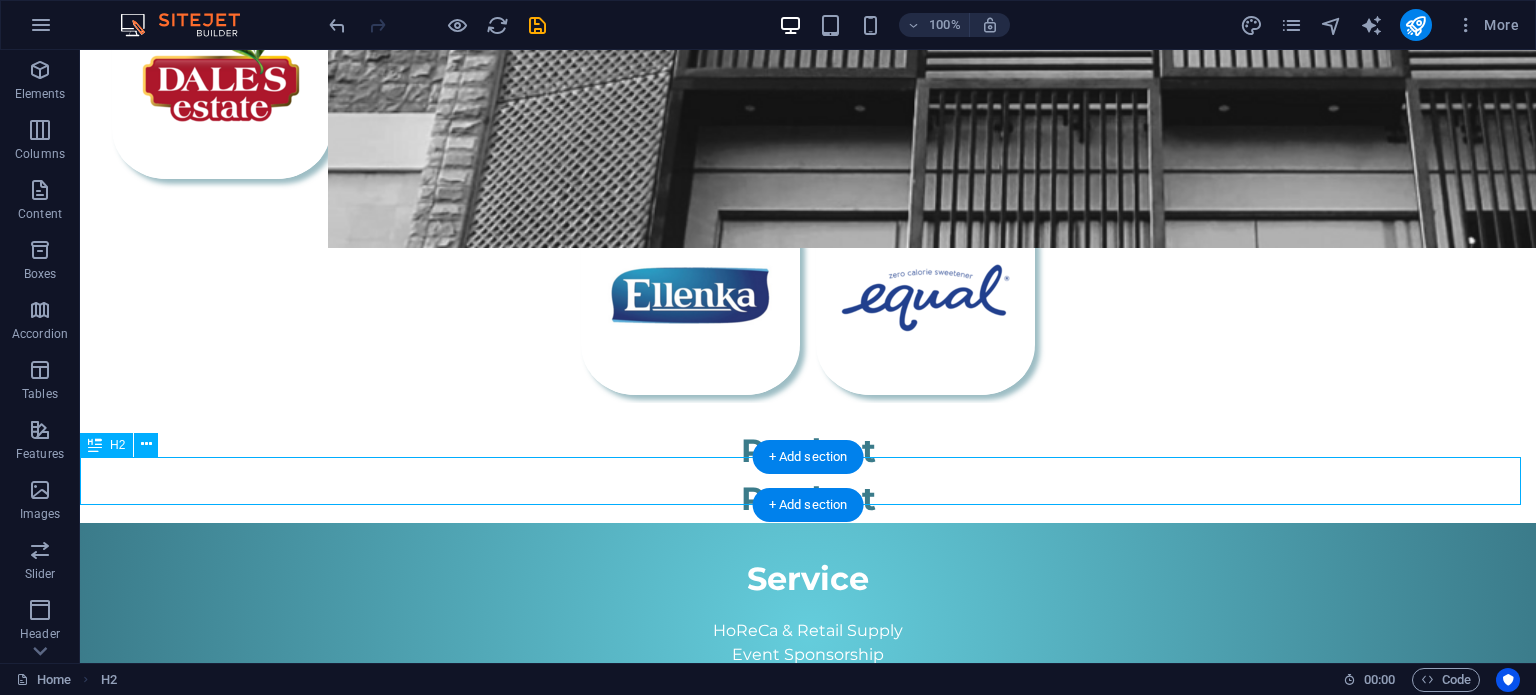 click on "Product" at bounding box center (808, 499) 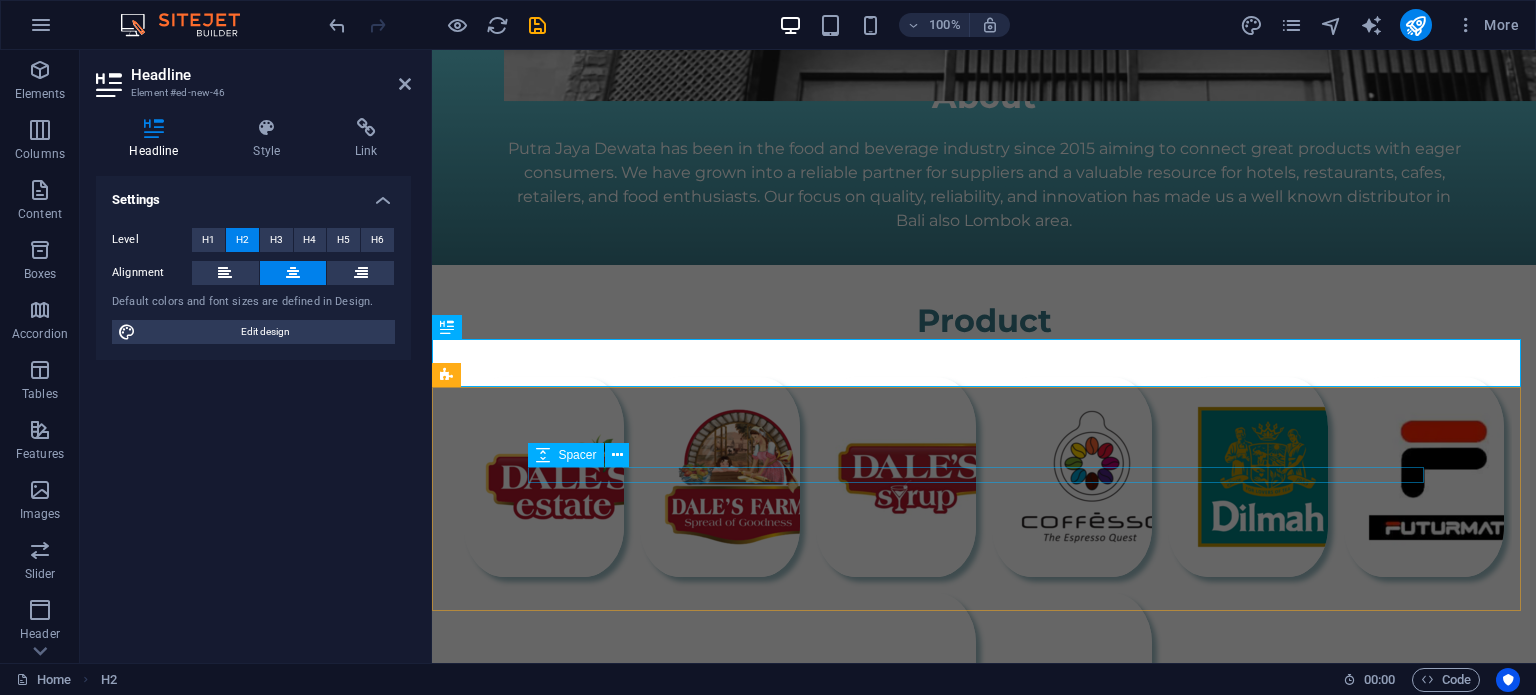 scroll, scrollTop: 932, scrollLeft: 0, axis: vertical 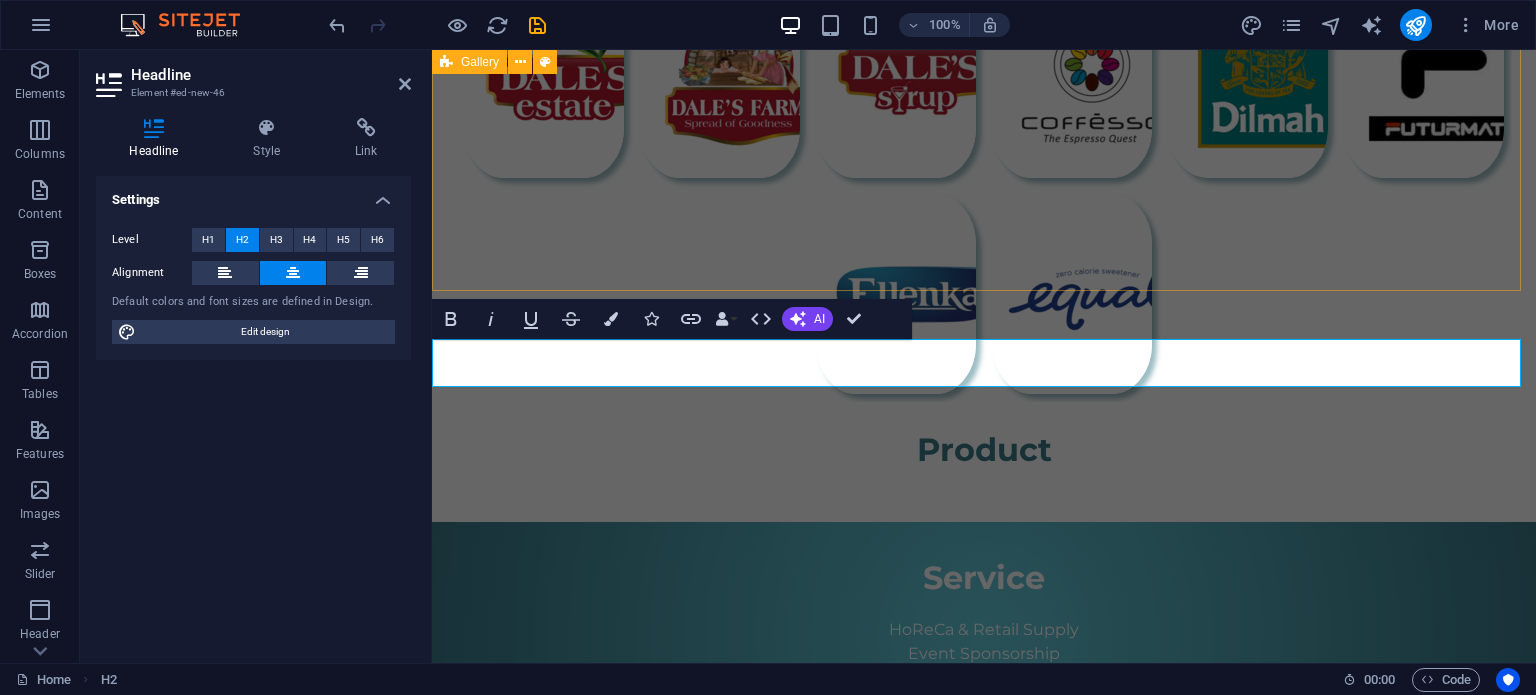 click at bounding box center [984, 186] 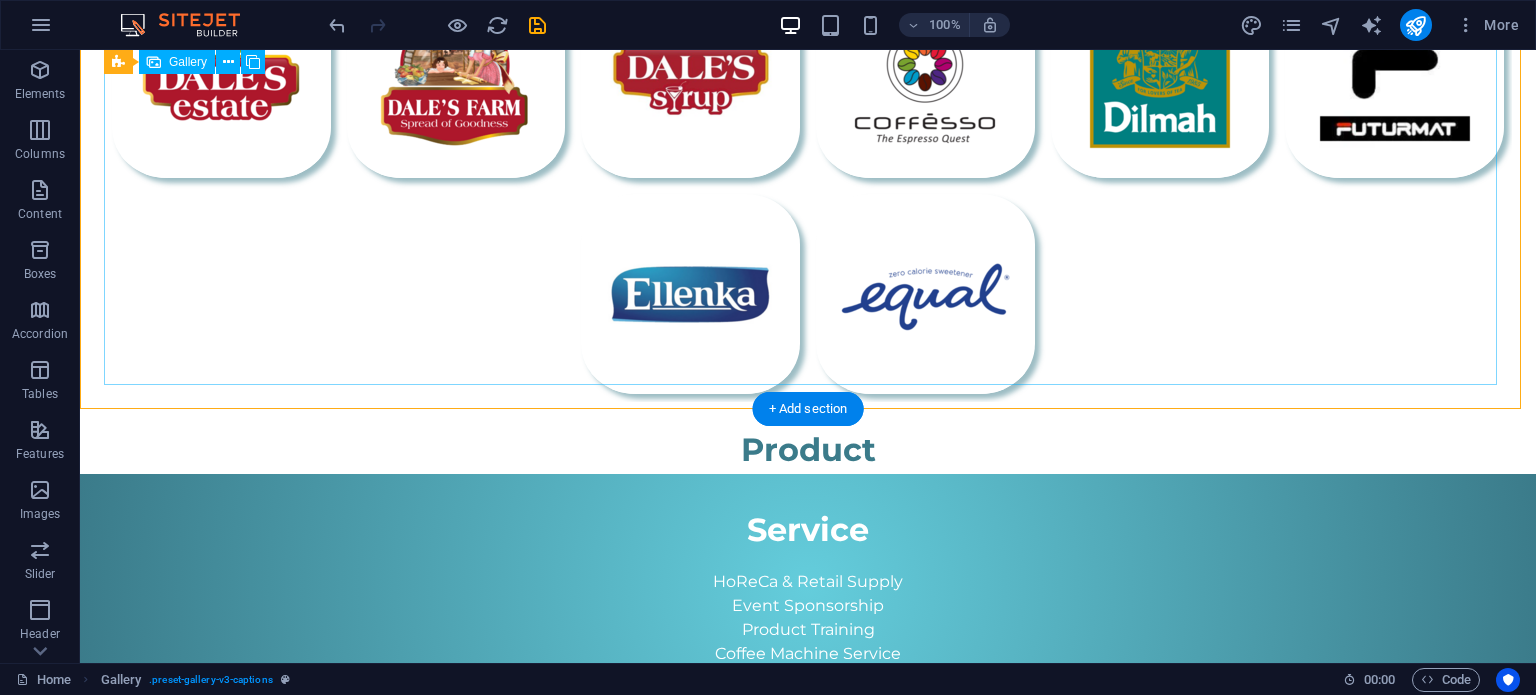 click at bounding box center [808, 186] 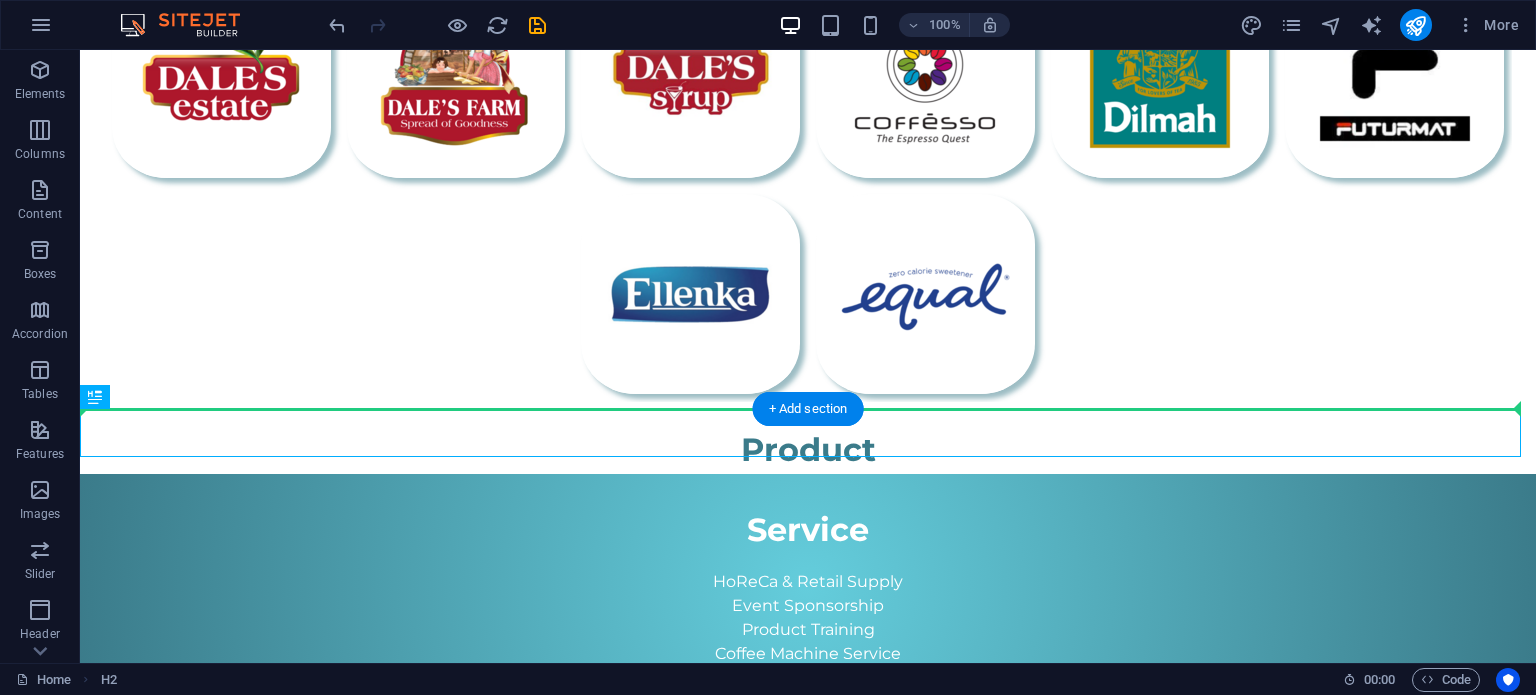 drag, startPoint x: 860, startPoint y: 431, endPoint x: 887, endPoint y: 395, distance: 45 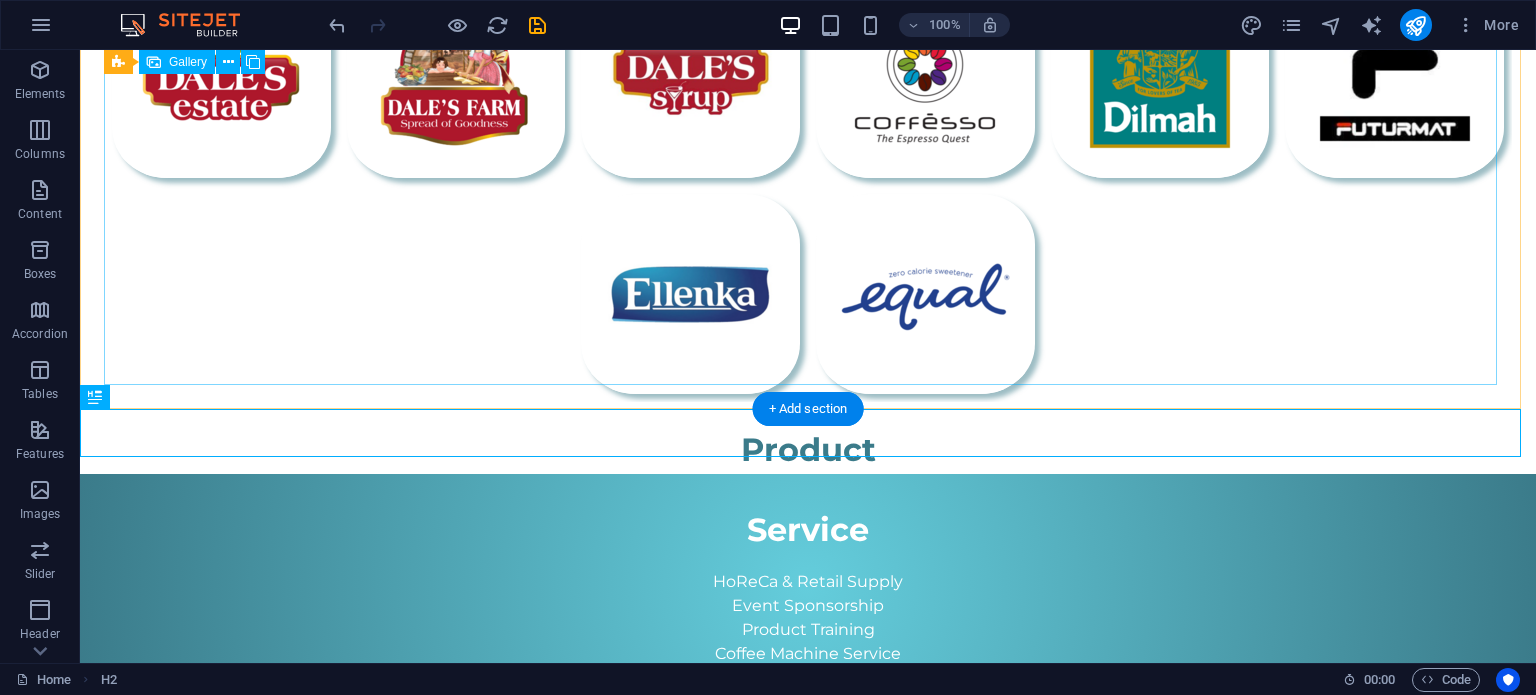 click at bounding box center [808, 186] 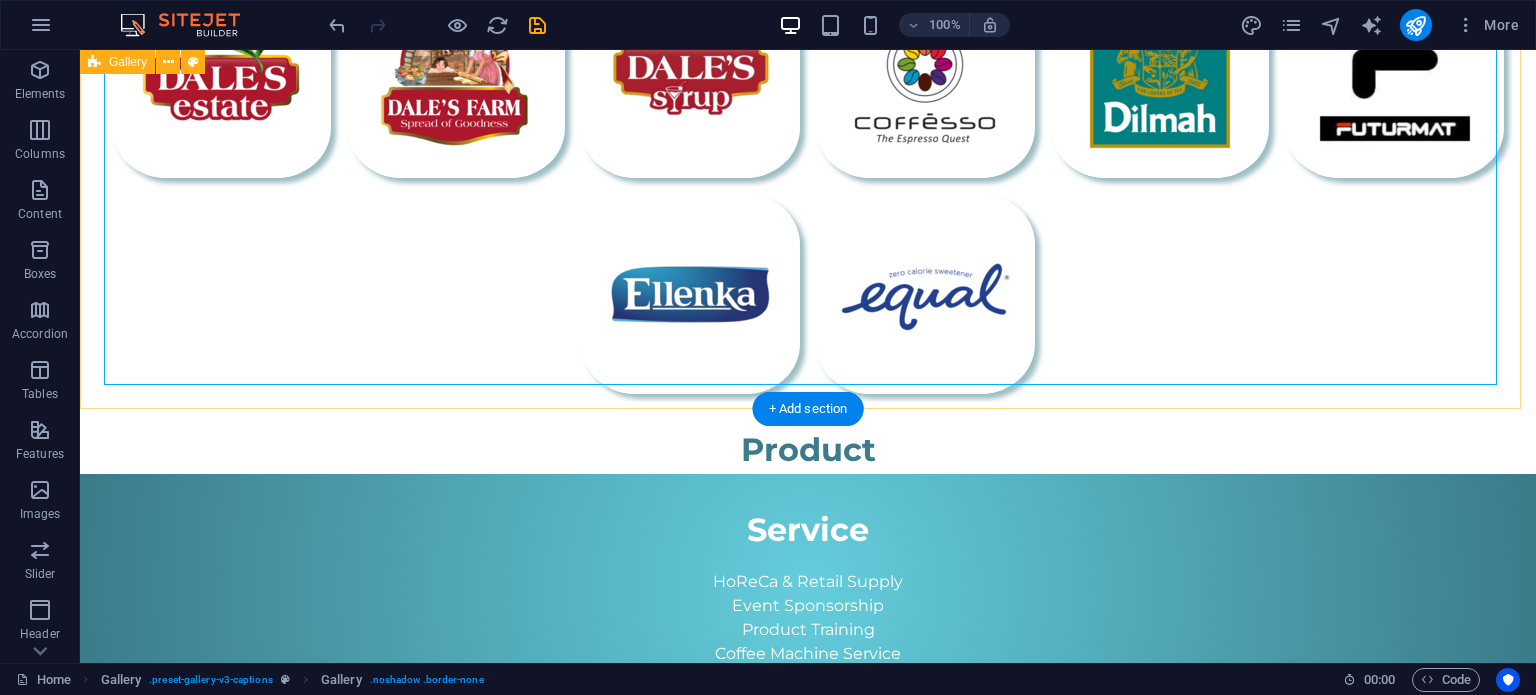 click at bounding box center (808, 186) 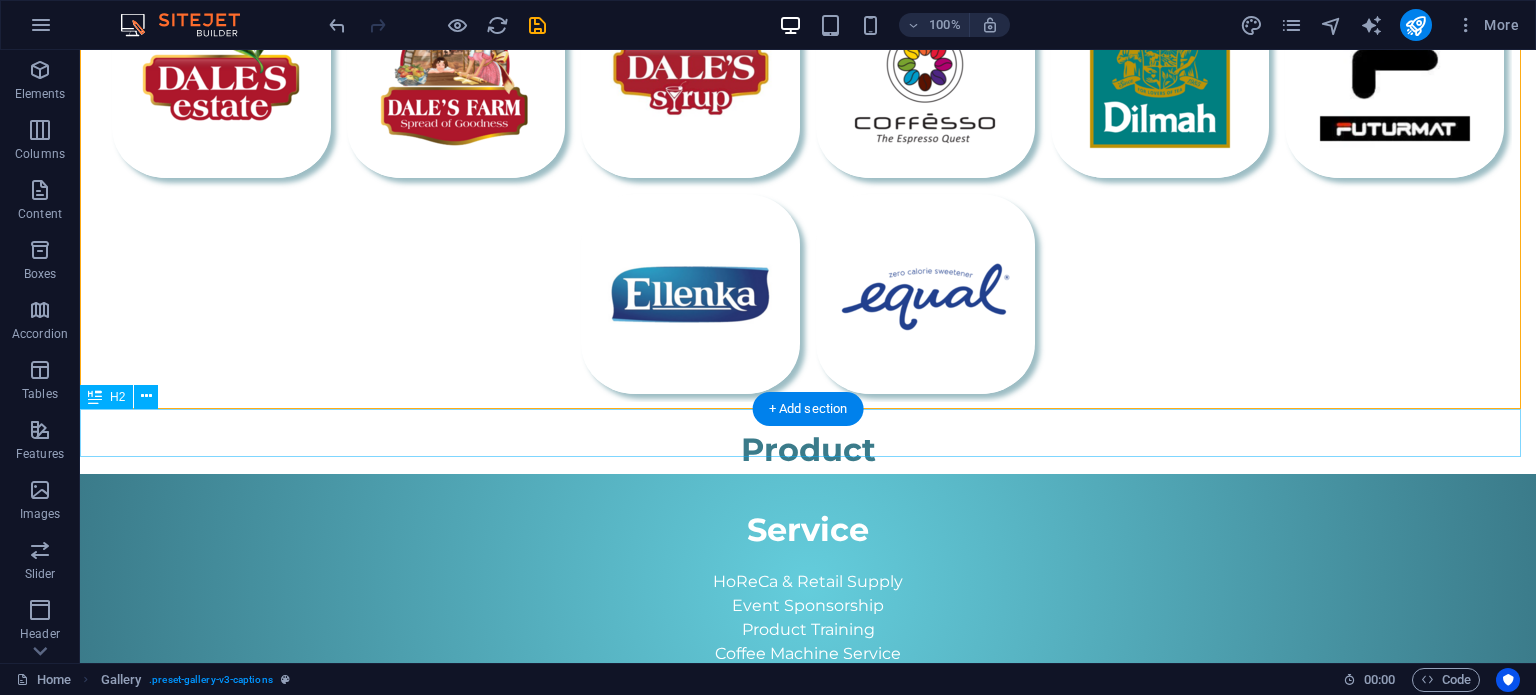click on "Product" at bounding box center (808, 450) 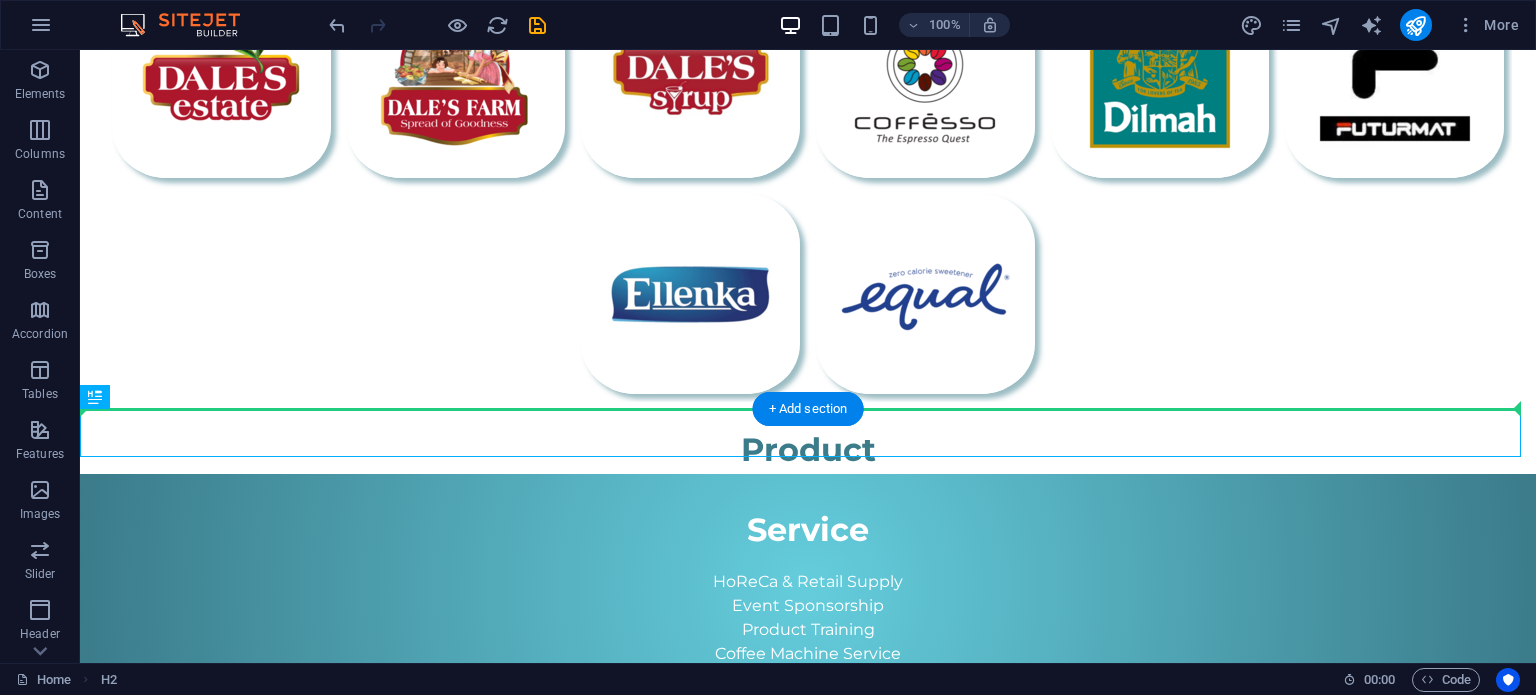 drag, startPoint x: 888, startPoint y: 451, endPoint x: 965, endPoint y: 396, distance: 94.62558 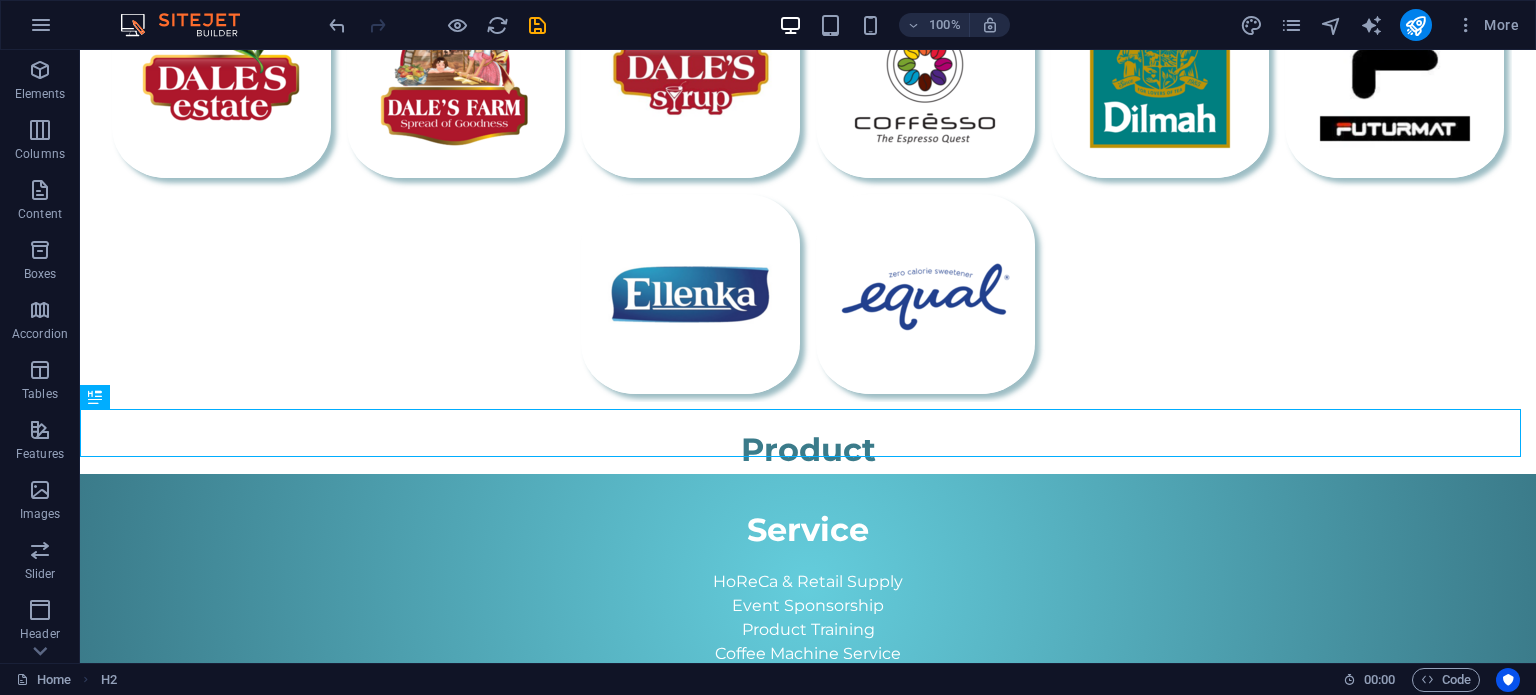 drag, startPoint x: 850, startPoint y: 435, endPoint x: 851, endPoint y: 450, distance: 15.033297 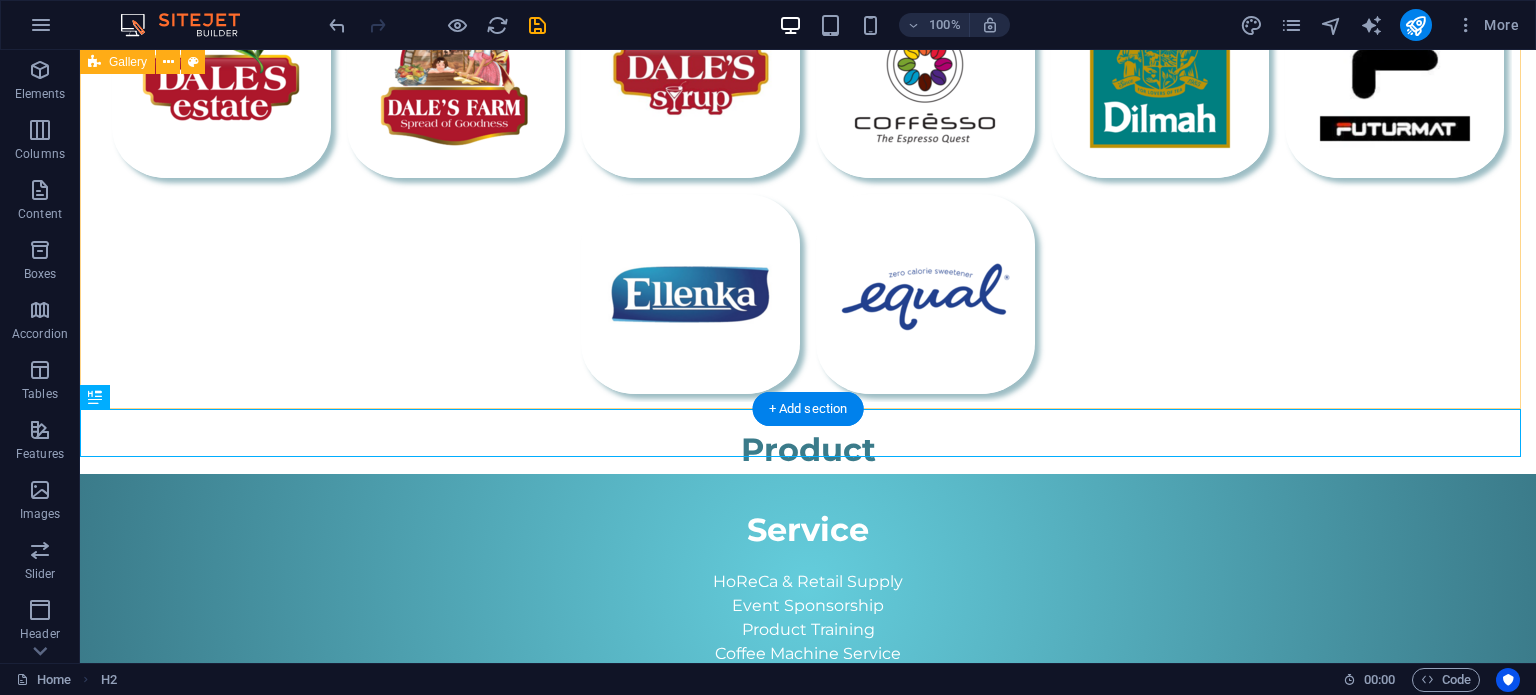 click at bounding box center (808, 186) 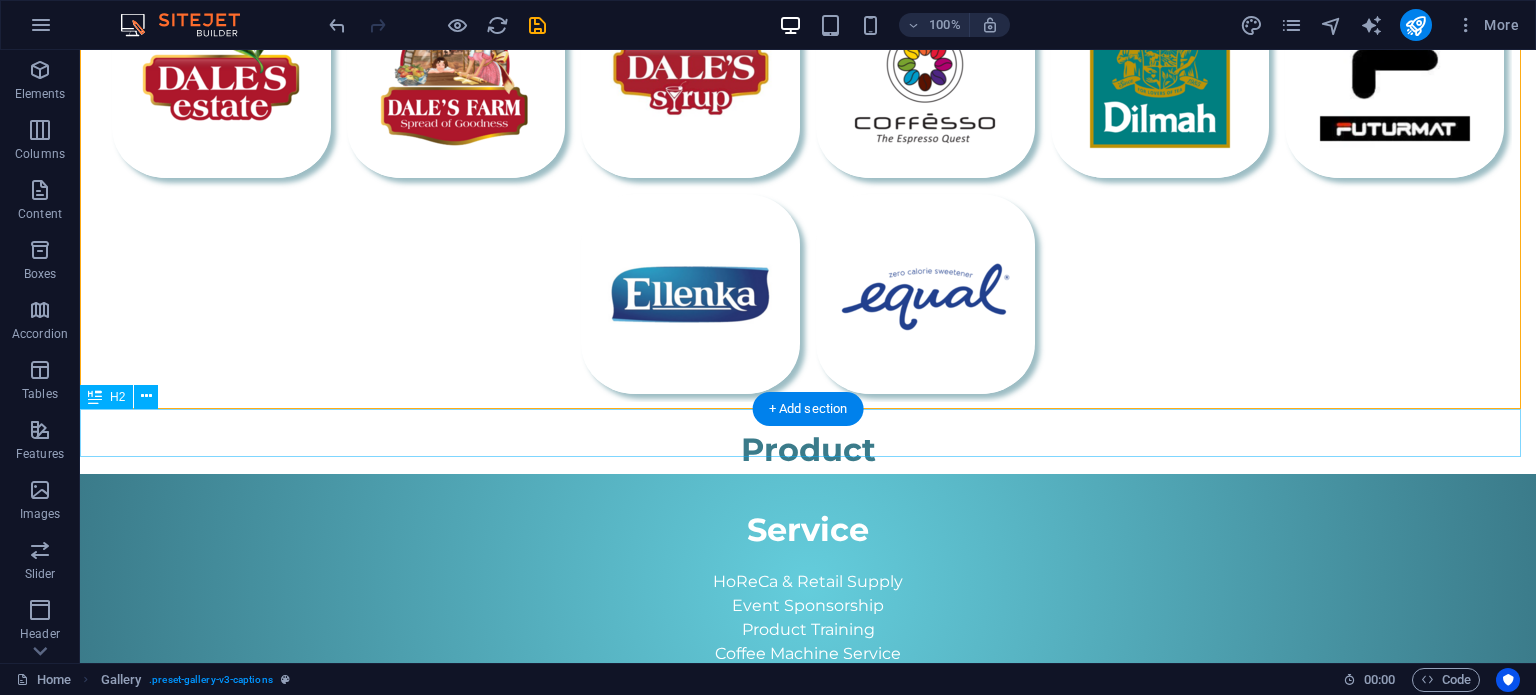 click on "Product" at bounding box center (808, 450) 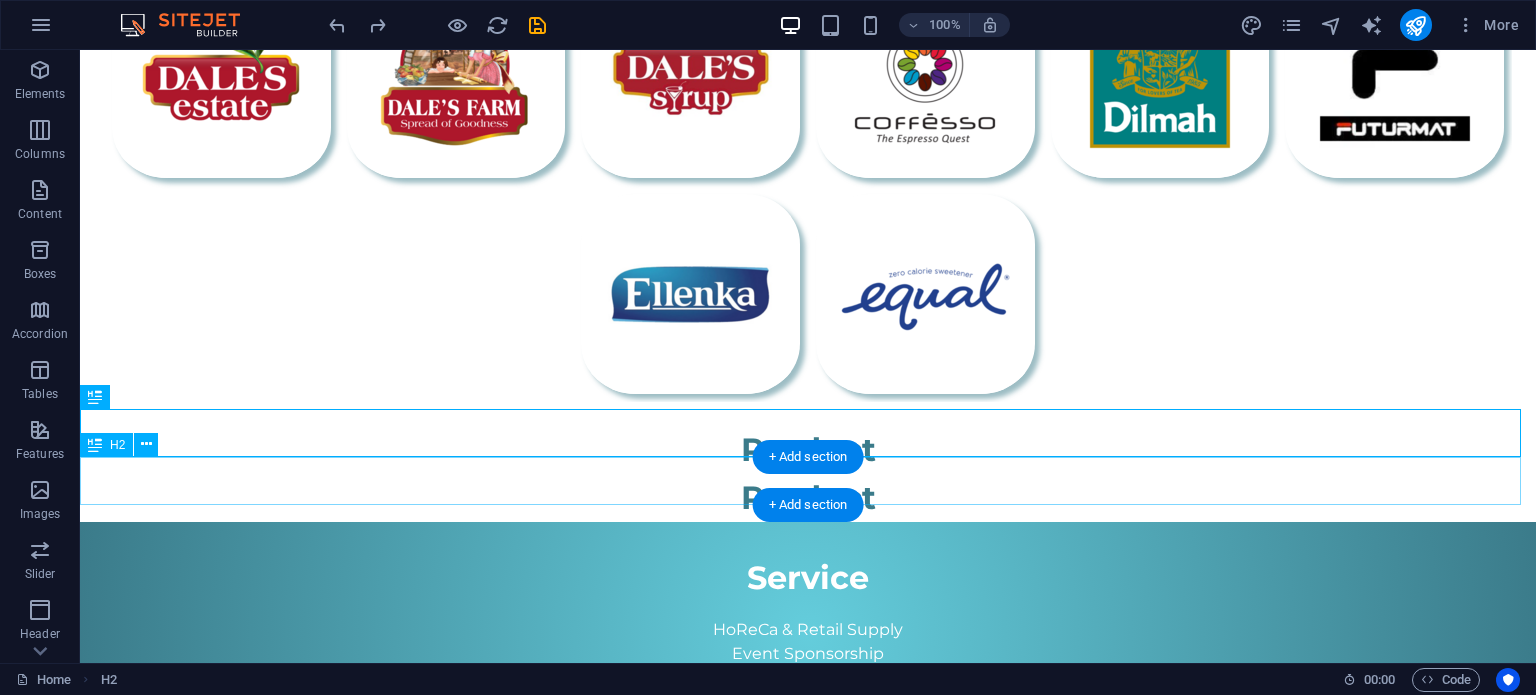 click on "Product" at bounding box center [808, 498] 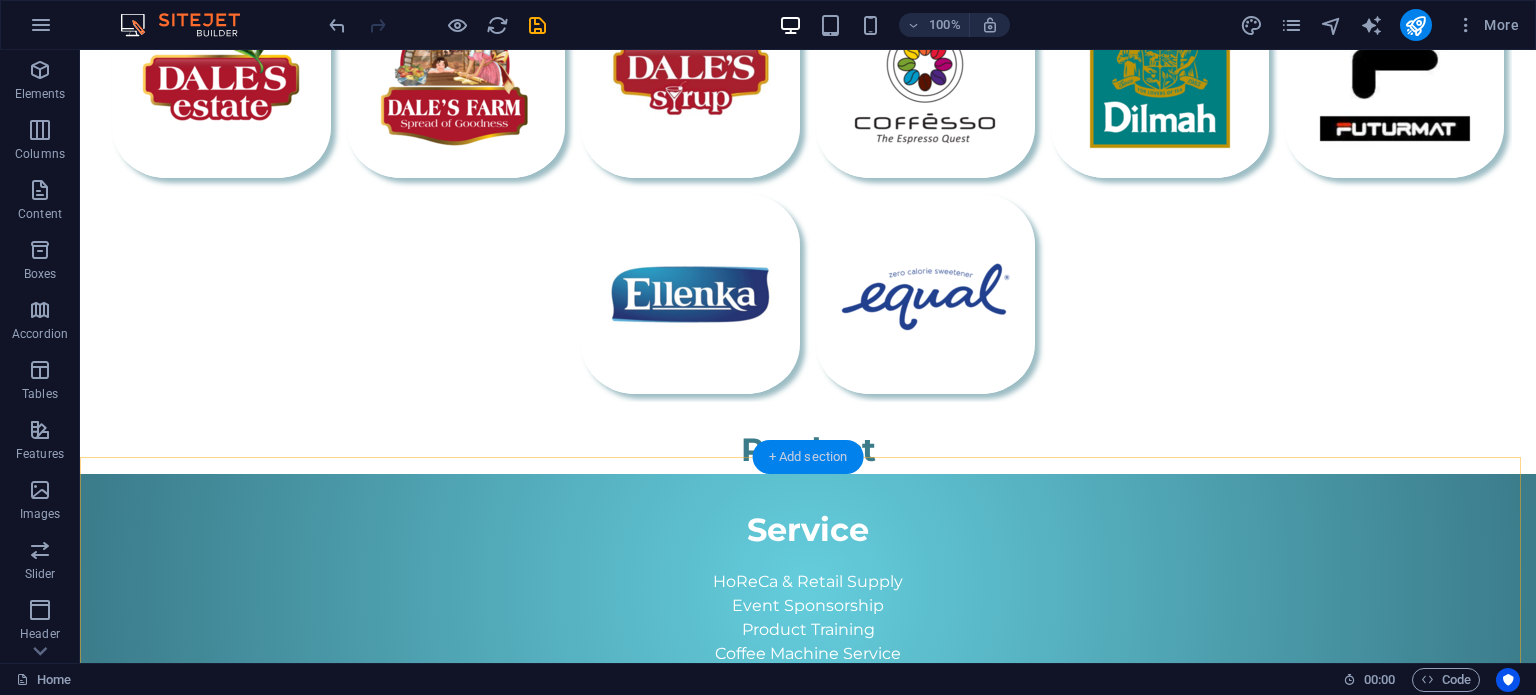 click on "+ Add section" at bounding box center [808, 457] 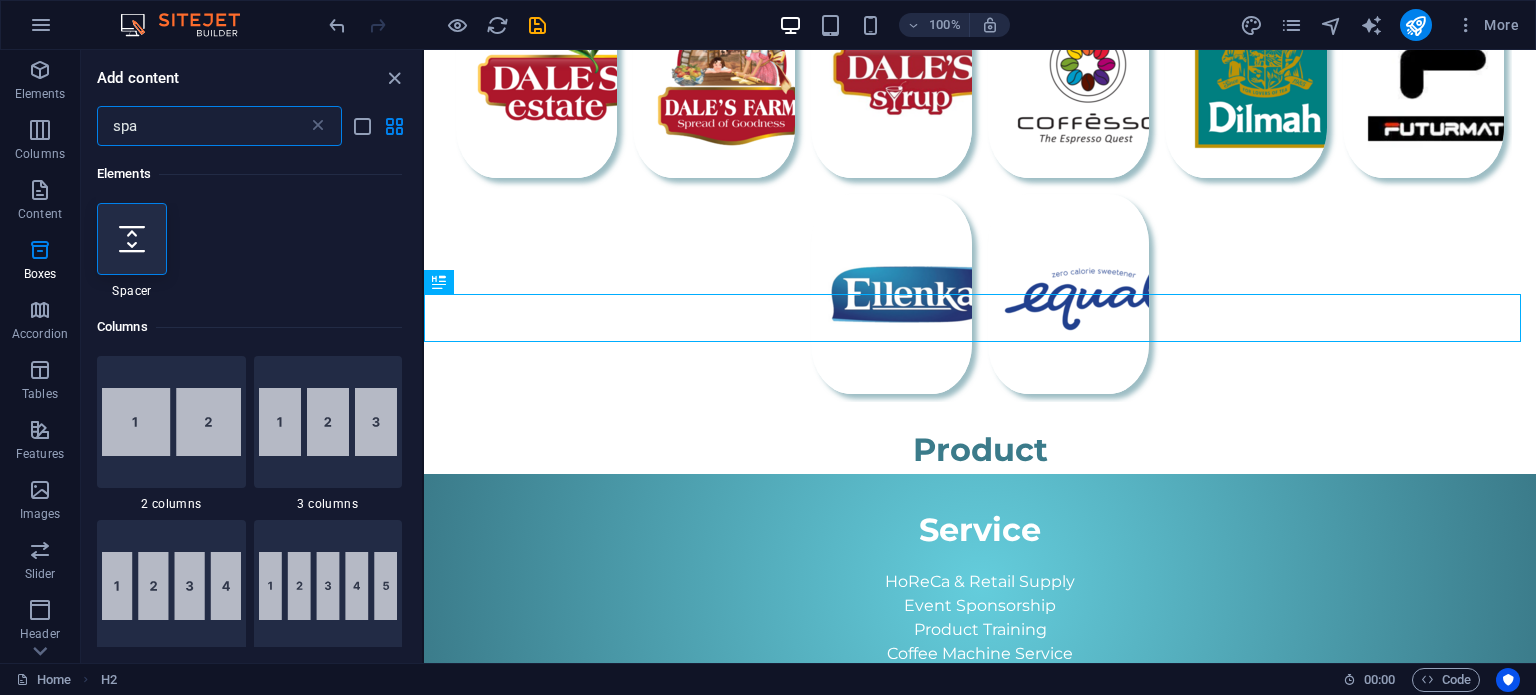 scroll, scrollTop: 0, scrollLeft: 0, axis: both 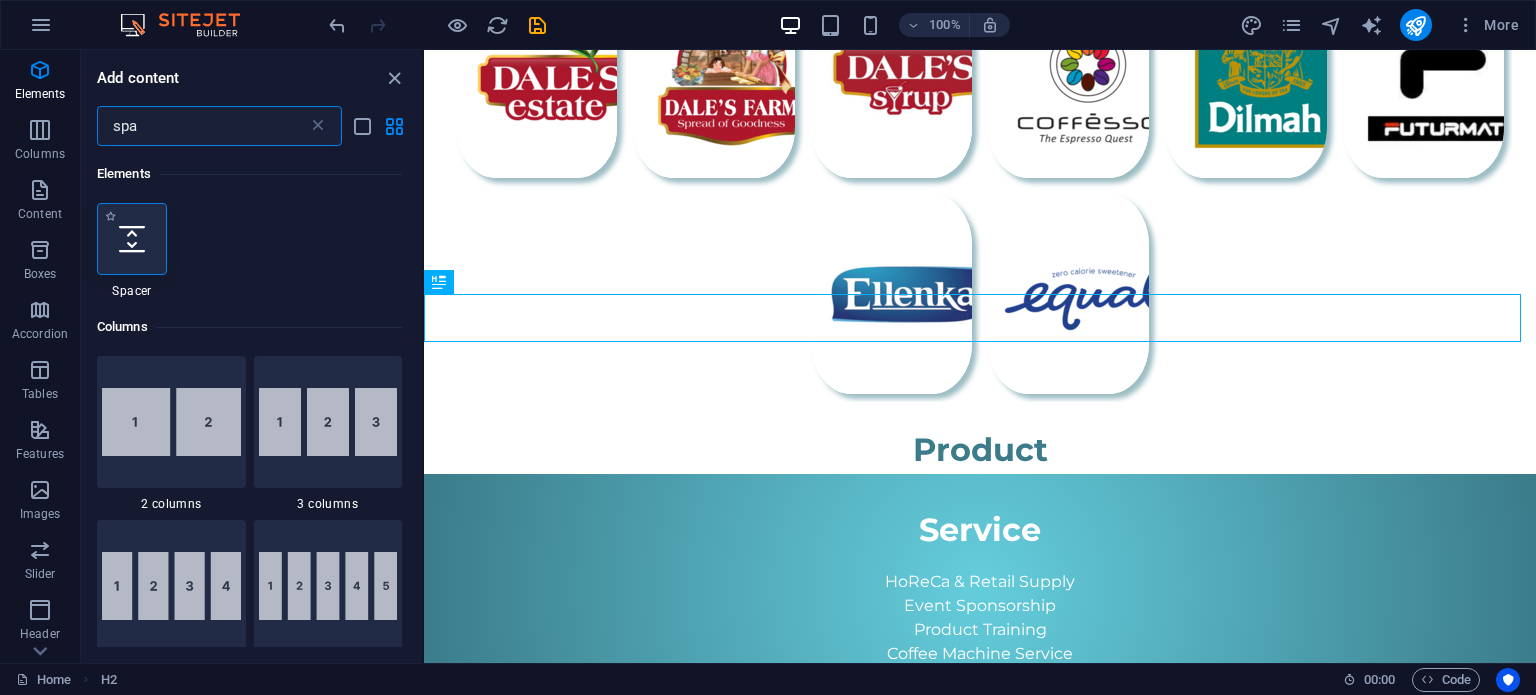 type on "spa" 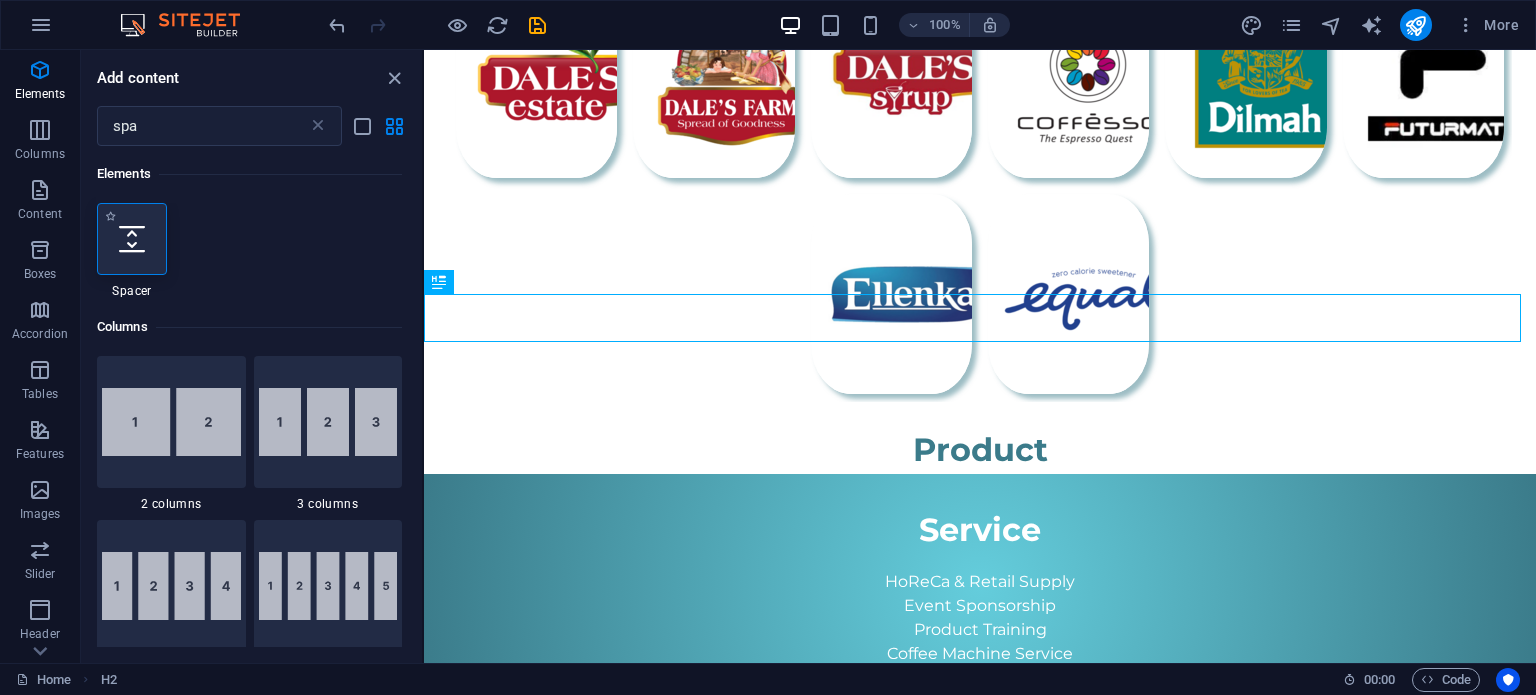 click at bounding box center (132, 239) 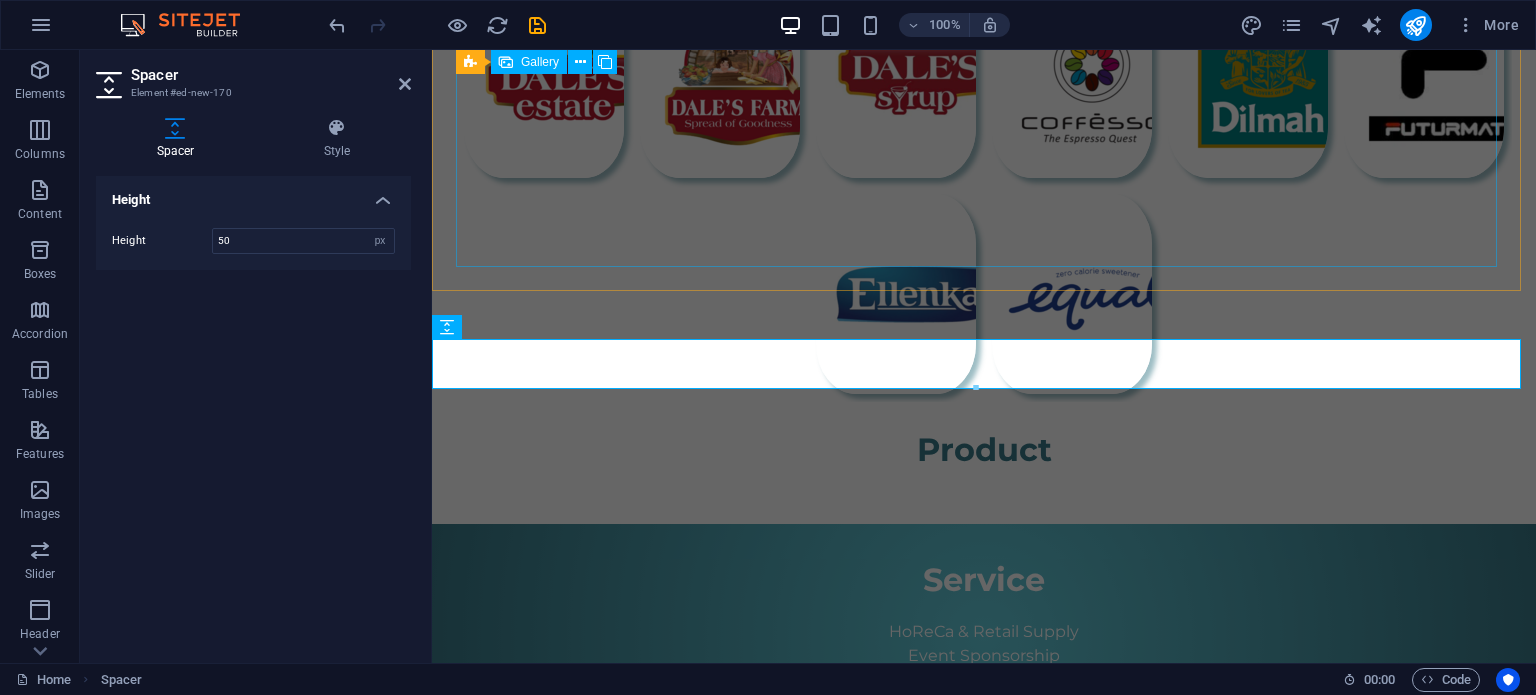 click at bounding box center (984, 186) 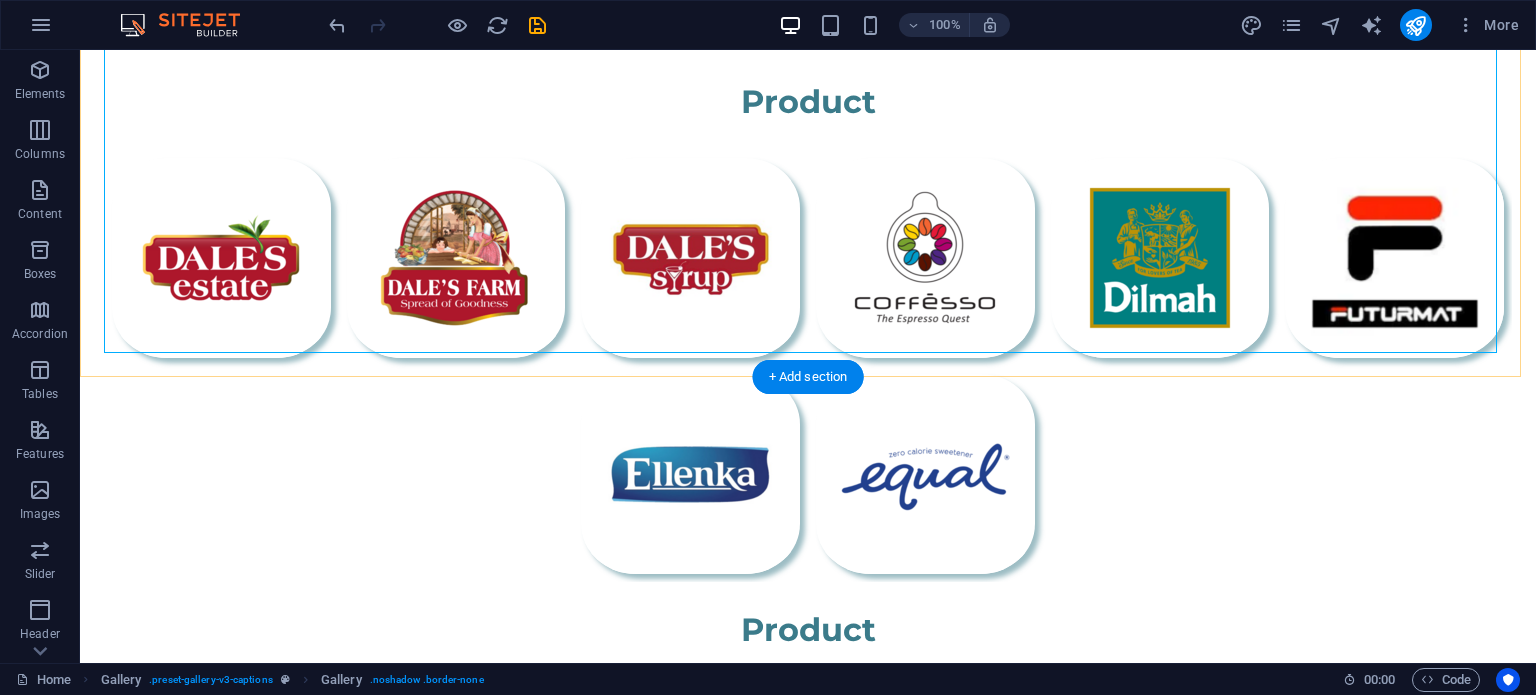 scroll, scrollTop: 964, scrollLeft: 0, axis: vertical 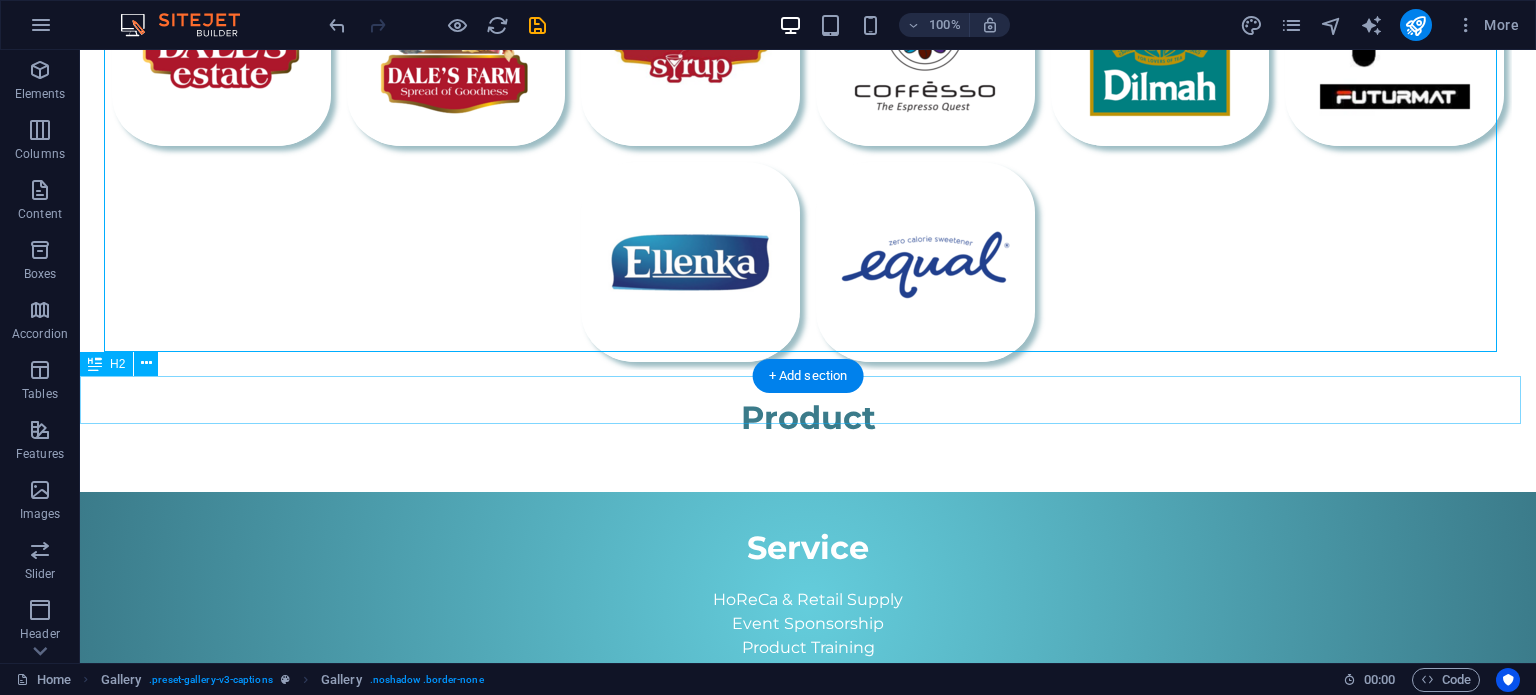 click on "Product" at bounding box center (808, 418) 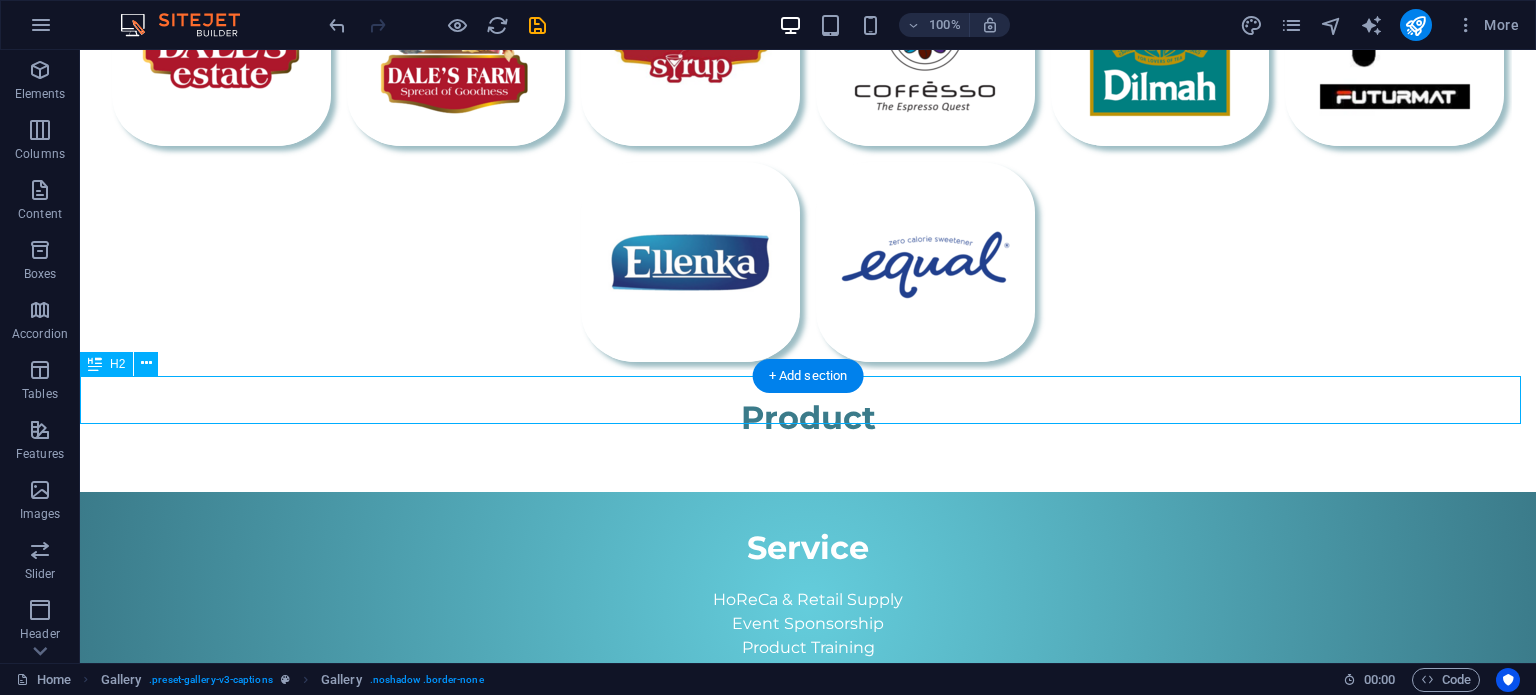 click on "Product" at bounding box center [808, 418] 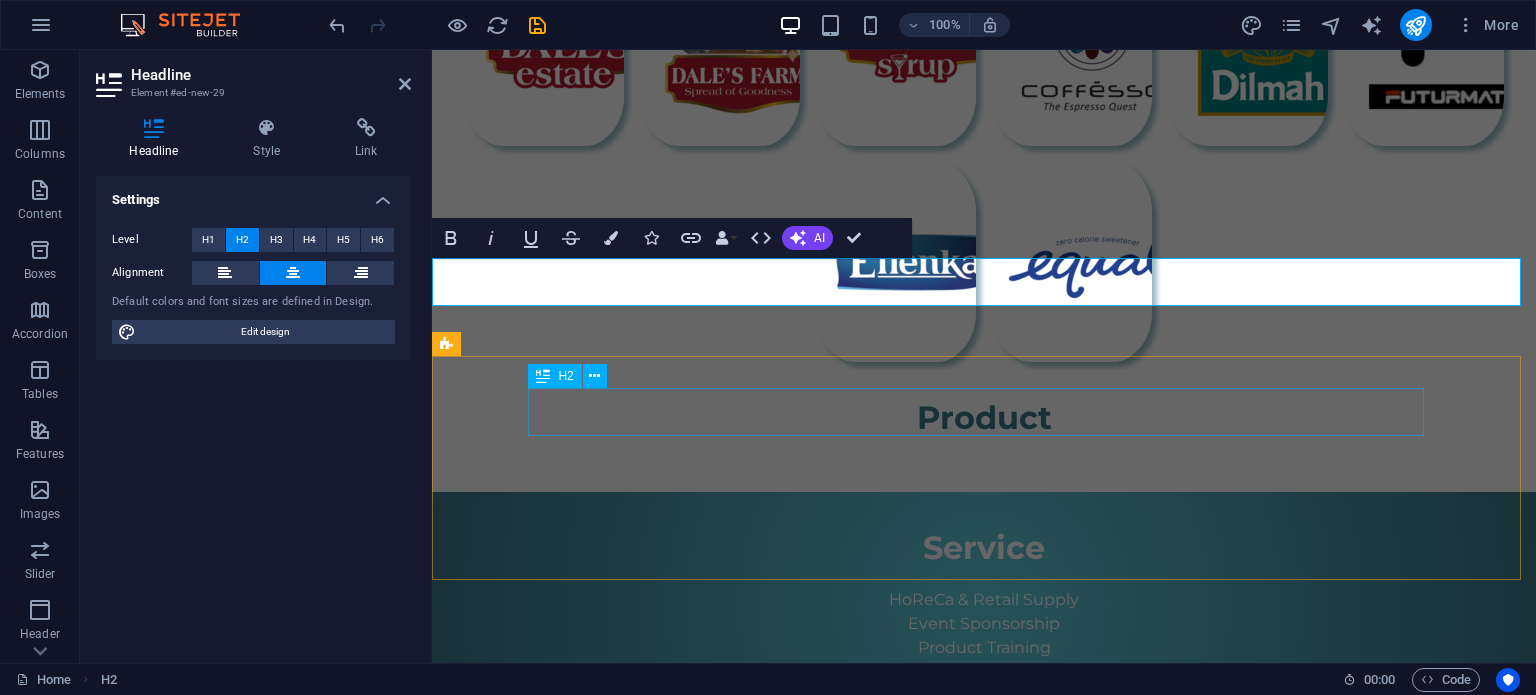 type 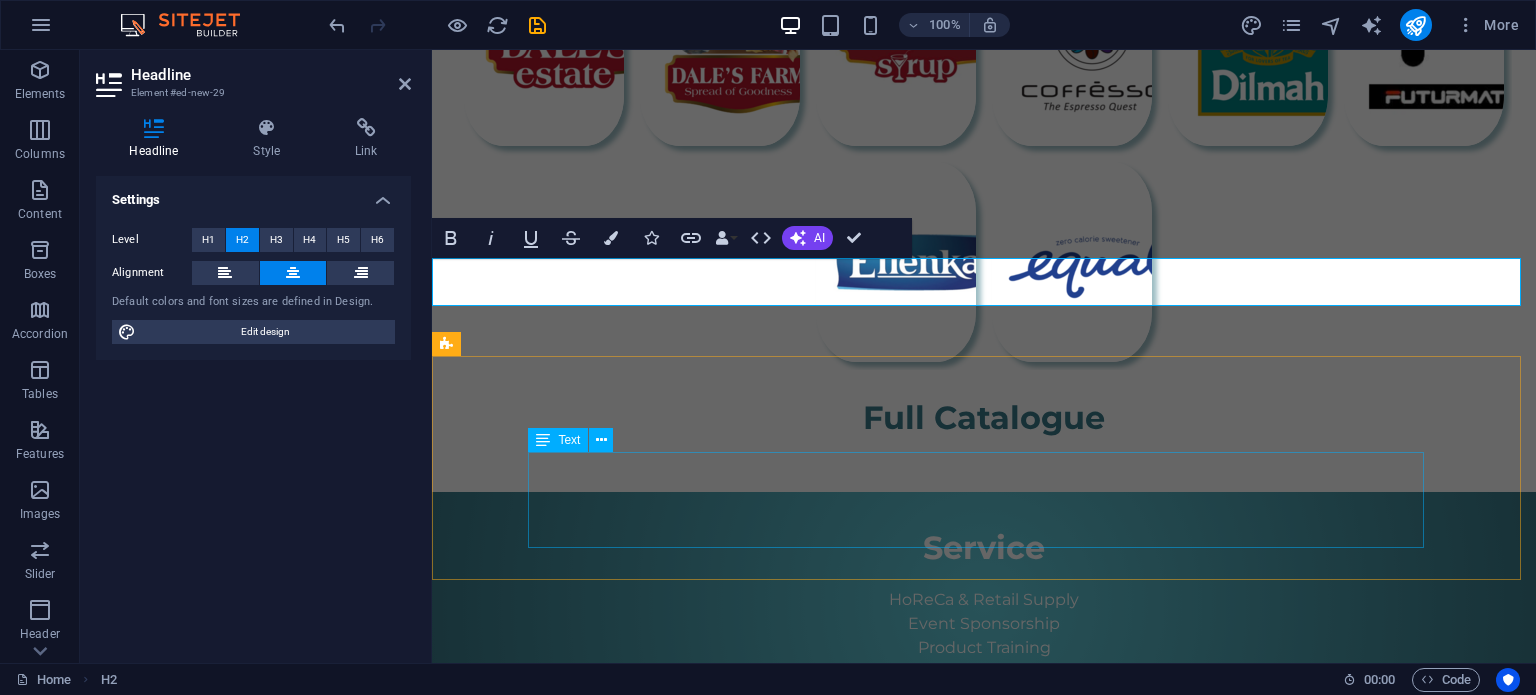 click on "HoReCa & Retail Supply Event Sponsorship Product Training Coffee Machine Service" at bounding box center [984, 636] 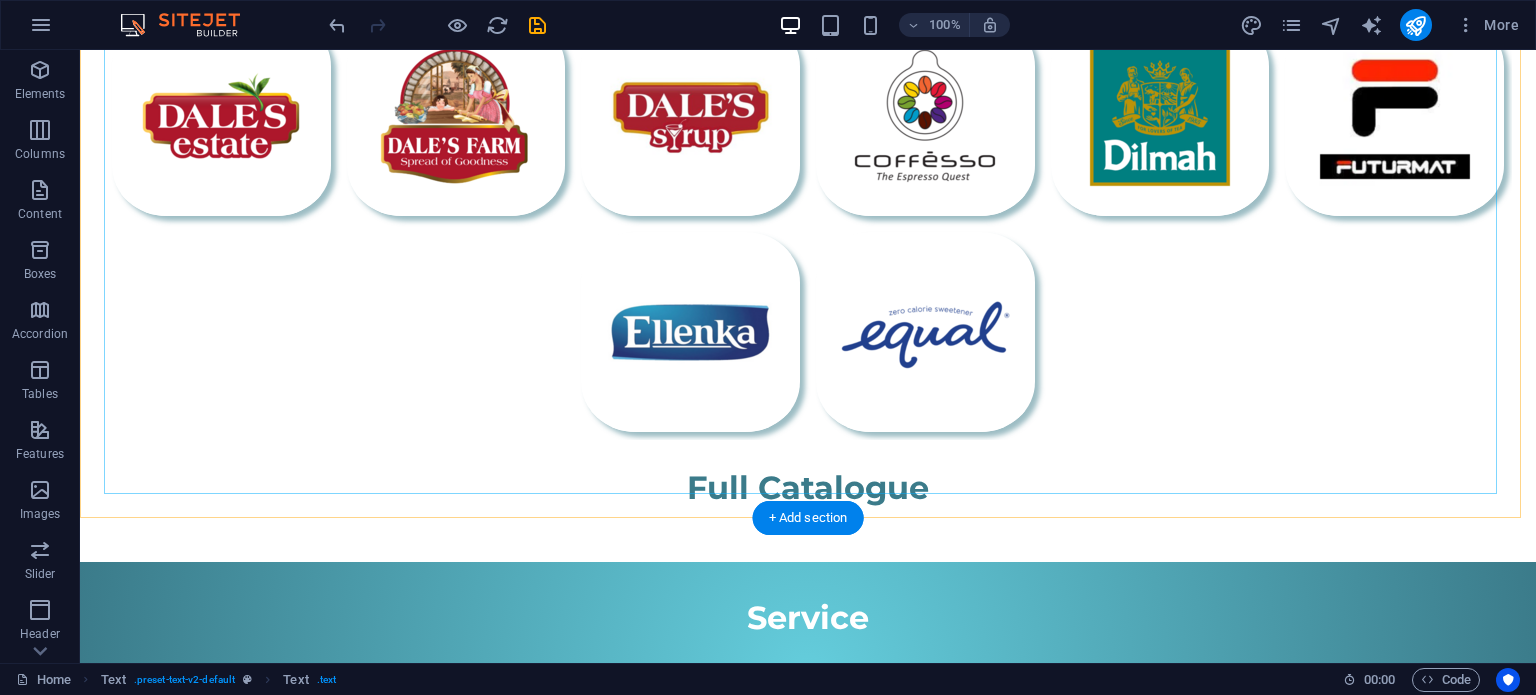 scroll, scrollTop: 898, scrollLeft: 0, axis: vertical 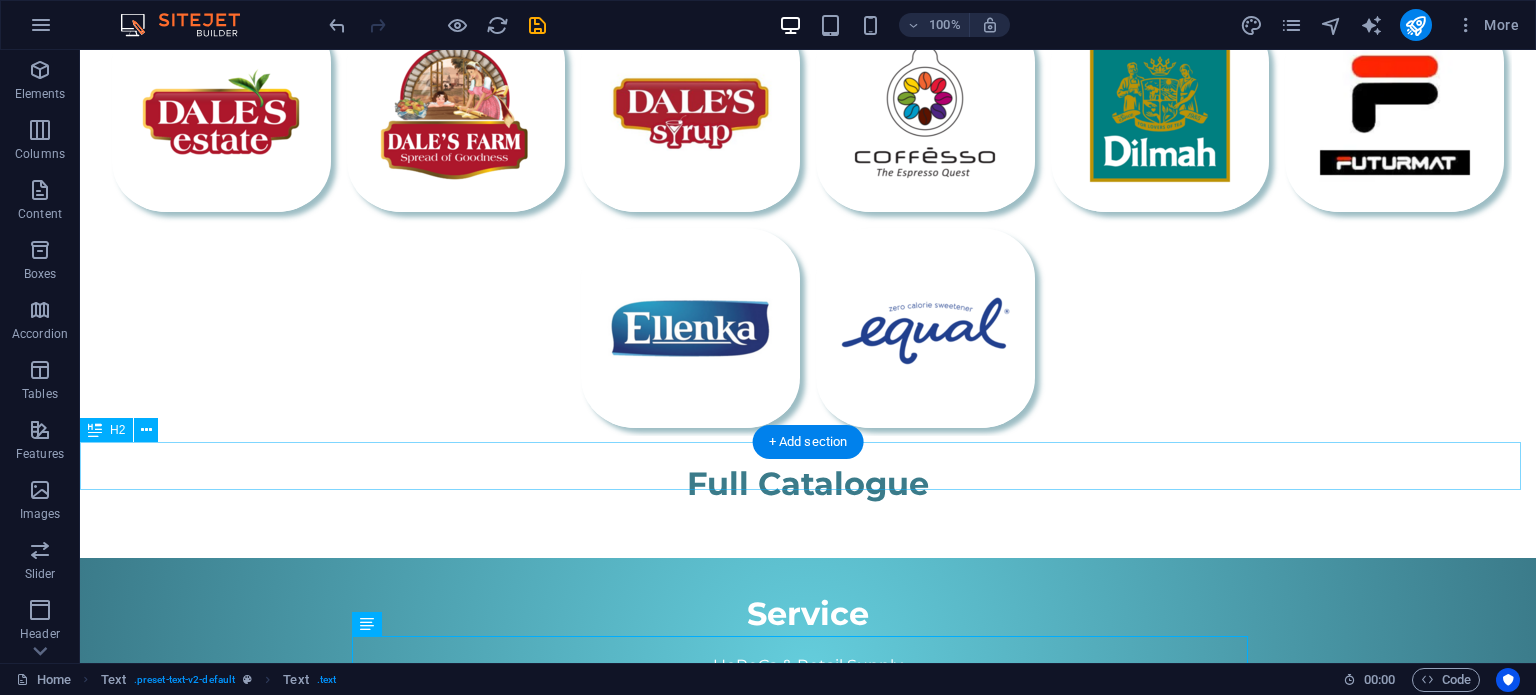 click on "Full Catalogue" at bounding box center (808, 484) 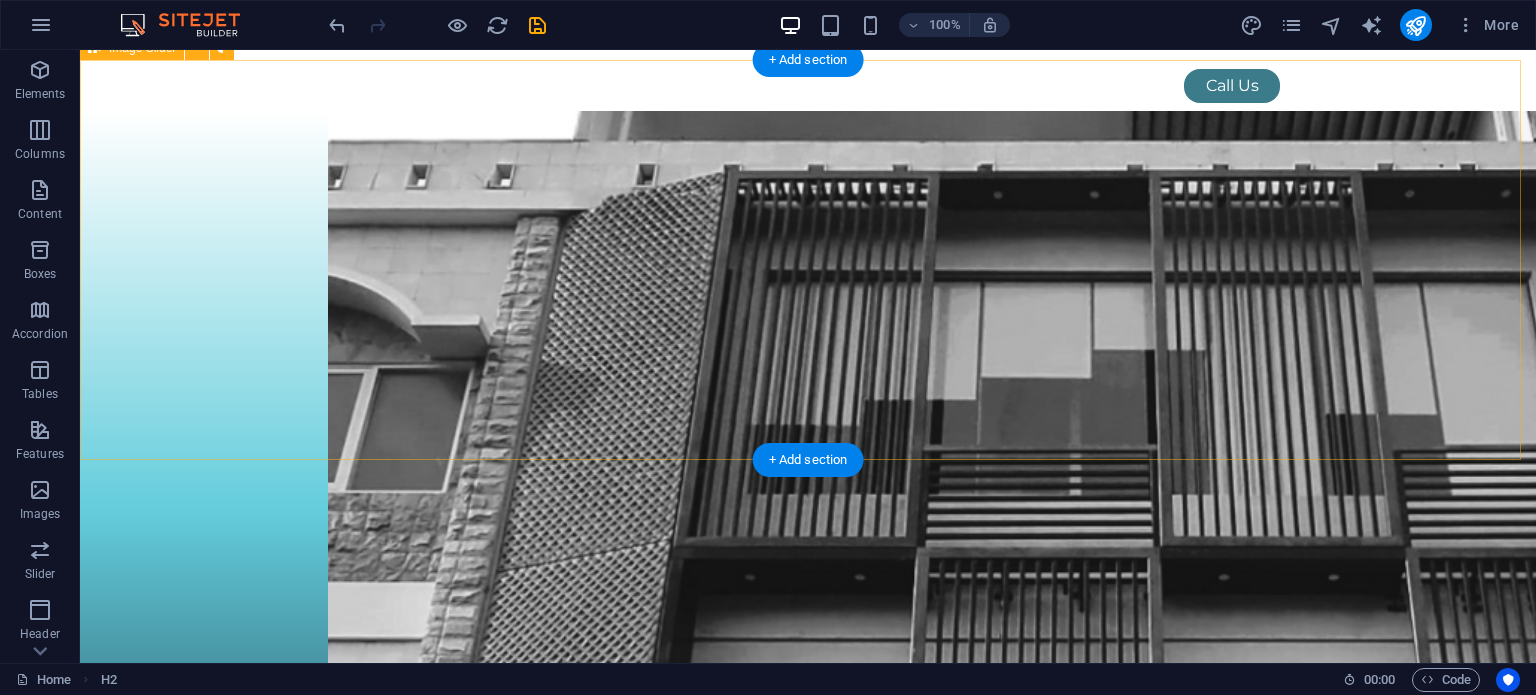 scroll, scrollTop: 0, scrollLeft: 0, axis: both 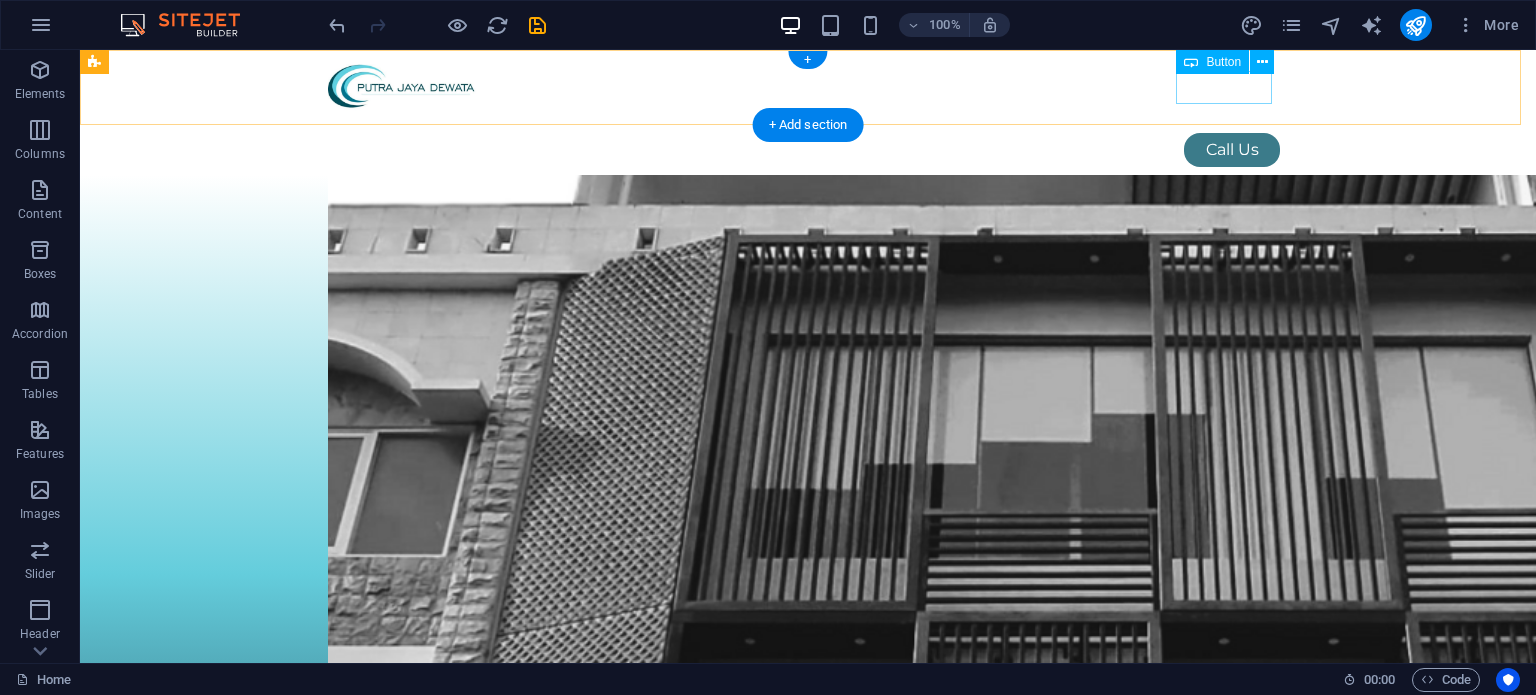 click on "Call Us" at bounding box center (808, 150) 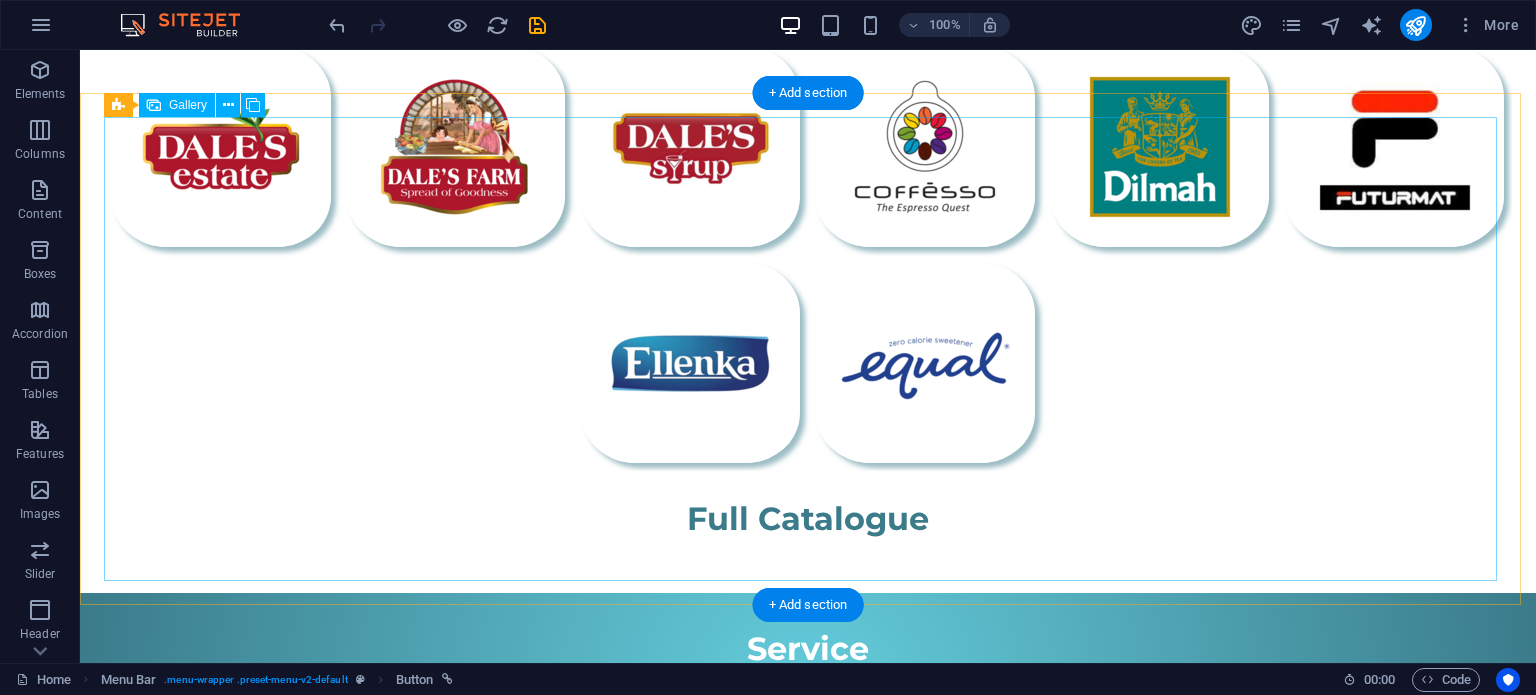 scroll, scrollTop: 1000, scrollLeft: 0, axis: vertical 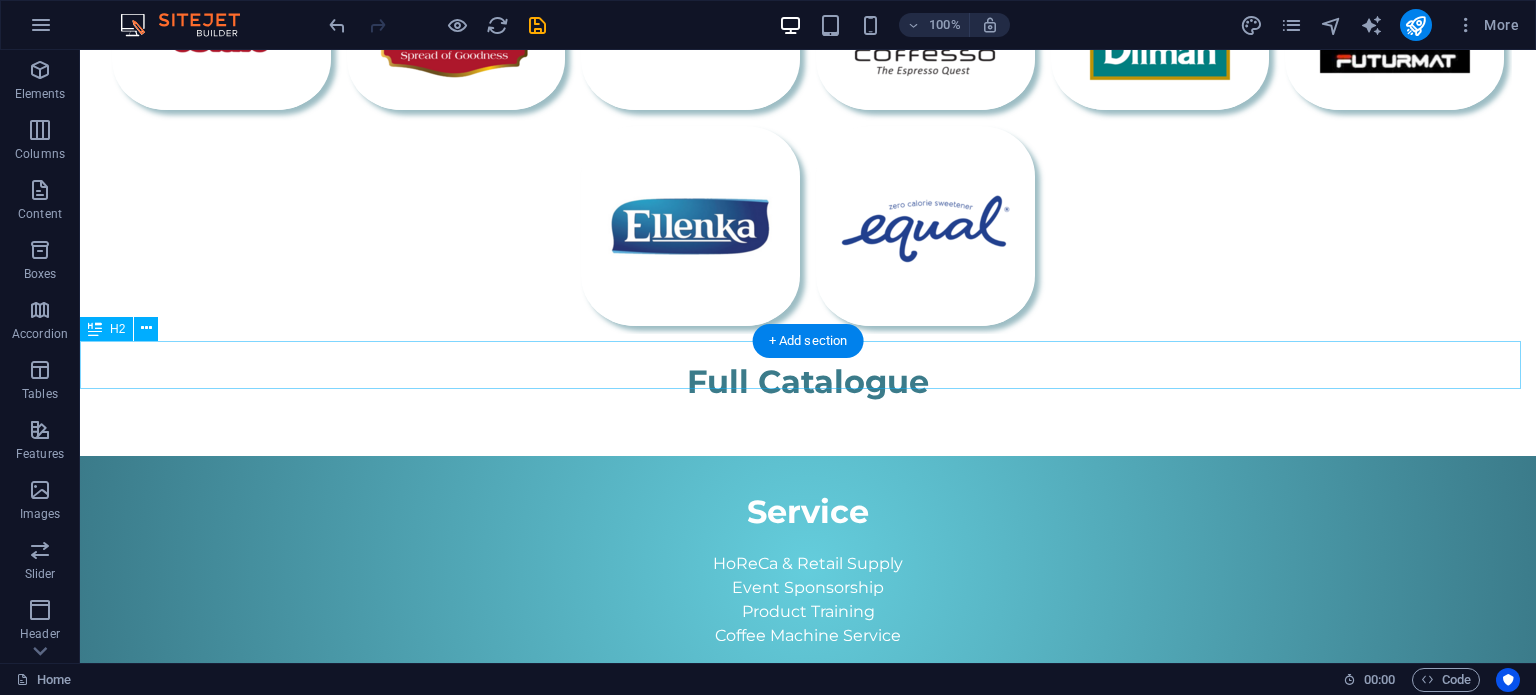 click on "Full Catalogue" at bounding box center [808, 382] 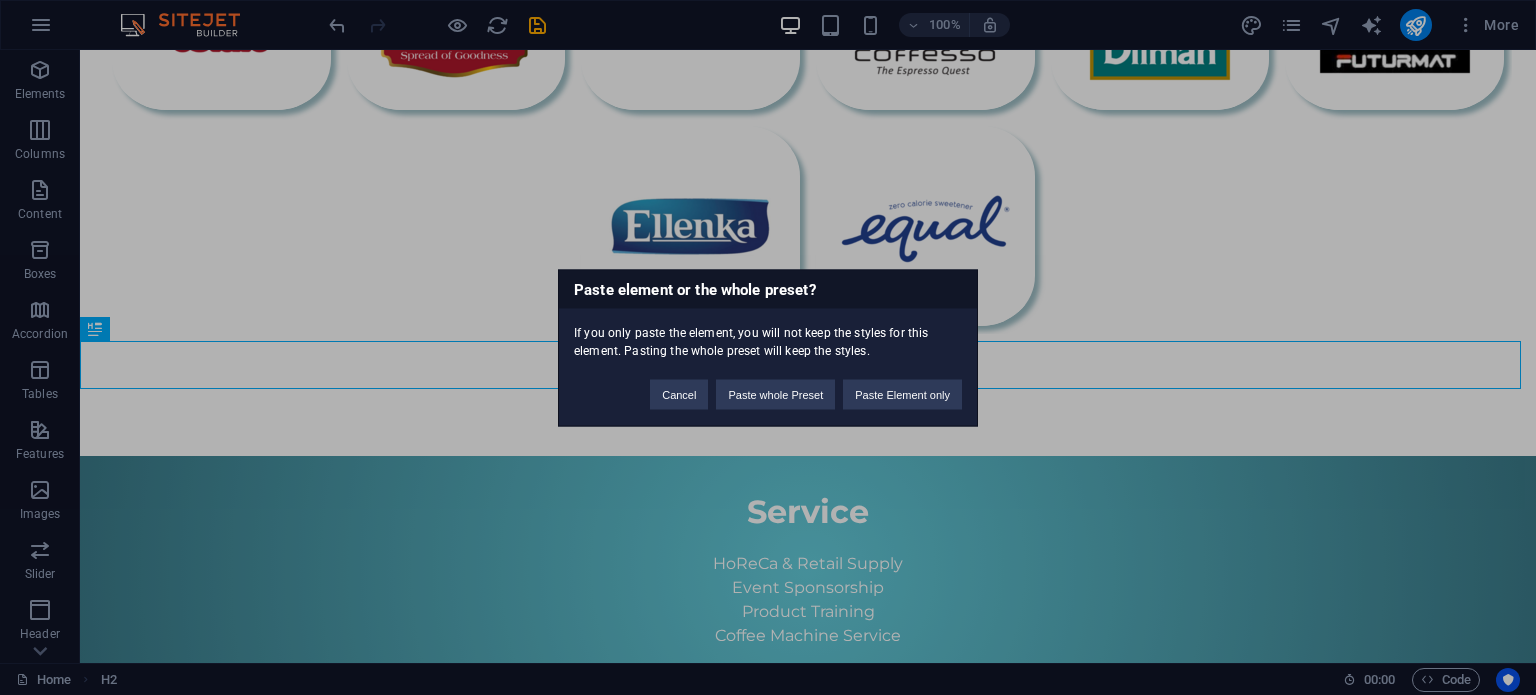 type 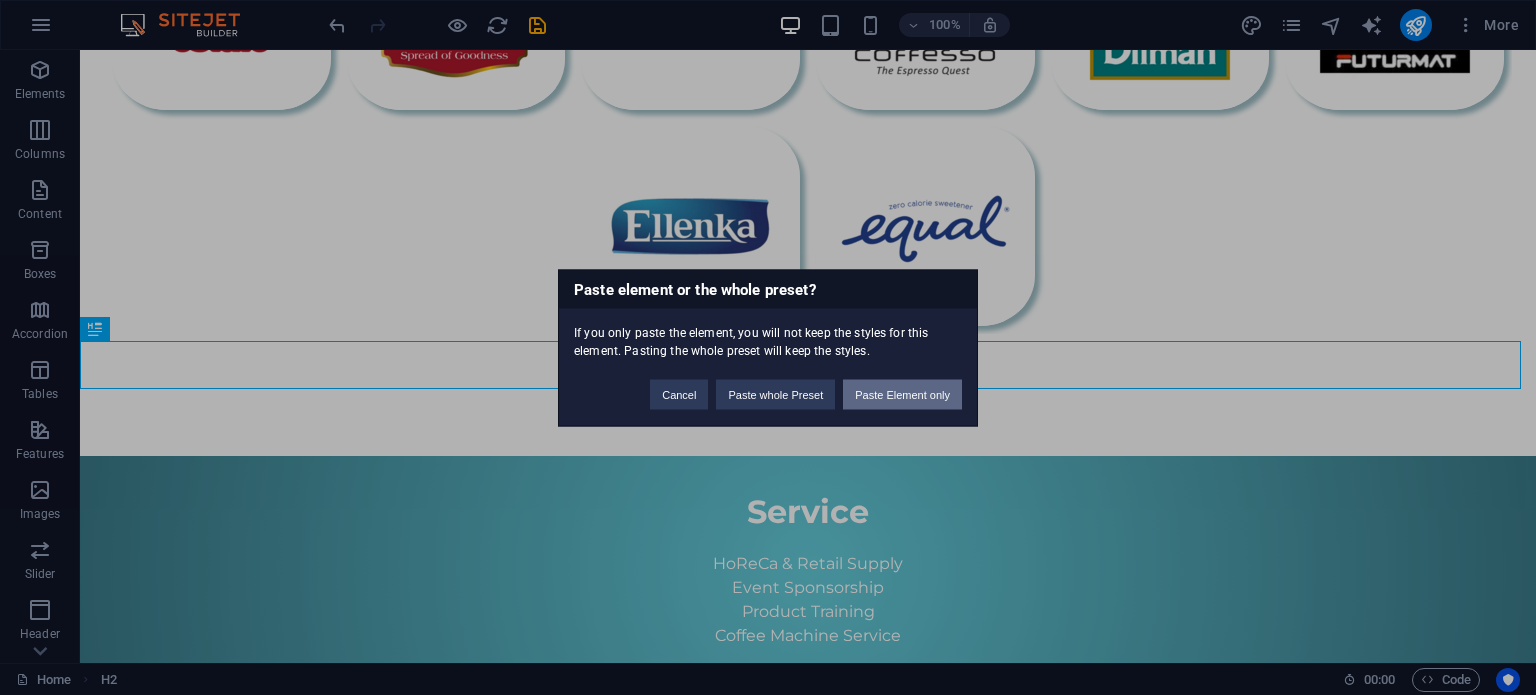 click on "Paste Element only" at bounding box center [902, 394] 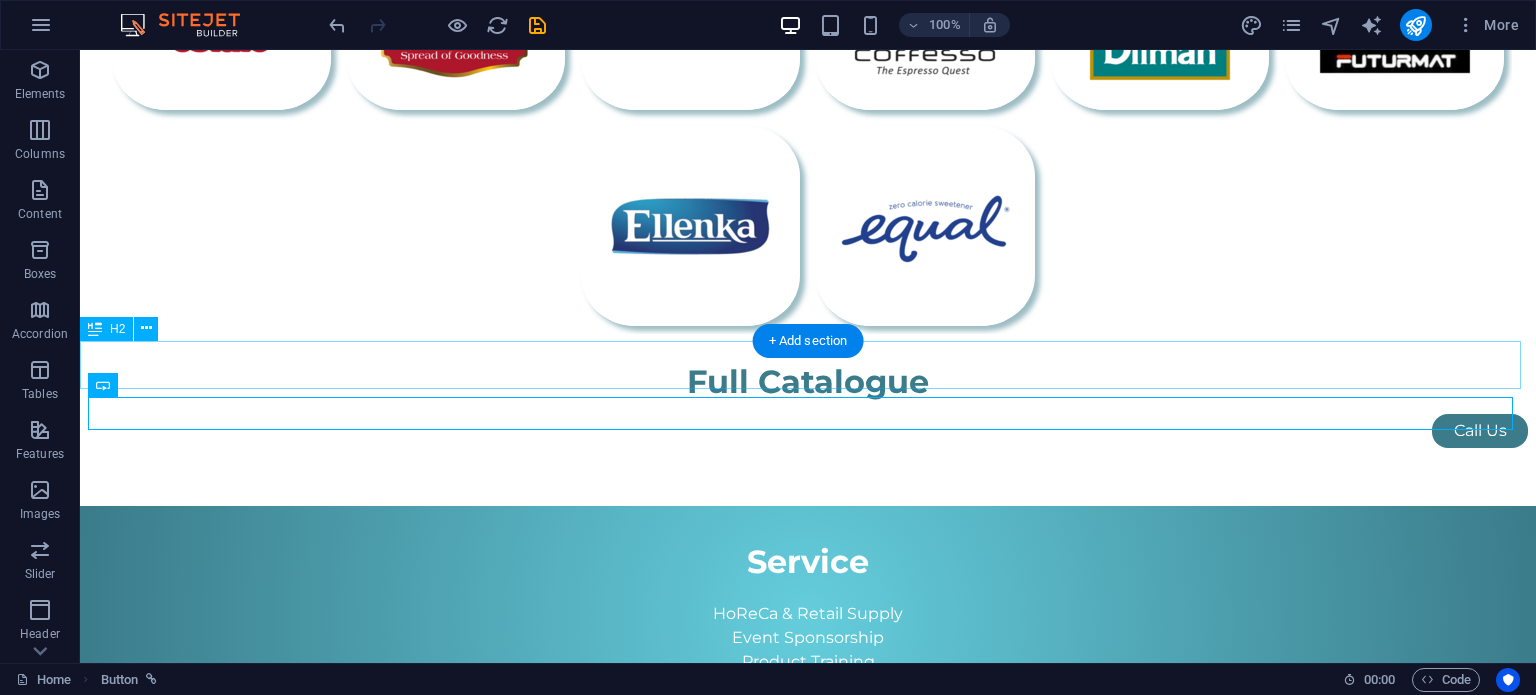 click on "Full Catalogue" at bounding box center (808, 382) 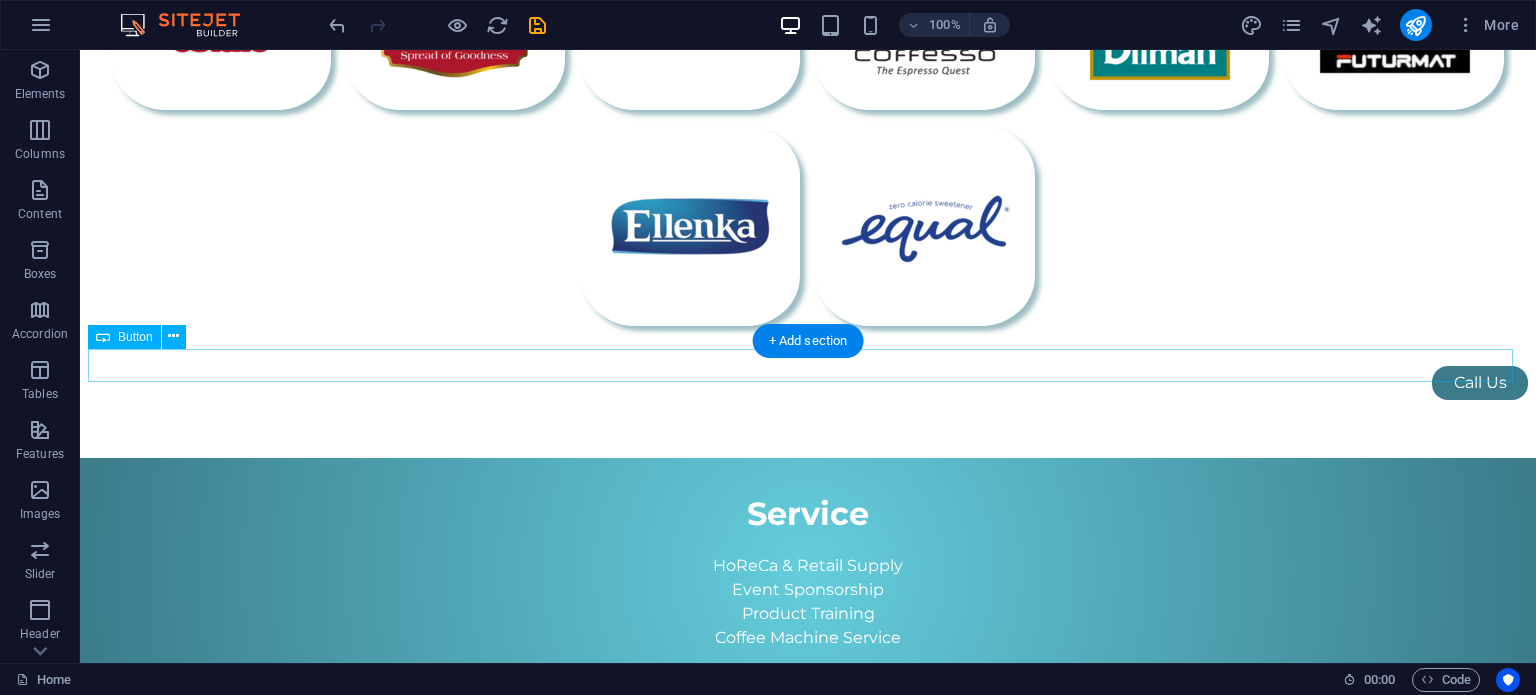 click on "Call Us" at bounding box center [808, 383] 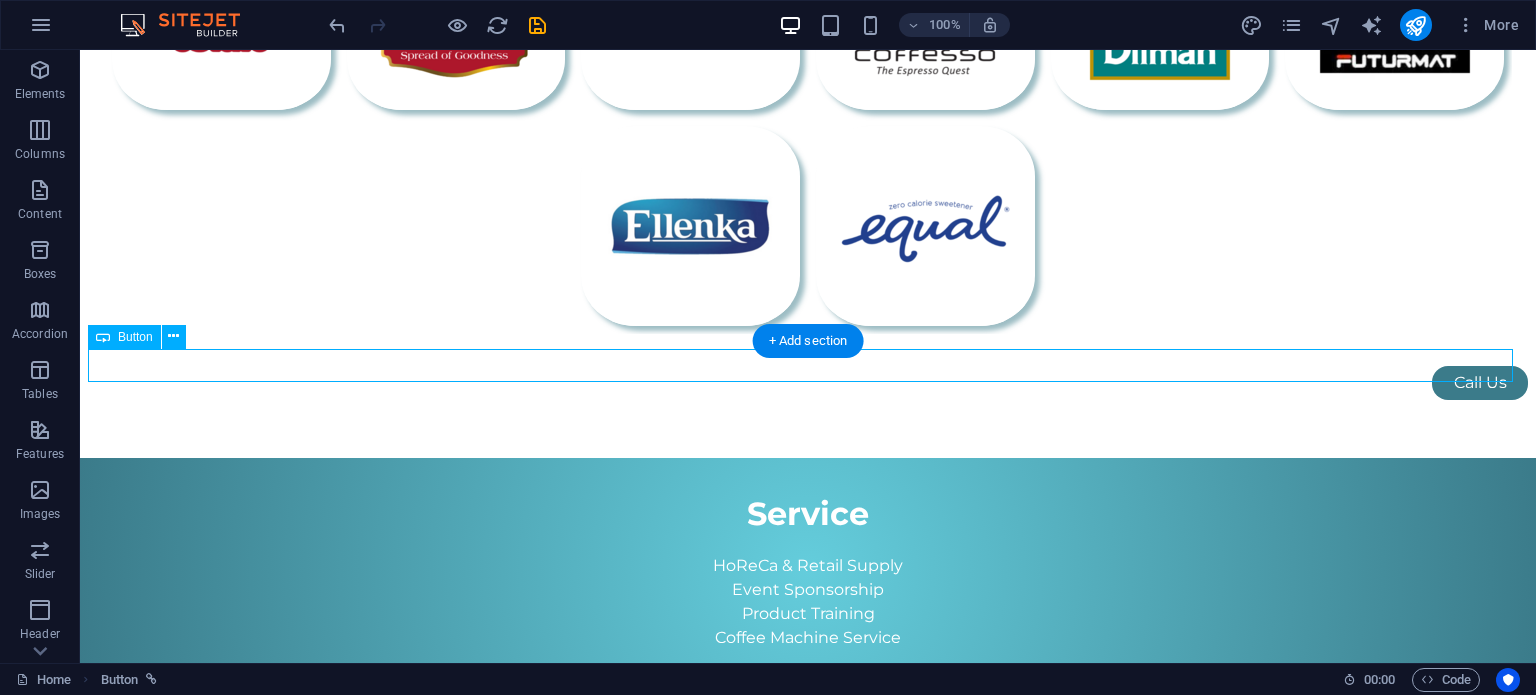 click on "Call Us" at bounding box center [808, 383] 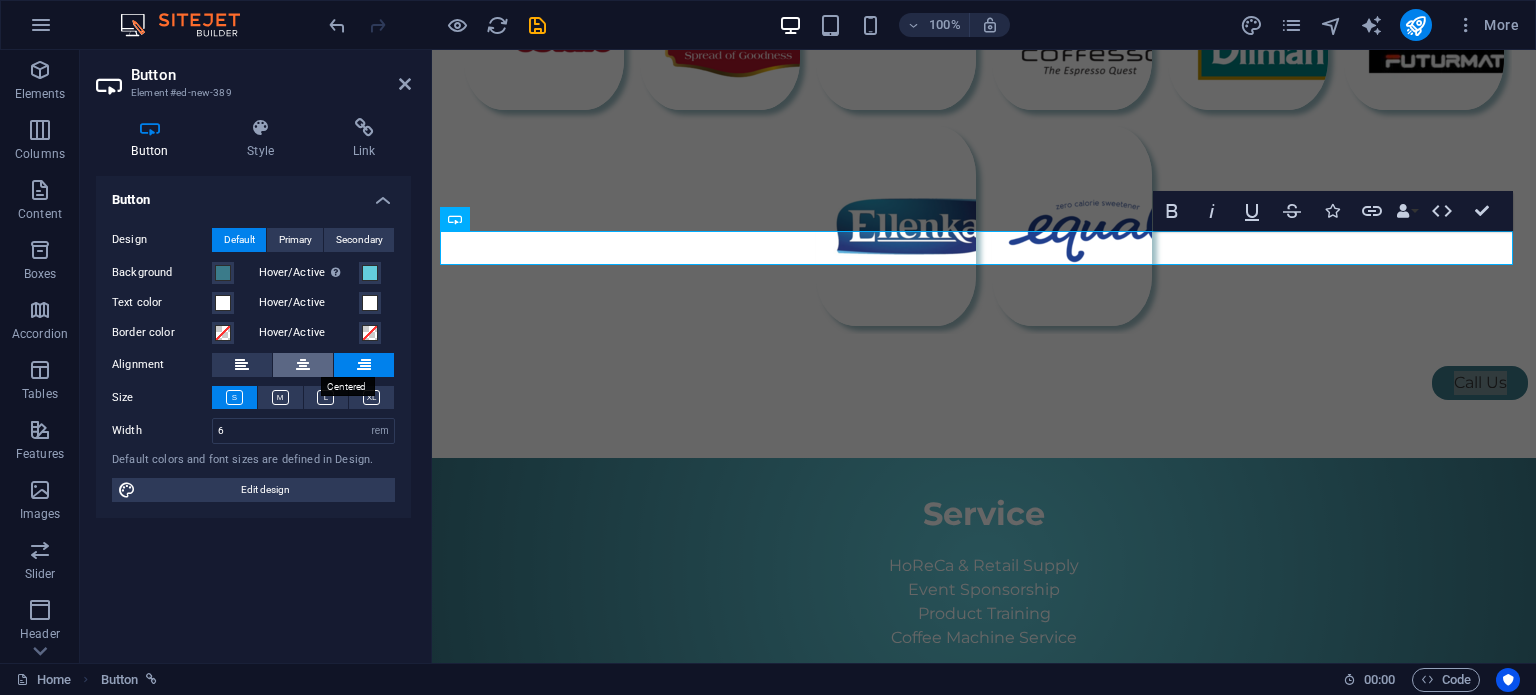 click at bounding box center [303, 365] 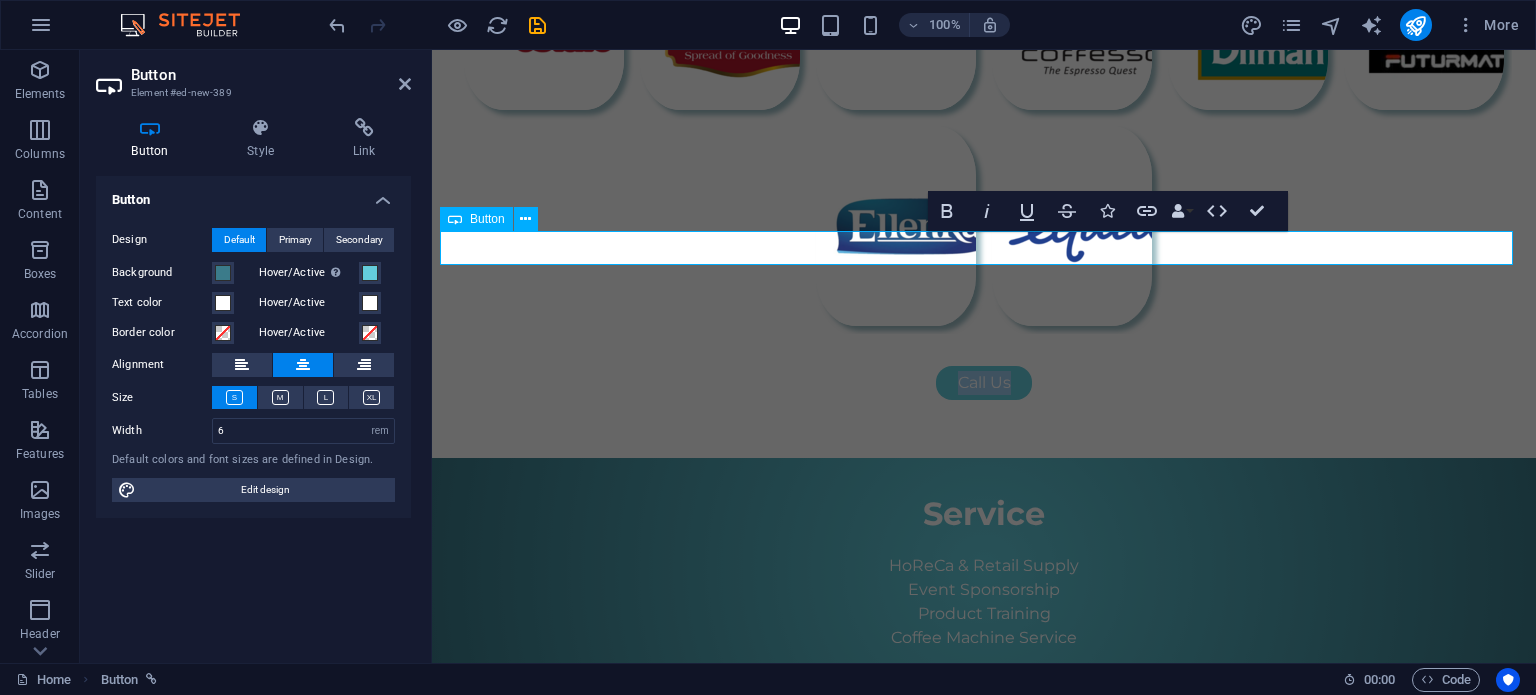 click on "Call Us" at bounding box center [984, 383] 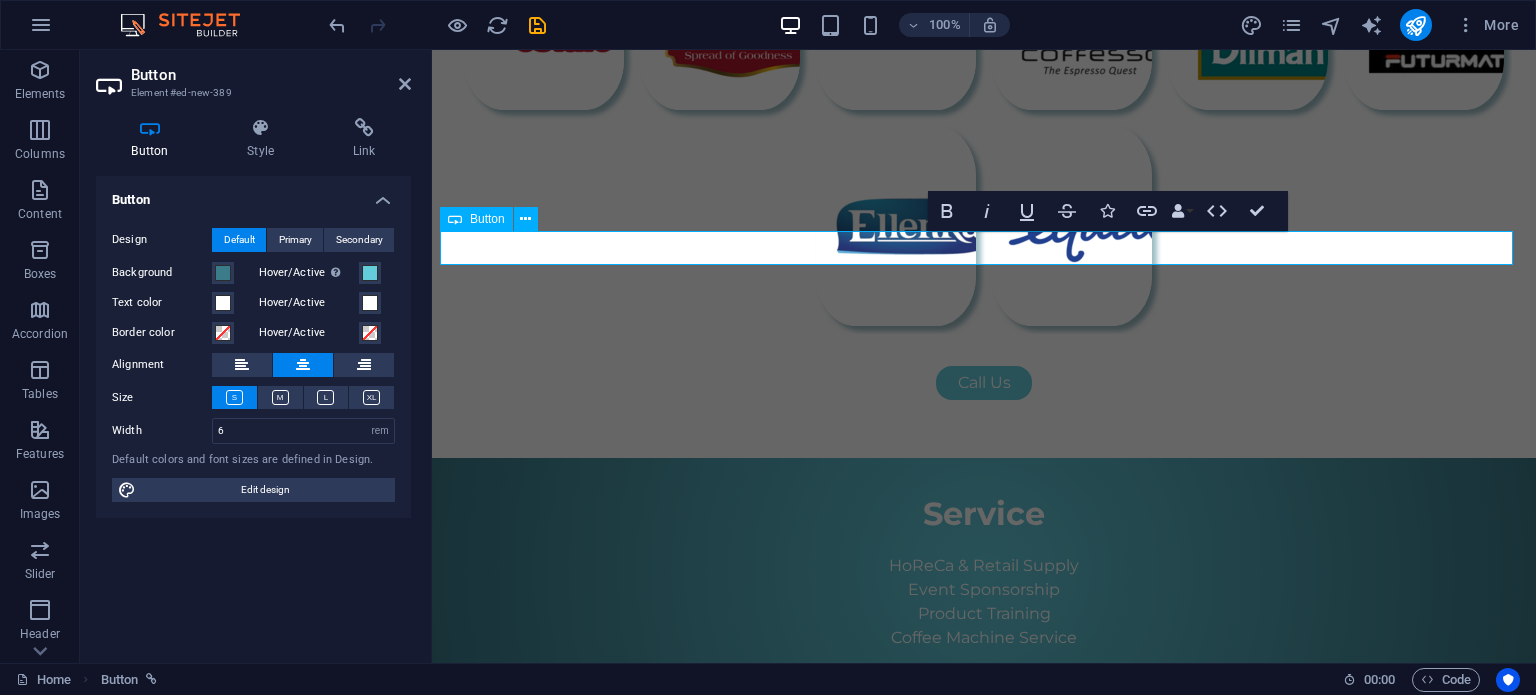 click on "Call Us" at bounding box center [984, 383] 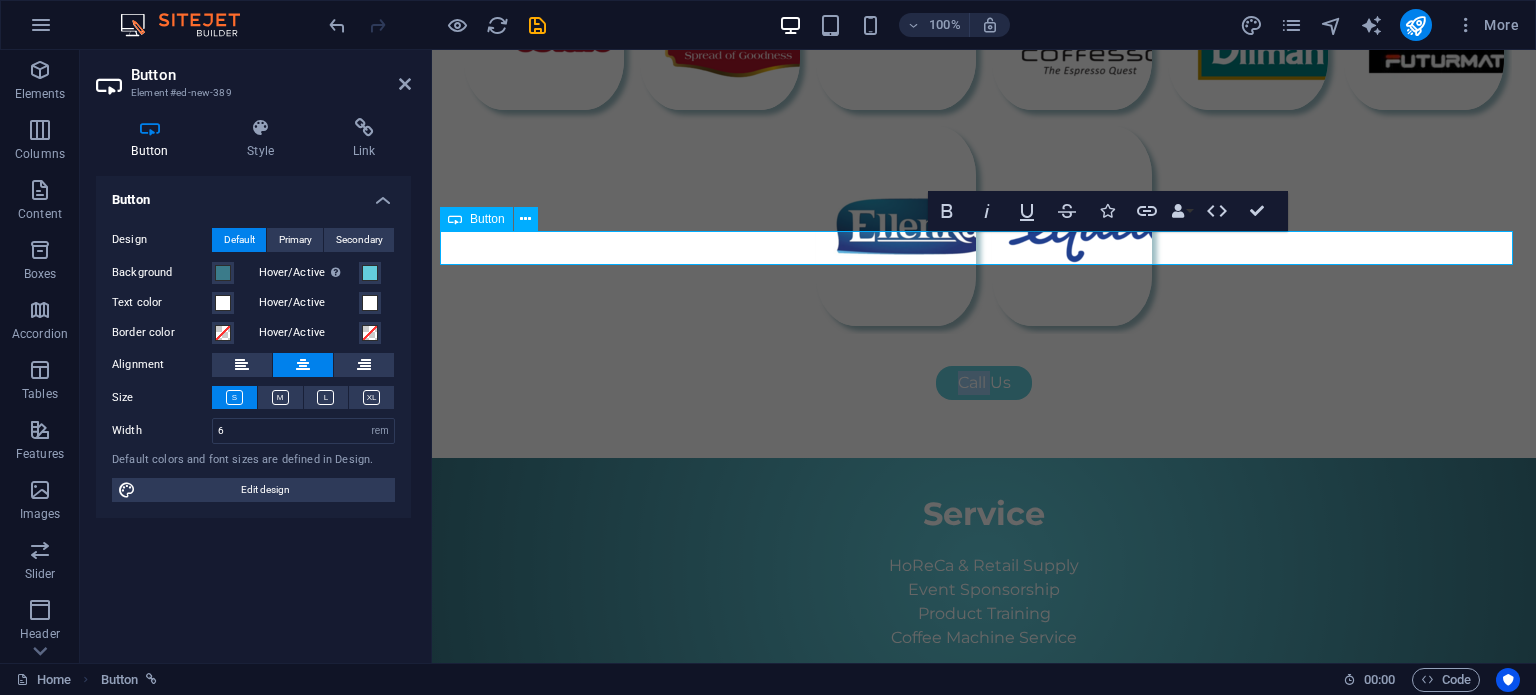 click on "Call Us" at bounding box center (984, 383) 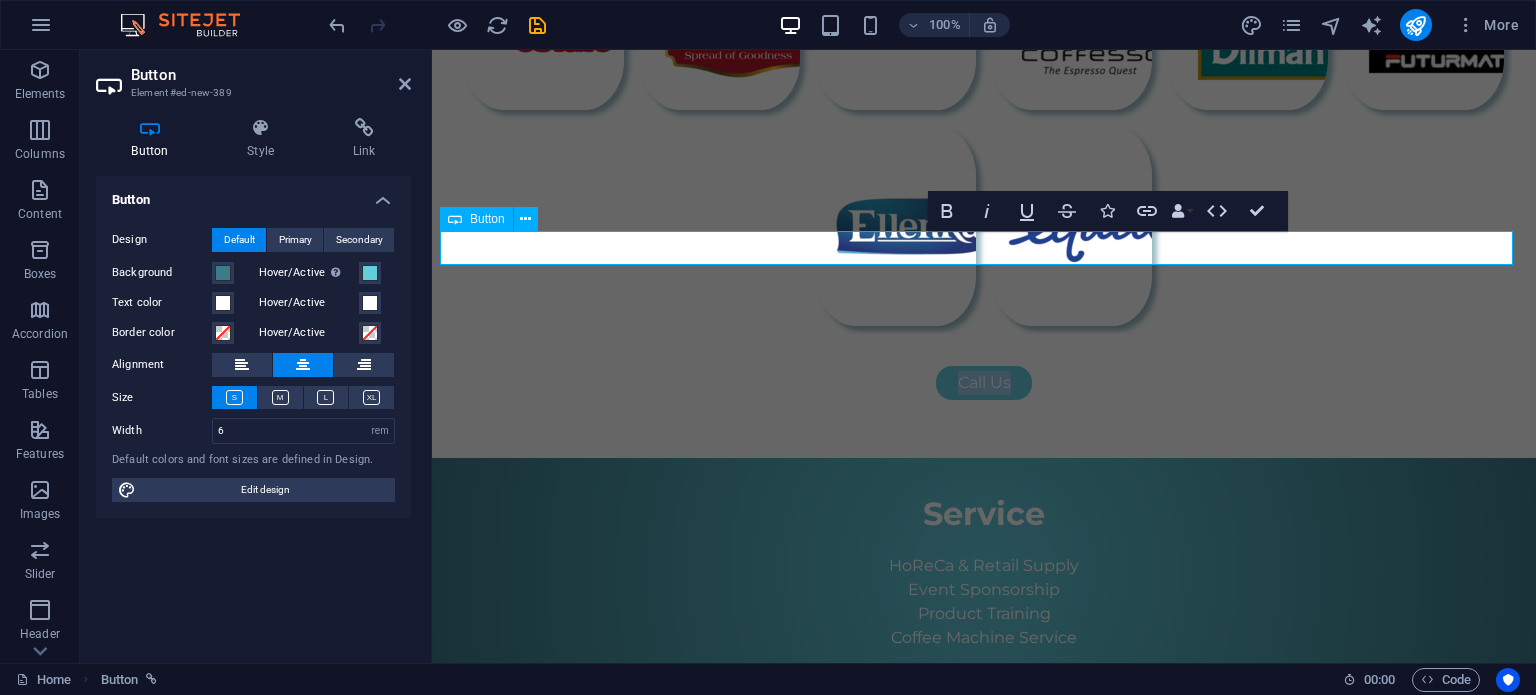 type 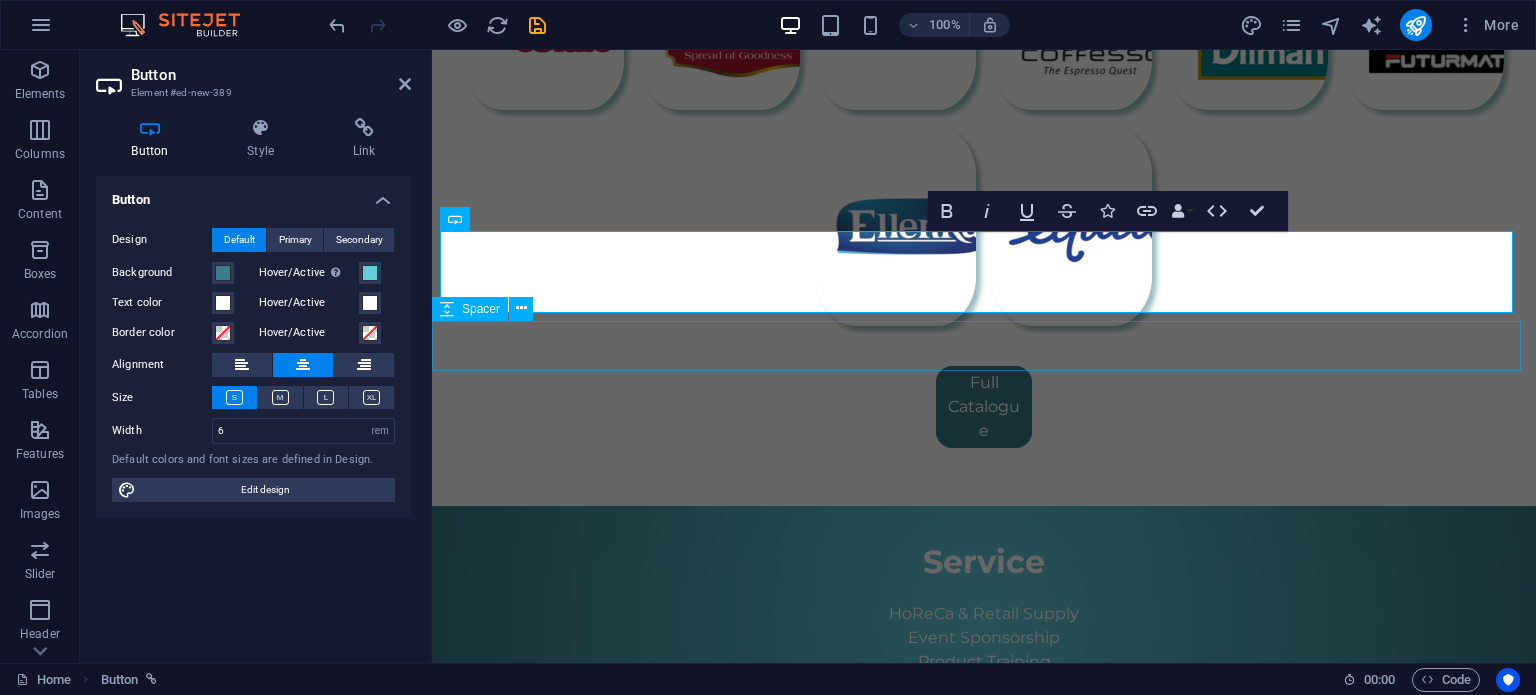 click at bounding box center (984, 481) 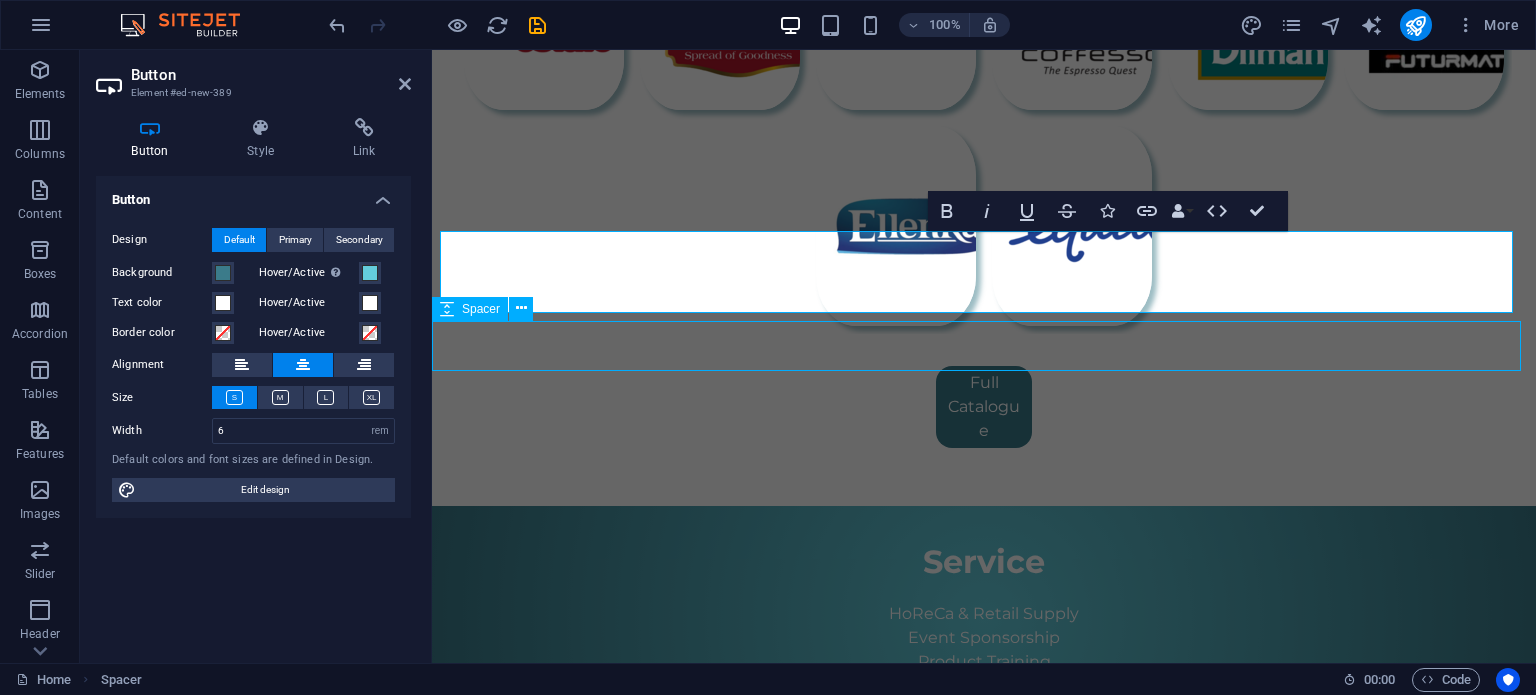 scroll, scrollTop: 1058, scrollLeft: 0, axis: vertical 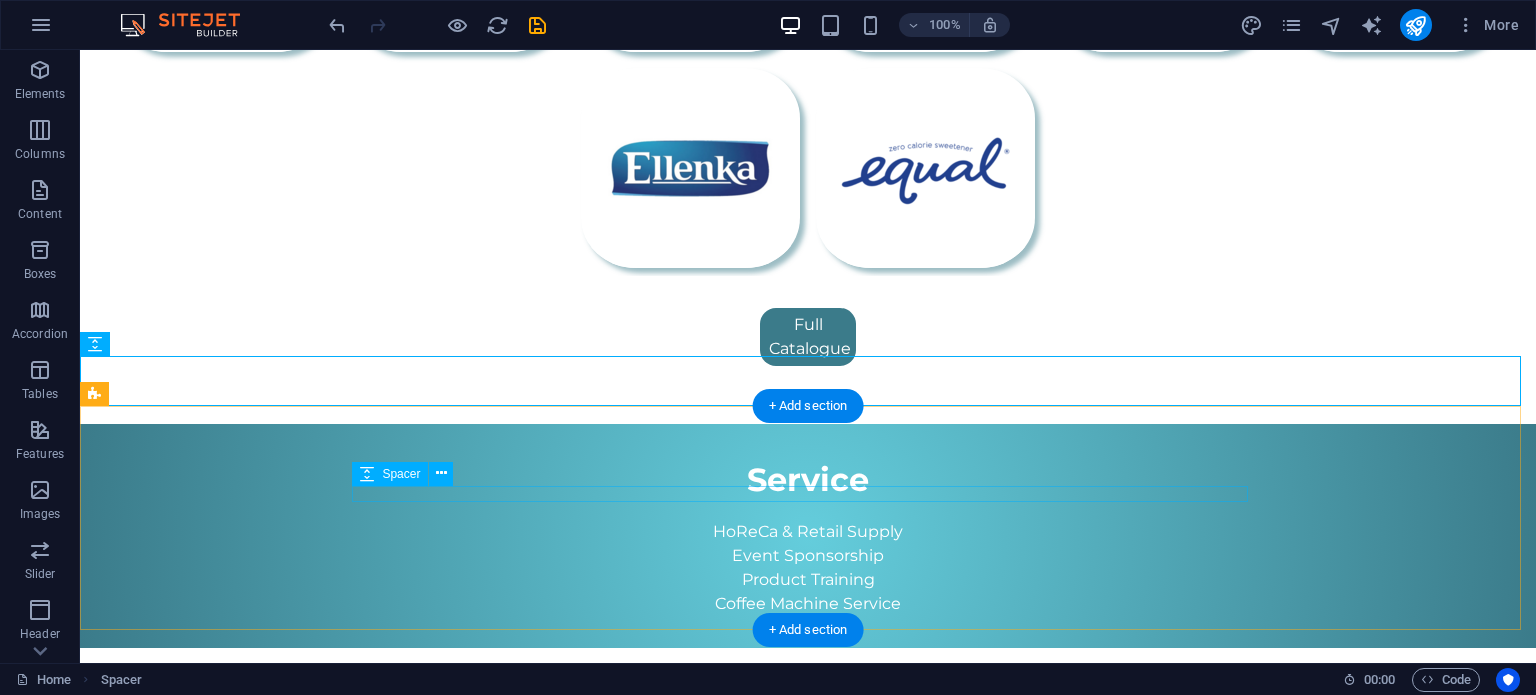 click on "HoReCa & Retail Supply Event Sponsorship Product Training Coffee Machine Service" at bounding box center (808, 568) 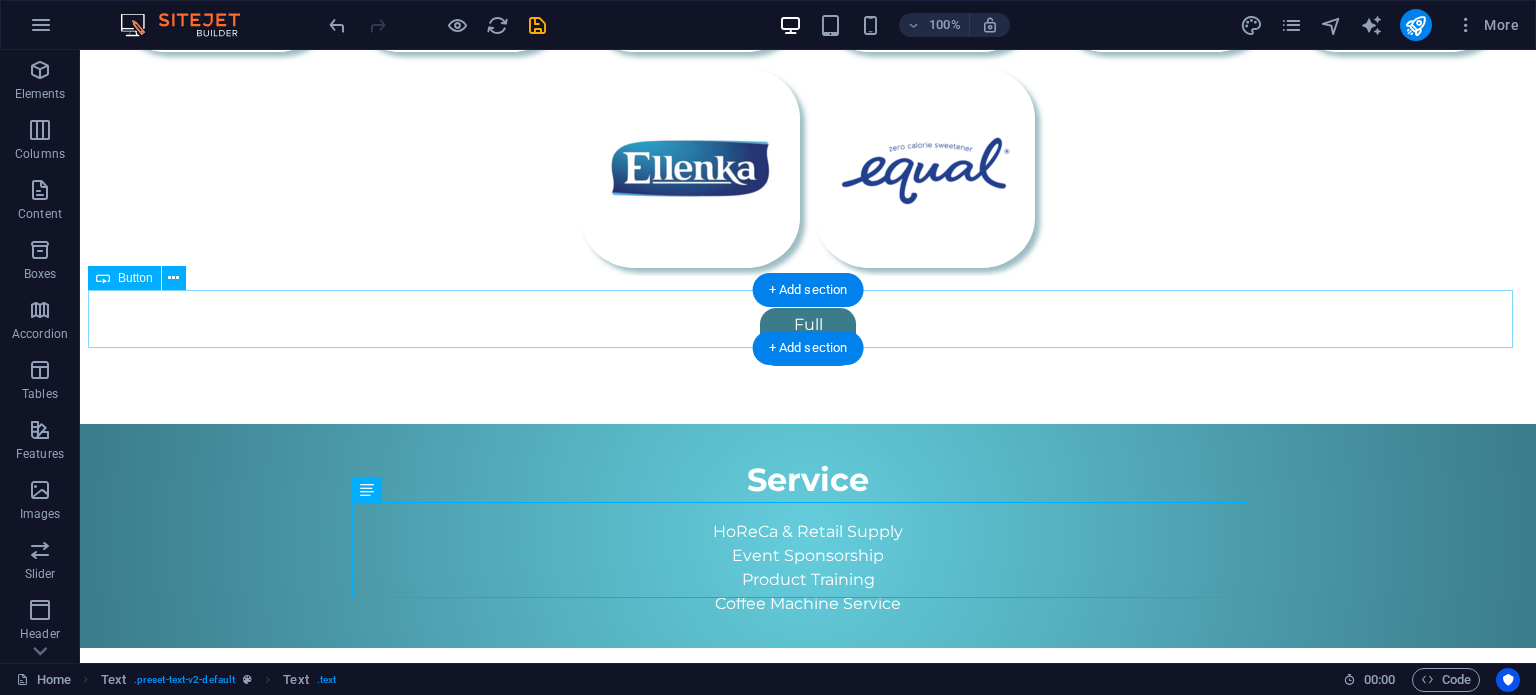 click on "Full Catalogue" at bounding box center (808, 337) 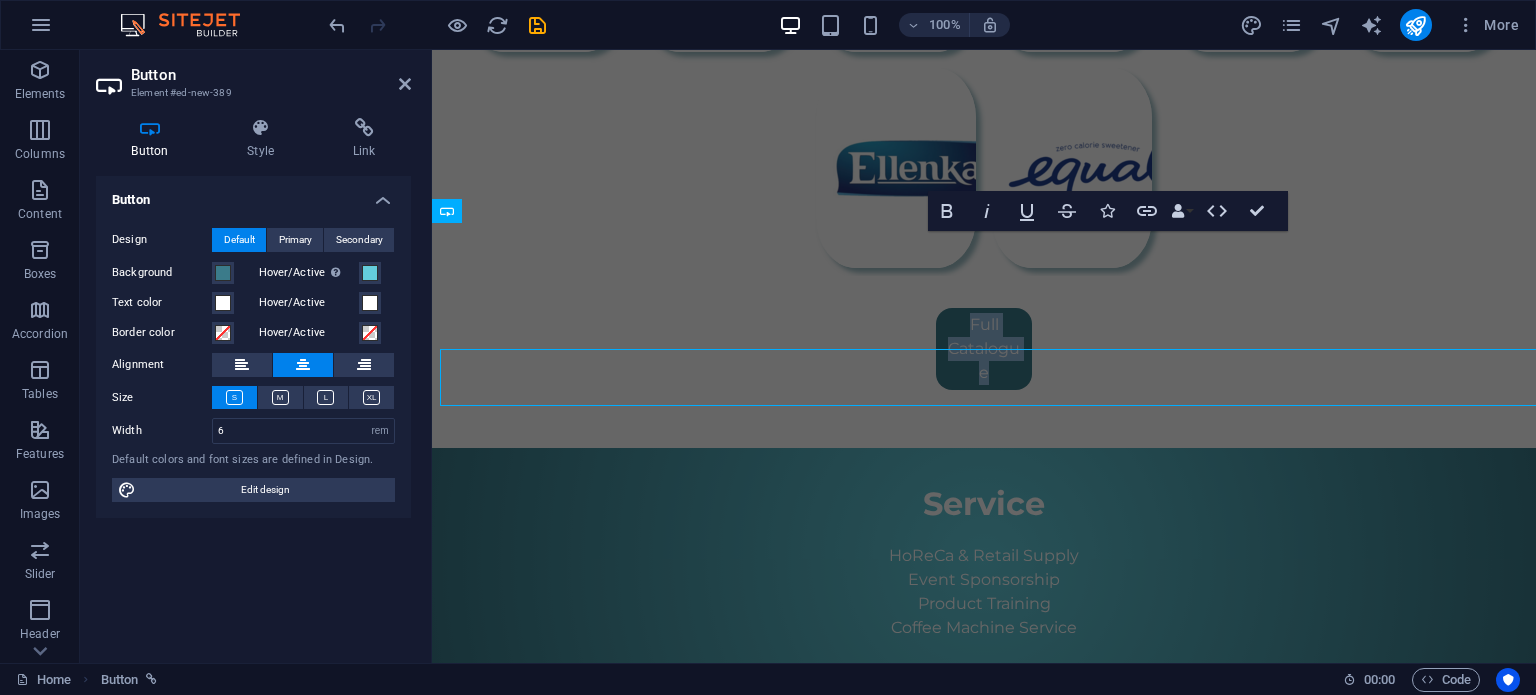 scroll, scrollTop: 1000, scrollLeft: 0, axis: vertical 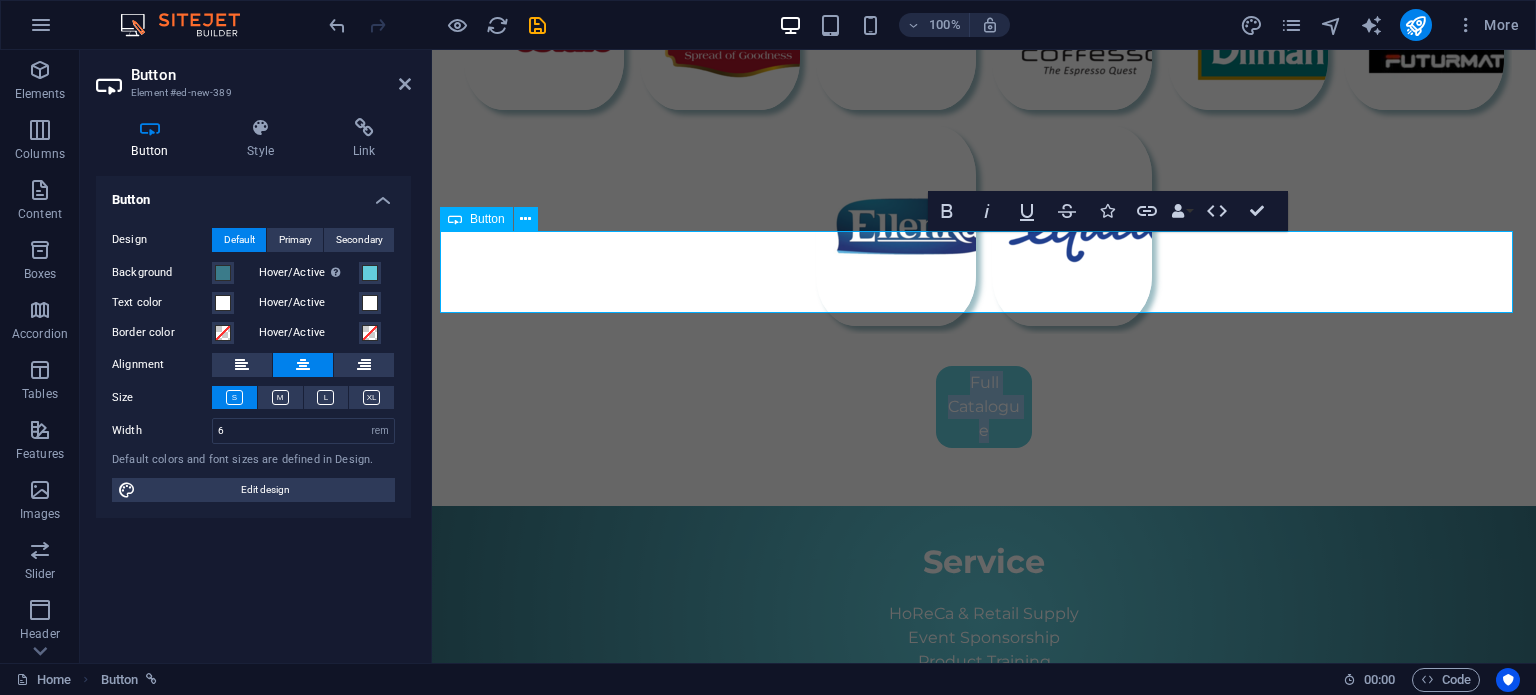 click on "Full Catalogue" at bounding box center (984, 407) 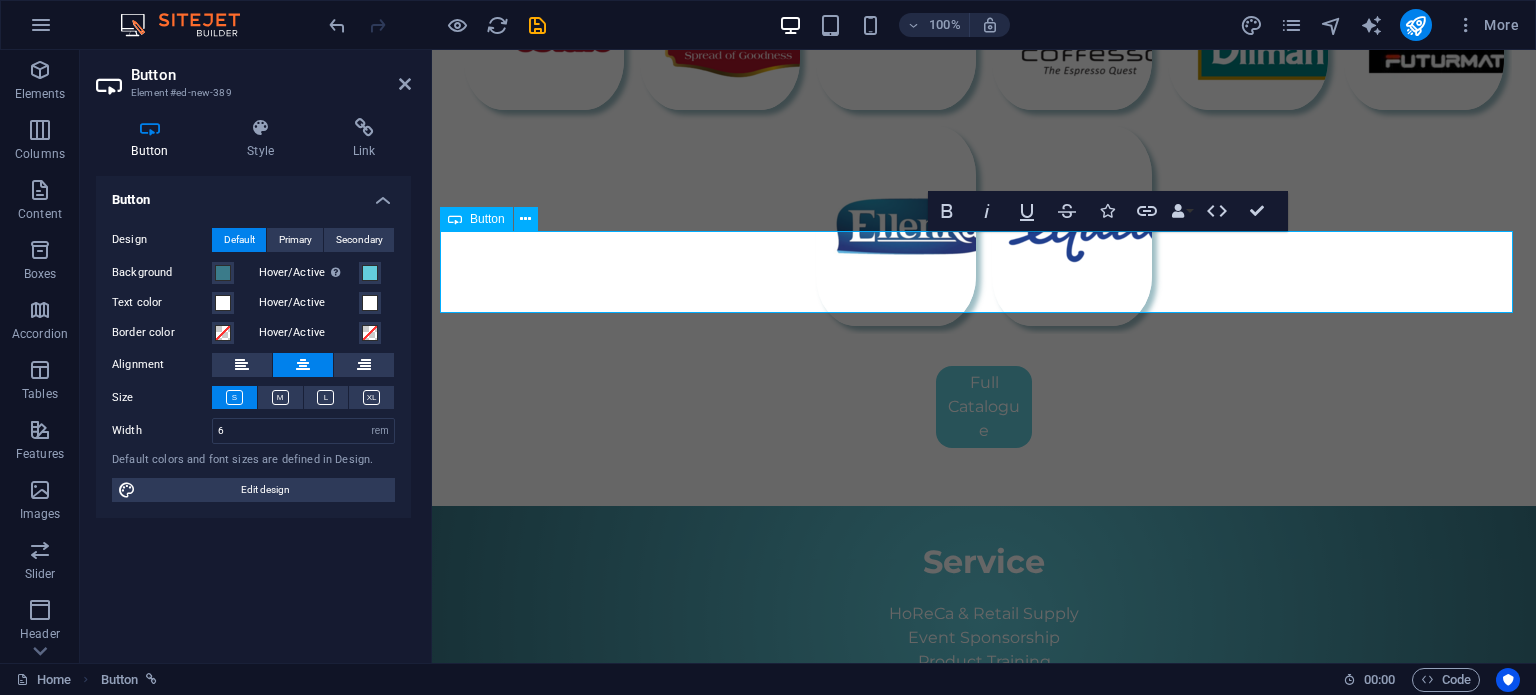 click on "Full Catalogue" at bounding box center (984, 407) 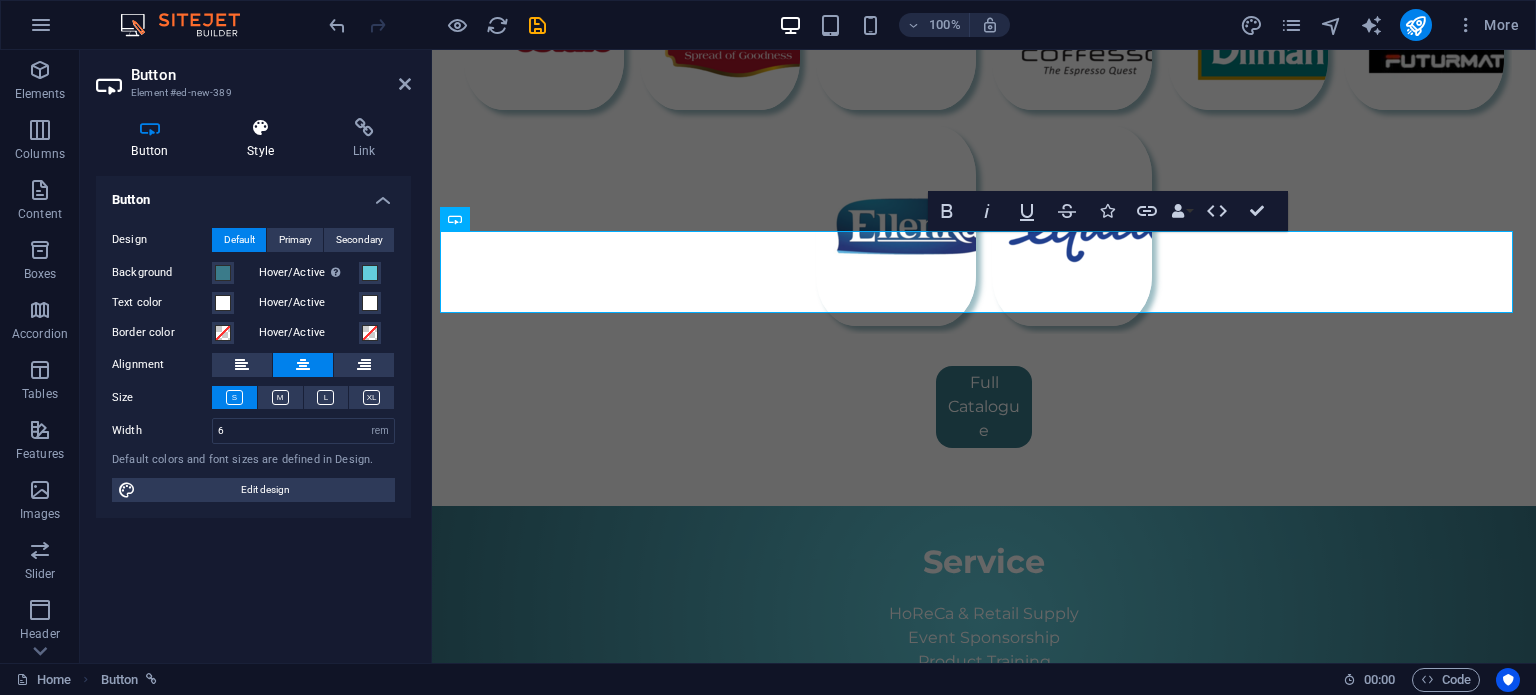 click on "Style" at bounding box center [265, 139] 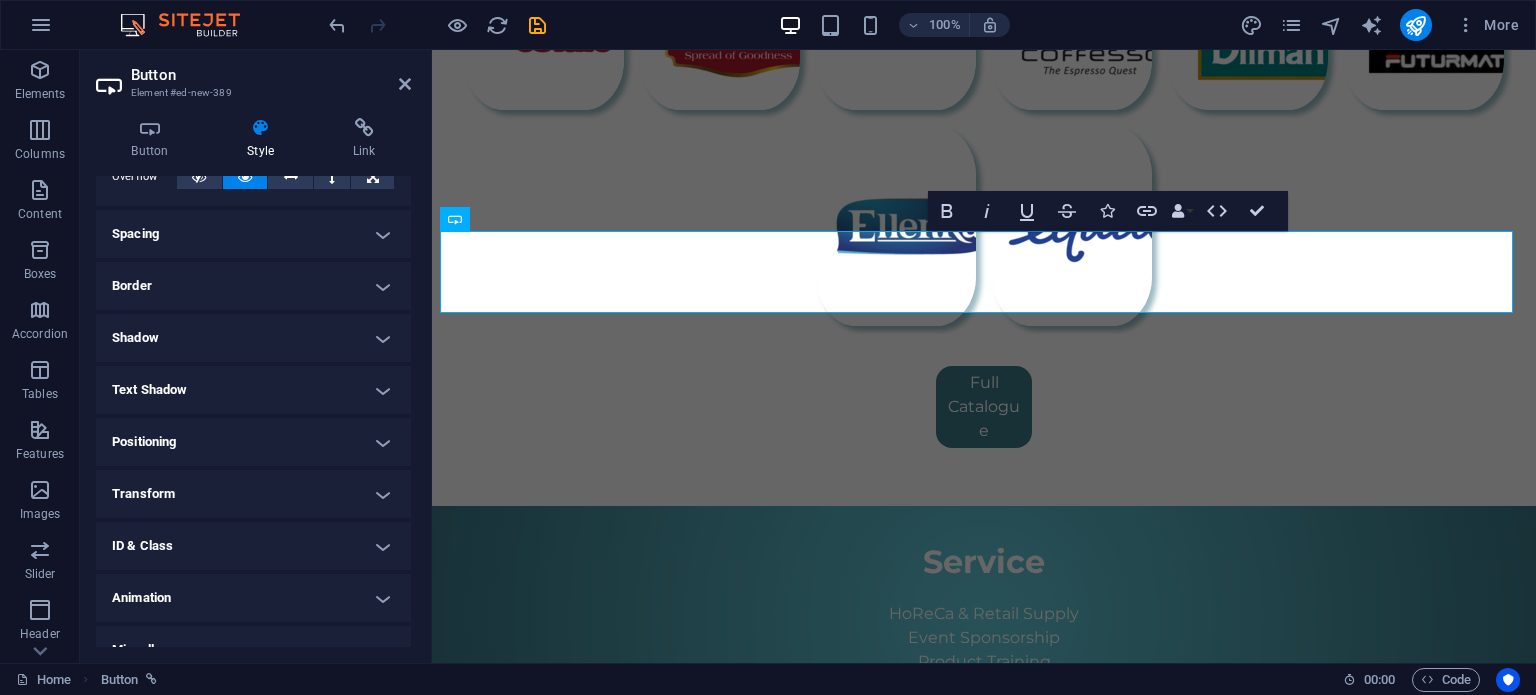 scroll, scrollTop: 159, scrollLeft: 0, axis: vertical 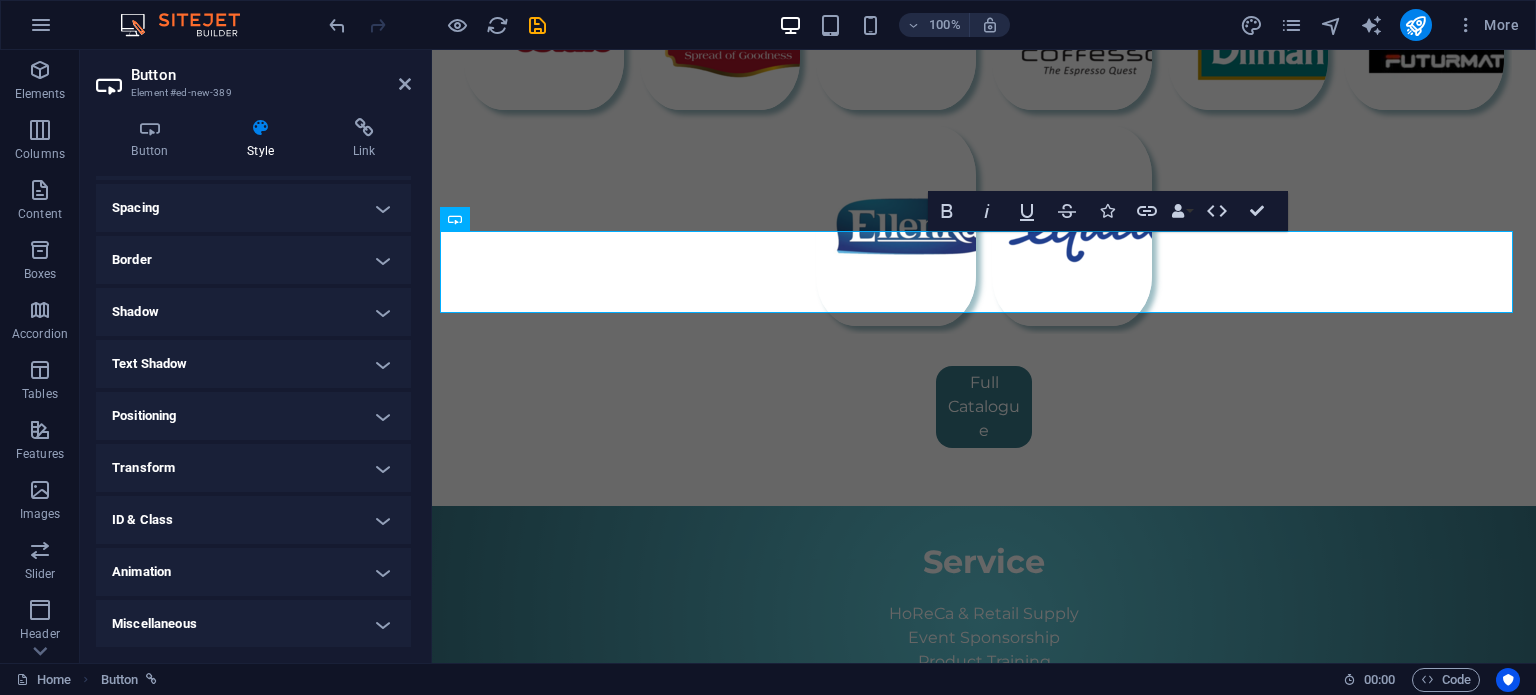 click on "Transform" at bounding box center (253, 468) 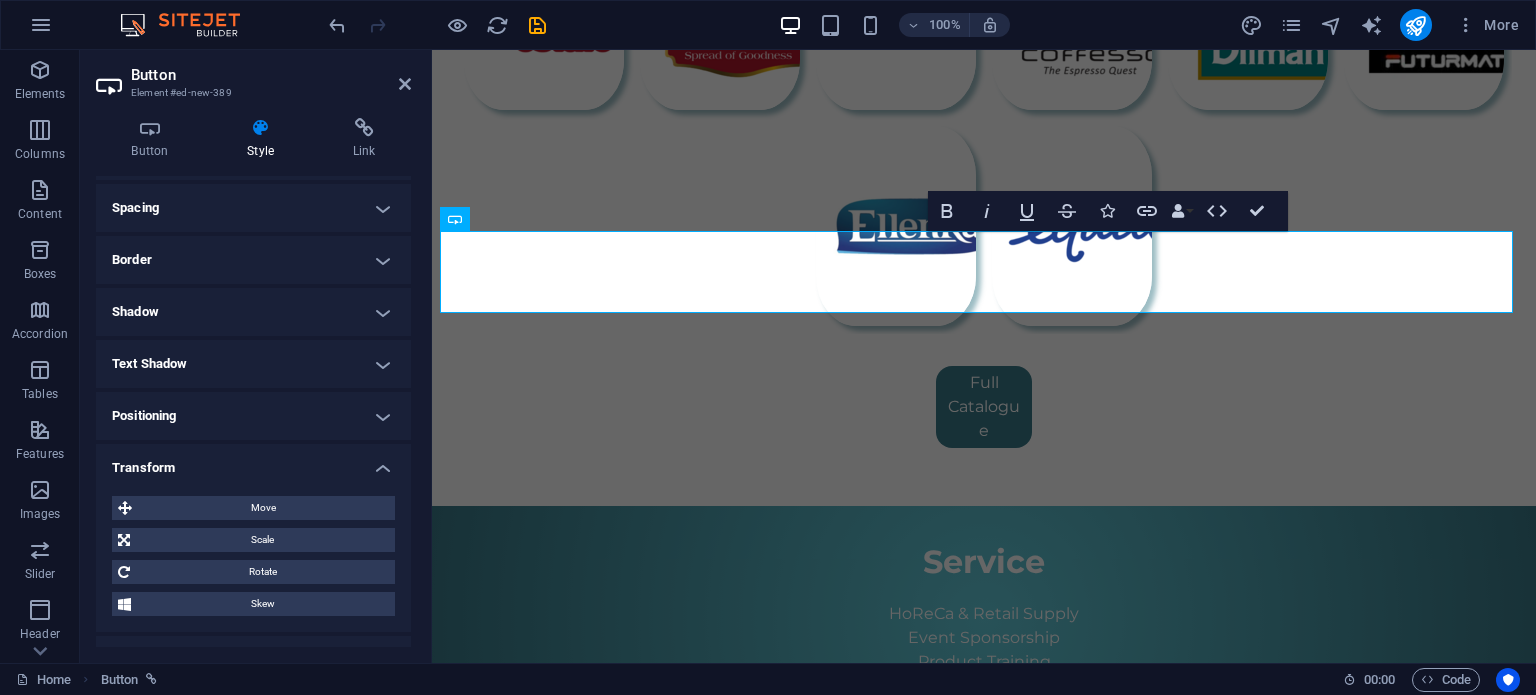 click on "Transform" at bounding box center [253, 462] 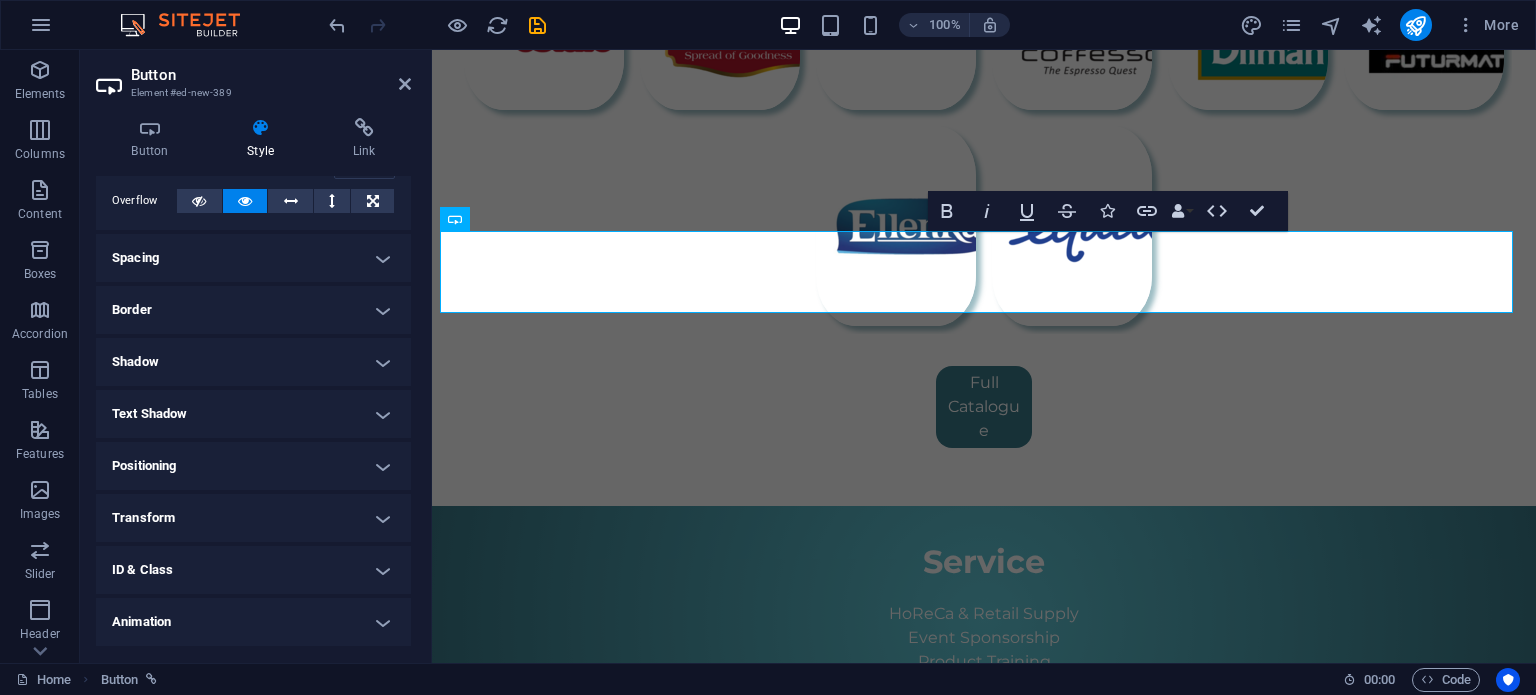 scroll, scrollTop: 25, scrollLeft: 0, axis: vertical 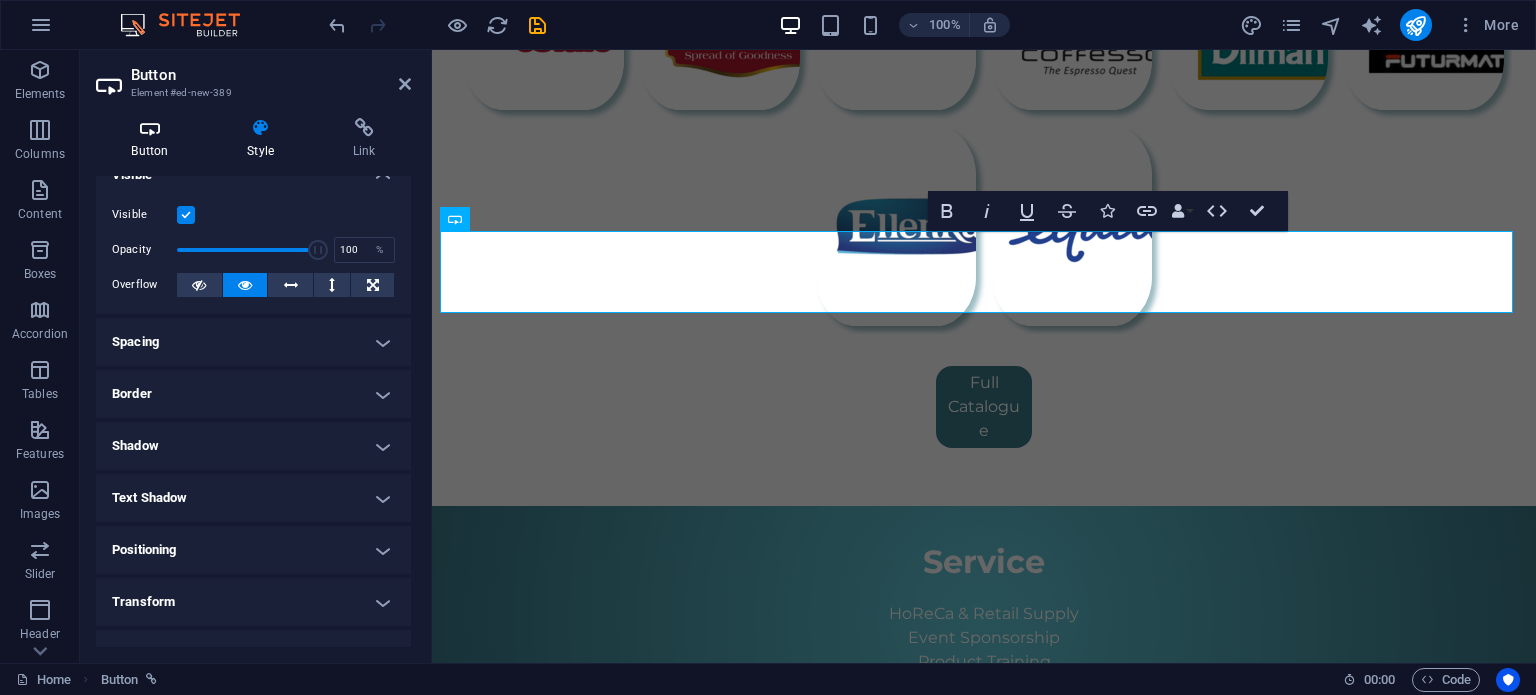 click on "Button" at bounding box center [154, 139] 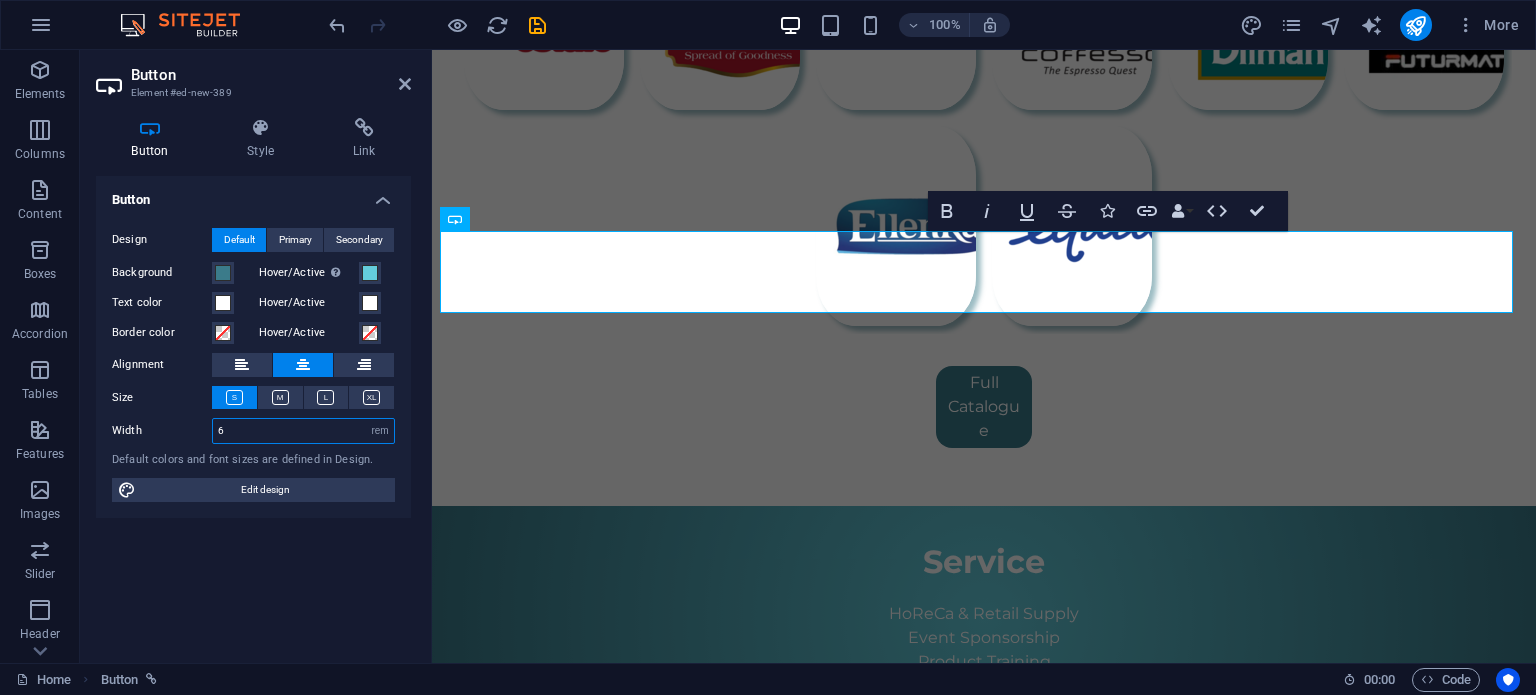 click on "6" at bounding box center [303, 431] 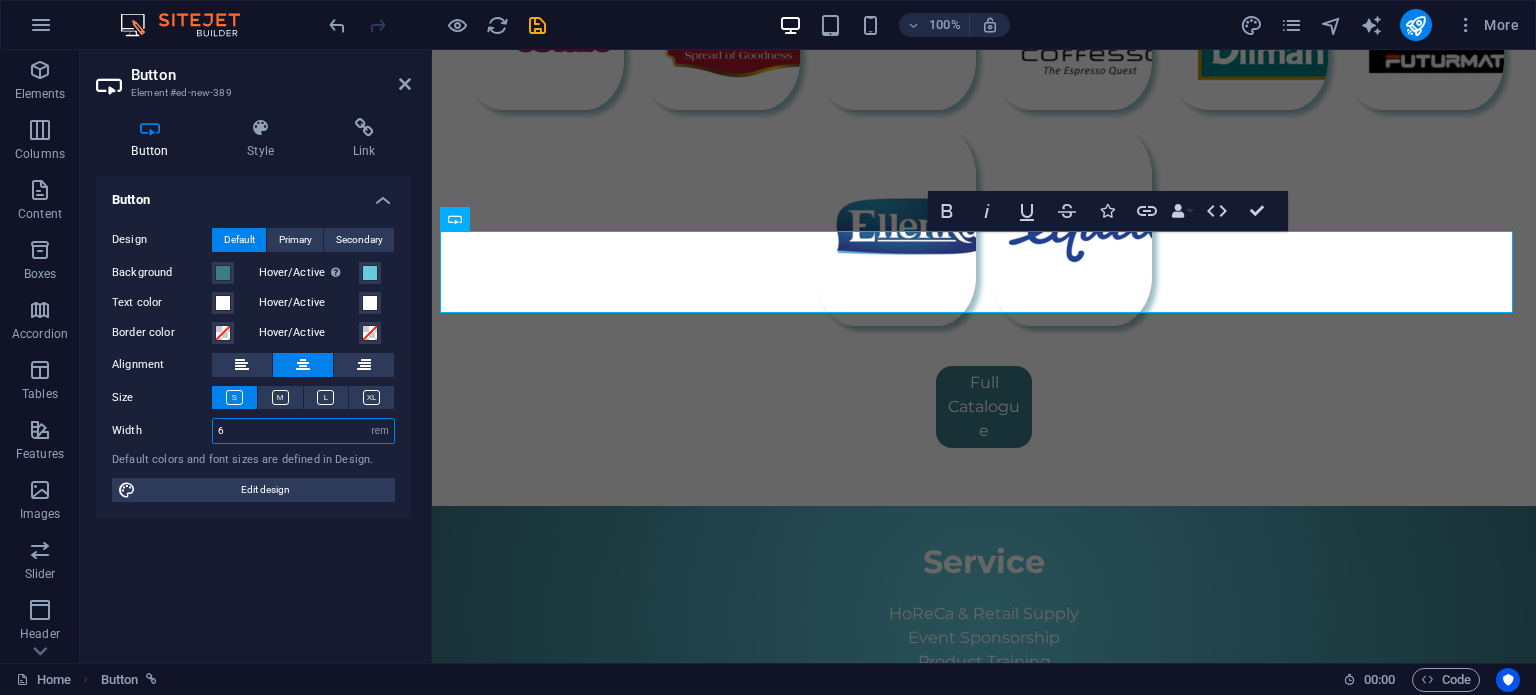 drag, startPoint x: 308, startPoint y: 437, endPoint x: 116, endPoint y: 417, distance: 193.03885 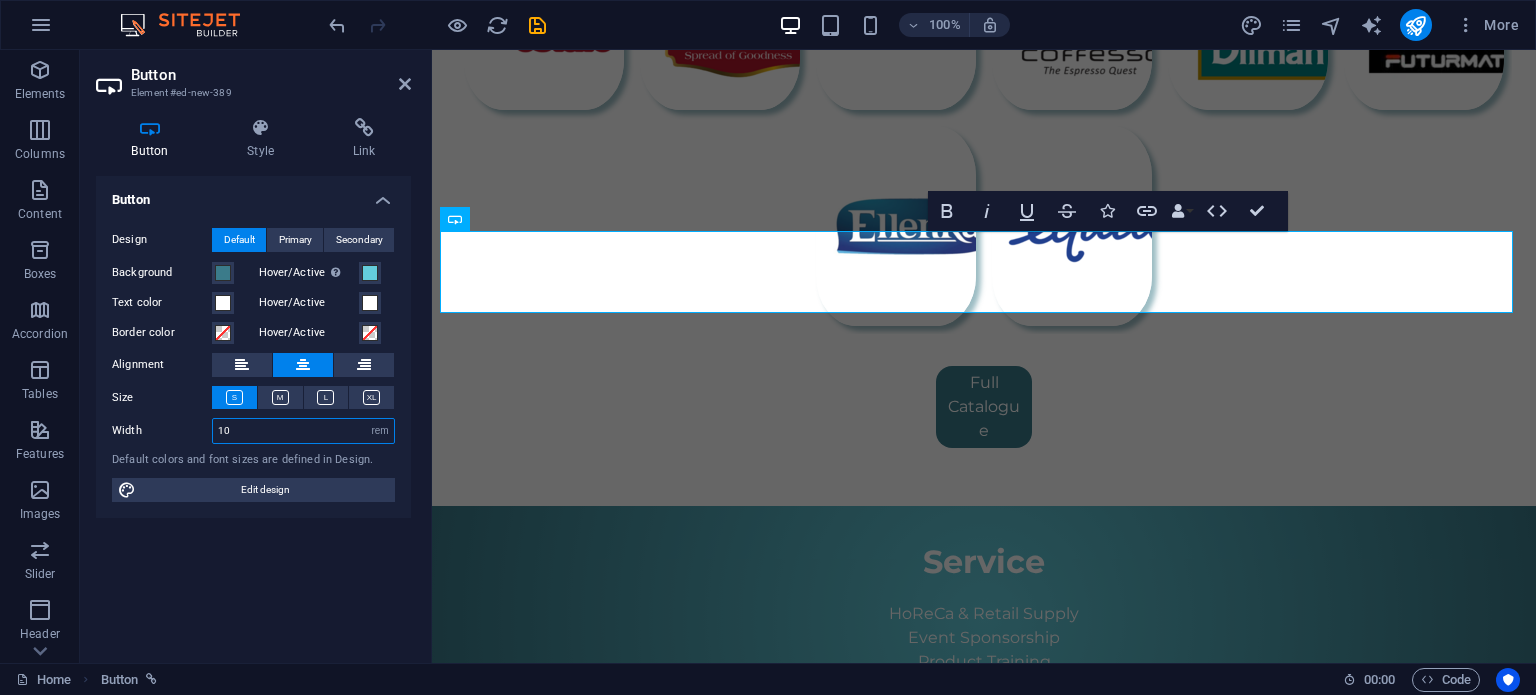 type on "10" 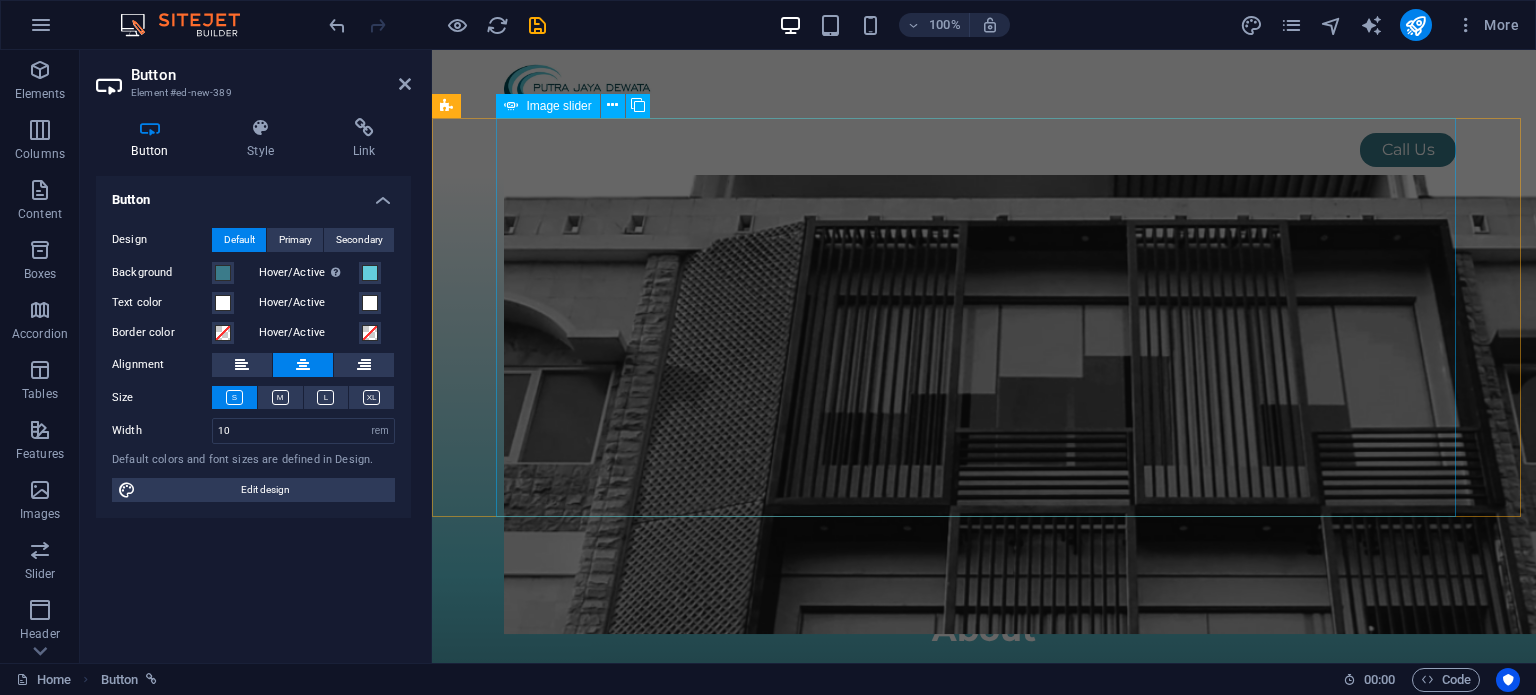 scroll, scrollTop: 0, scrollLeft: 0, axis: both 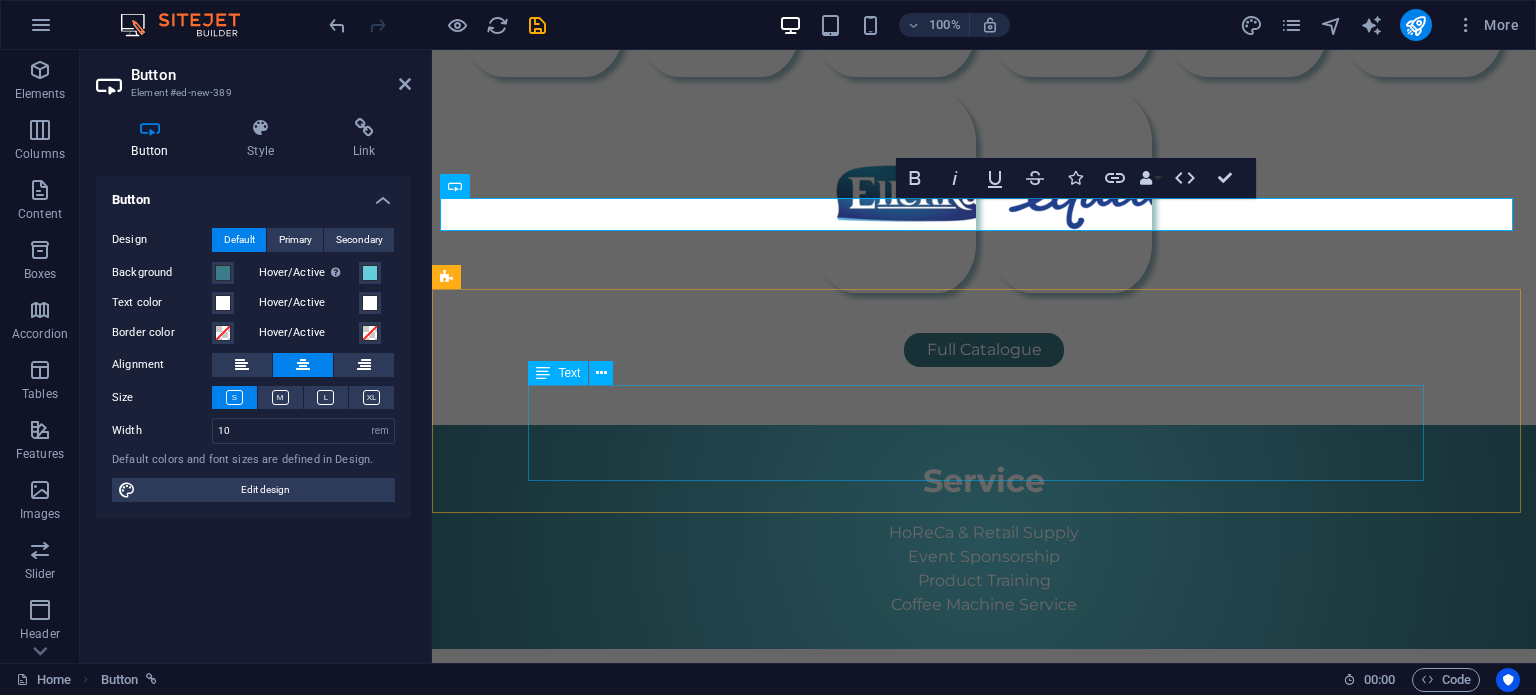 click on "HoReCa & Retail Supply Event Sponsorship Product Training Coffee Machine Service" at bounding box center [984, 569] 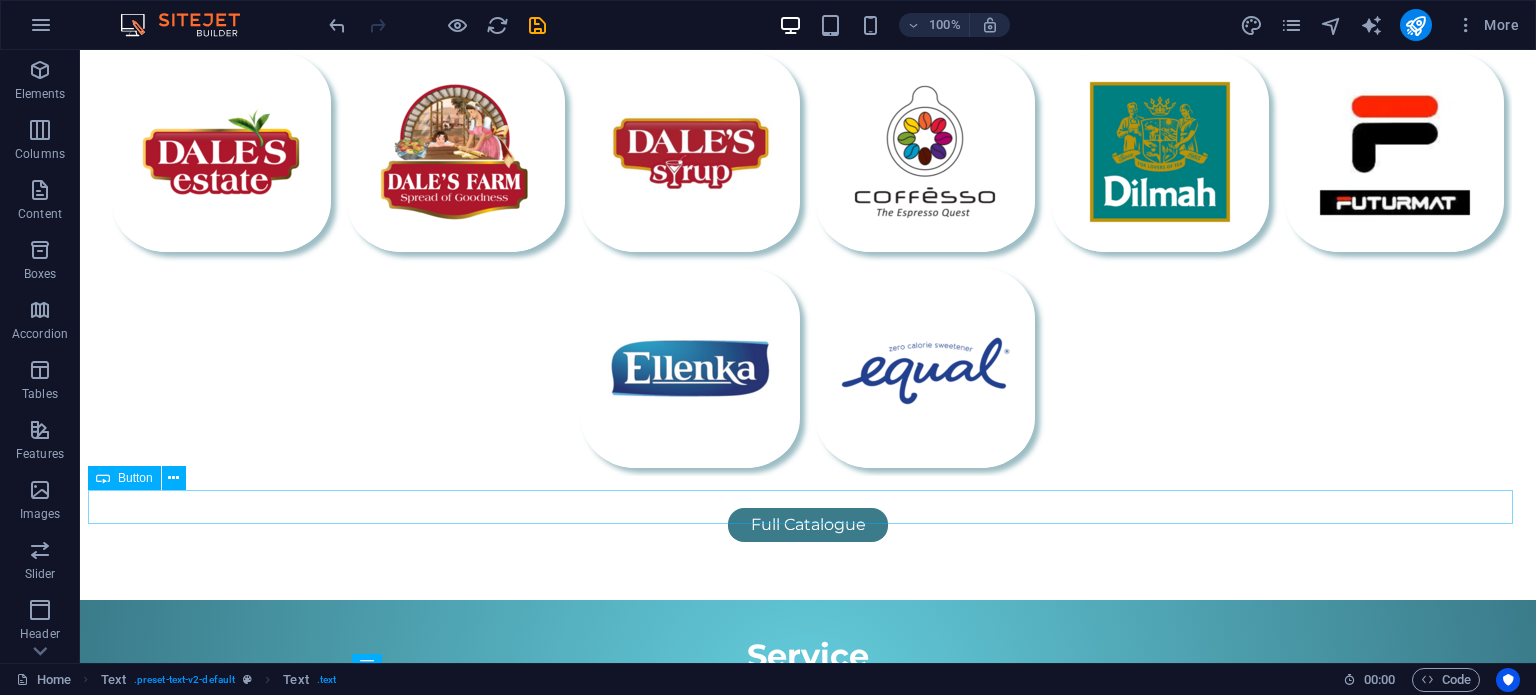scroll, scrollTop: 824, scrollLeft: 0, axis: vertical 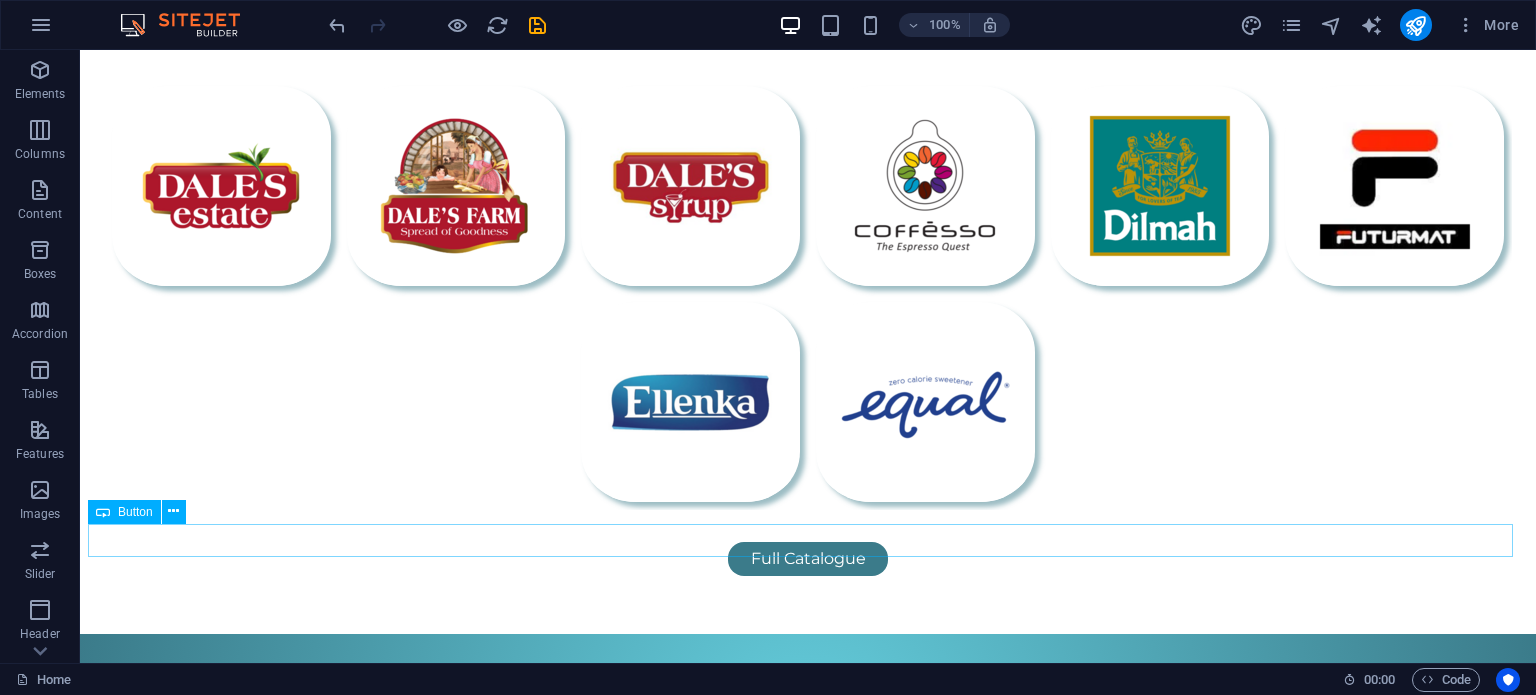 click on "Full Catalogue" at bounding box center [808, 559] 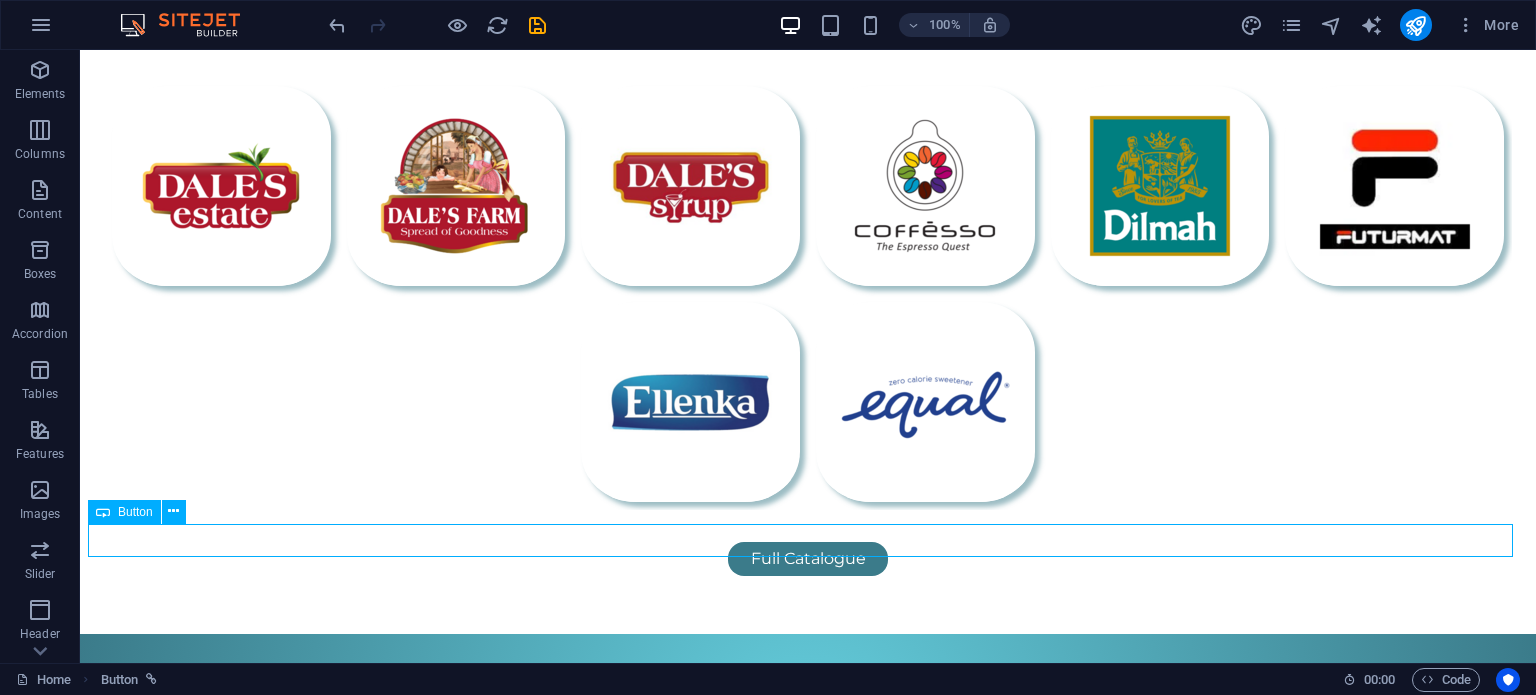 click on "Full Catalogue" at bounding box center [808, 559] 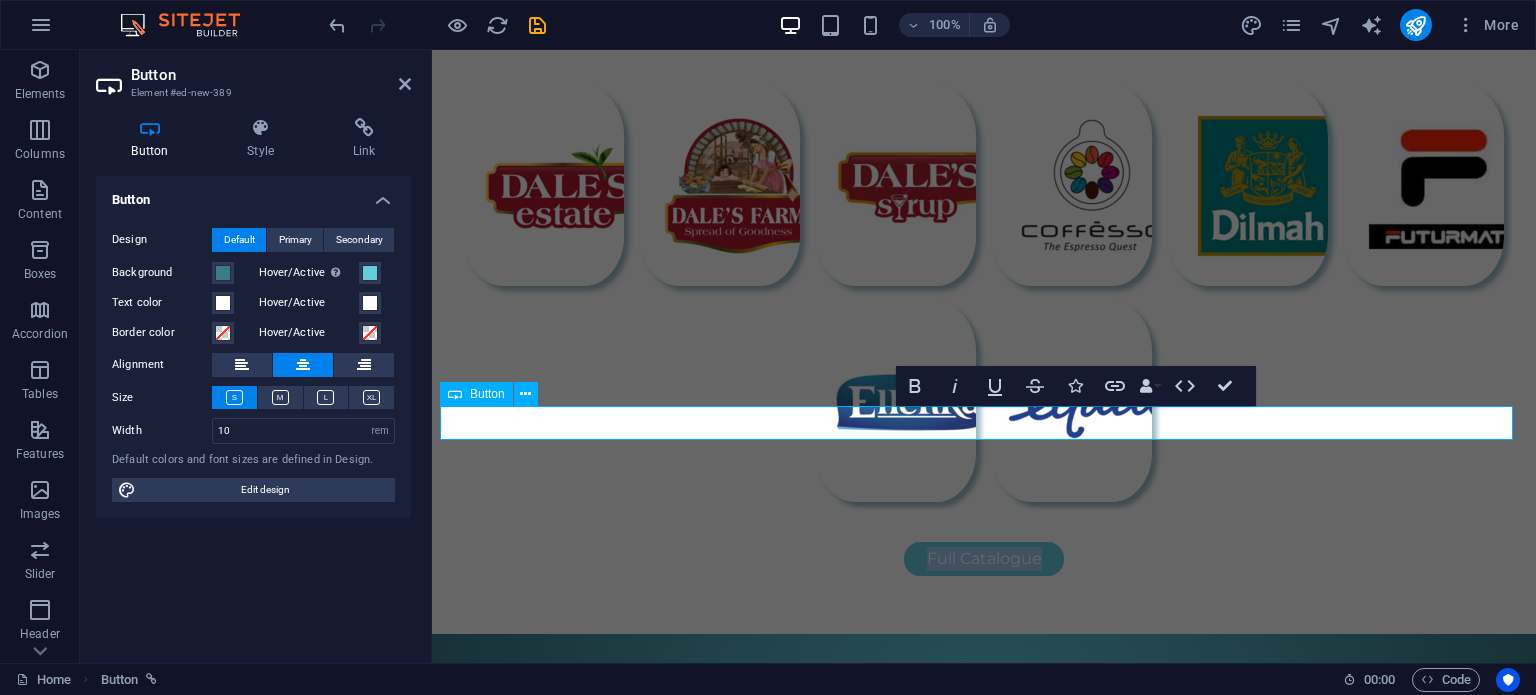 click on "Full Catalogue" at bounding box center [984, 559] 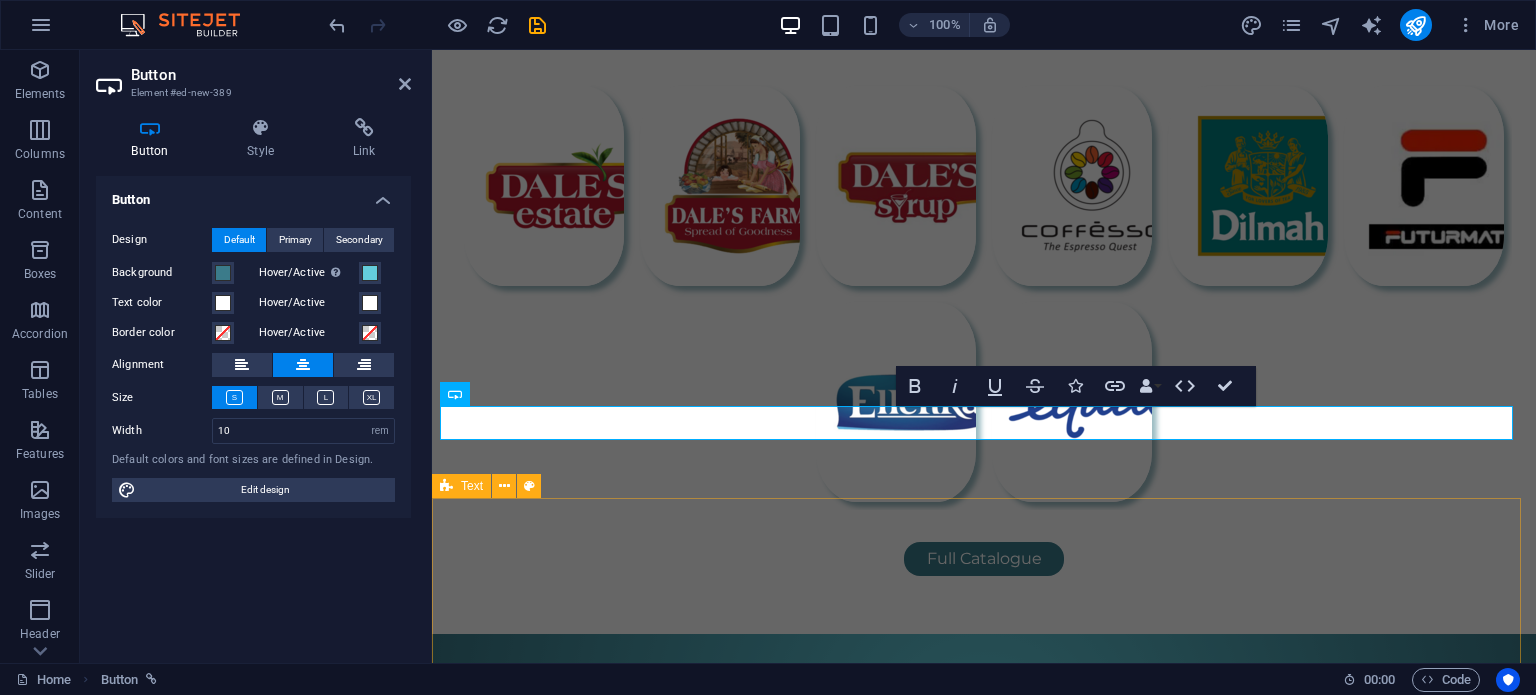 click on "Service HoReCa & Retail Supply Event Sponsorship Product Training Coffee Machine Service" at bounding box center [984, 746] 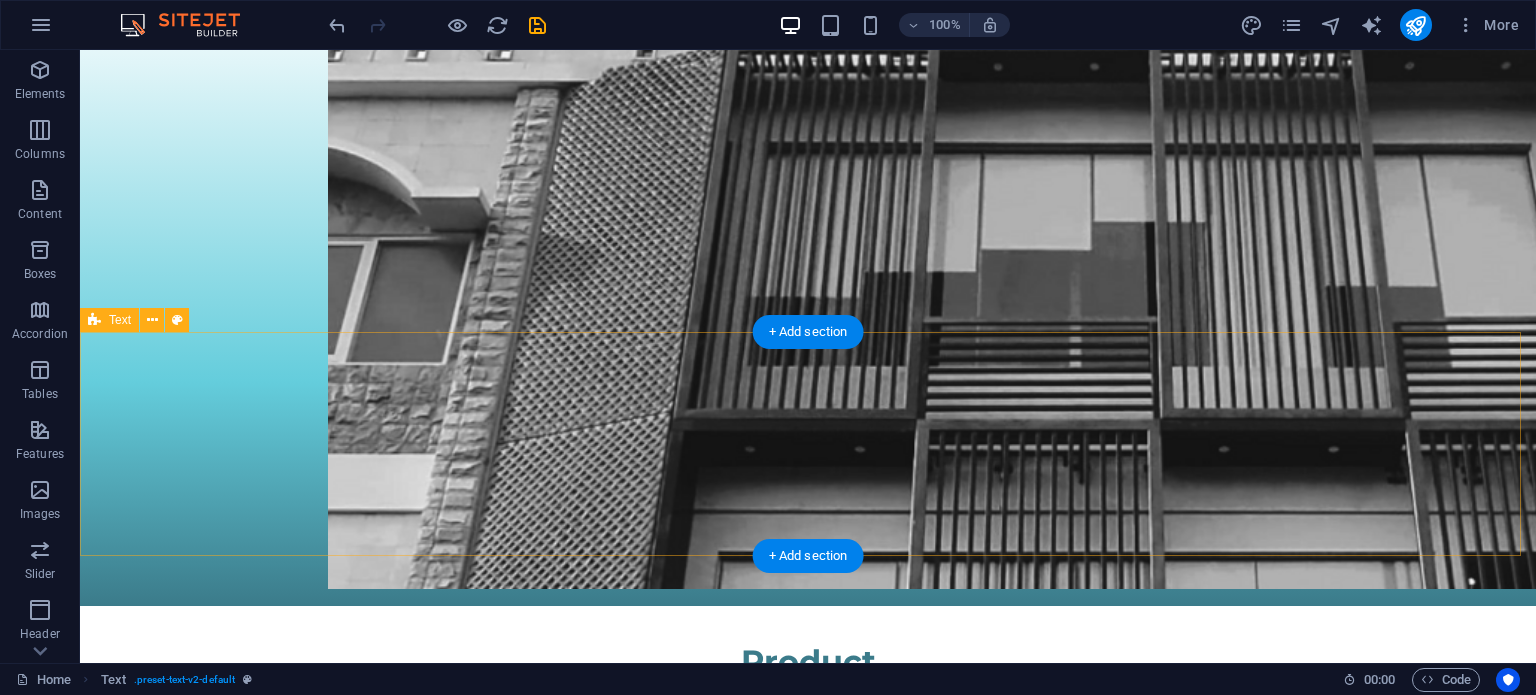 scroll, scrollTop: 0, scrollLeft: 0, axis: both 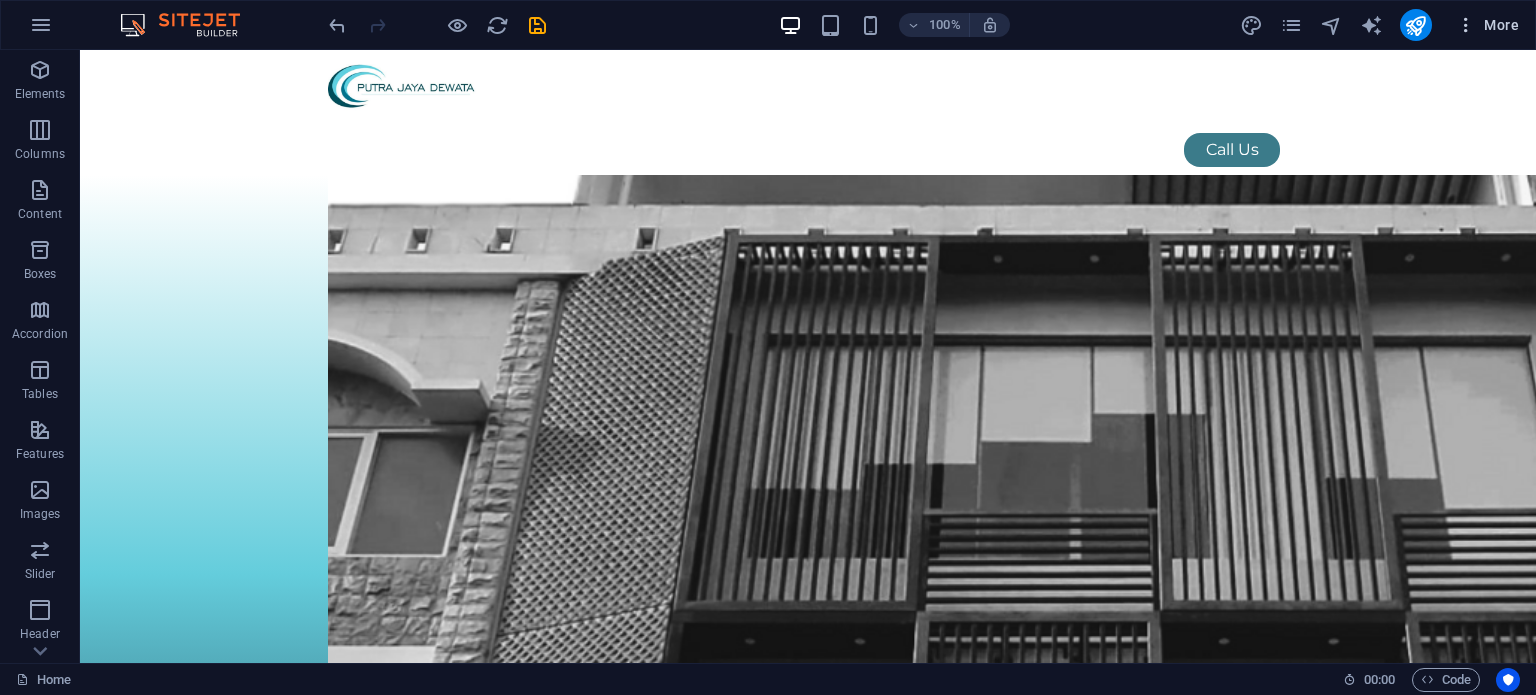 click at bounding box center (1466, 25) 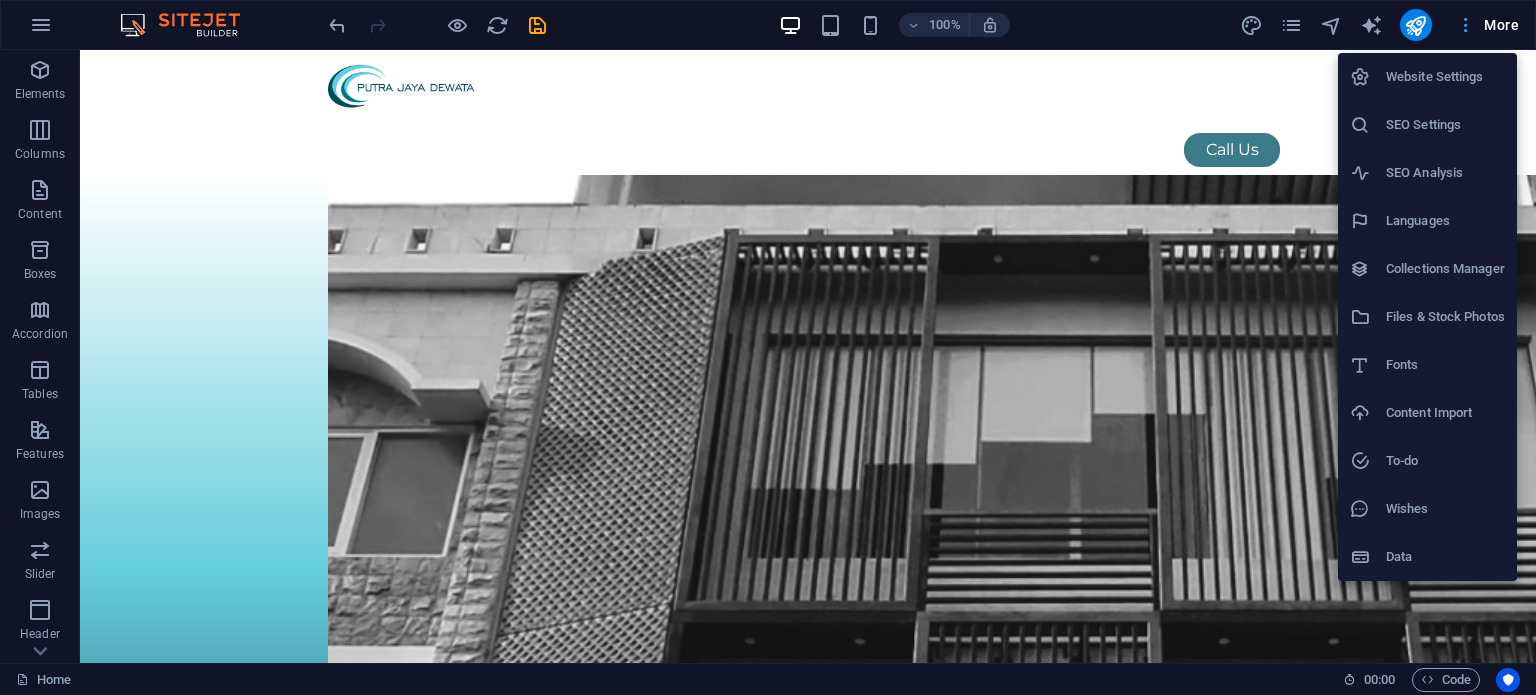 click at bounding box center (768, 347) 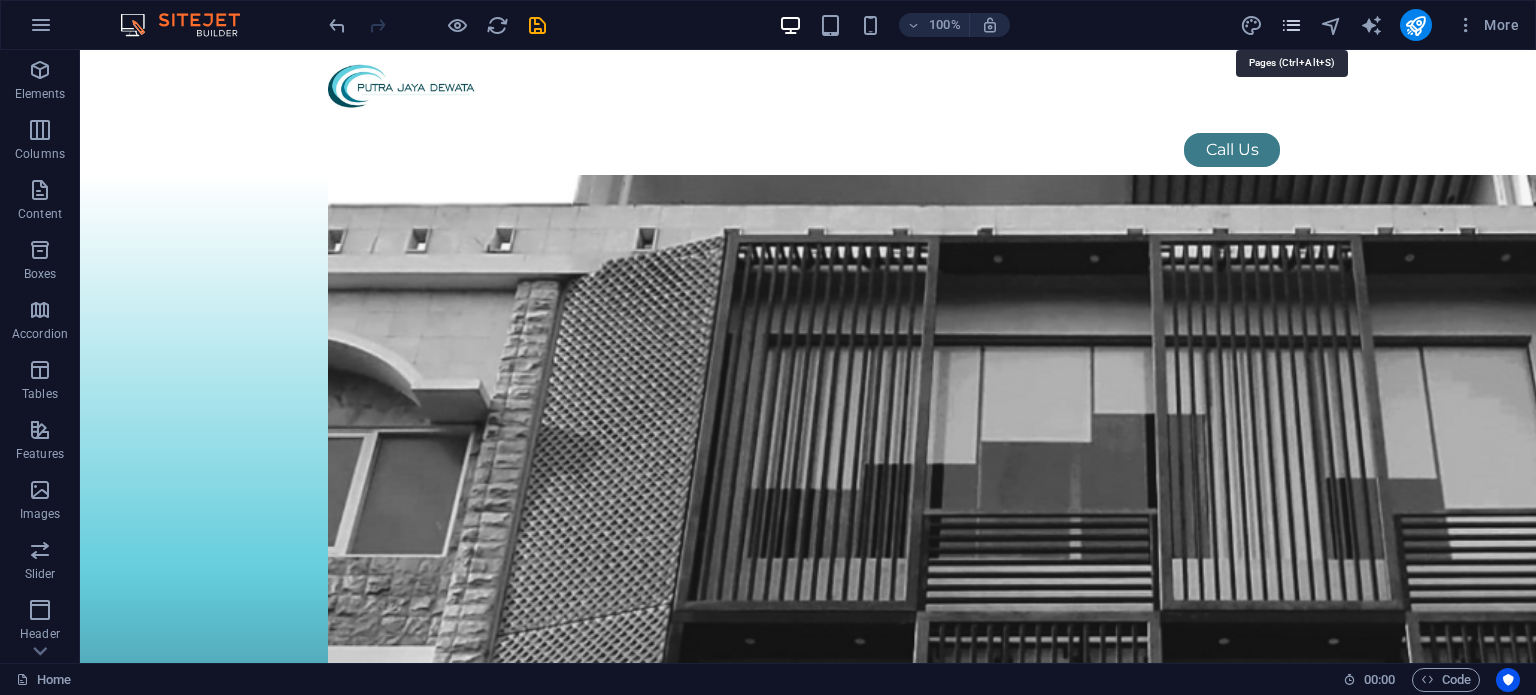 click at bounding box center (1291, 25) 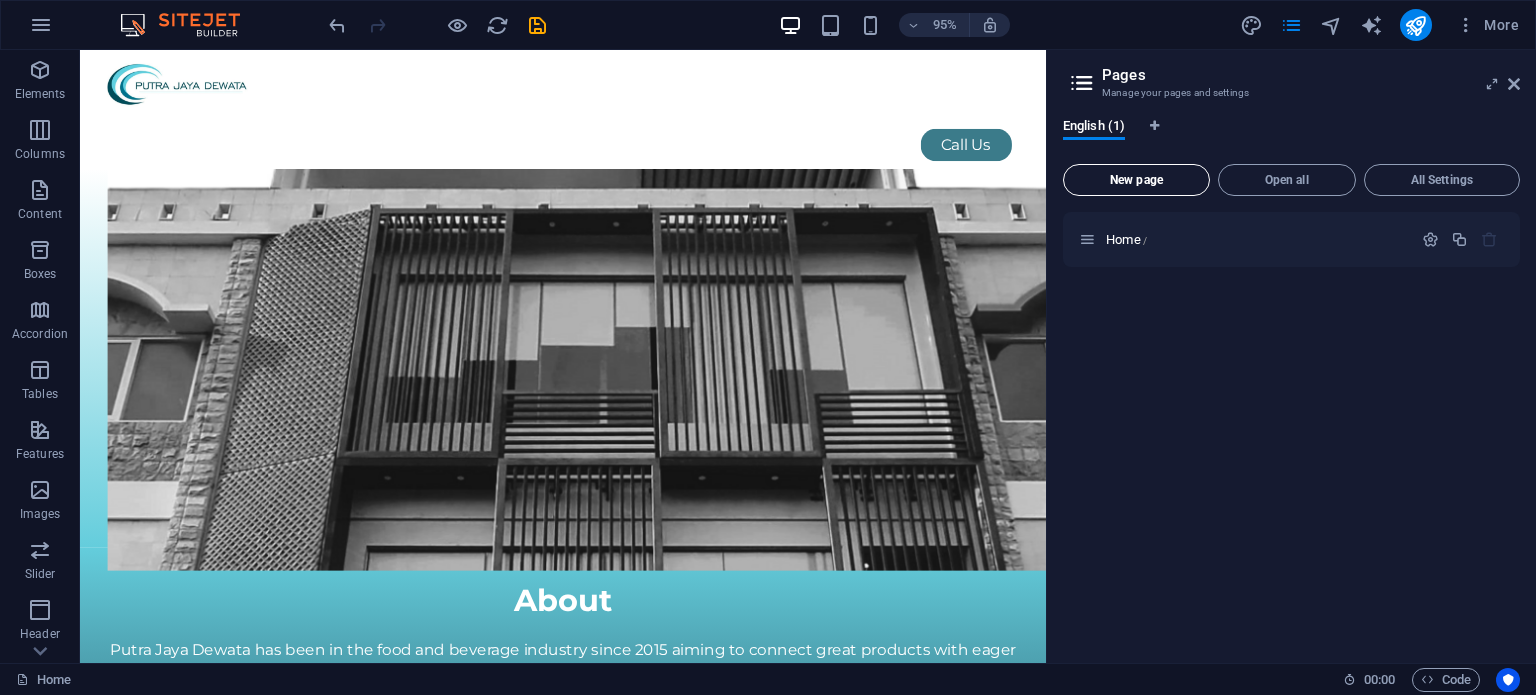 click on "New page" at bounding box center (1136, 180) 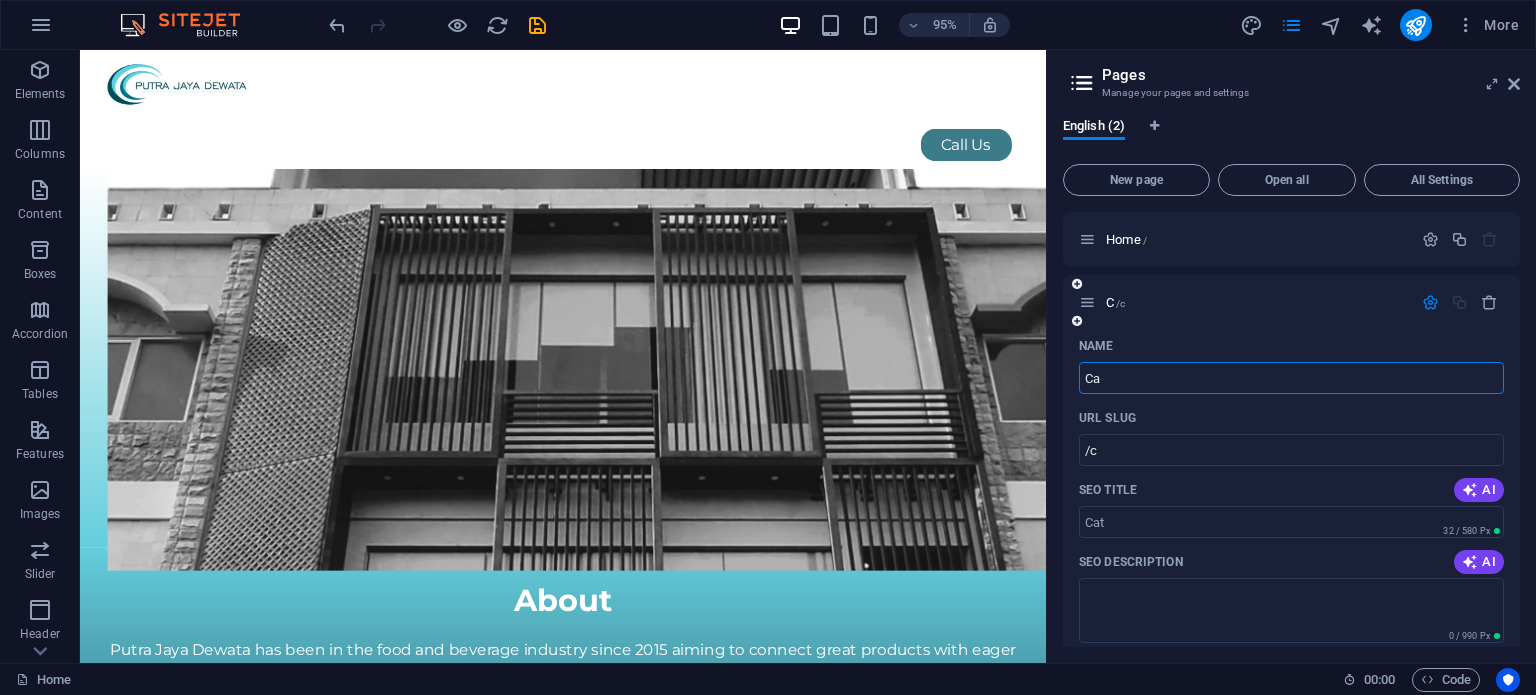 type on "Cat" 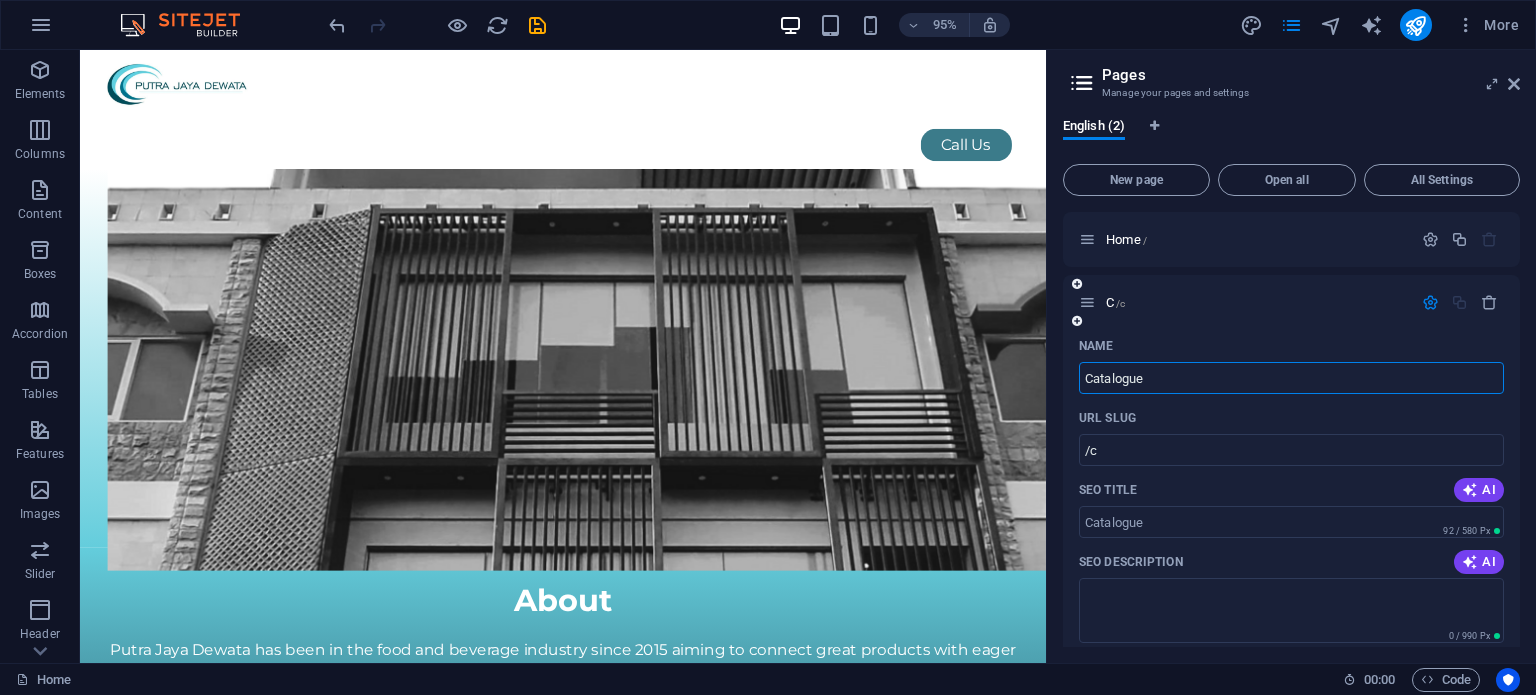 type on "Catalogue" 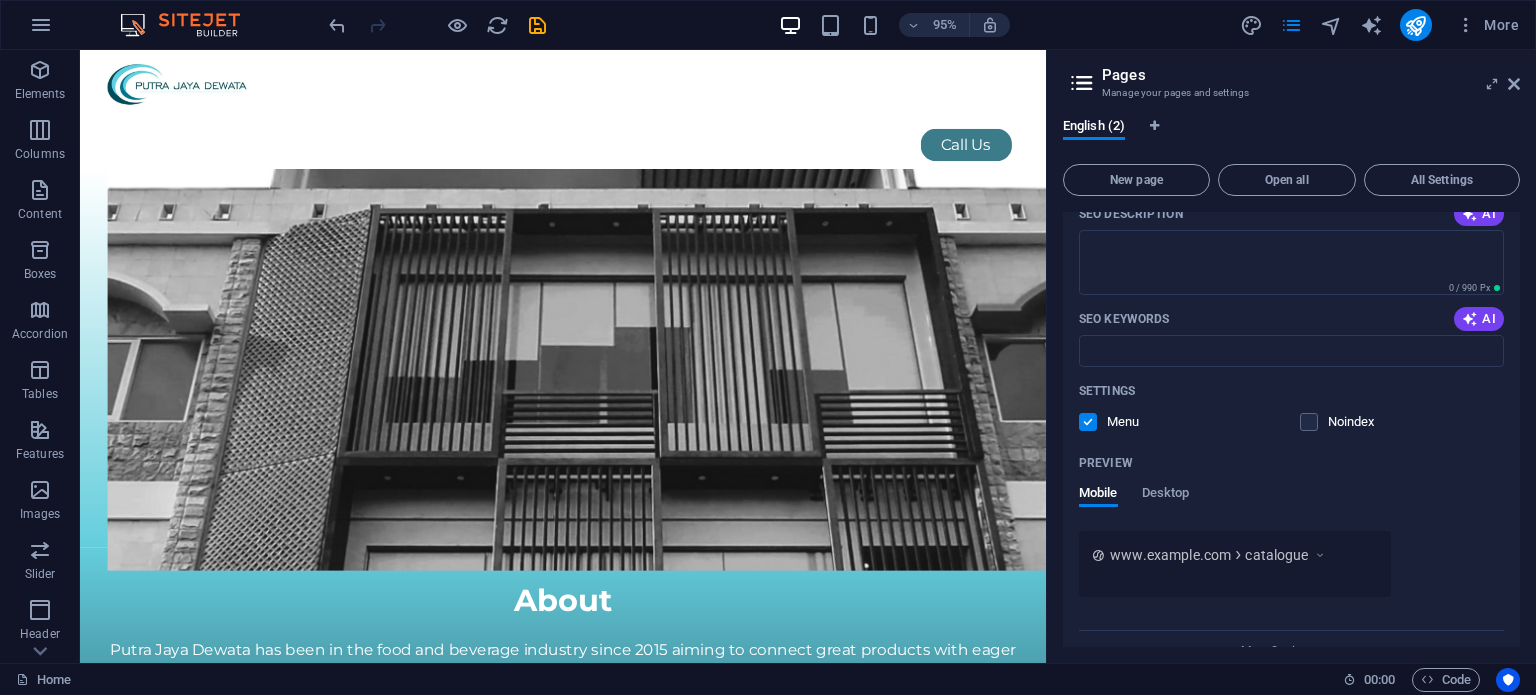 scroll, scrollTop: 388, scrollLeft: 0, axis: vertical 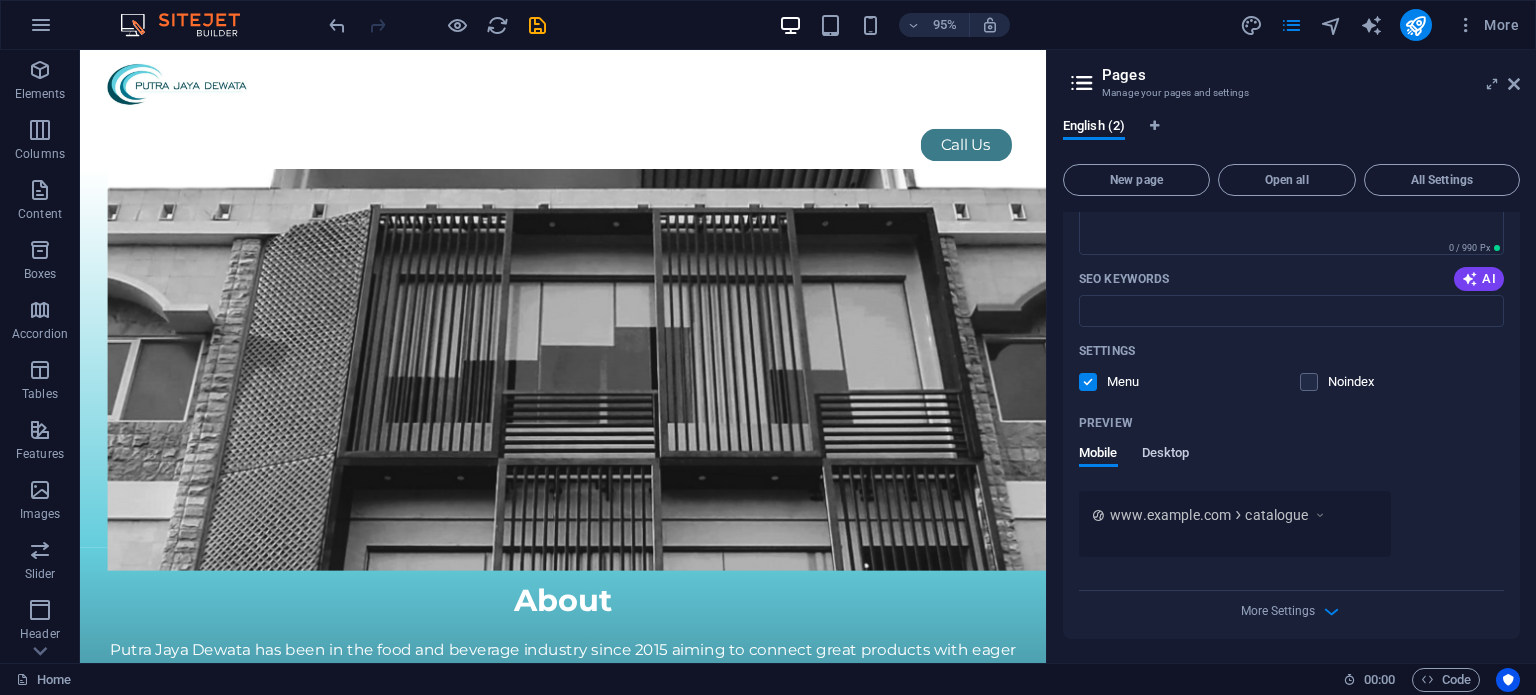 type on "Catalogue" 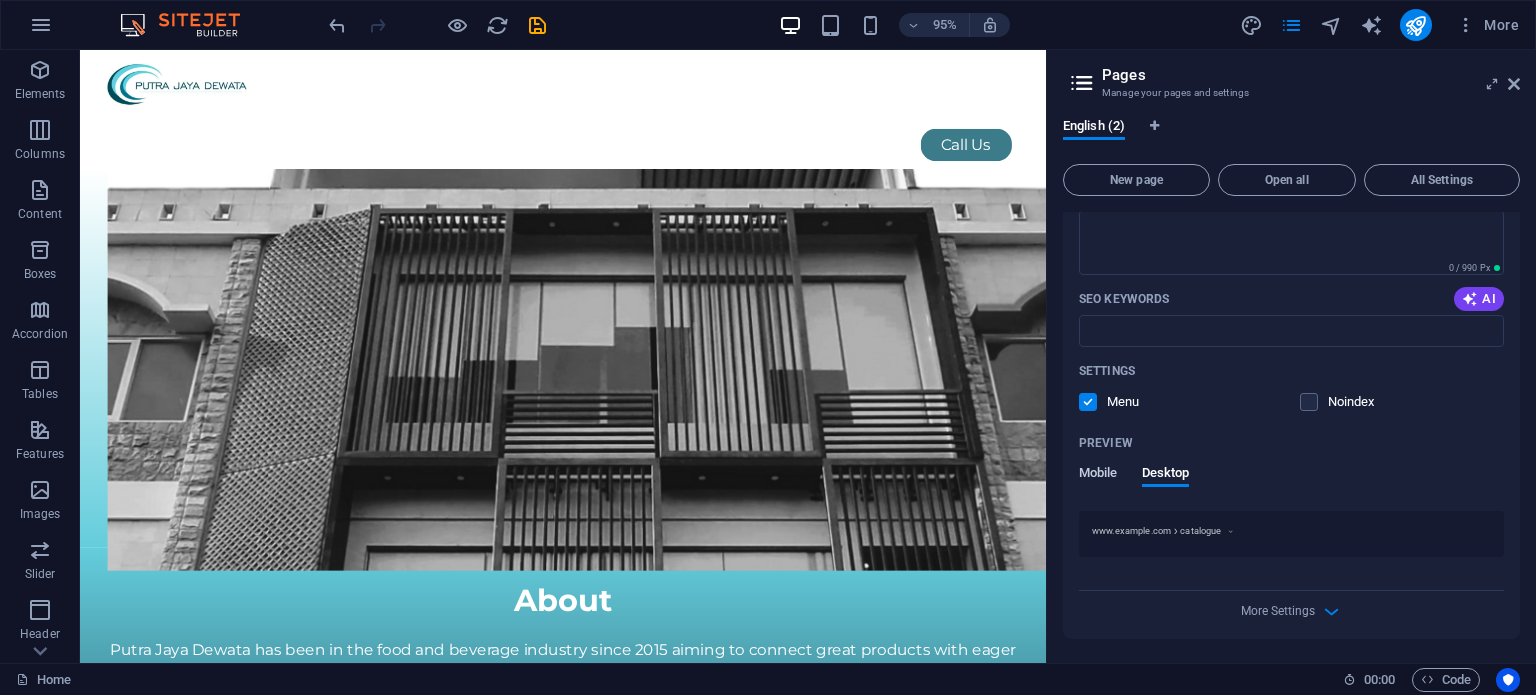 click on "Mobile" at bounding box center [1098, 475] 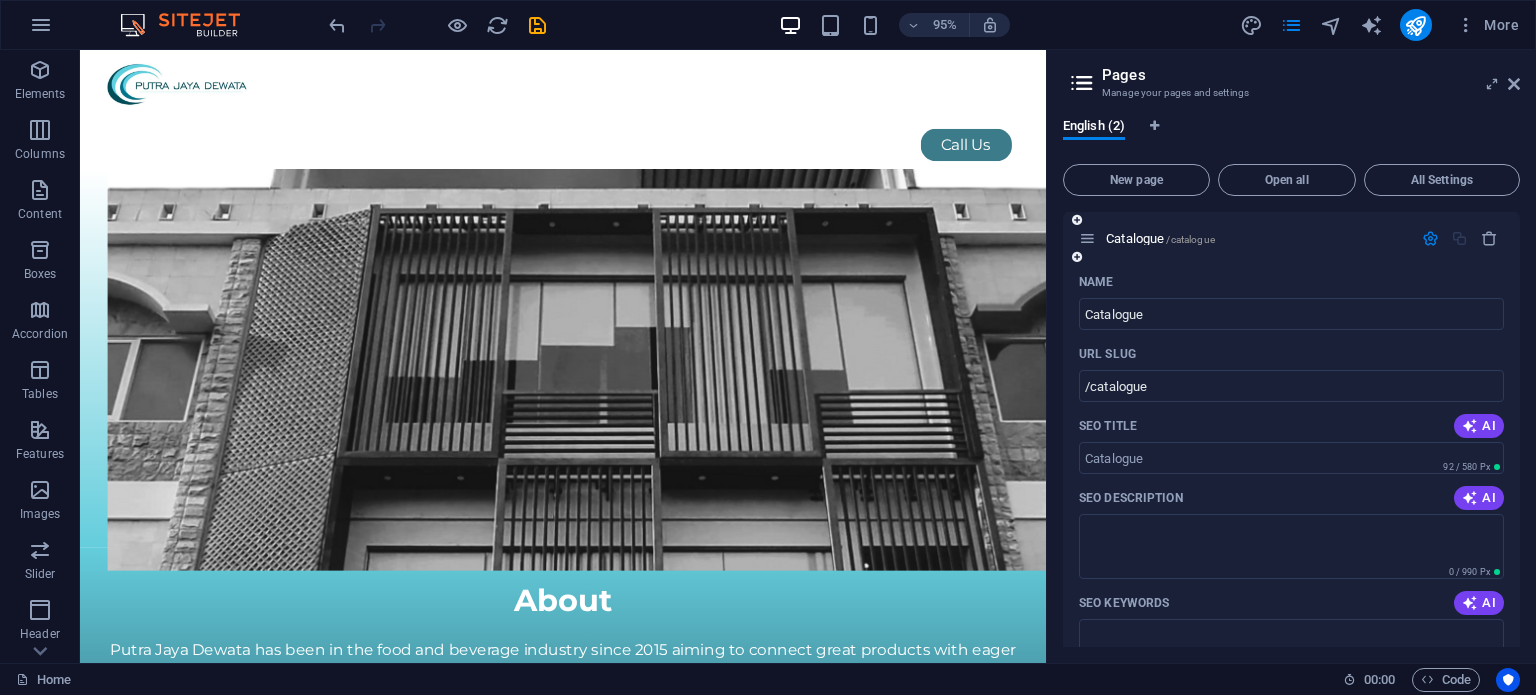 scroll, scrollTop: 0, scrollLeft: 0, axis: both 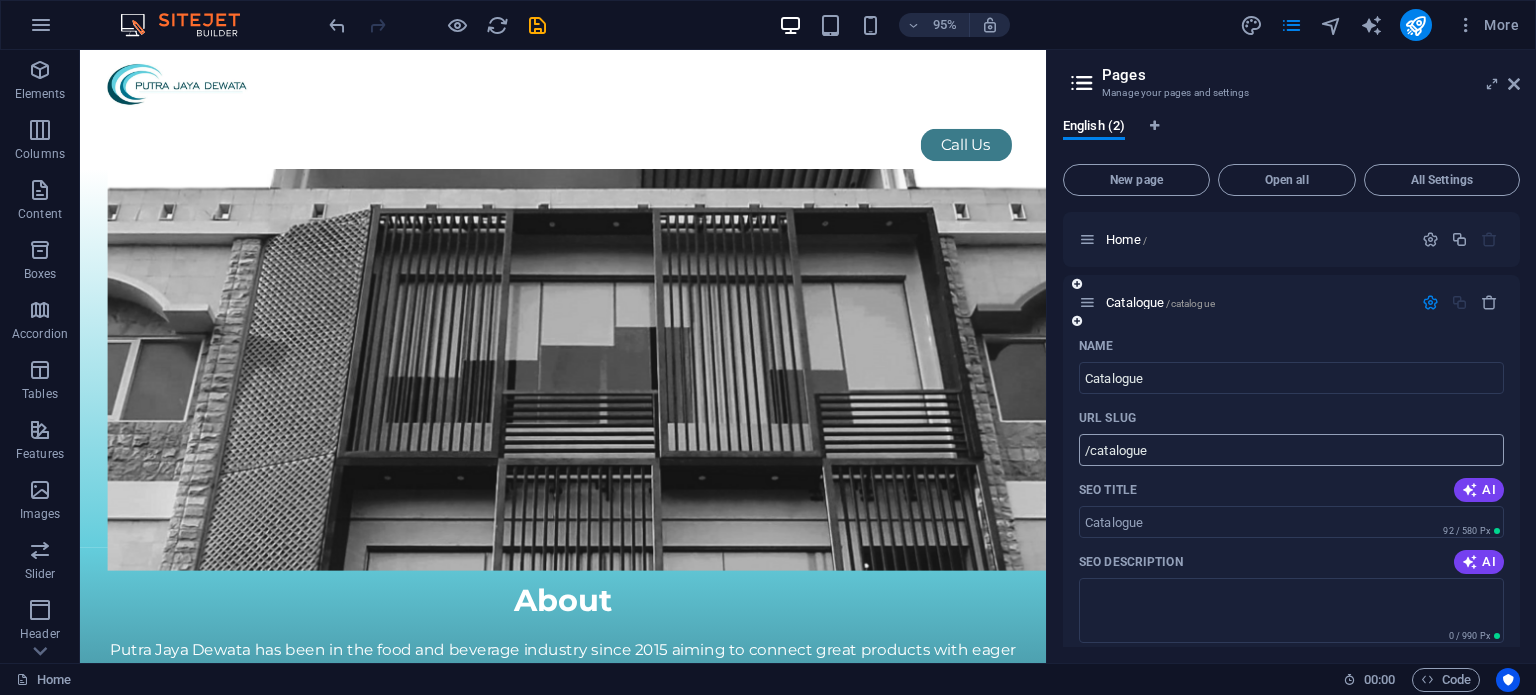 click on "/catalogue" at bounding box center (1291, 450) 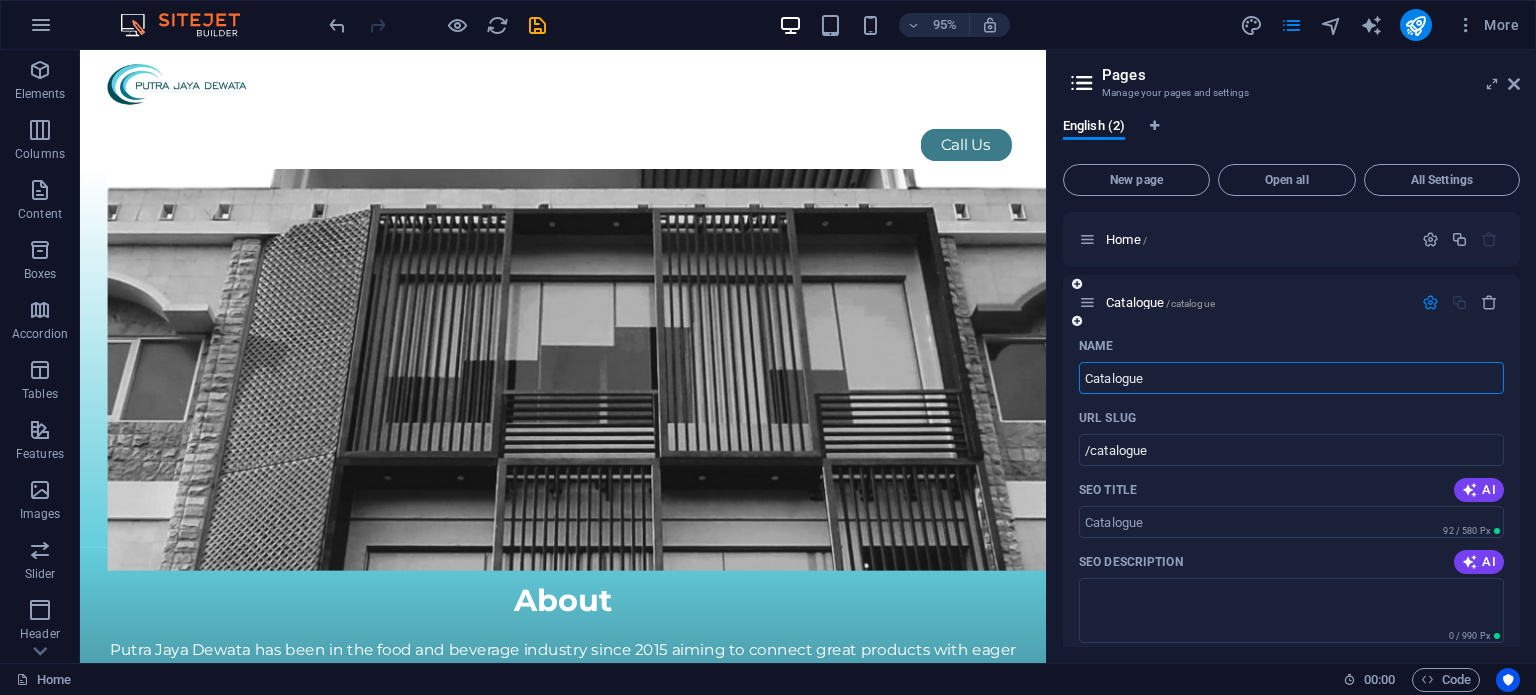 click on "Catalogue" at bounding box center (1291, 378) 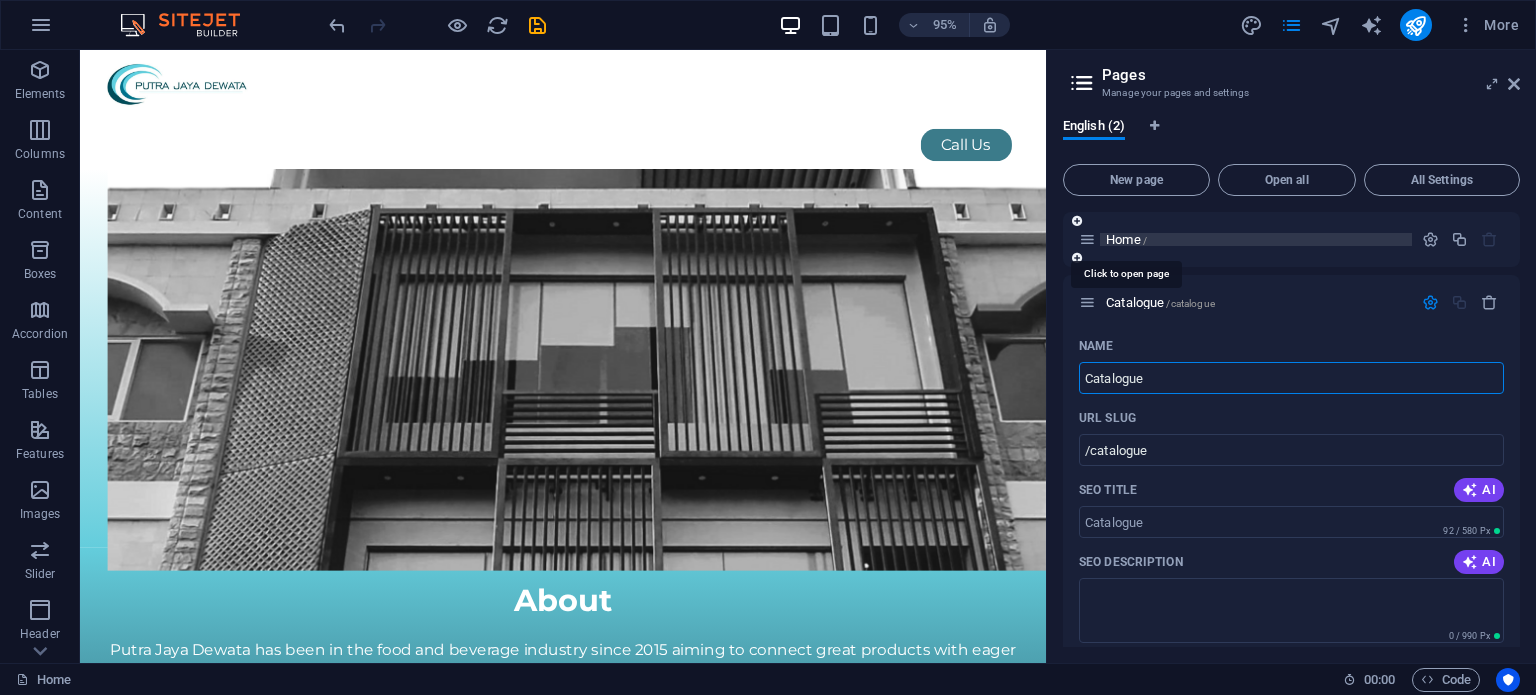 click on "/" at bounding box center [1145, 240] 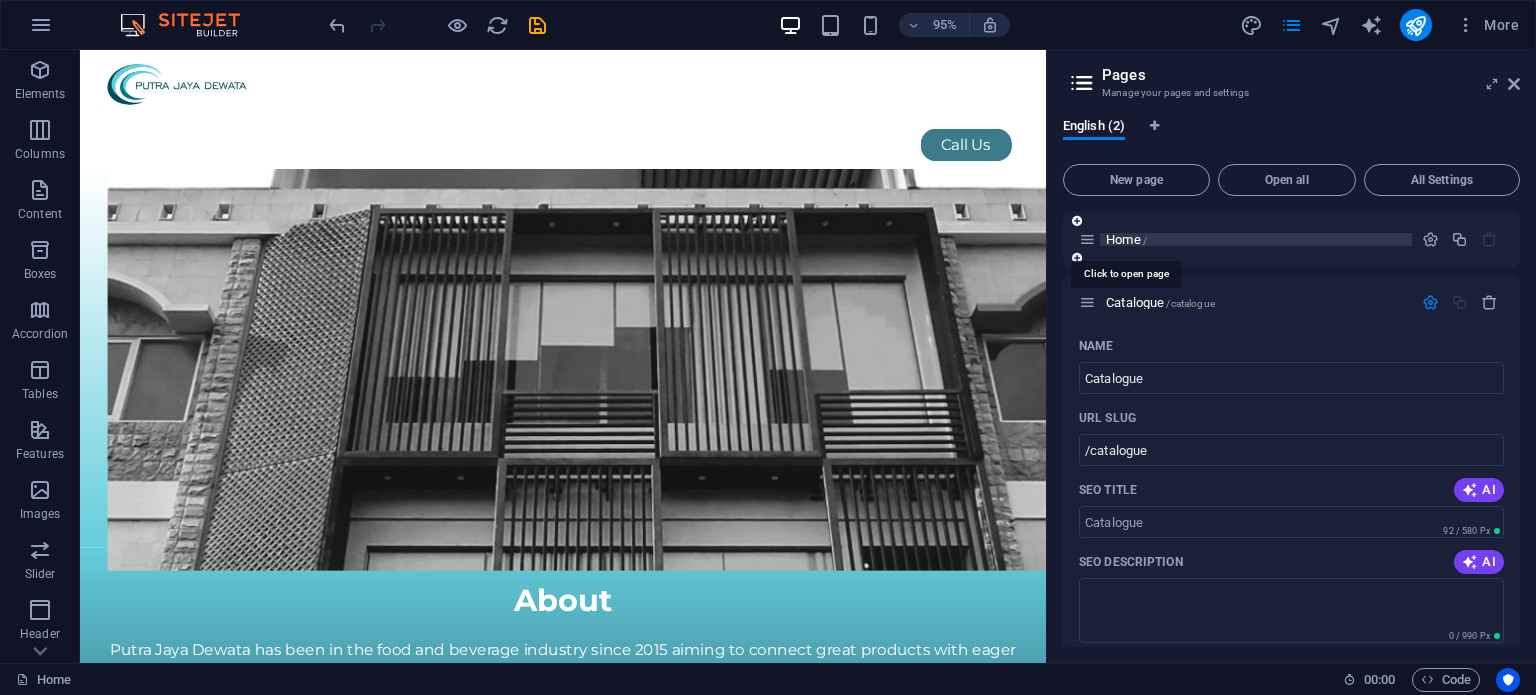 click on "Home /" at bounding box center (1126, 239) 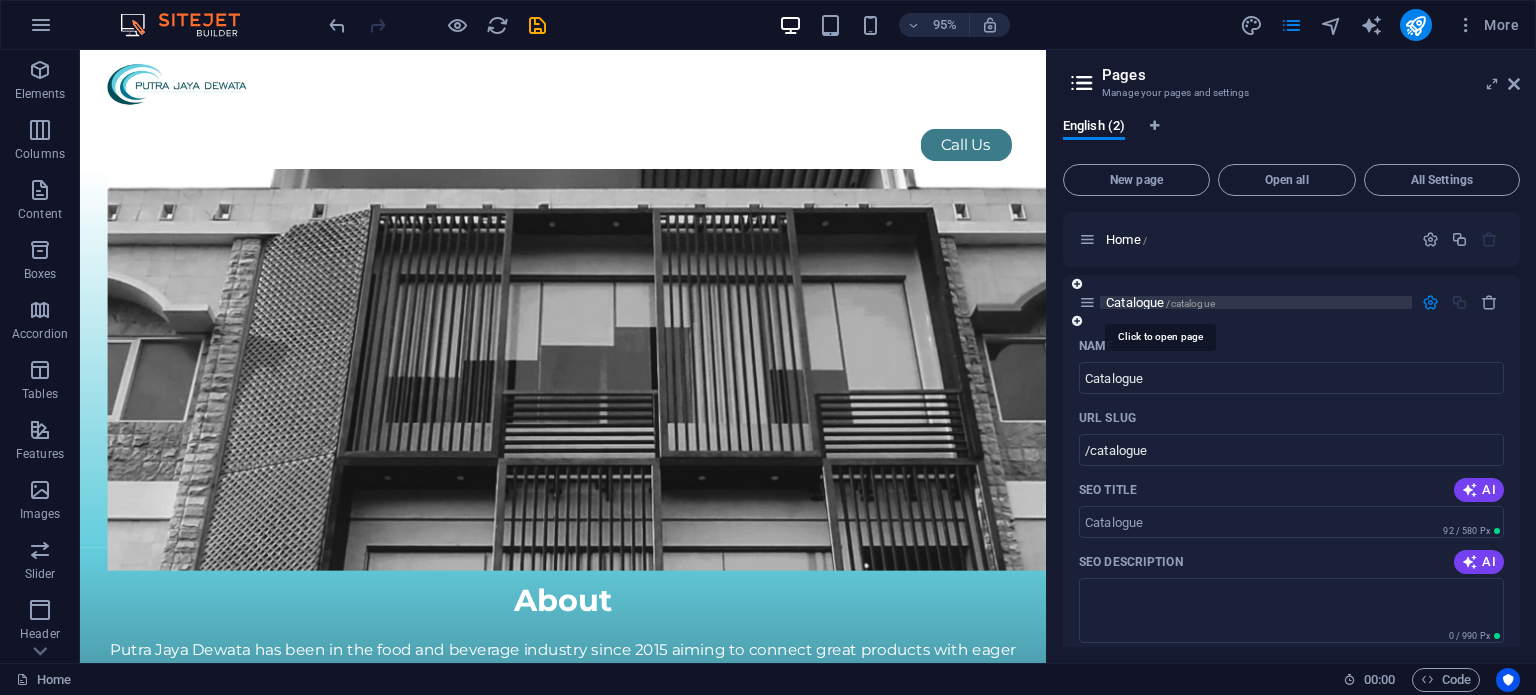 click on "Catalogue /catalogue" at bounding box center [1160, 302] 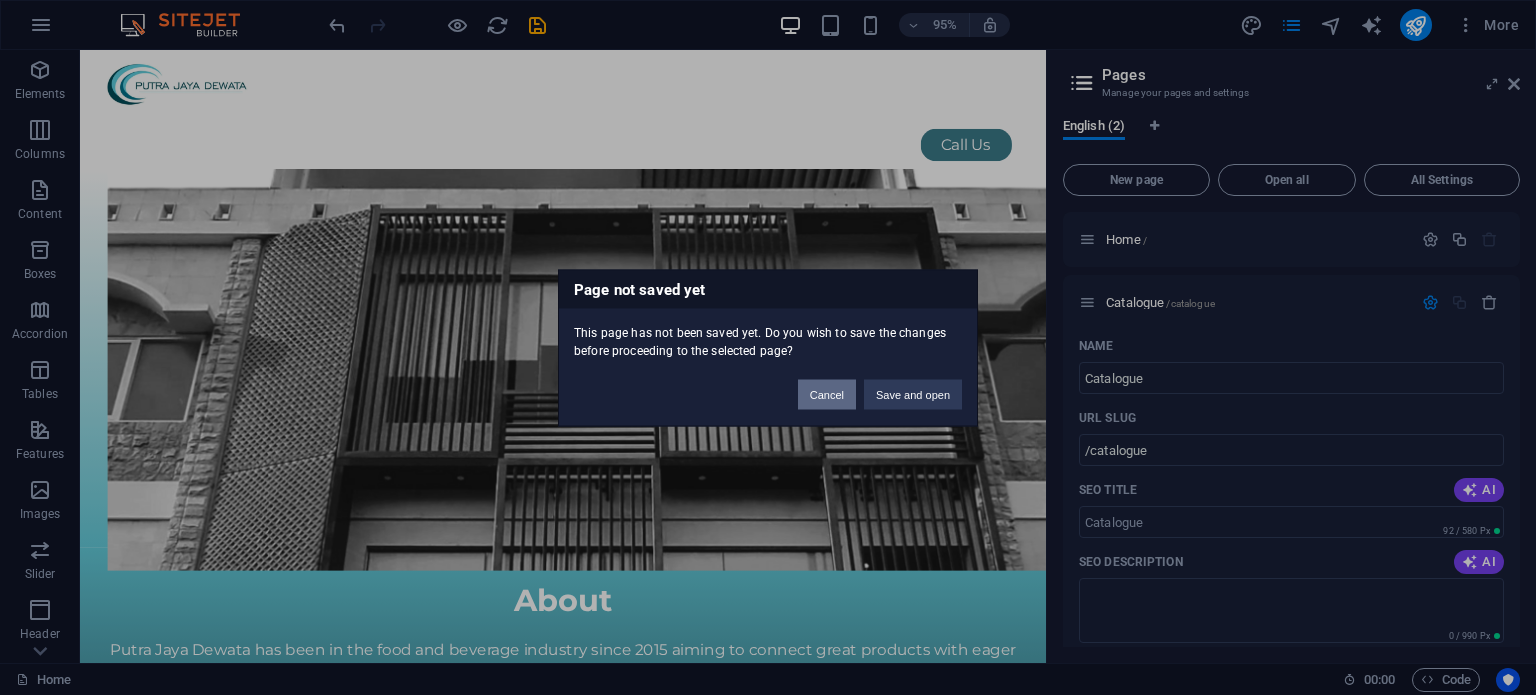 click on "Cancel" at bounding box center (827, 394) 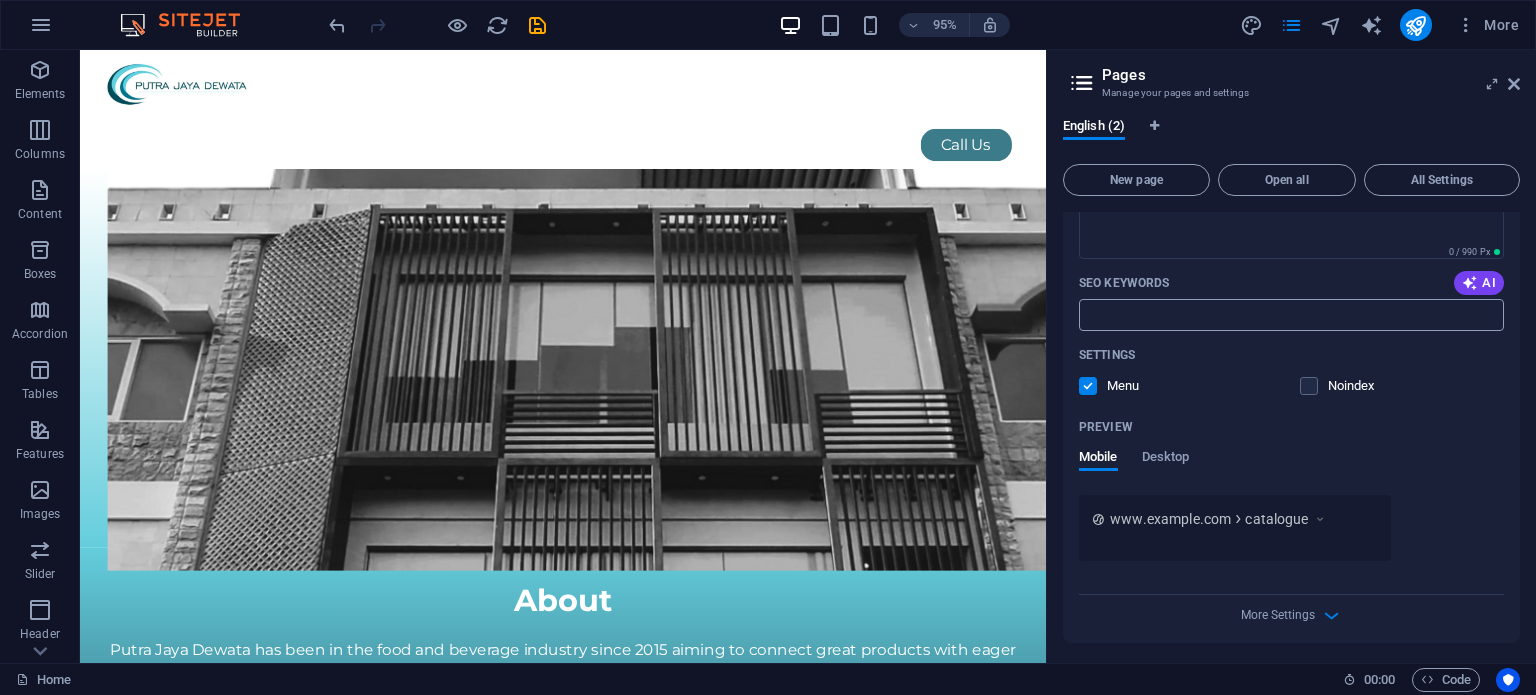 scroll, scrollTop: 388, scrollLeft: 0, axis: vertical 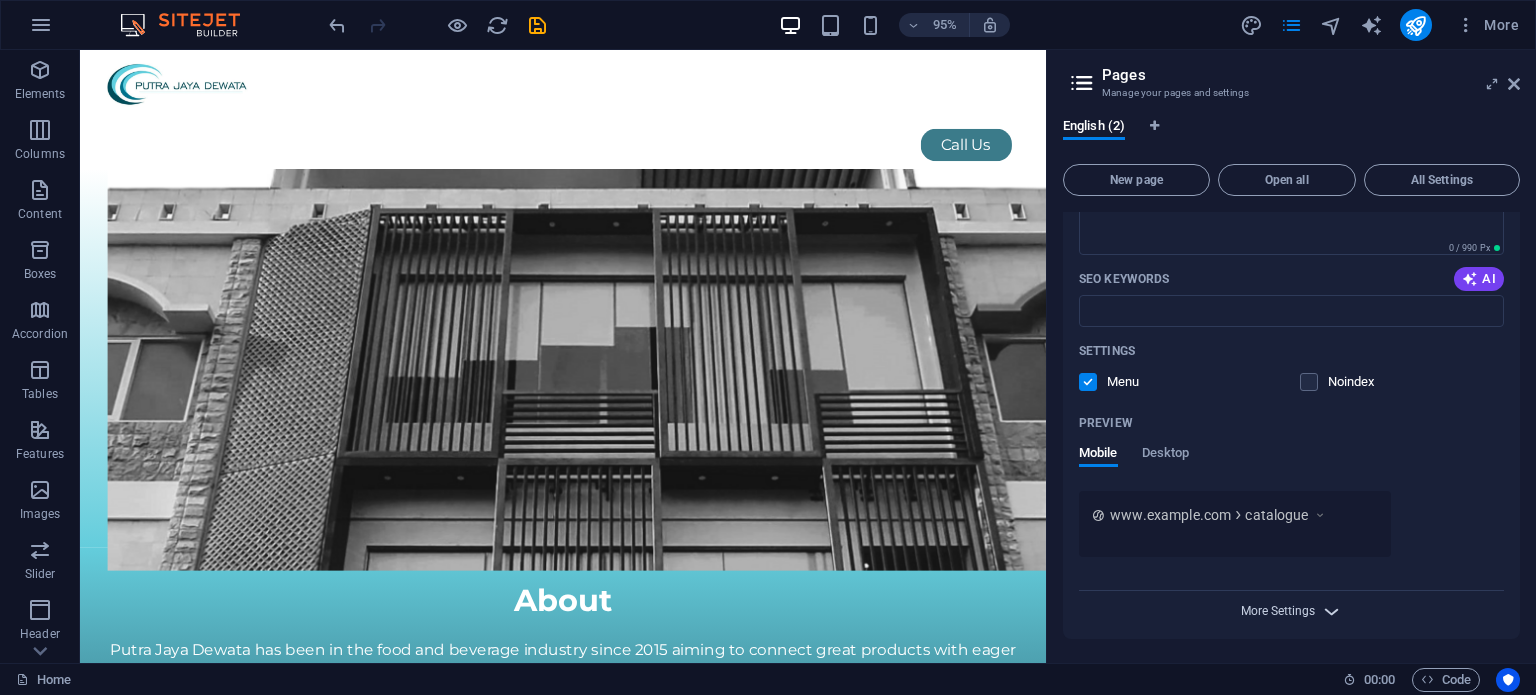 click on "More Settings" at bounding box center [1278, 611] 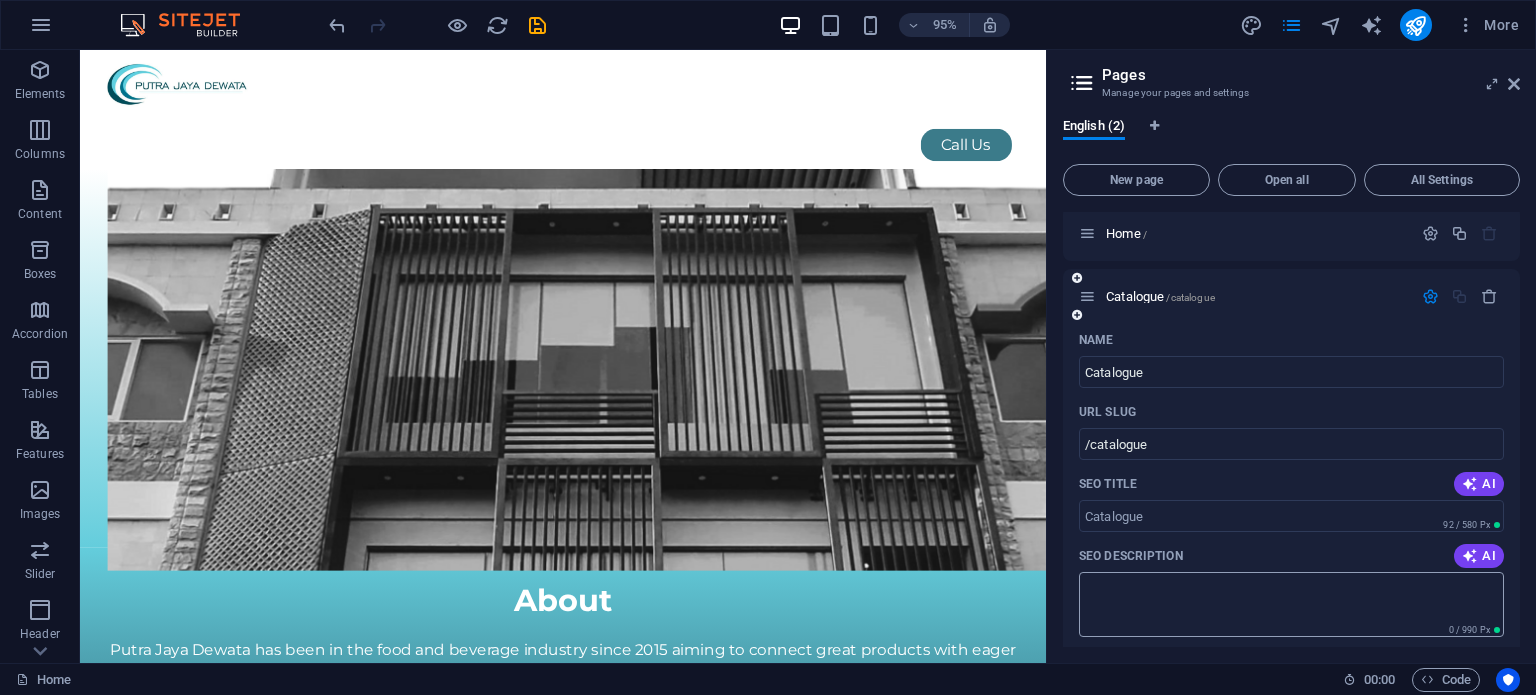 scroll, scrollTop: 0, scrollLeft: 0, axis: both 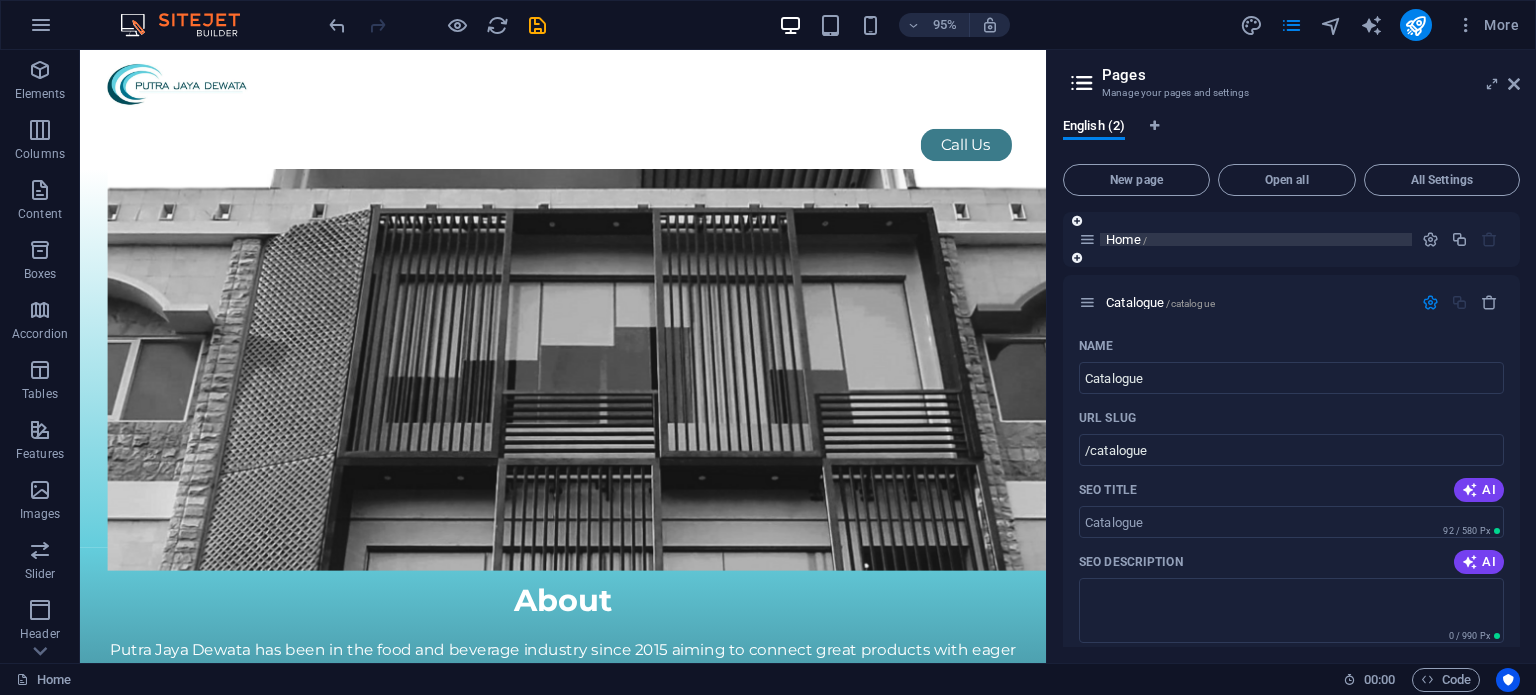 click on "Home /" at bounding box center [1126, 239] 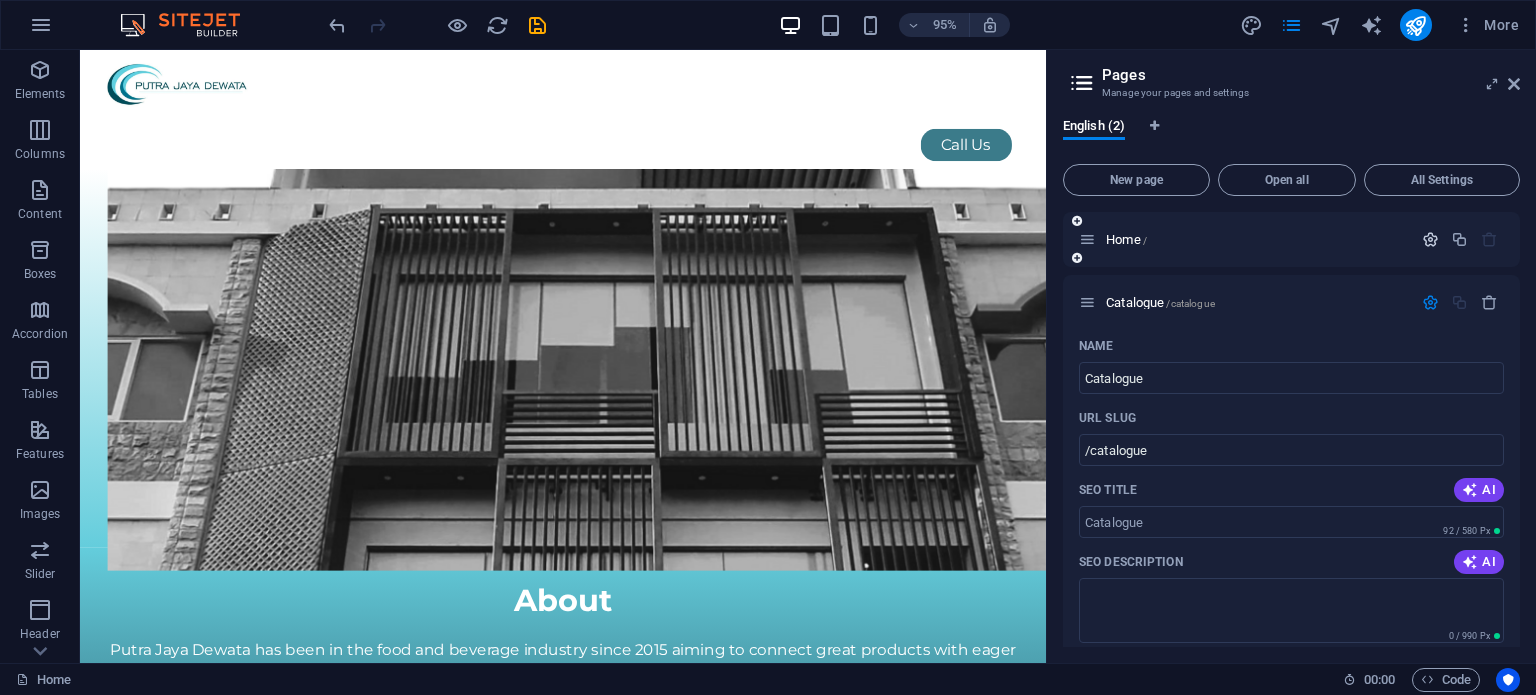 click at bounding box center [1430, 239] 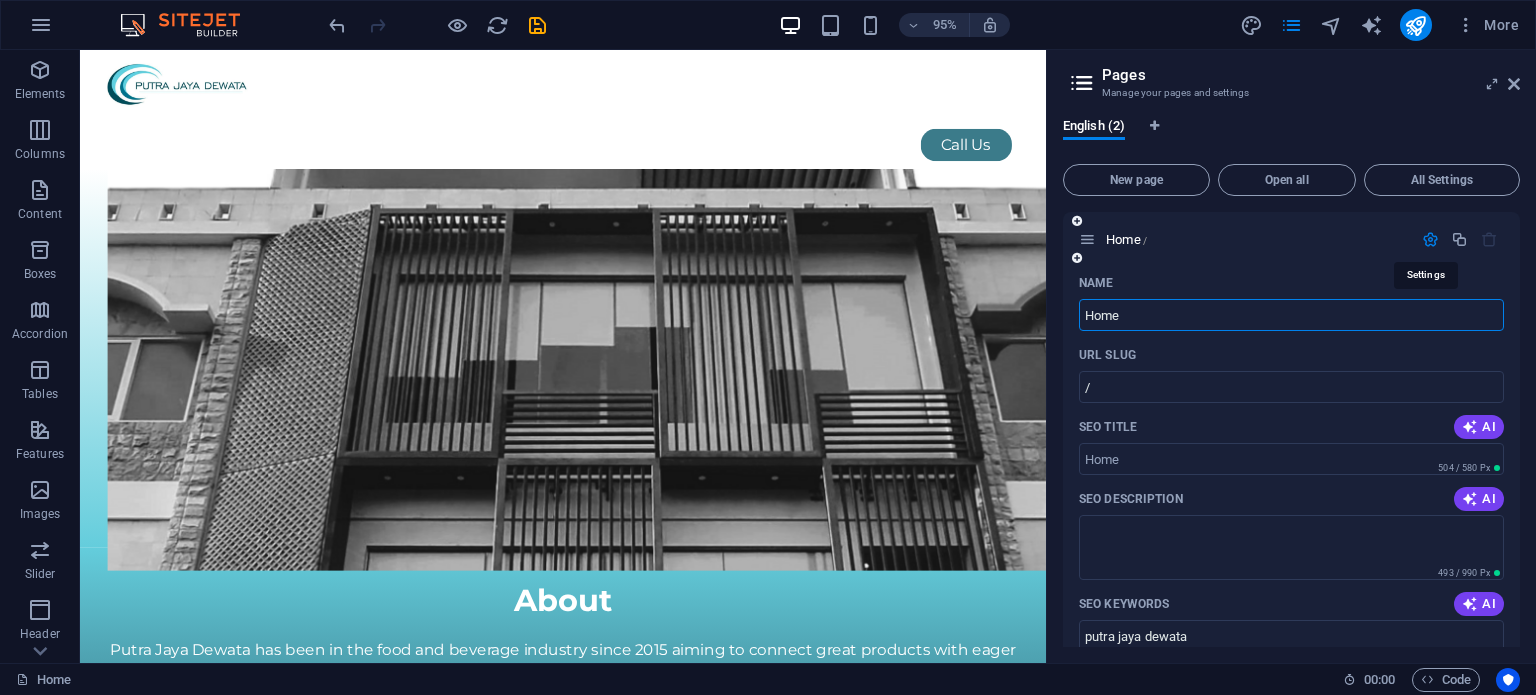 click at bounding box center [1430, 239] 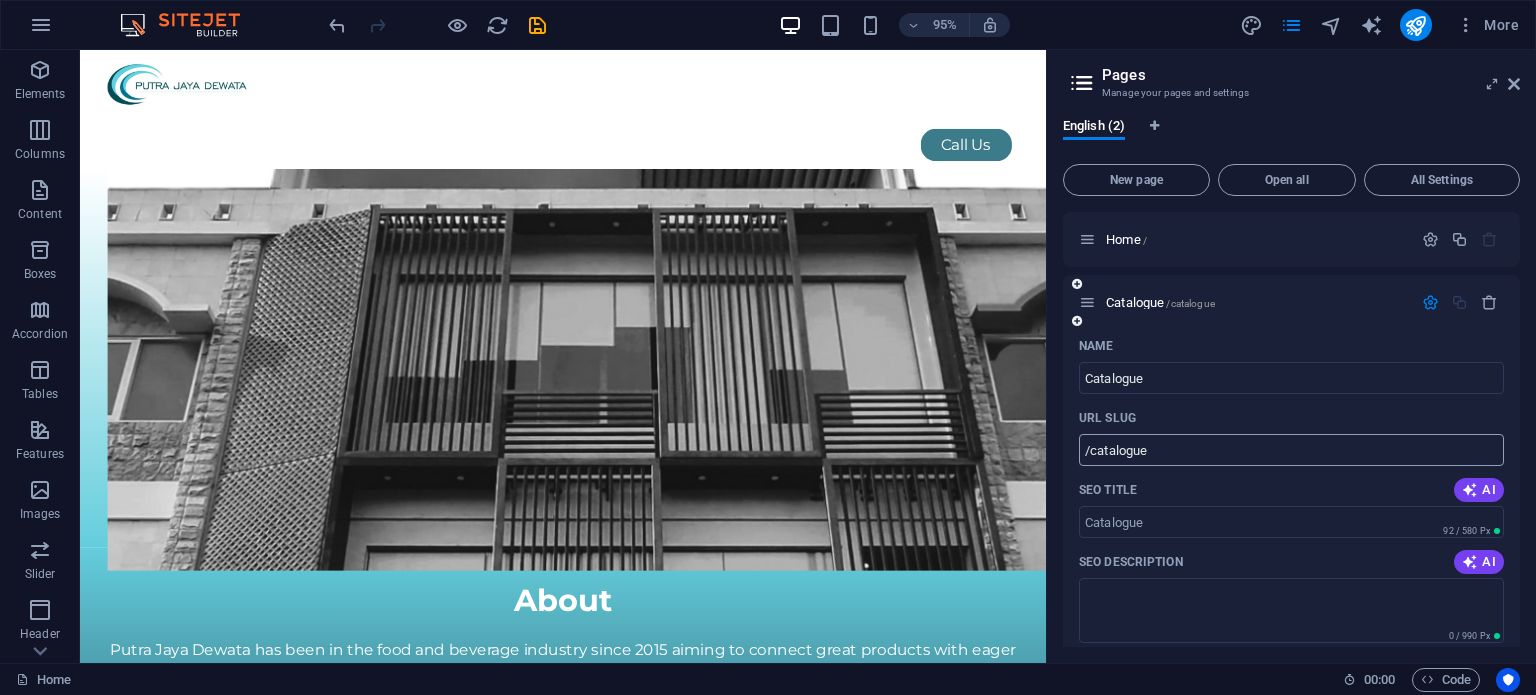 click on "/catalogue" at bounding box center [1291, 450] 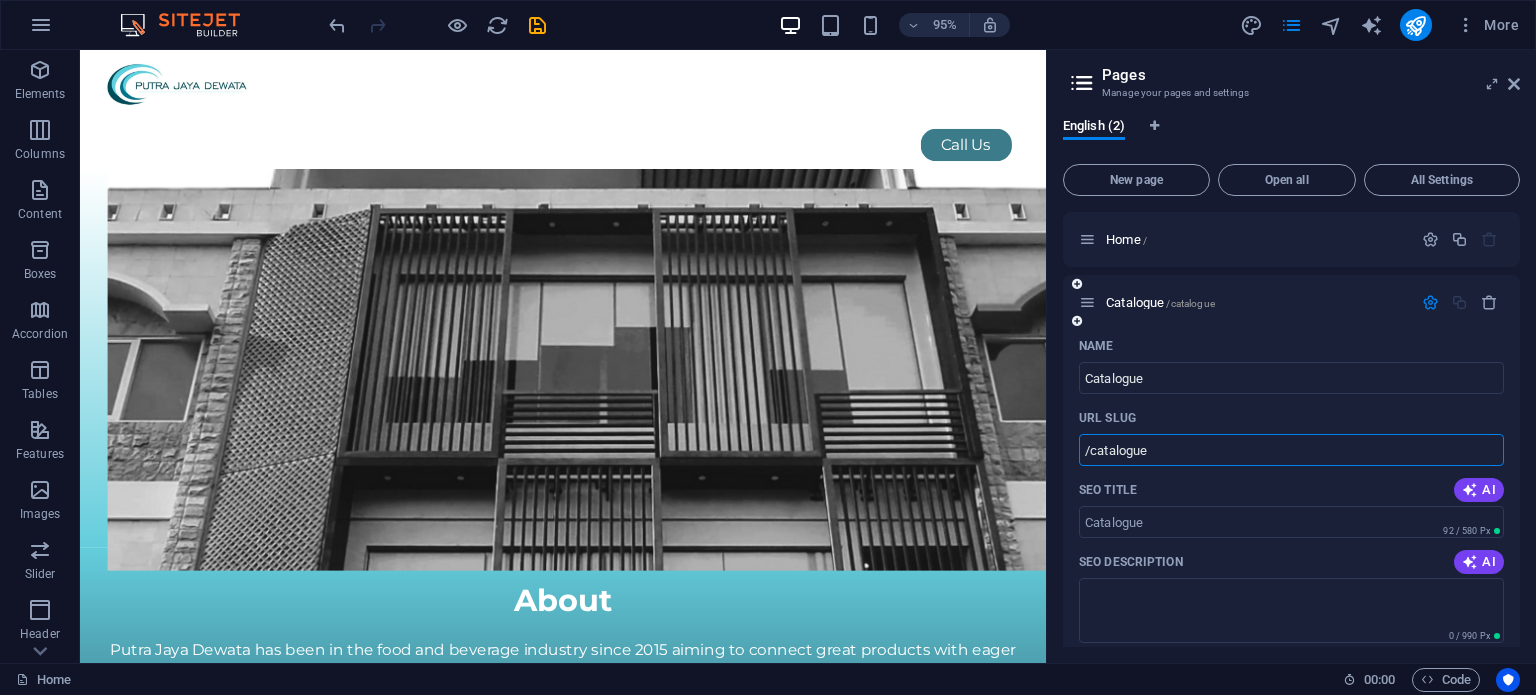 drag, startPoint x: 1366, startPoint y: 442, endPoint x: 1089, endPoint y: 463, distance: 277.7949 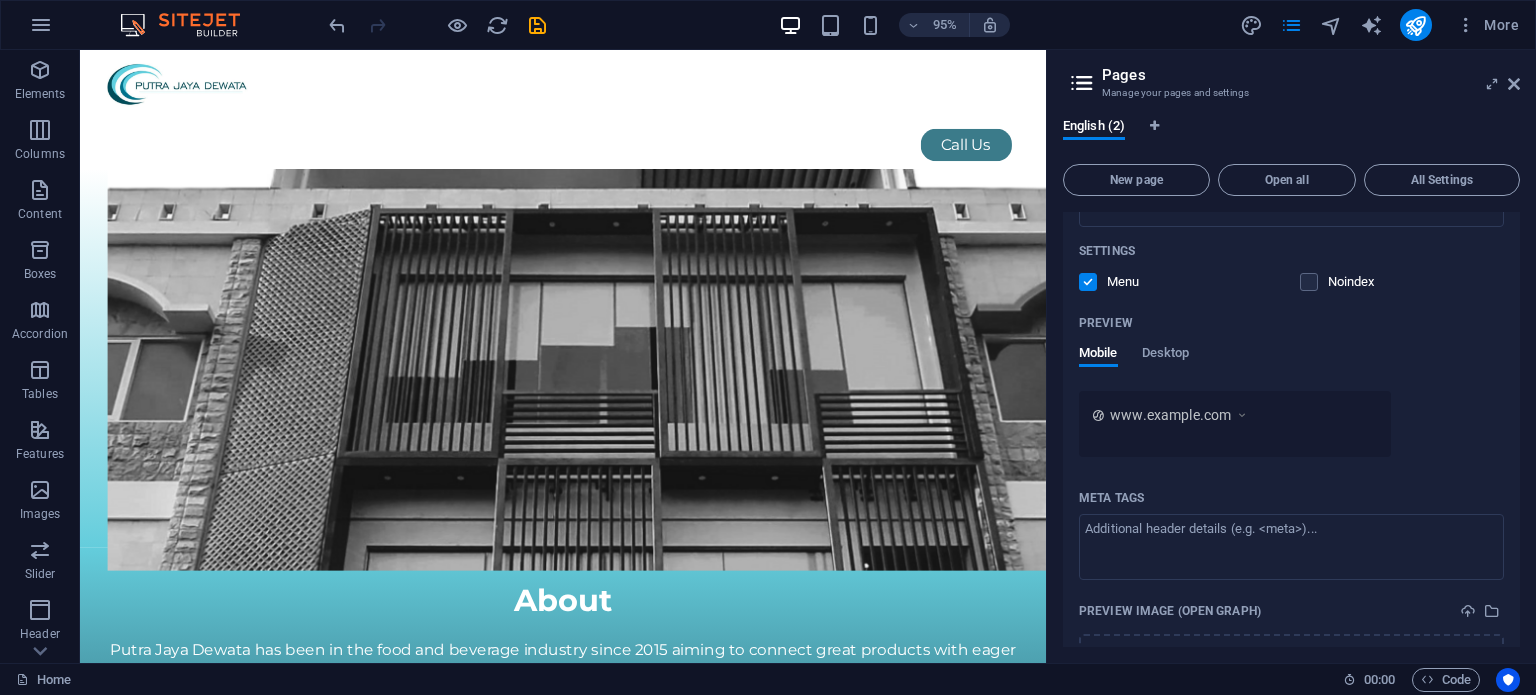scroll, scrollTop: 608, scrollLeft: 0, axis: vertical 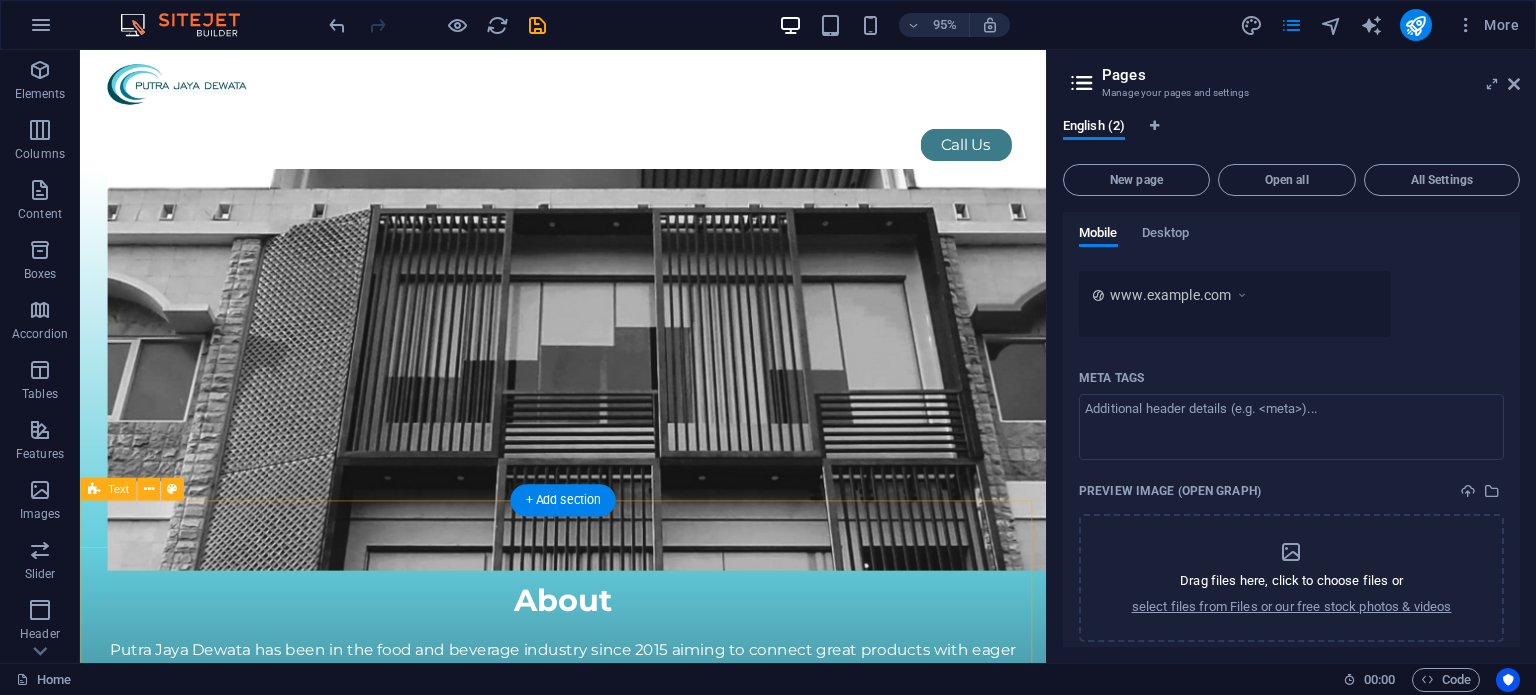 type on "/" 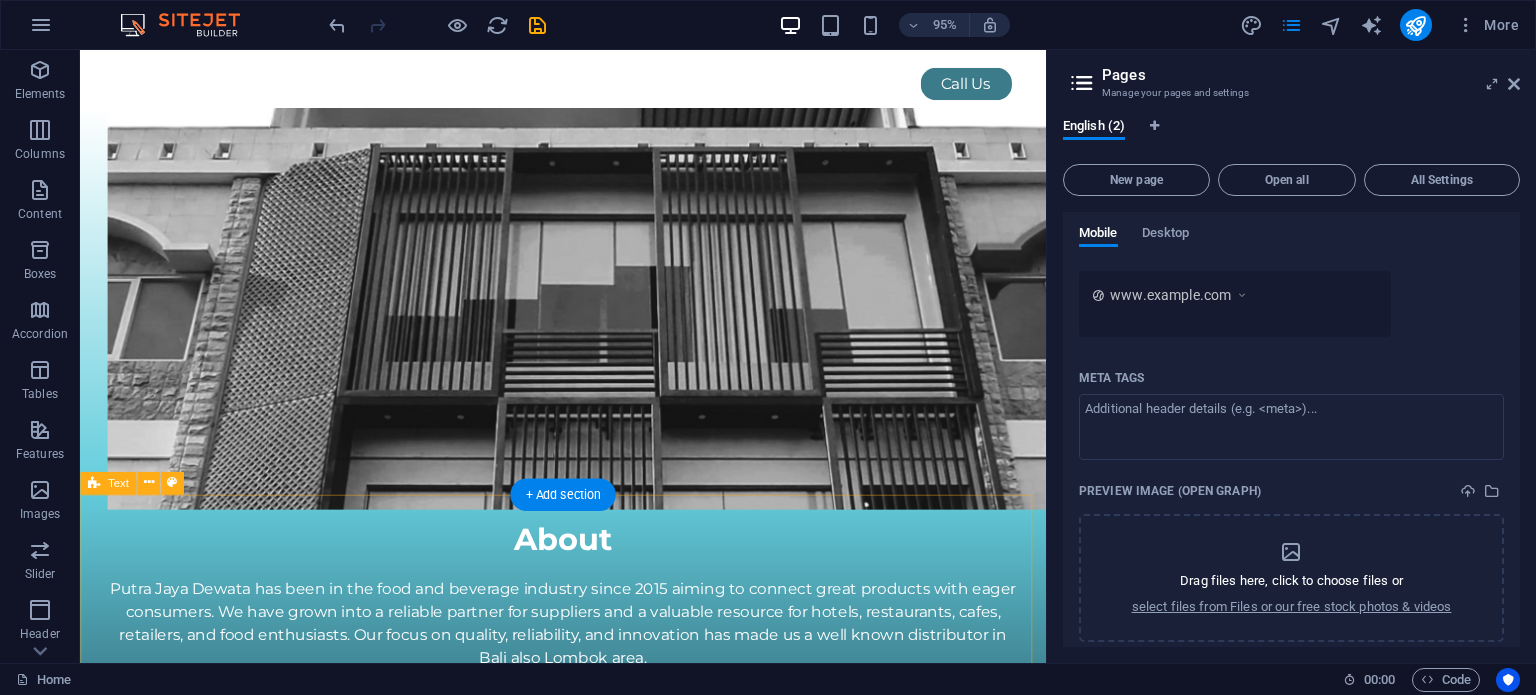 scroll, scrollTop: 0, scrollLeft: 0, axis: both 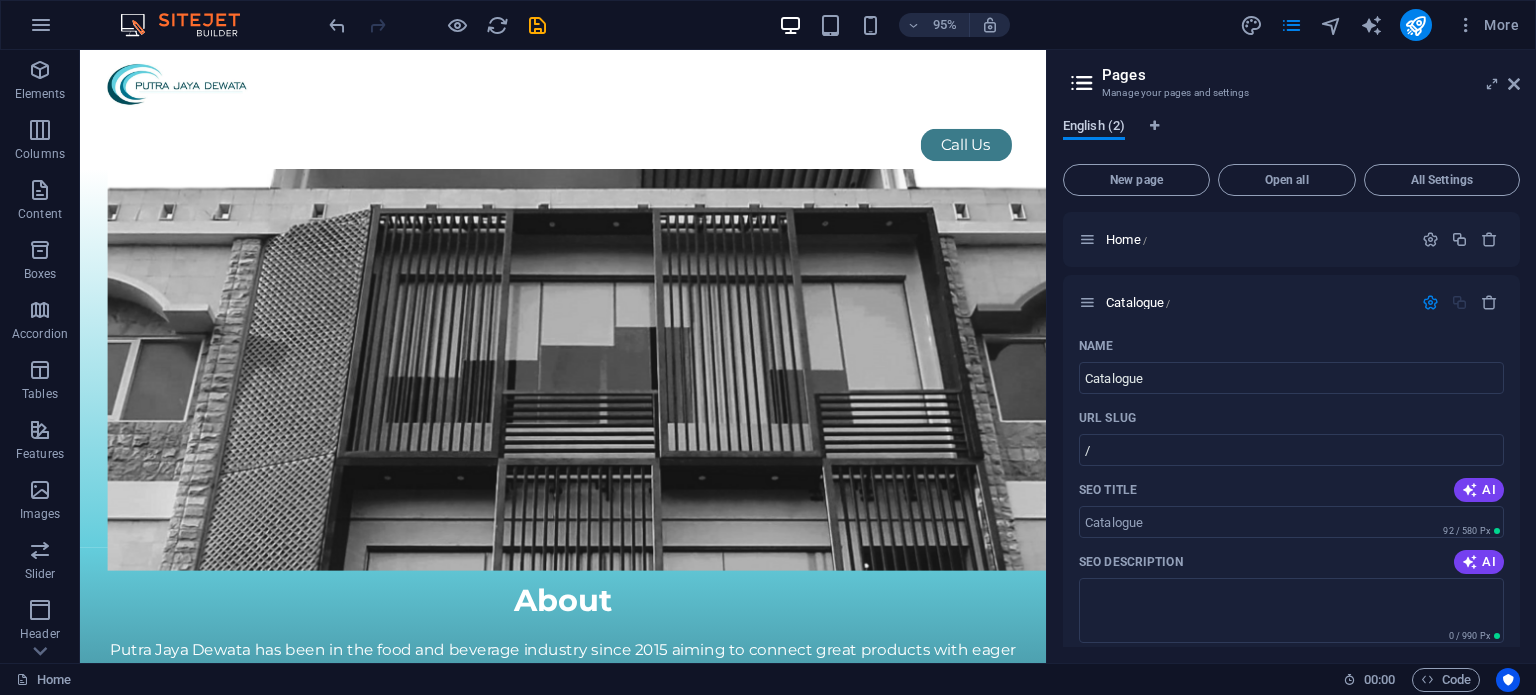 click on "English (2)" at bounding box center (1094, 128) 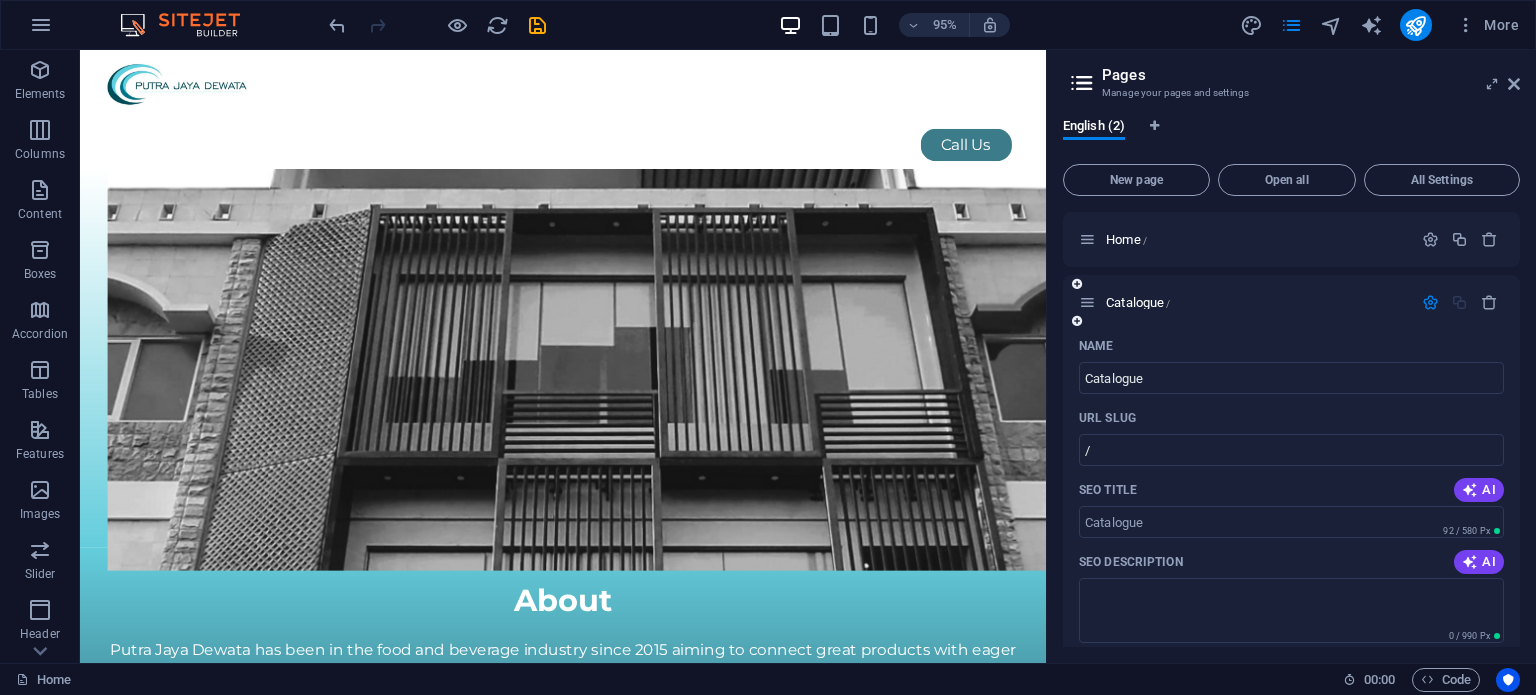 click at bounding box center (1430, 302) 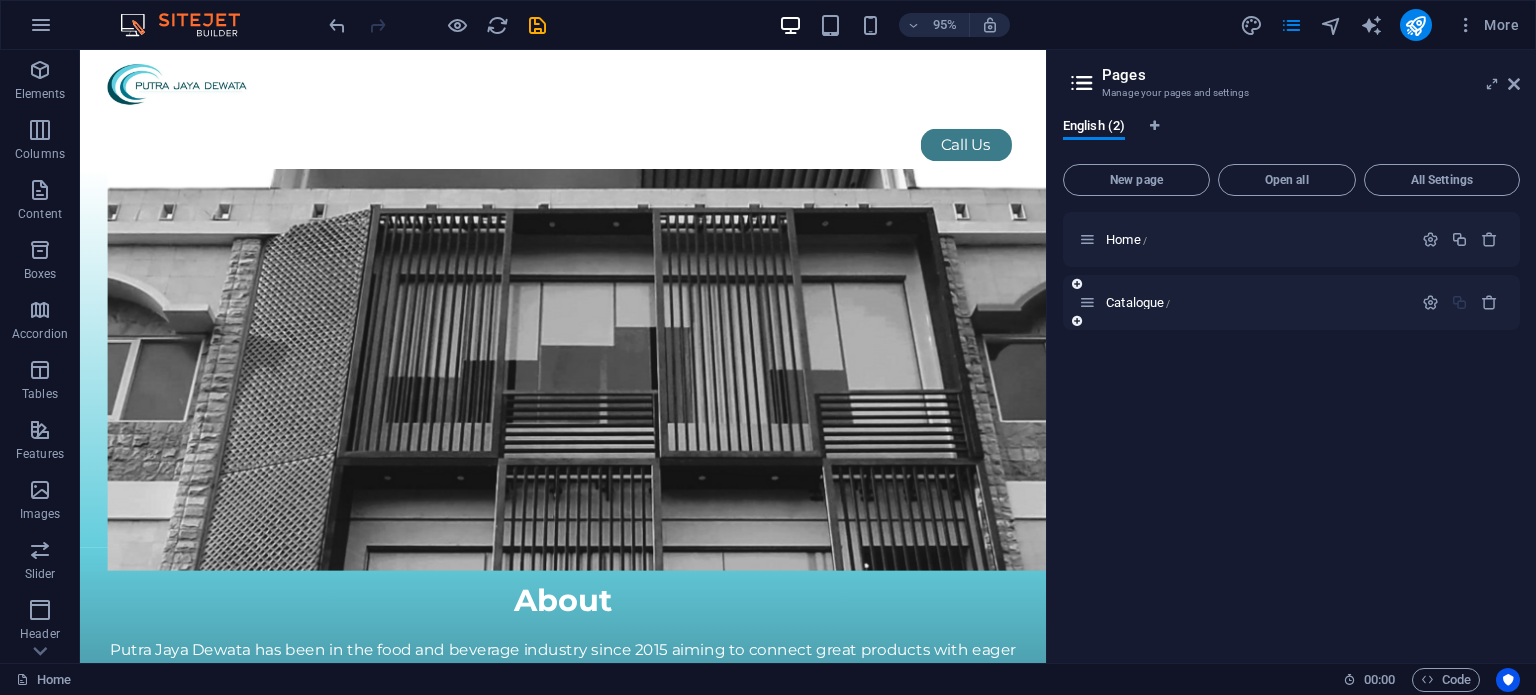 click at bounding box center [1460, 302] 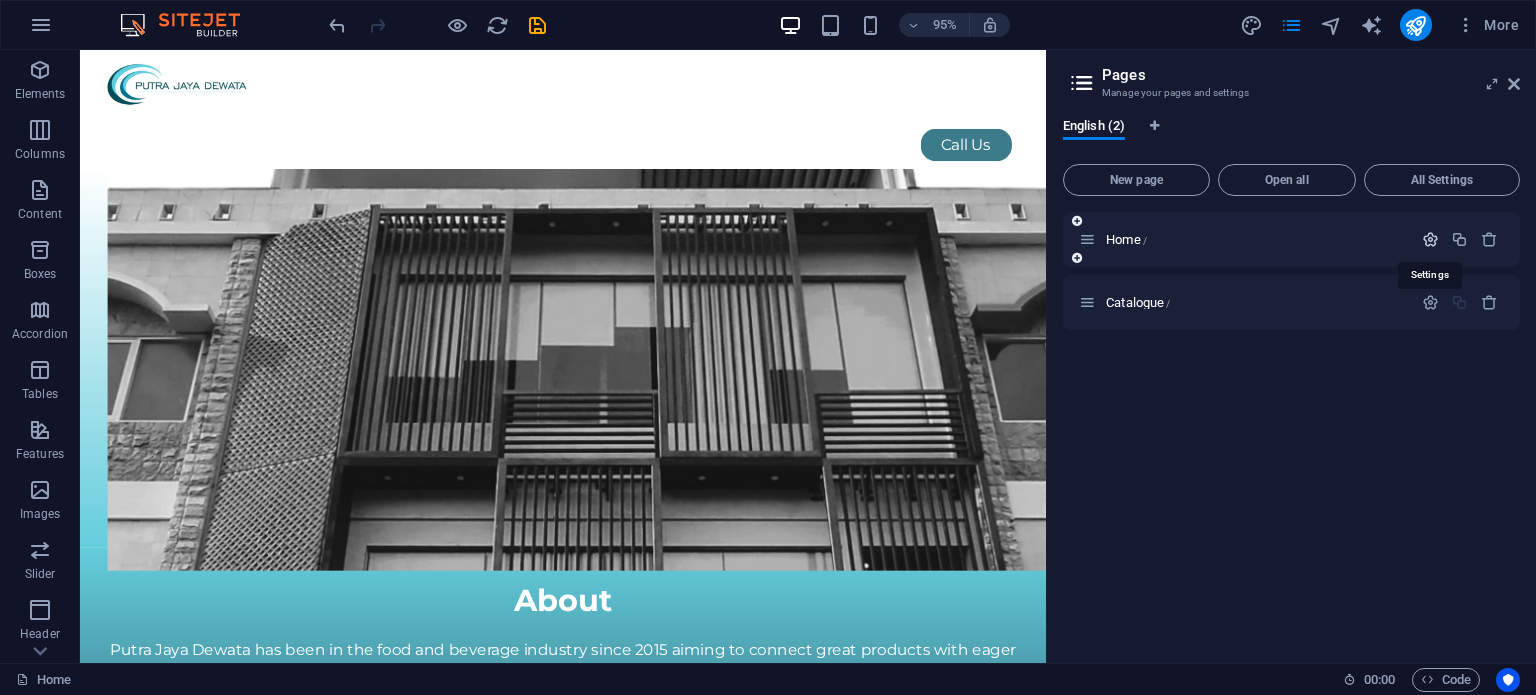 click at bounding box center [1430, 239] 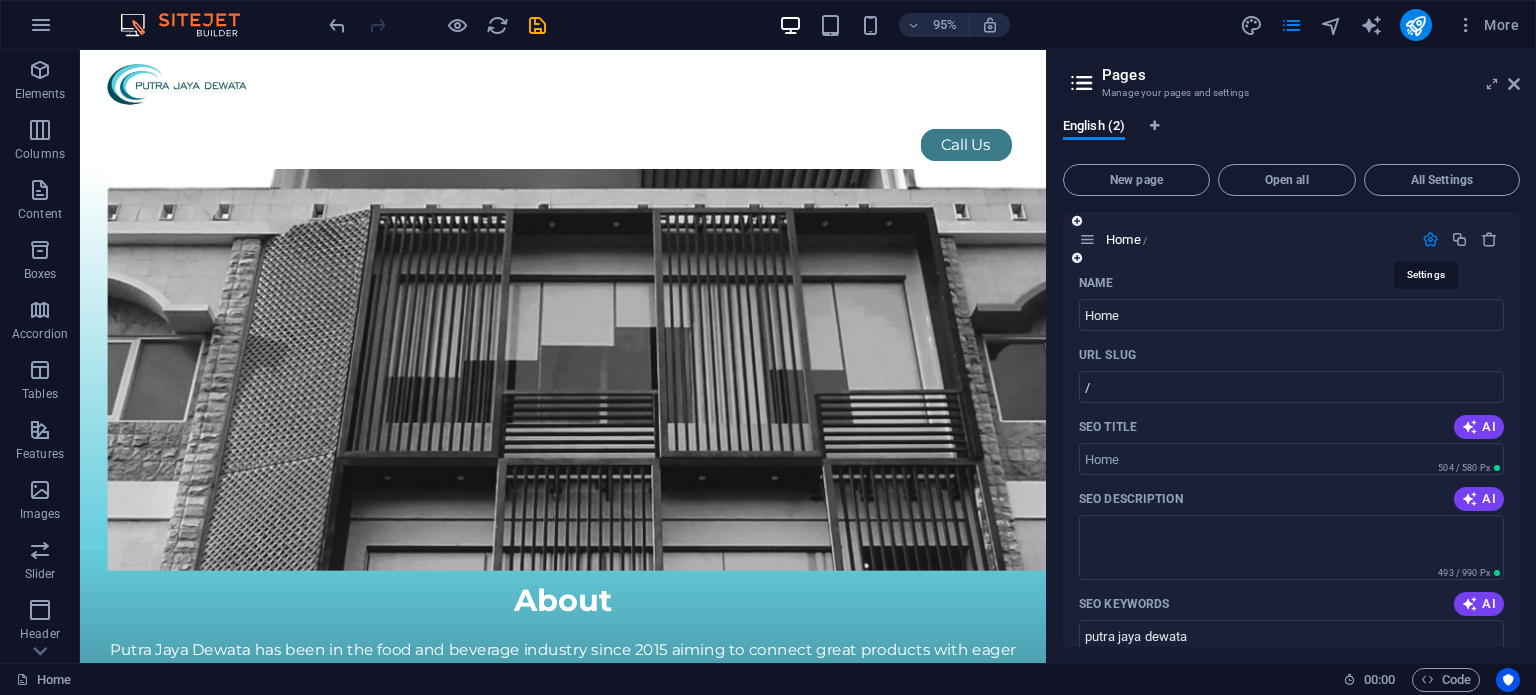 click at bounding box center [1430, 239] 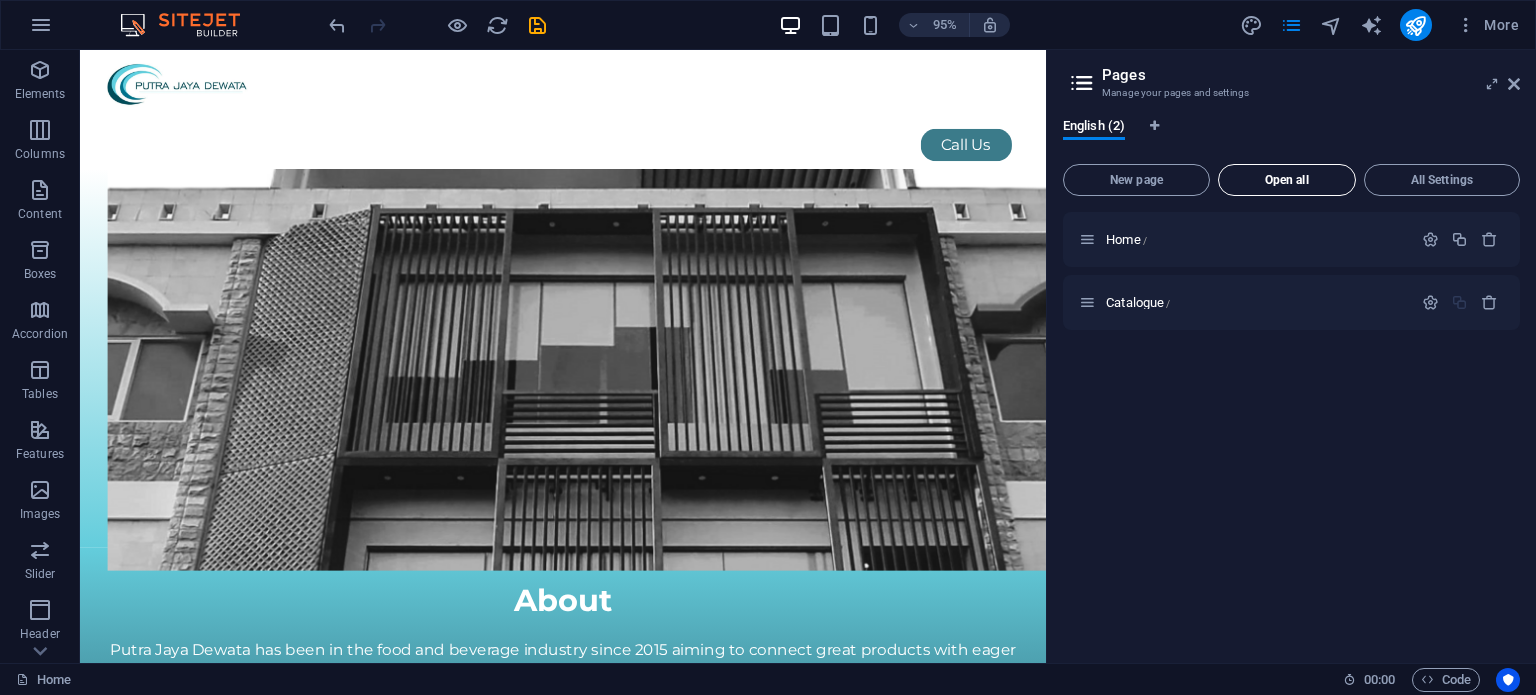 click on "Open all" at bounding box center [1287, 180] 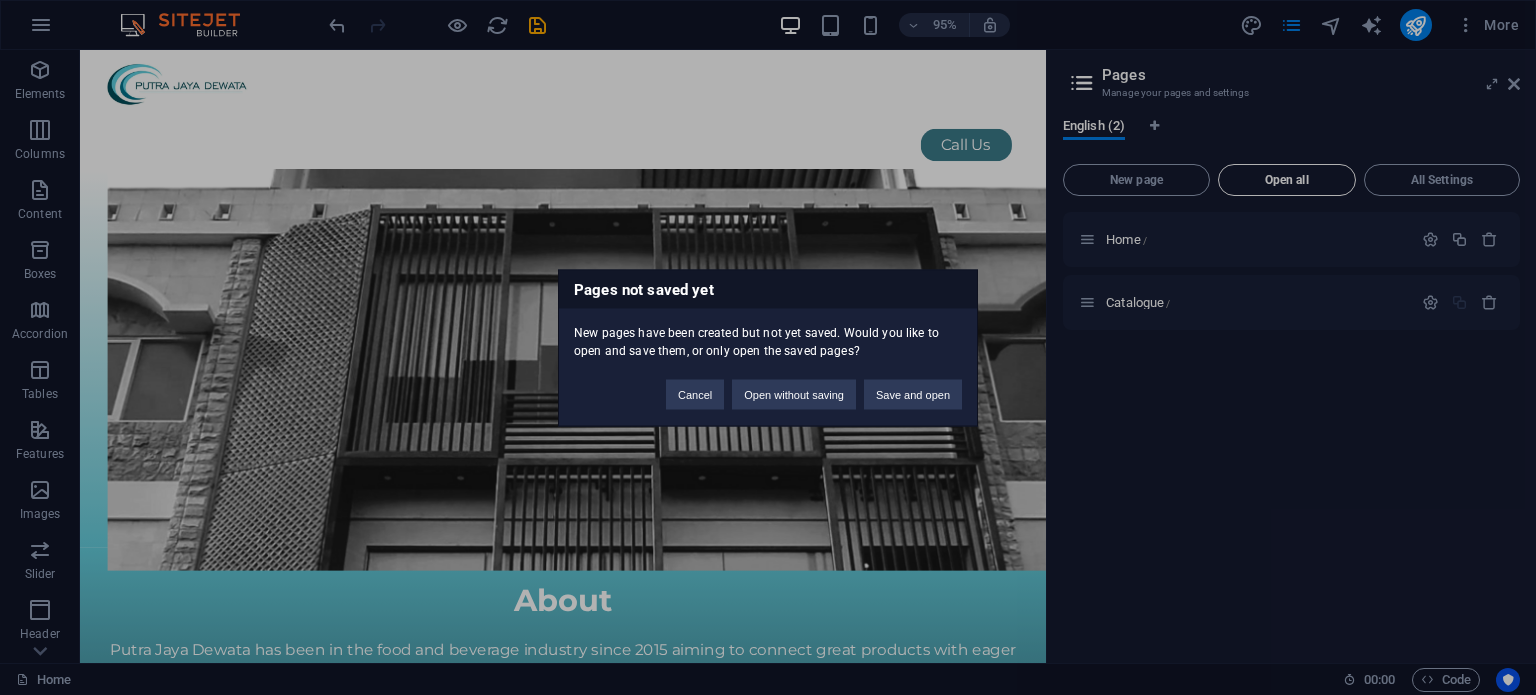 click on "Pages not saved yet New pages have been created but not yet saved. Would you like to open and save them, or only open the saved pages? Cancel Open without saving Save and open" at bounding box center [768, 347] 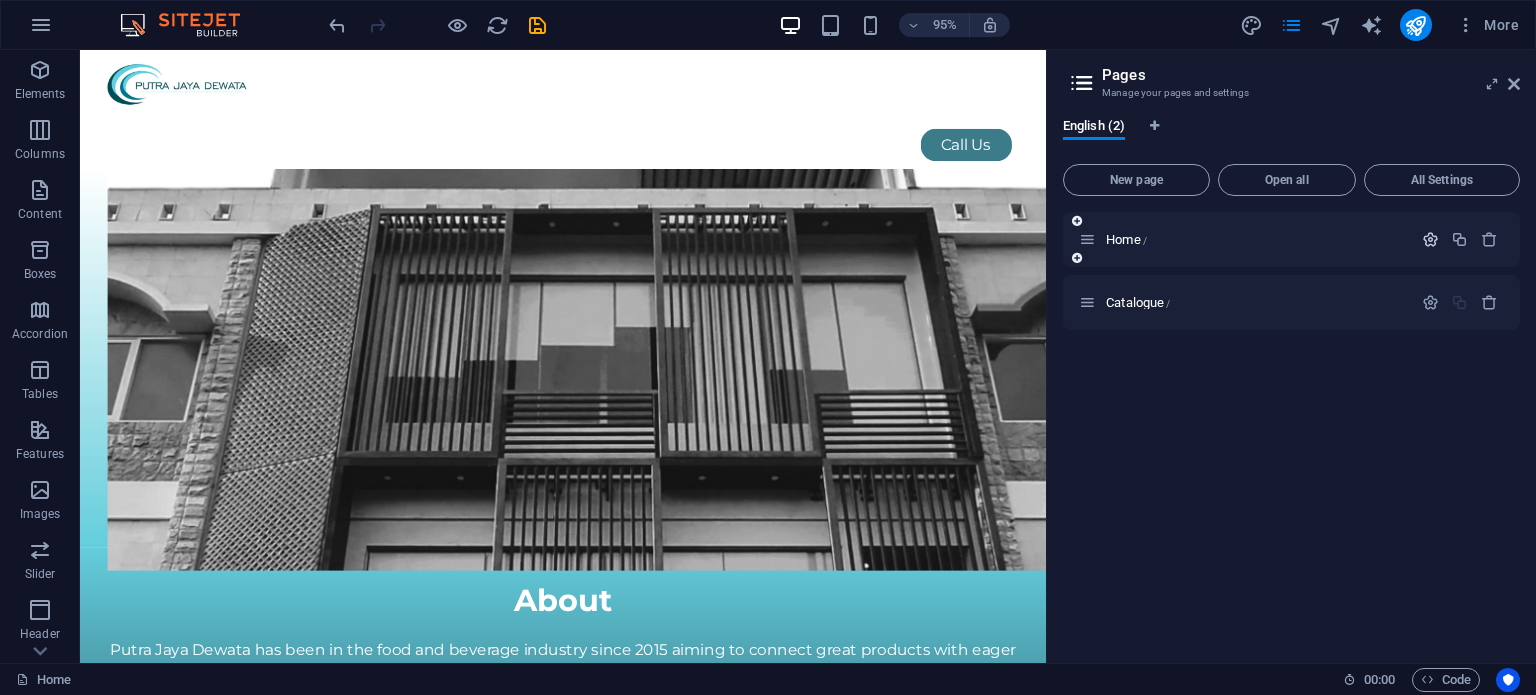 click at bounding box center [1430, 239] 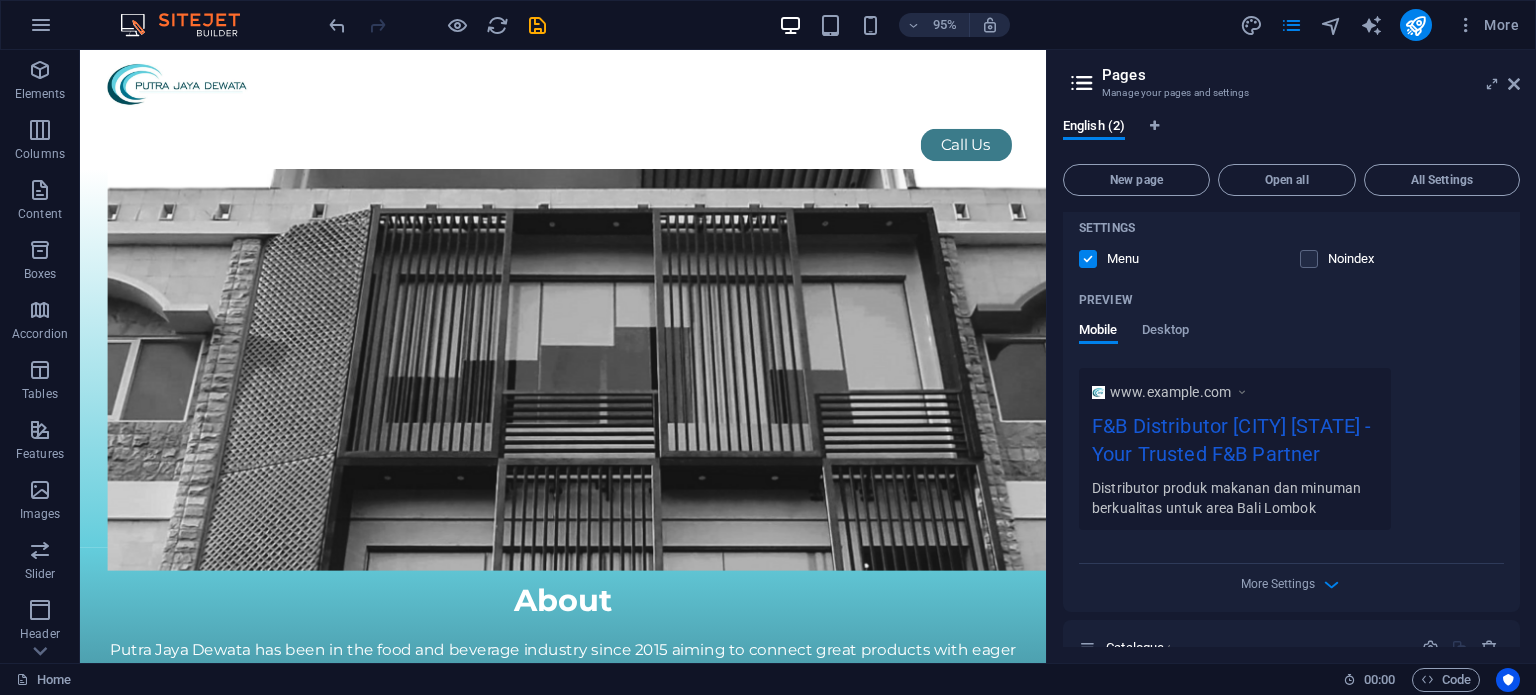 scroll, scrollTop: 484, scrollLeft: 0, axis: vertical 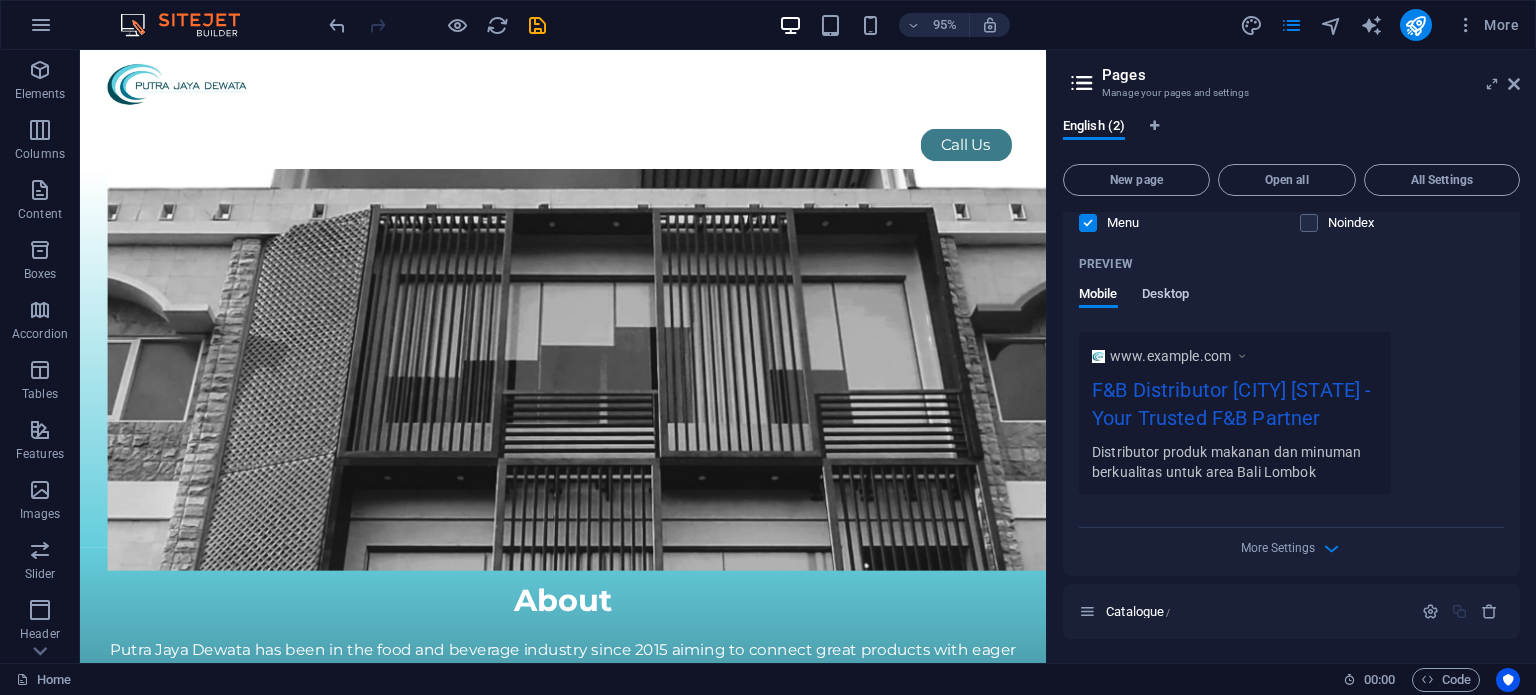 click on "Desktop" at bounding box center (1166, 296) 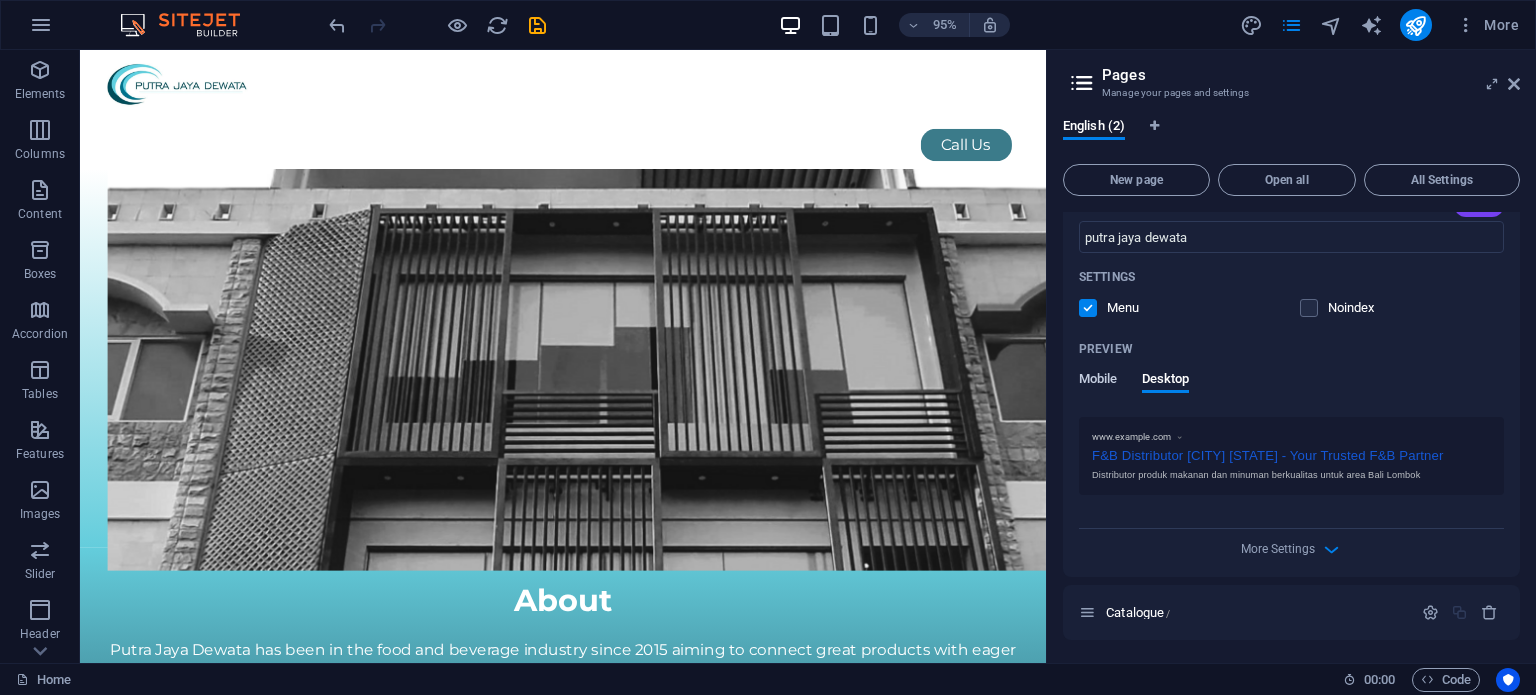 click on "Mobile" at bounding box center [1098, 381] 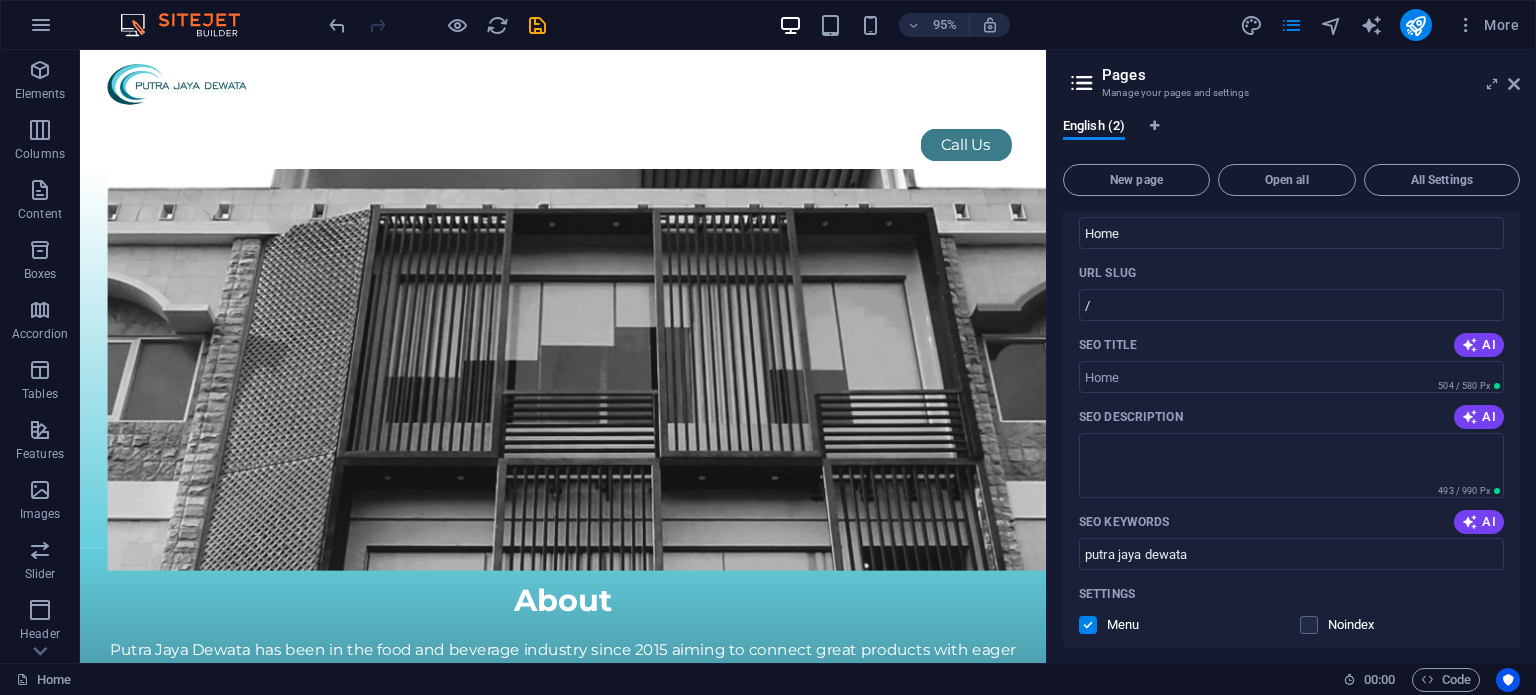 scroll, scrollTop: 0, scrollLeft: 0, axis: both 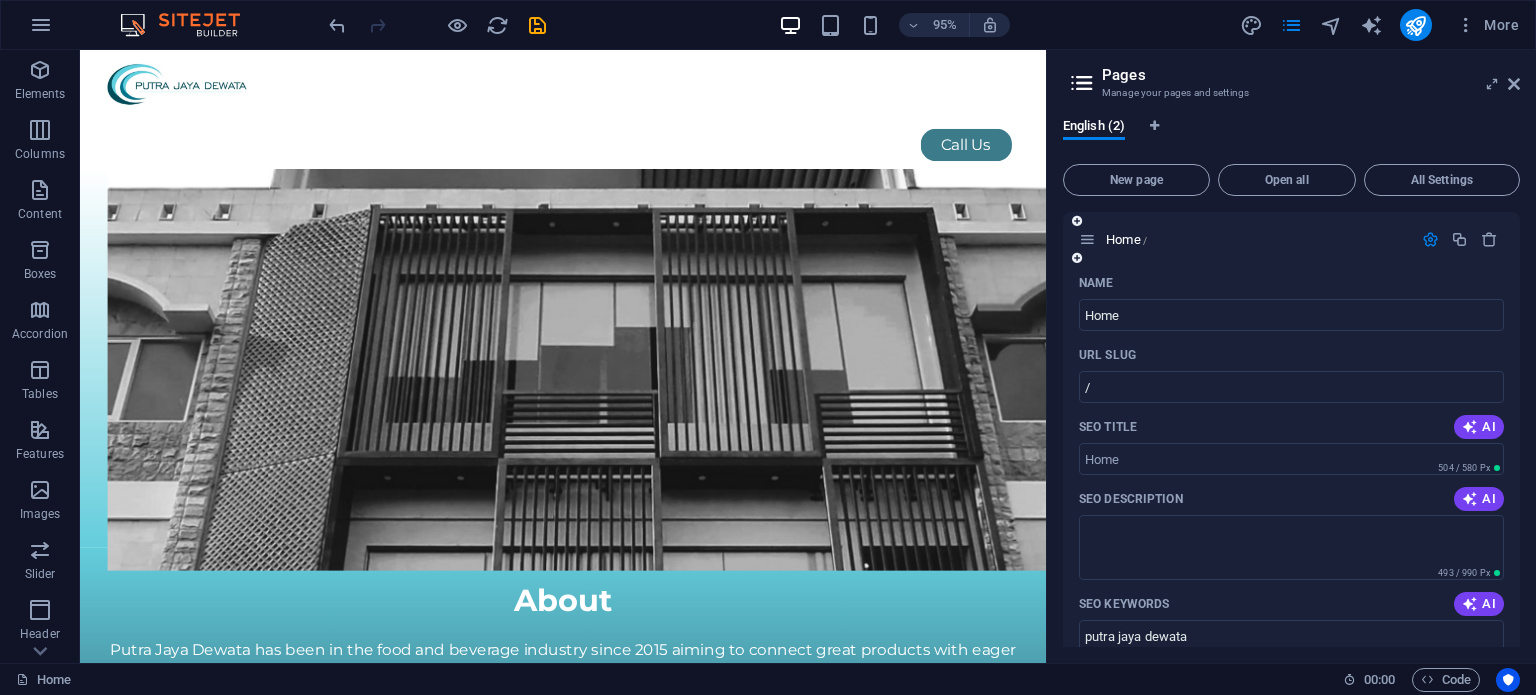 click at bounding box center (1430, 239) 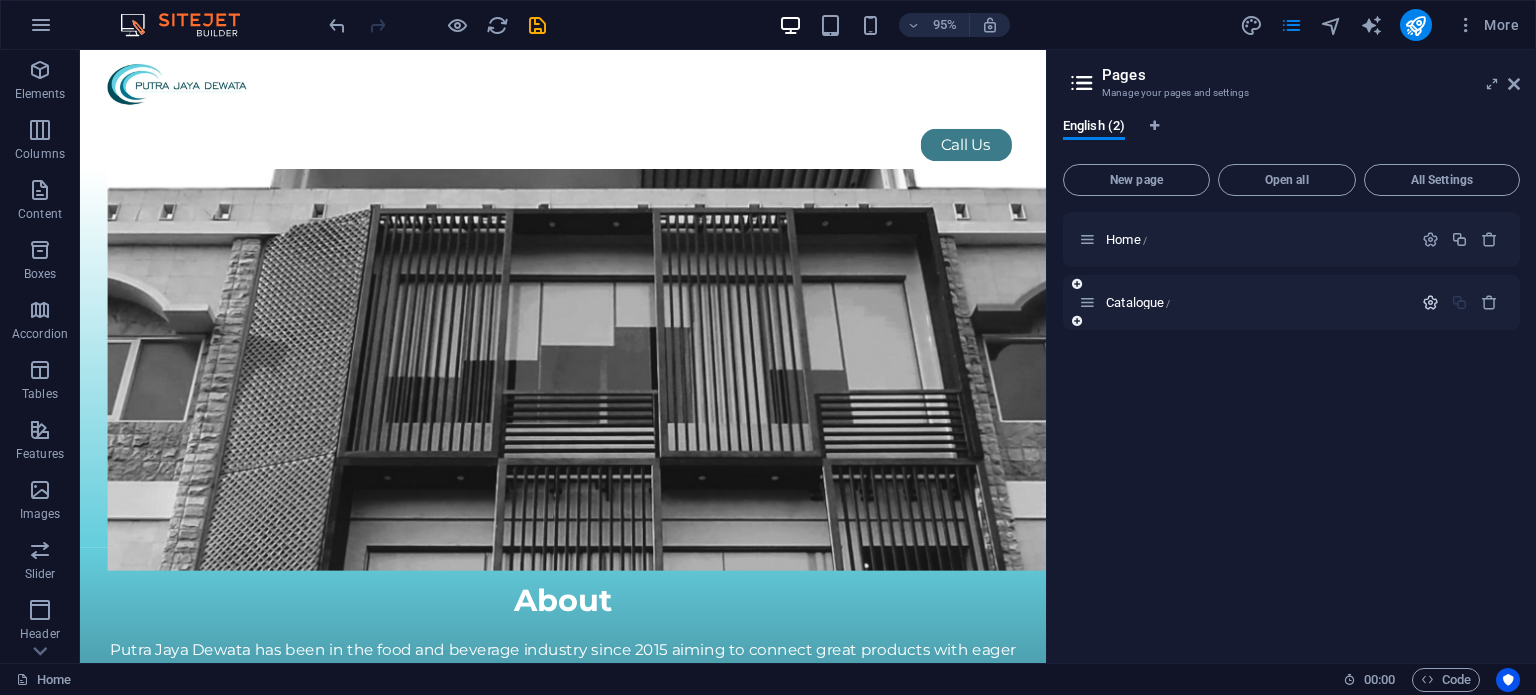 click at bounding box center (1430, 302) 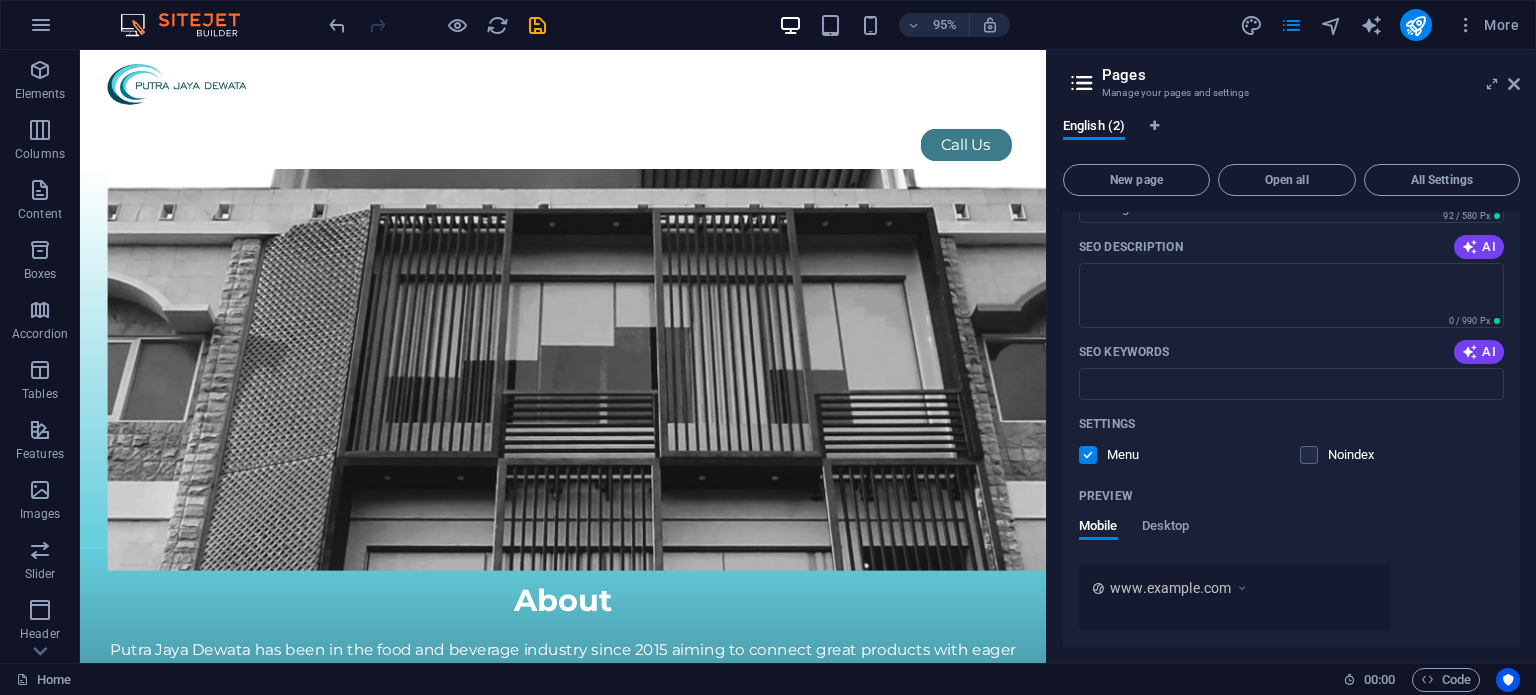 scroll, scrollTop: 388, scrollLeft: 0, axis: vertical 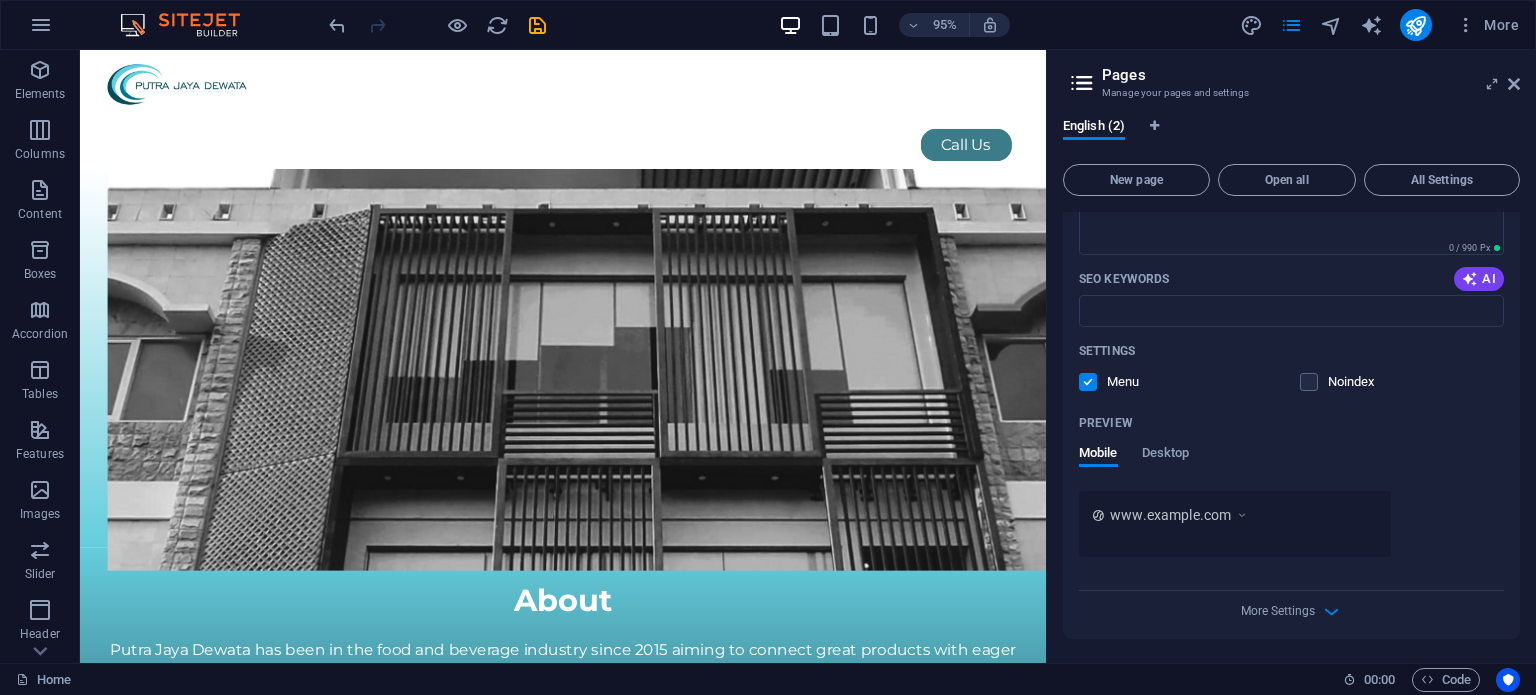 click on "More Settings" at bounding box center (1291, 607) 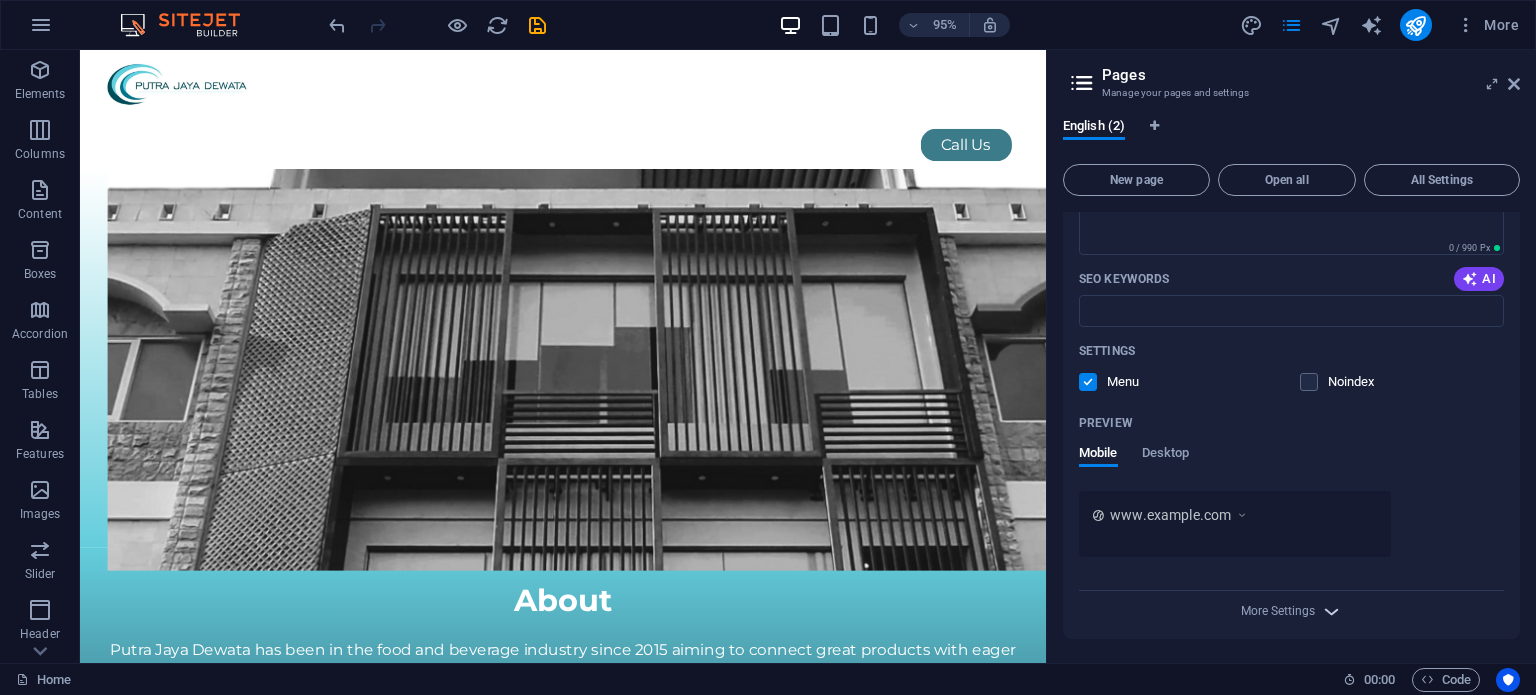 click at bounding box center (1331, 611) 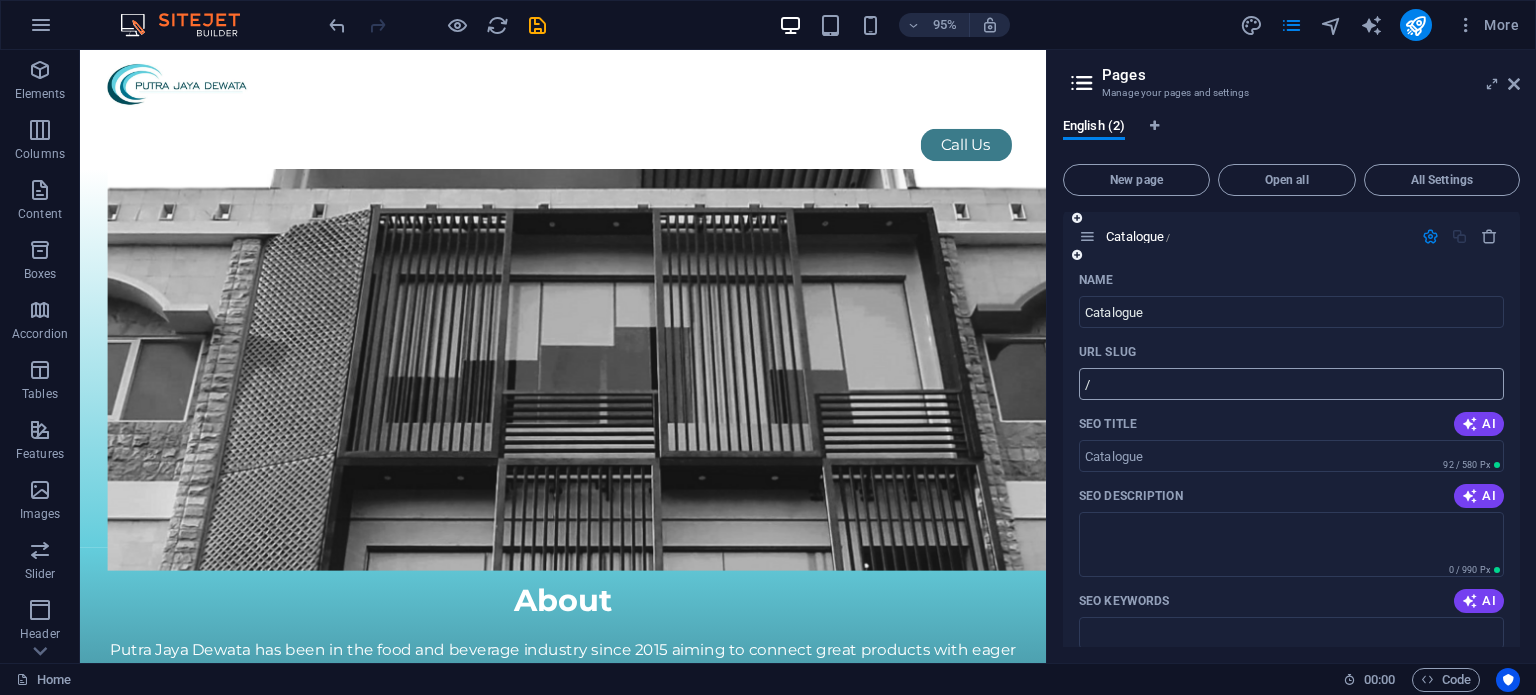 scroll, scrollTop: 0, scrollLeft: 0, axis: both 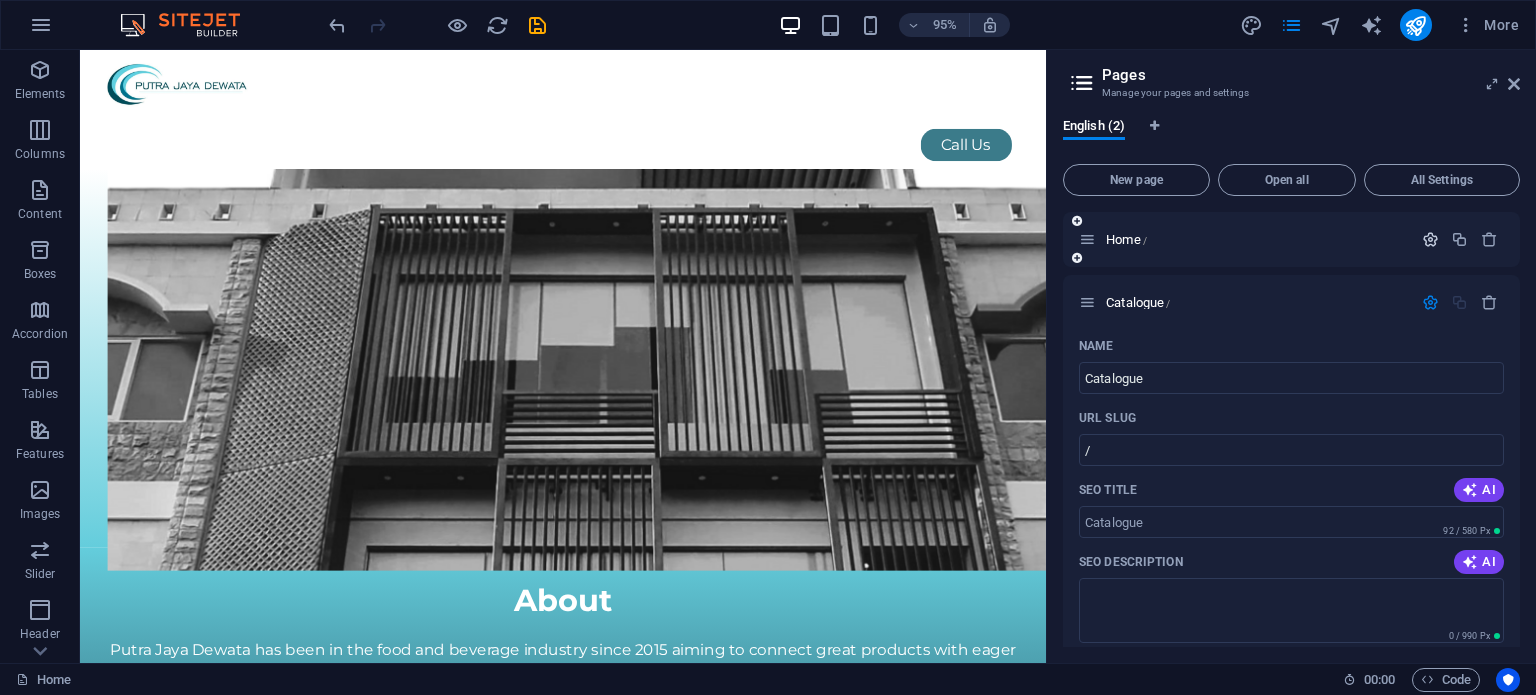 click at bounding box center [1430, 239] 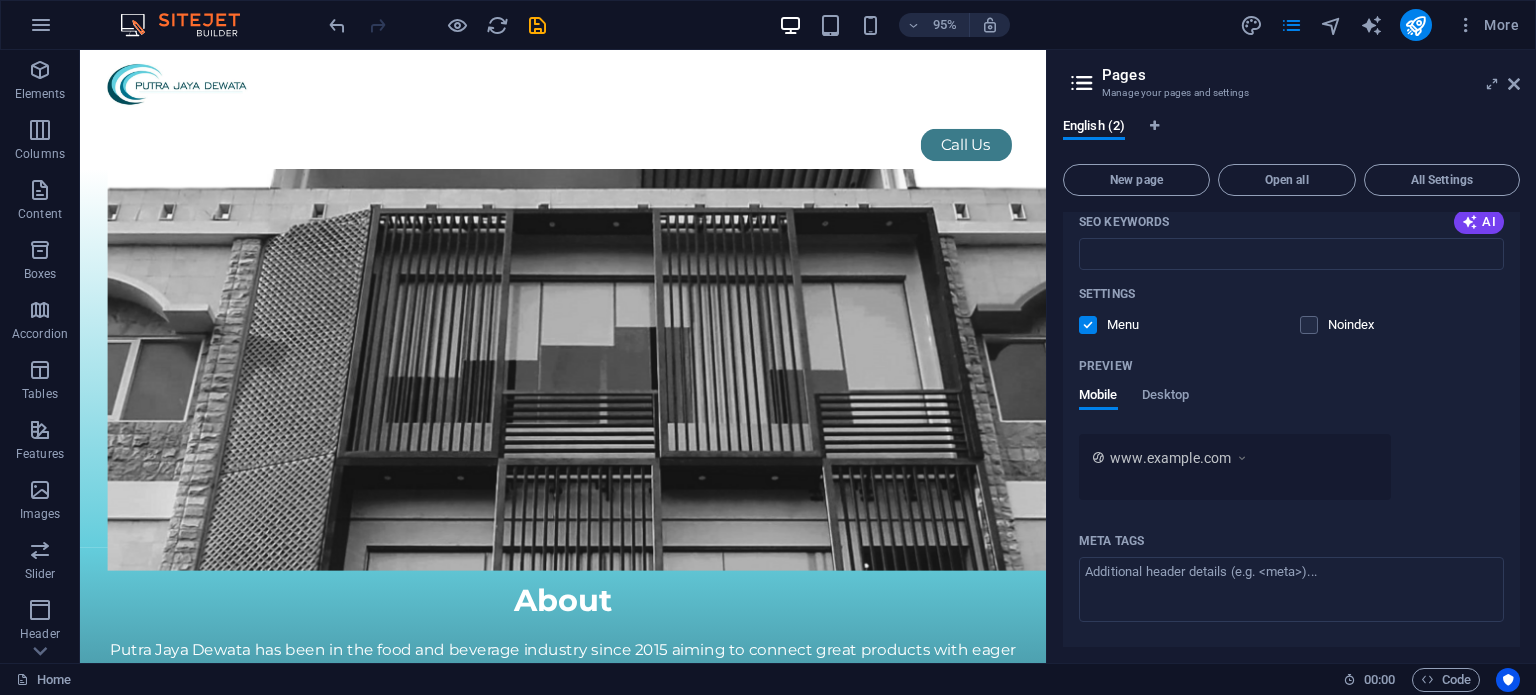 scroll, scrollTop: 1266, scrollLeft: 0, axis: vertical 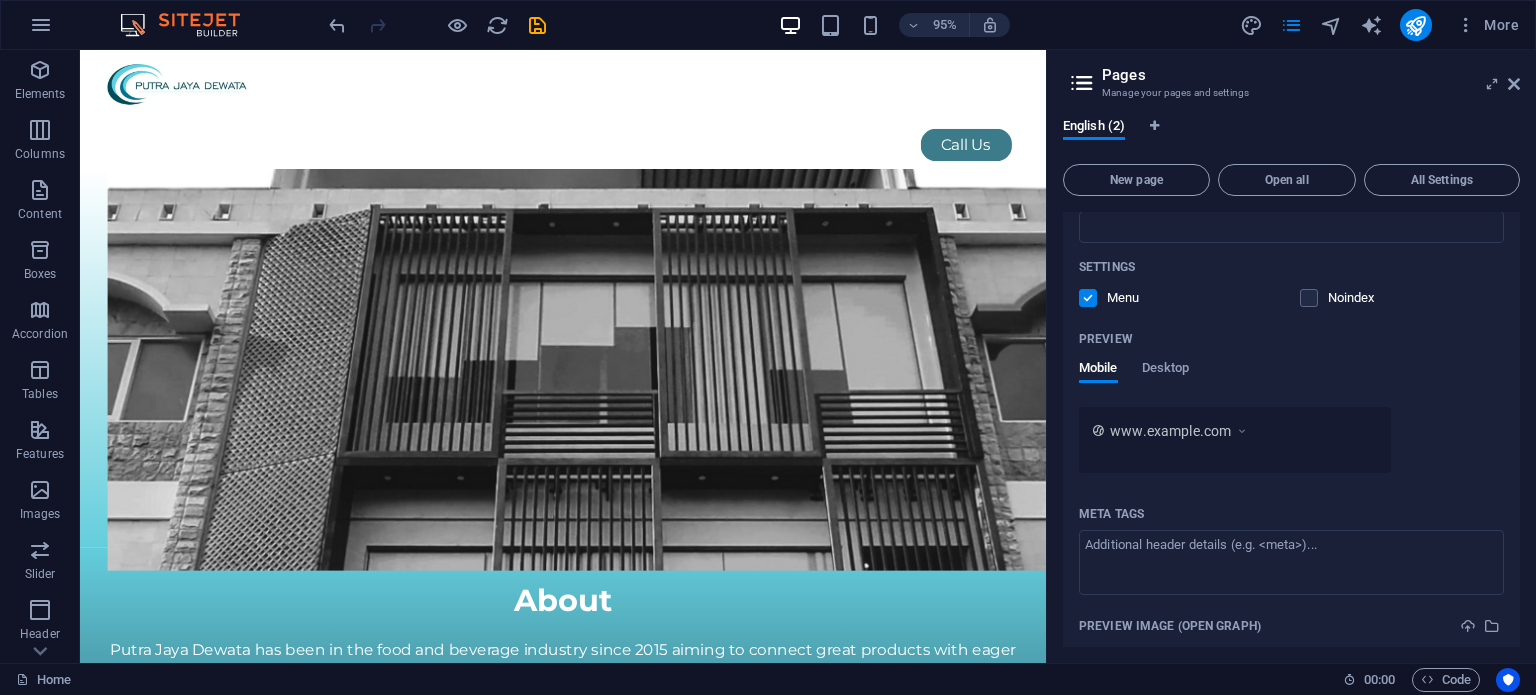 click on "www.example.com" at bounding box center (1170, 431) 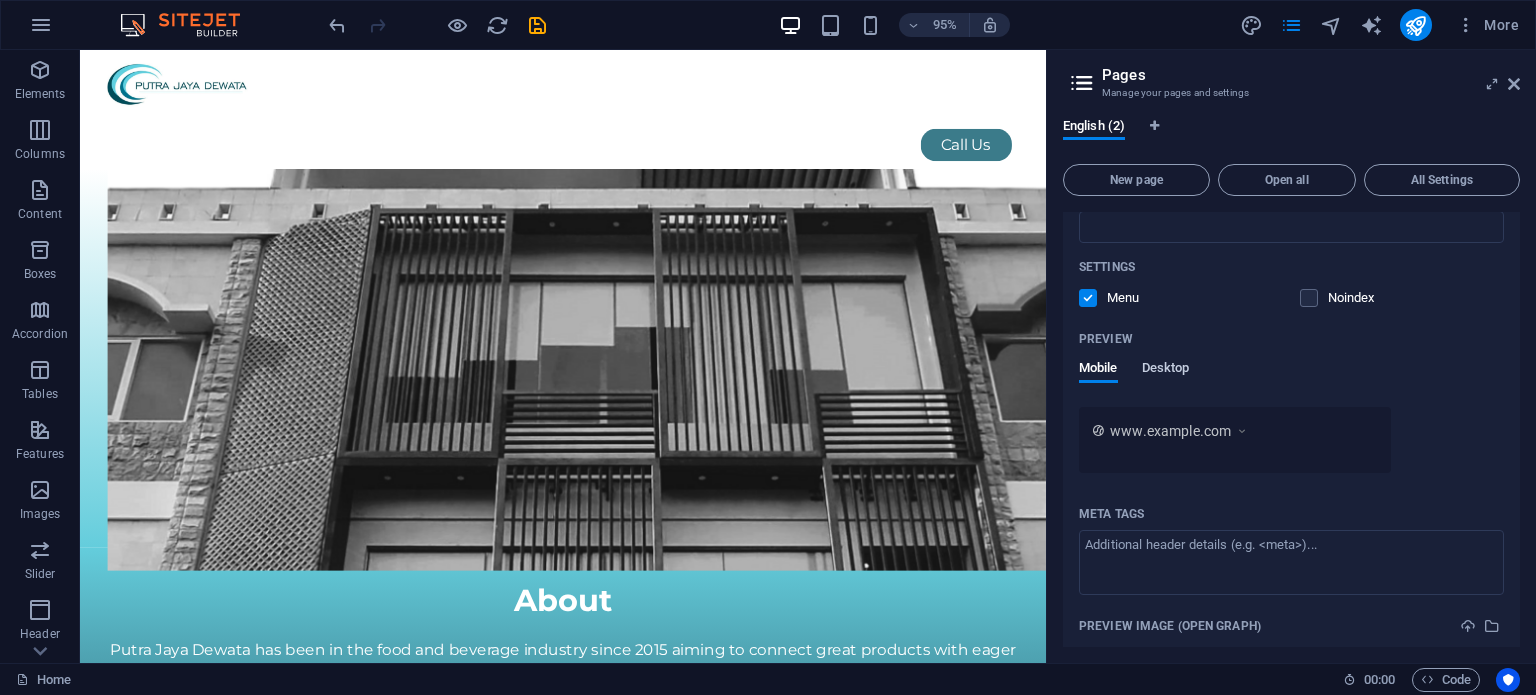 click on "Desktop" at bounding box center [1166, 370] 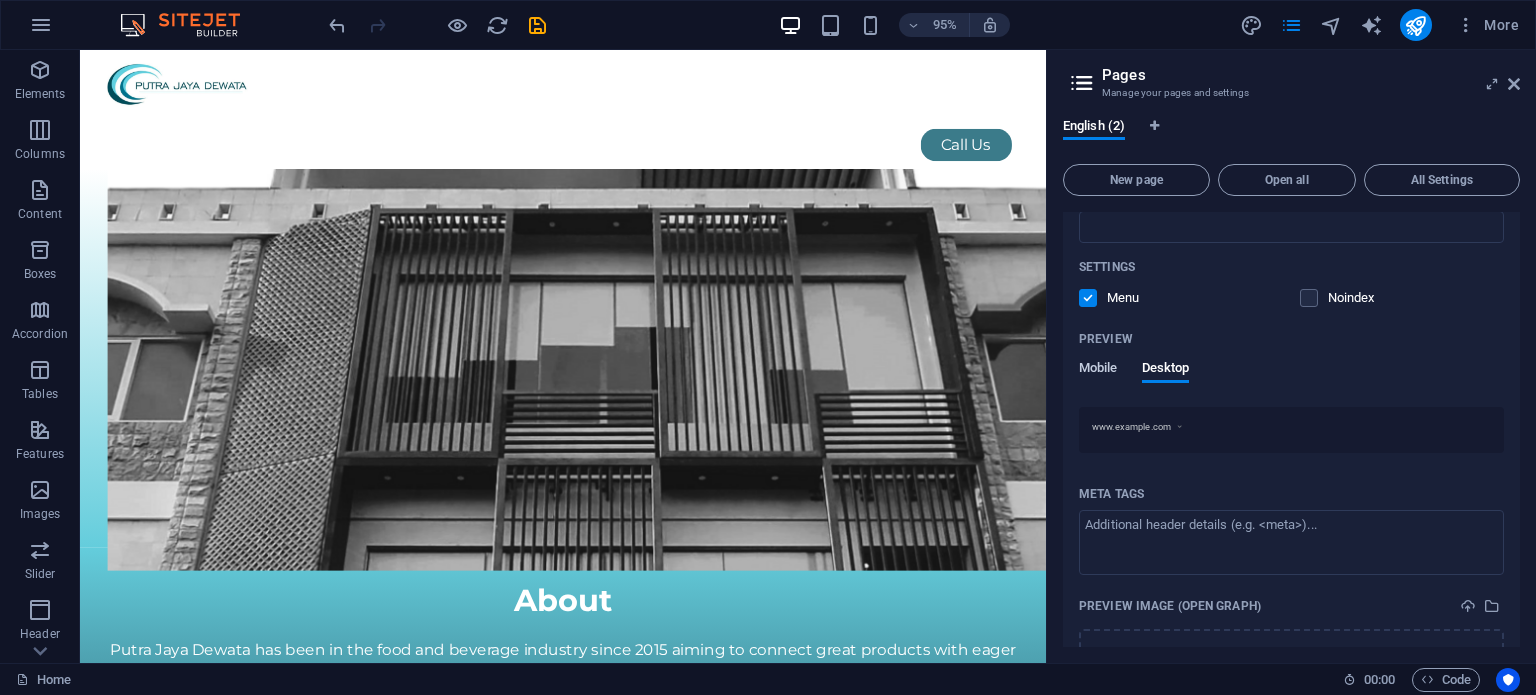 click on "Mobile" at bounding box center [1098, 370] 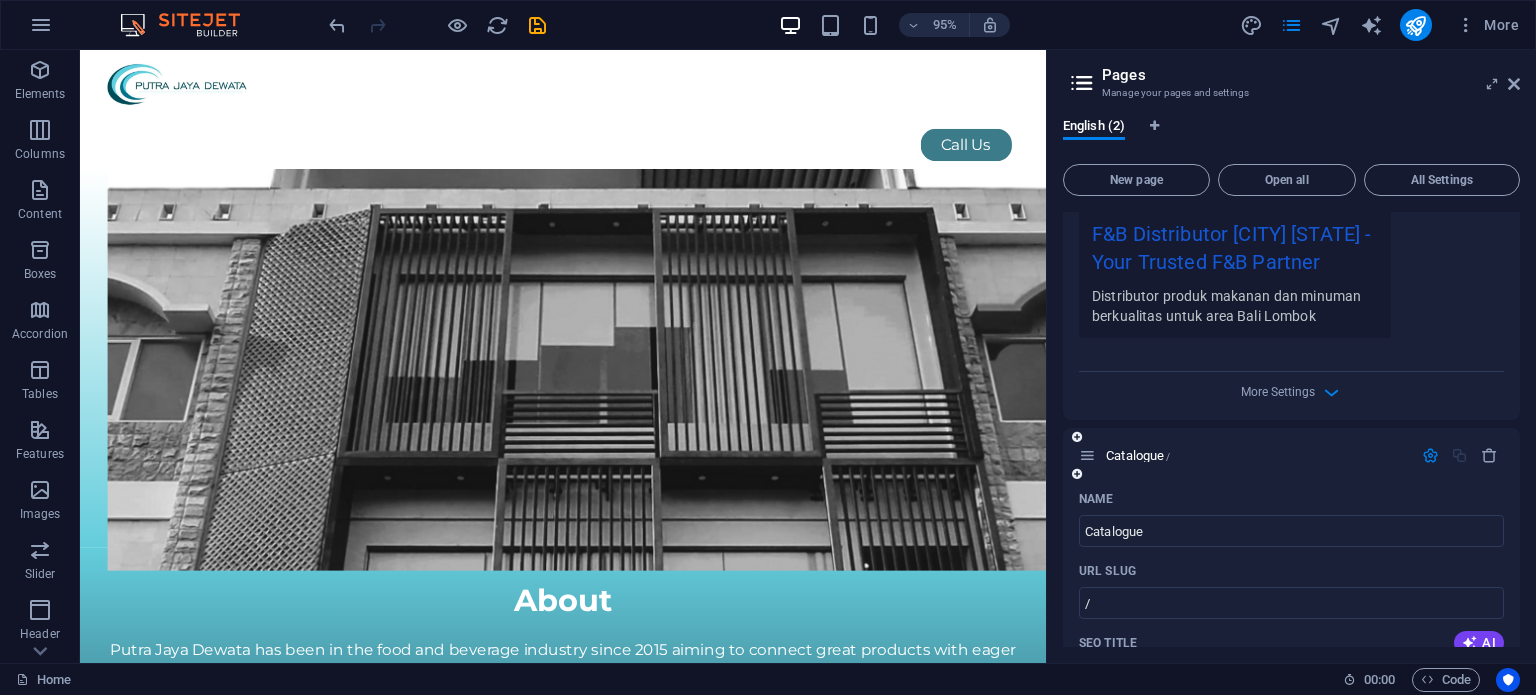 scroll, scrollTop: 633, scrollLeft: 0, axis: vertical 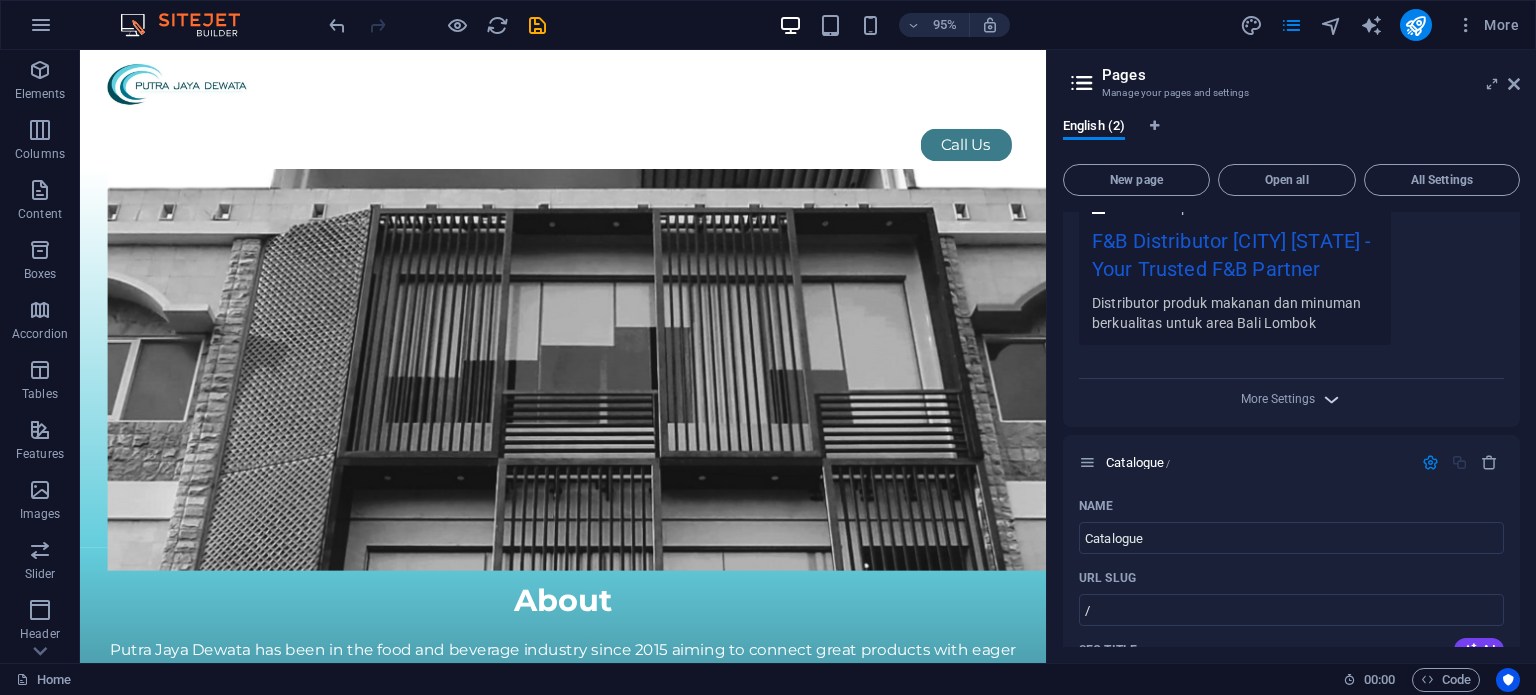 click on "More Settings" at bounding box center (1292, 399) 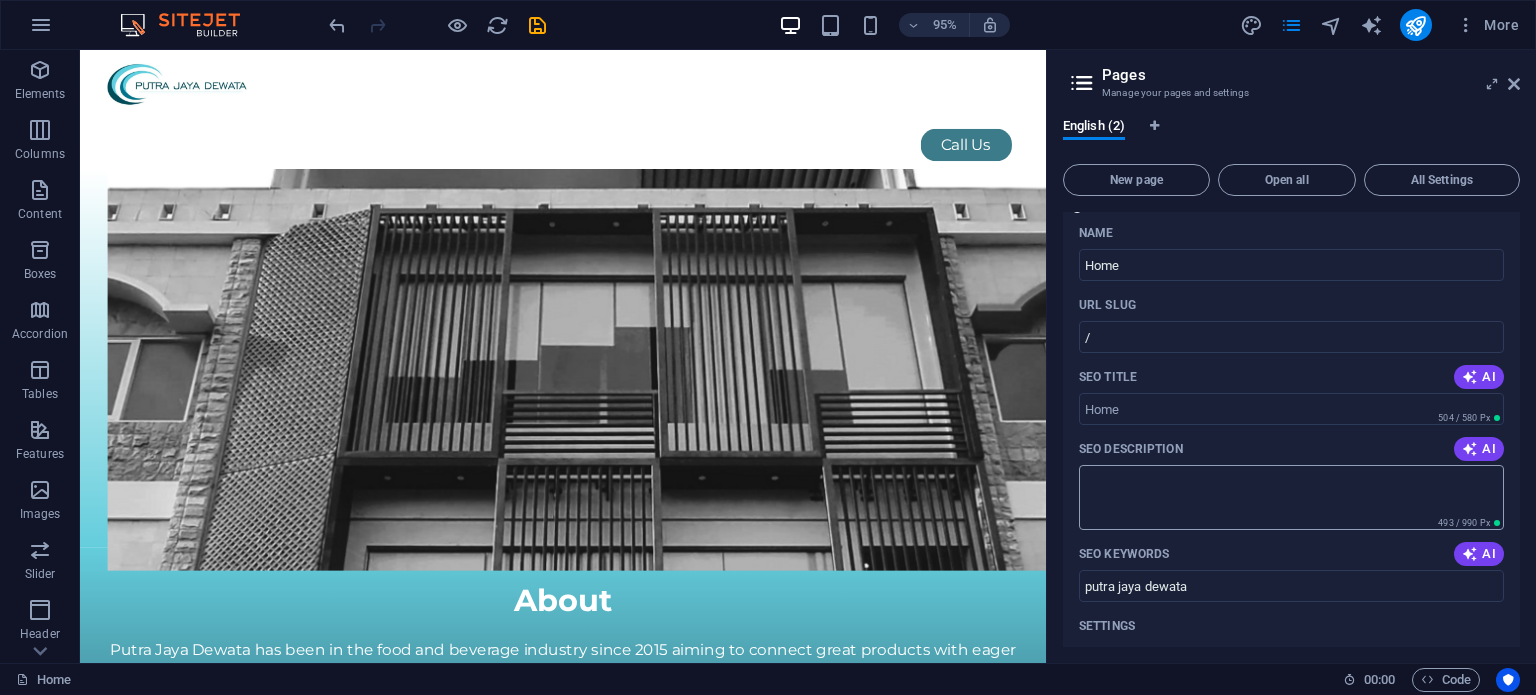 scroll, scrollTop: 0, scrollLeft: 0, axis: both 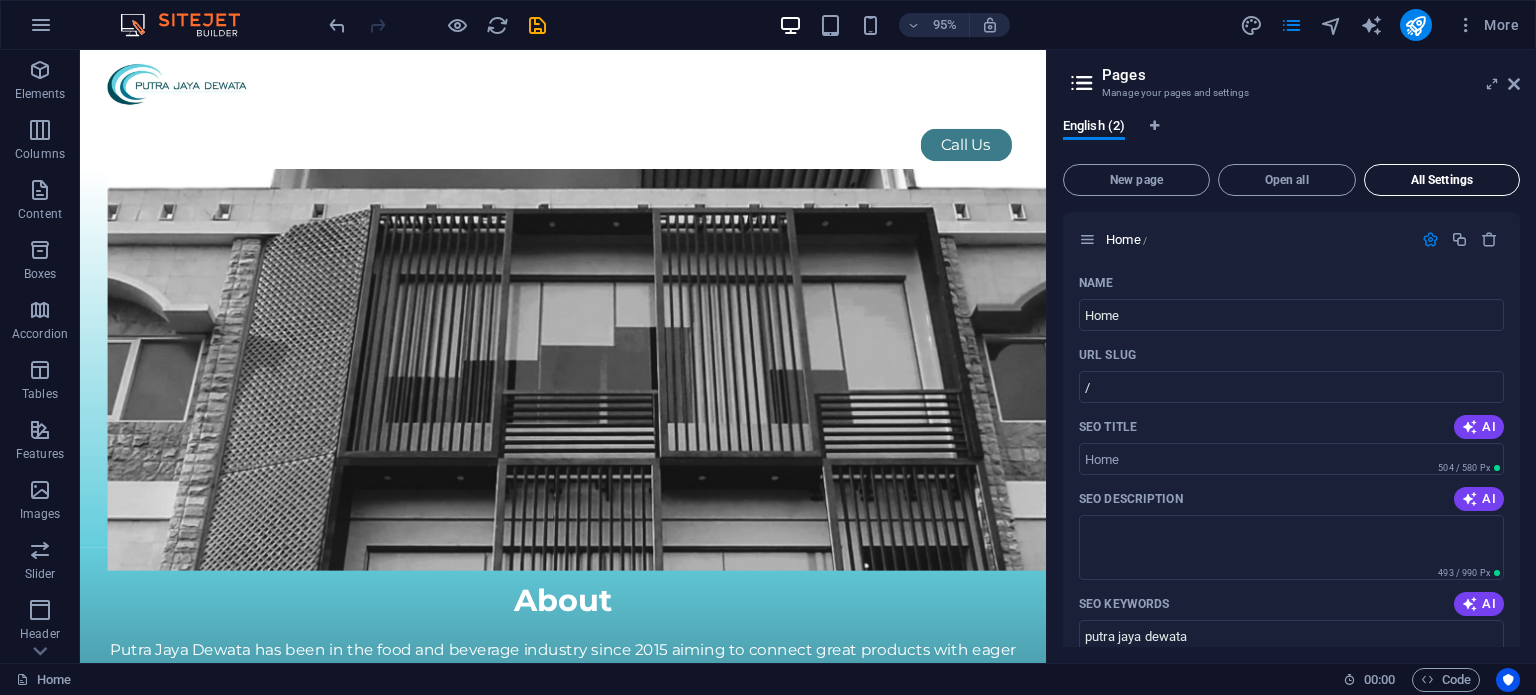 click on "All Settings" at bounding box center [1442, 180] 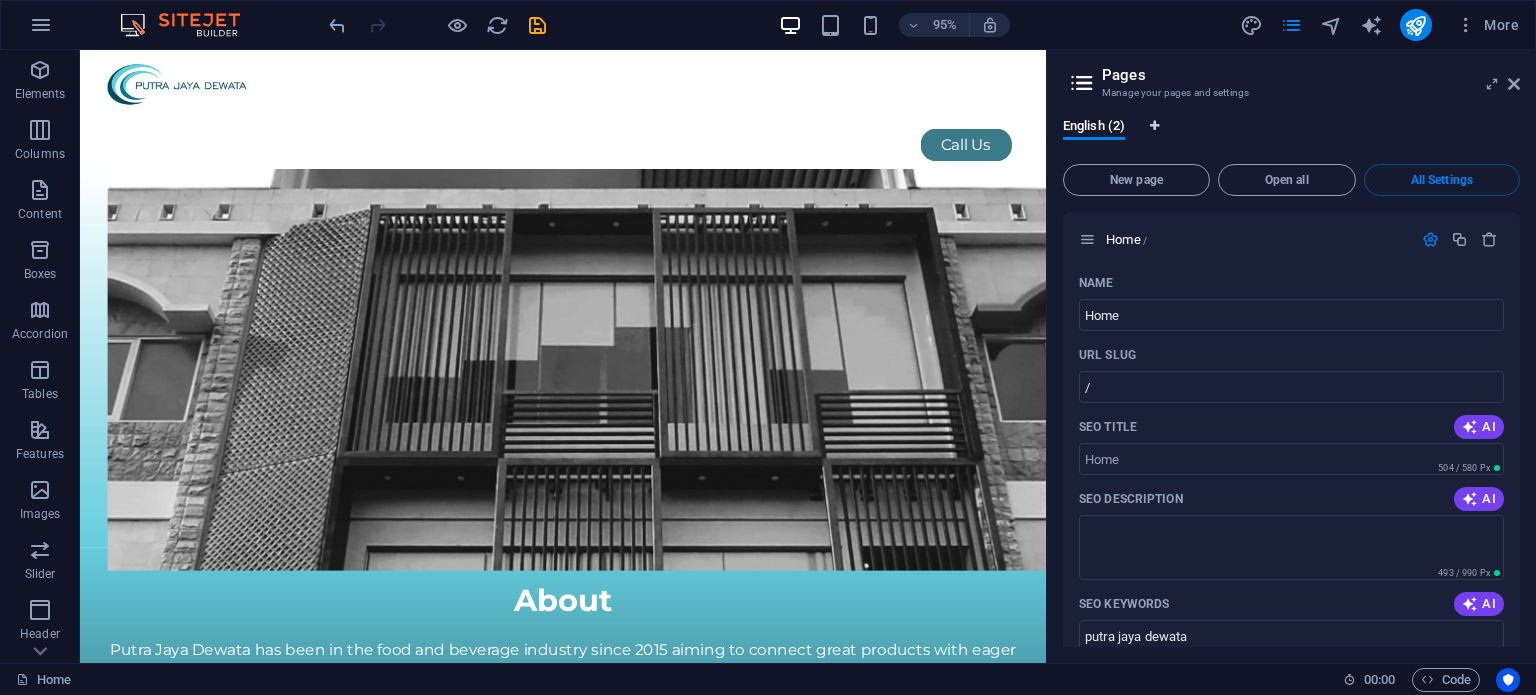 click at bounding box center (1154, 126) 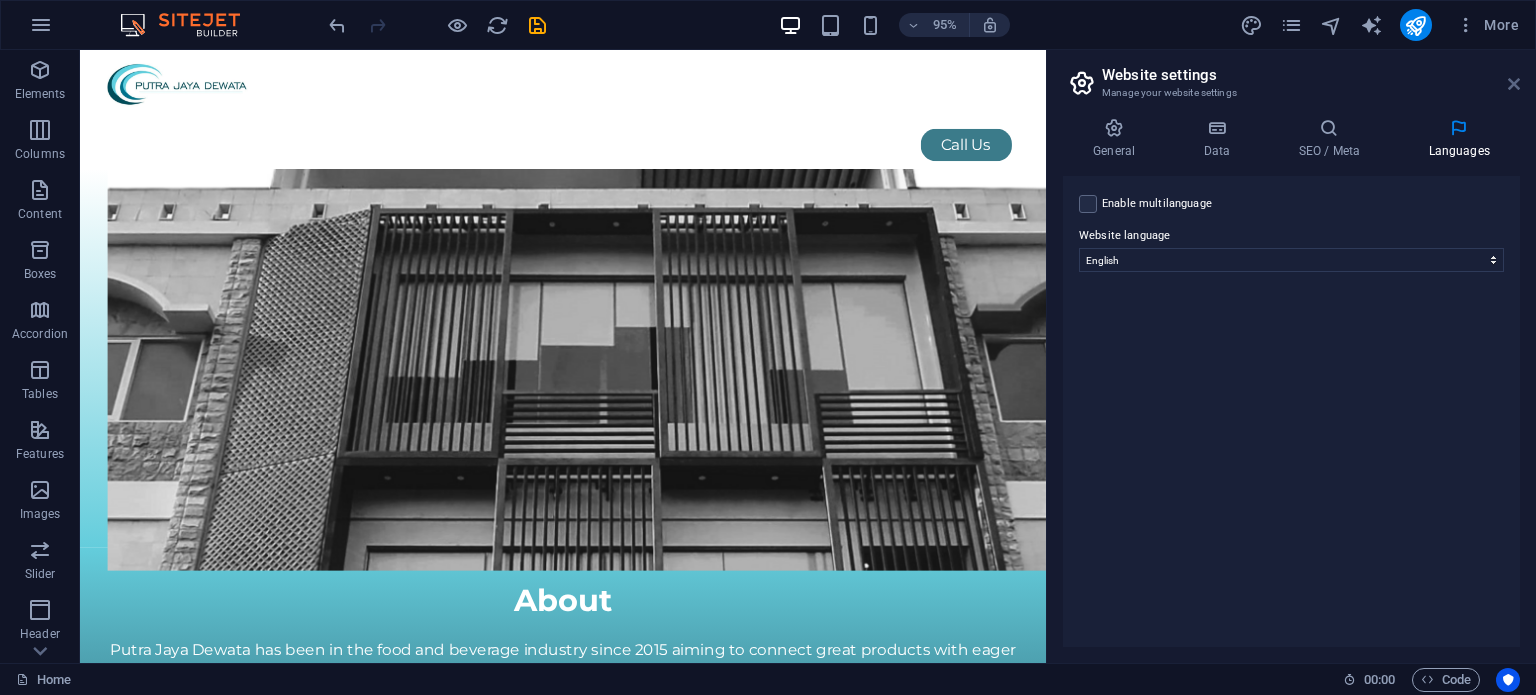 click at bounding box center [1514, 84] 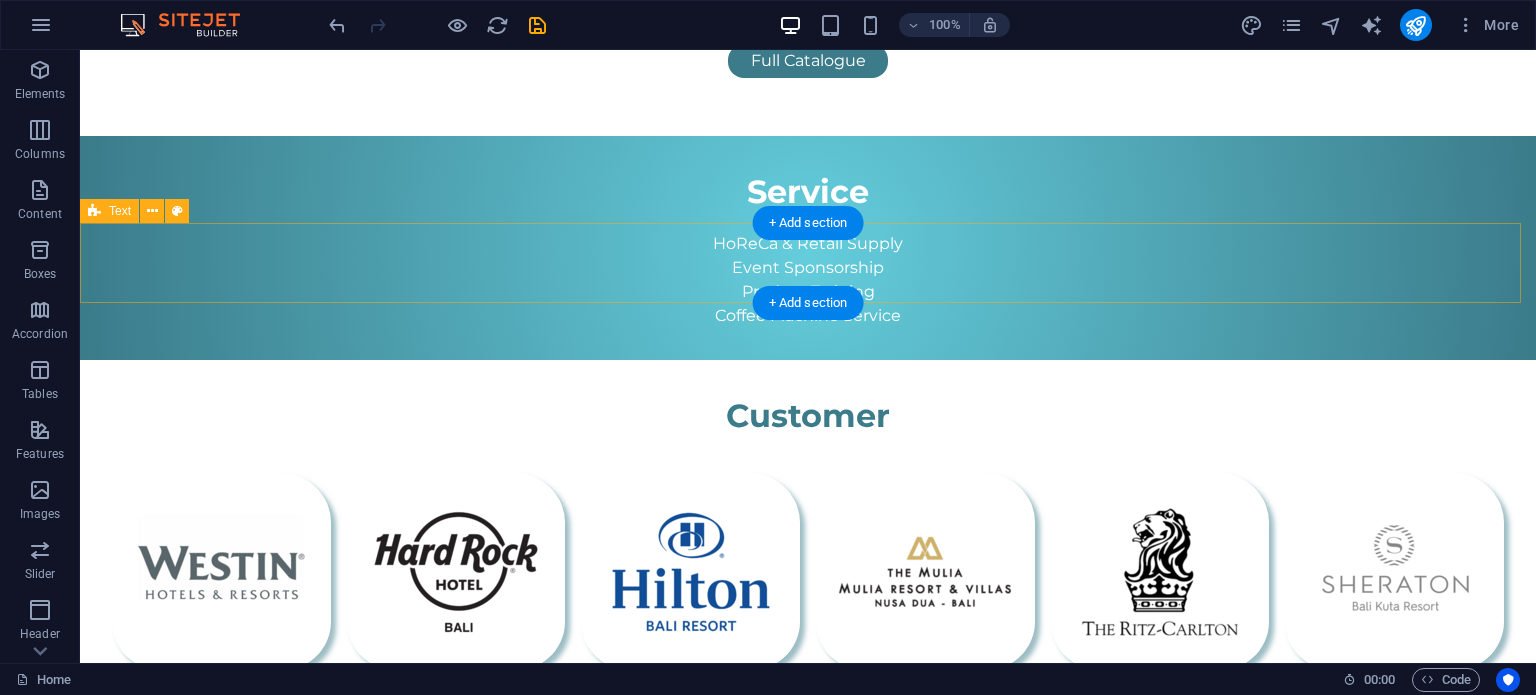 scroll, scrollTop: 1466, scrollLeft: 0, axis: vertical 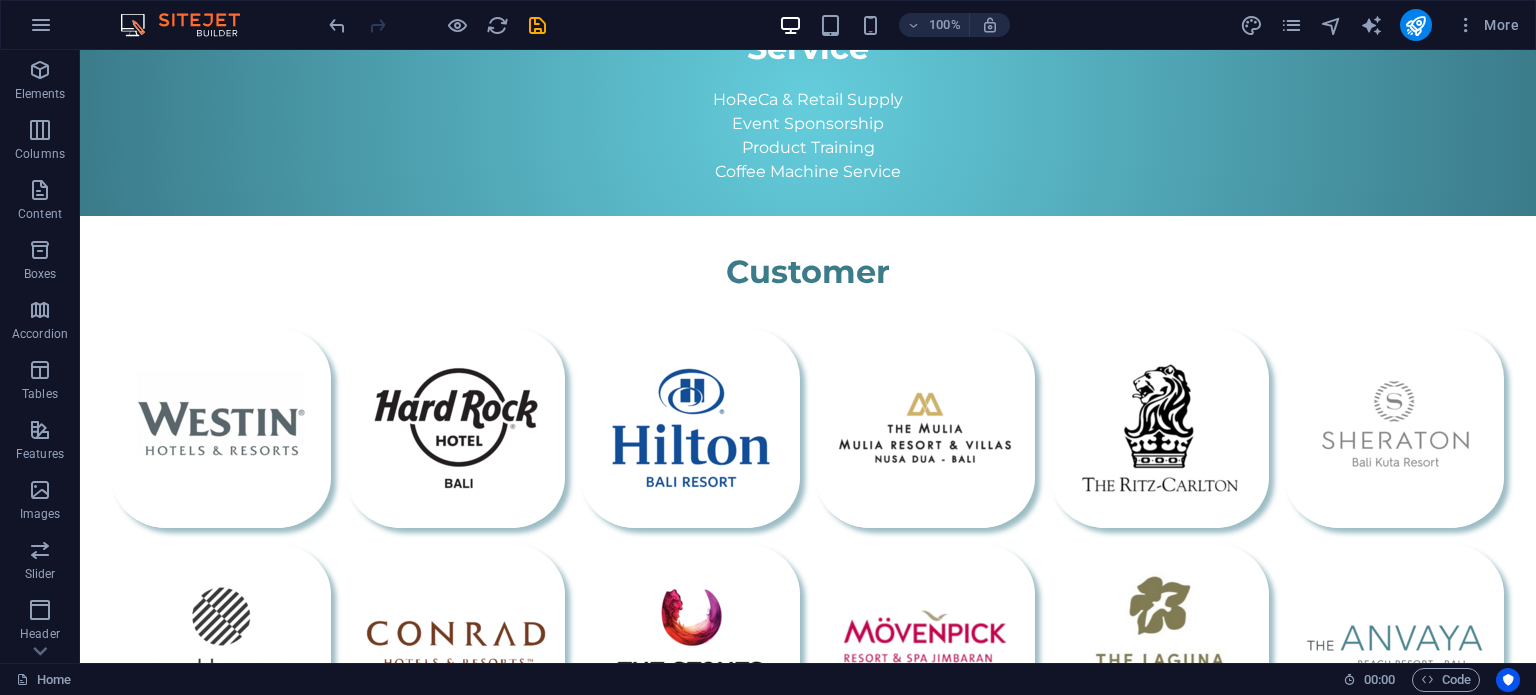 click on "More" at bounding box center [1383, 25] 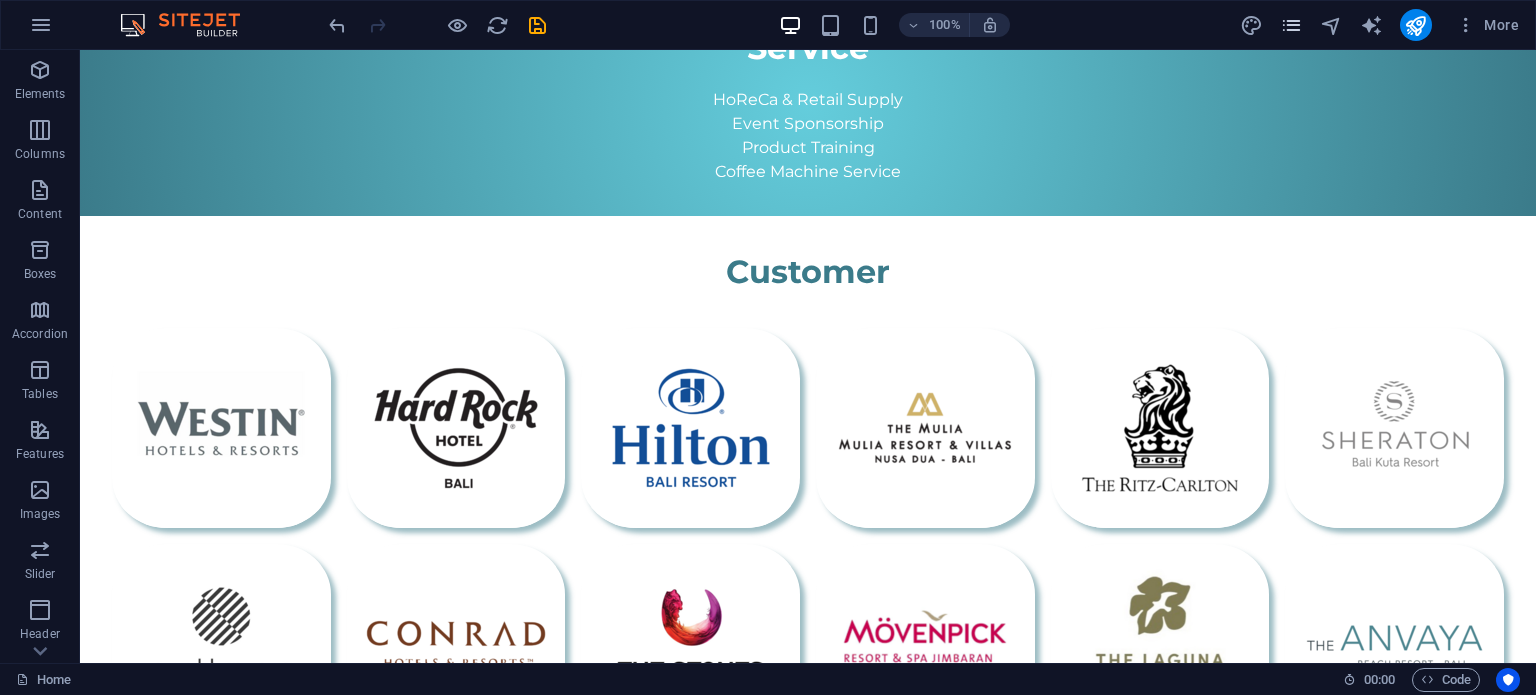 click at bounding box center [1291, 25] 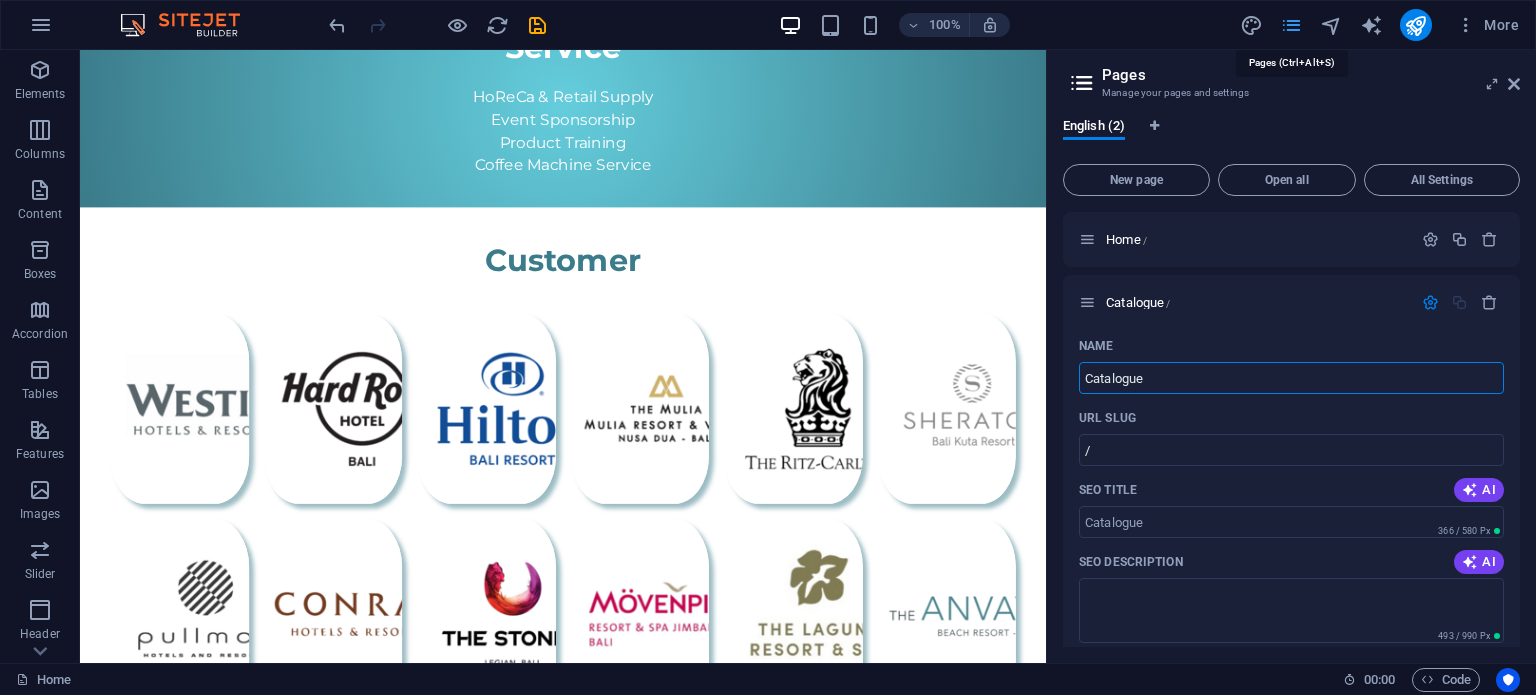 scroll, scrollTop: 1320, scrollLeft: 0, axis: vertical 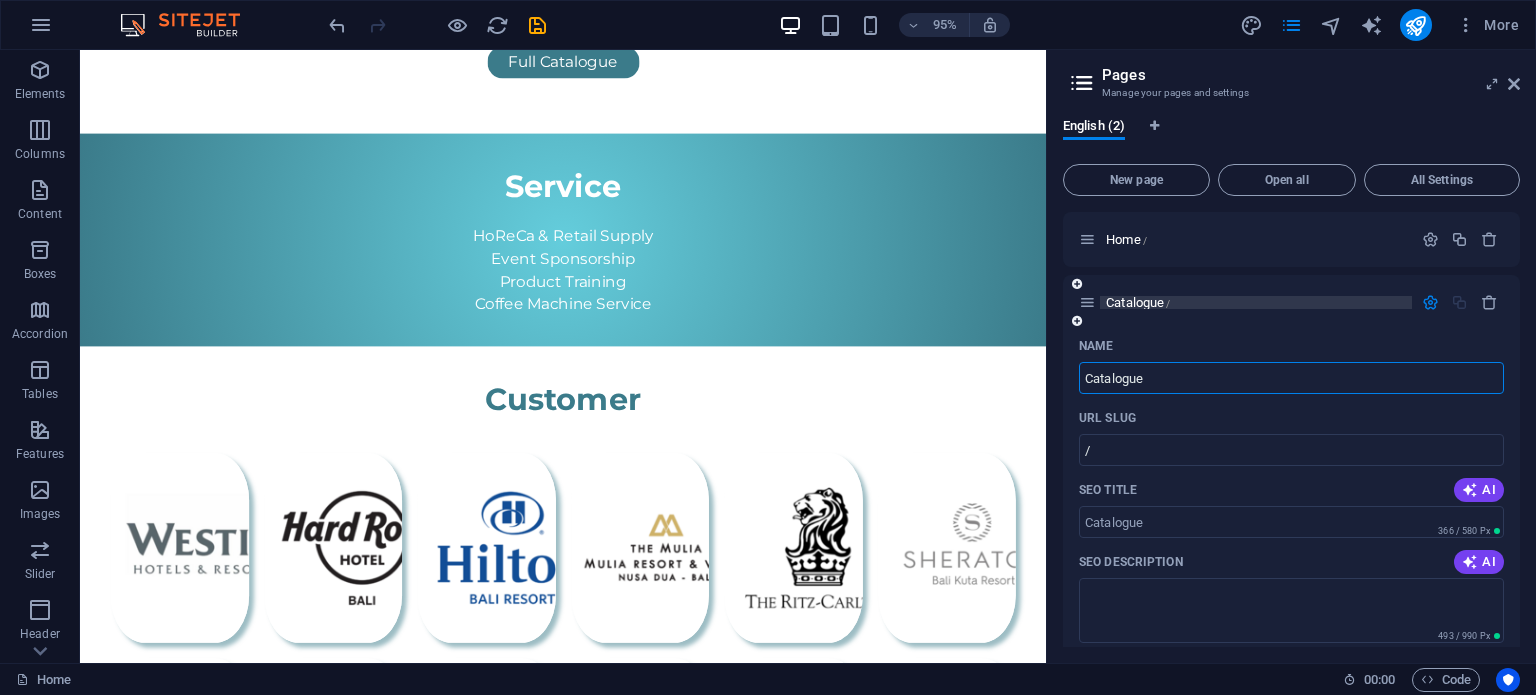 click on "Catalogue /" at bounding box center [1256, 302] 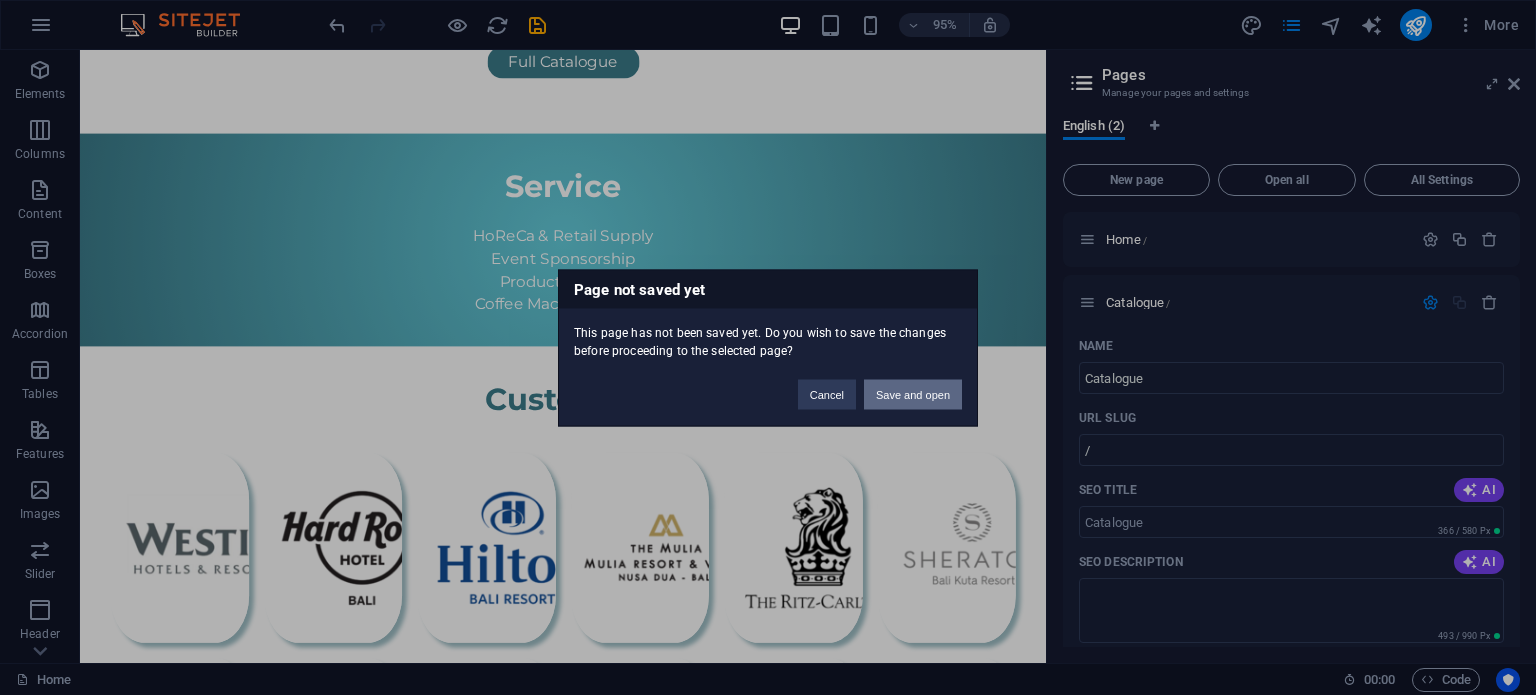 click on "Save and open" at bounding box center [913, 394] 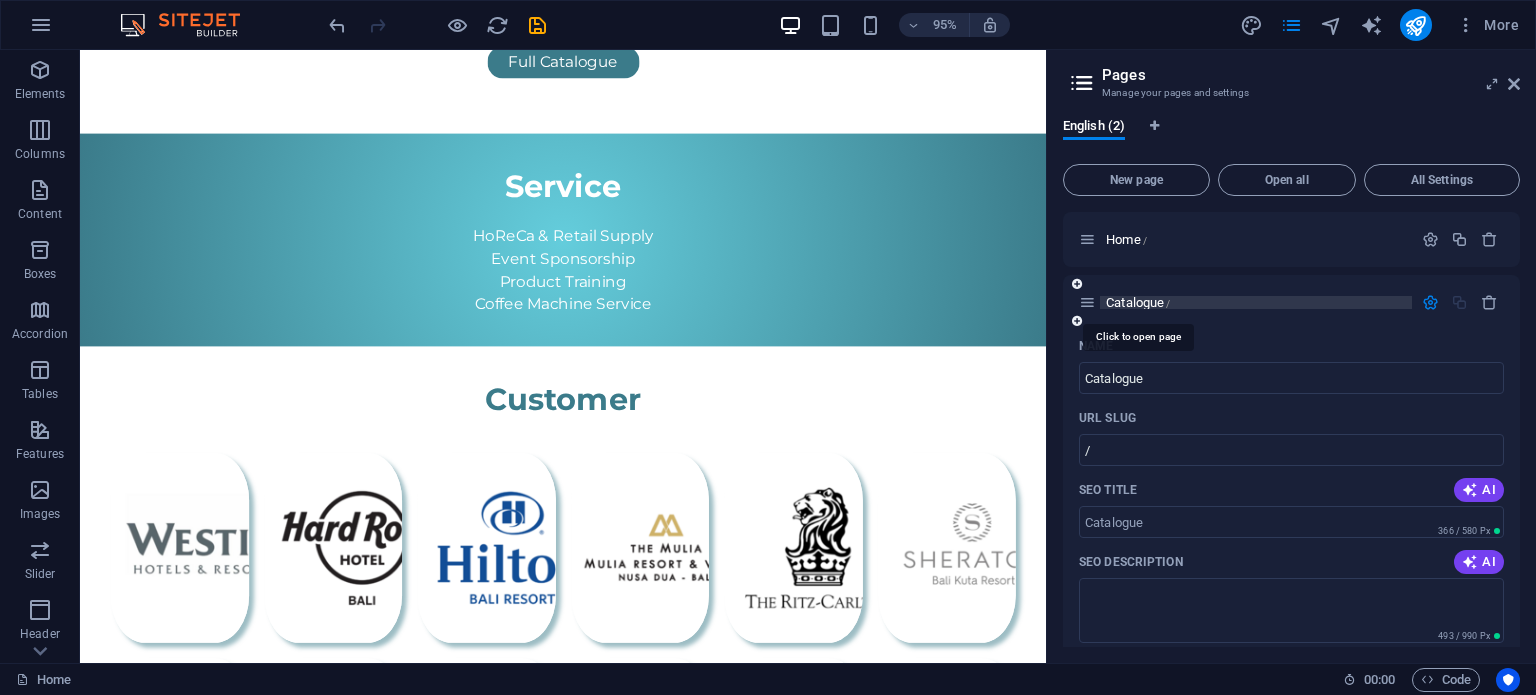 click on "Catalogue /" at bounding box center (1138, 302) 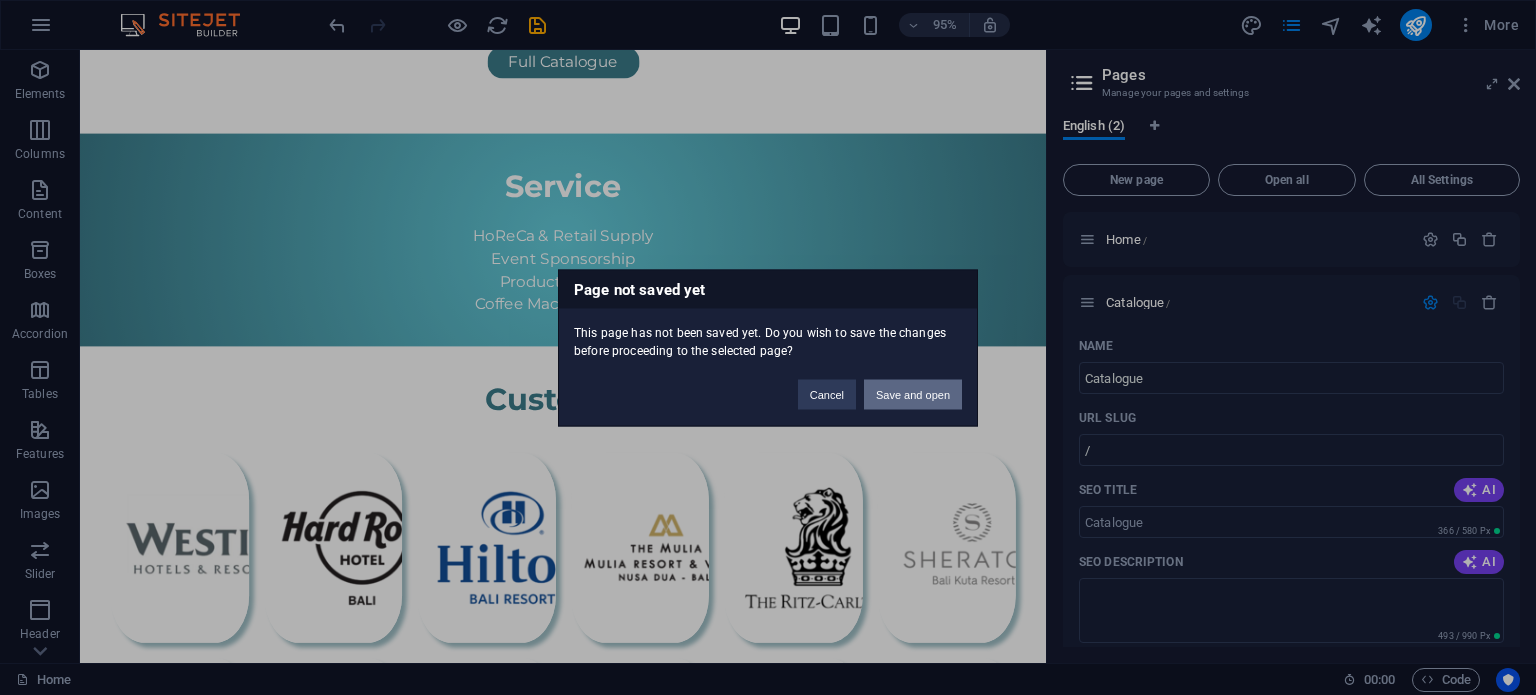 click on "Save and open" at bounding box center (913, 394) 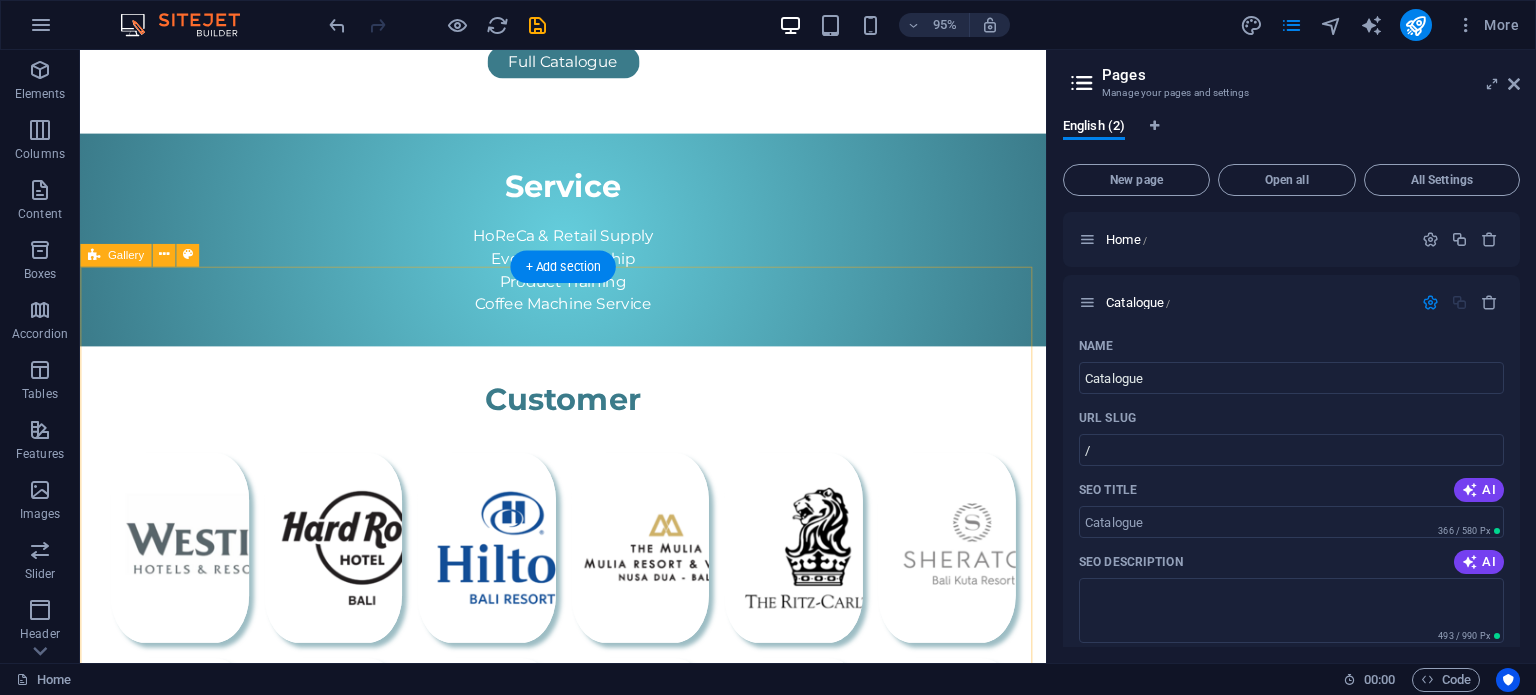 click at bounding box center [588, 898] 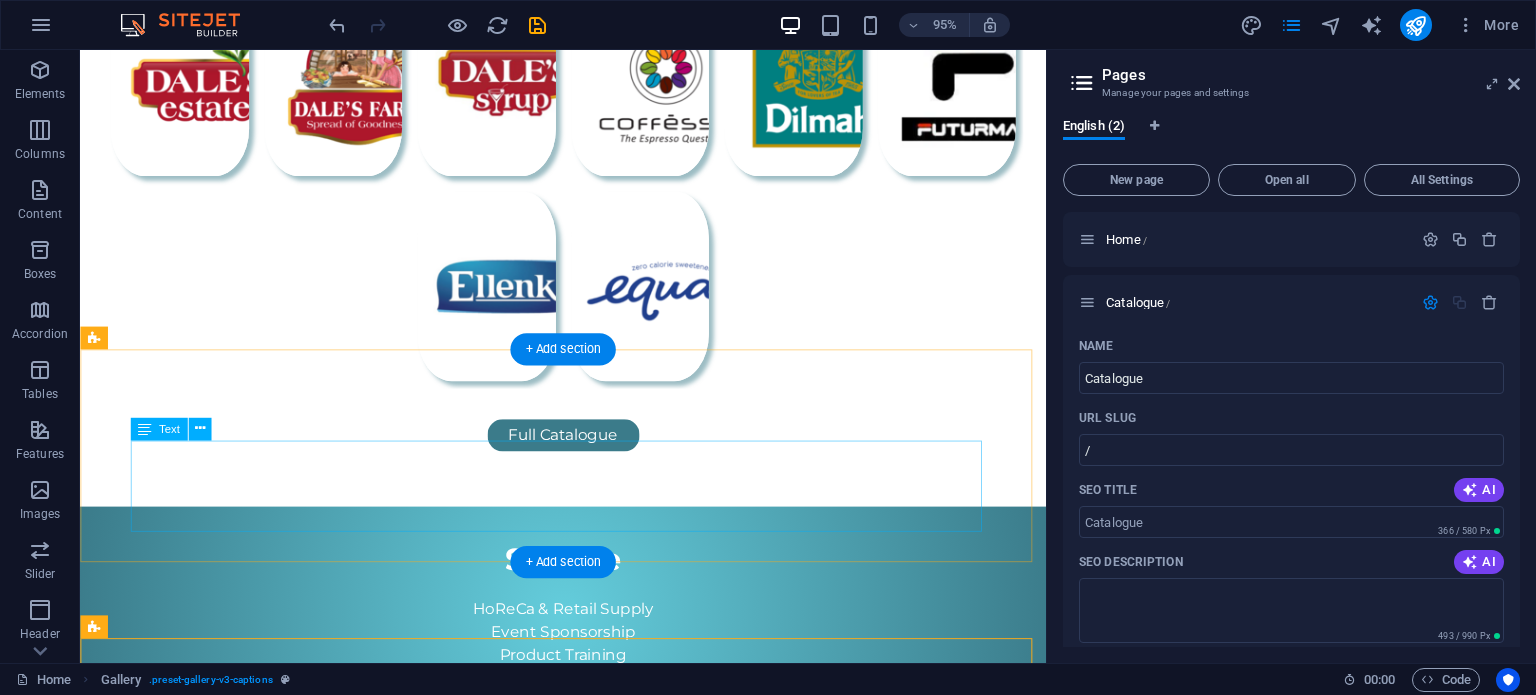 scroll, scrollTop: 853, scrollLeft: 0, axis: vertical 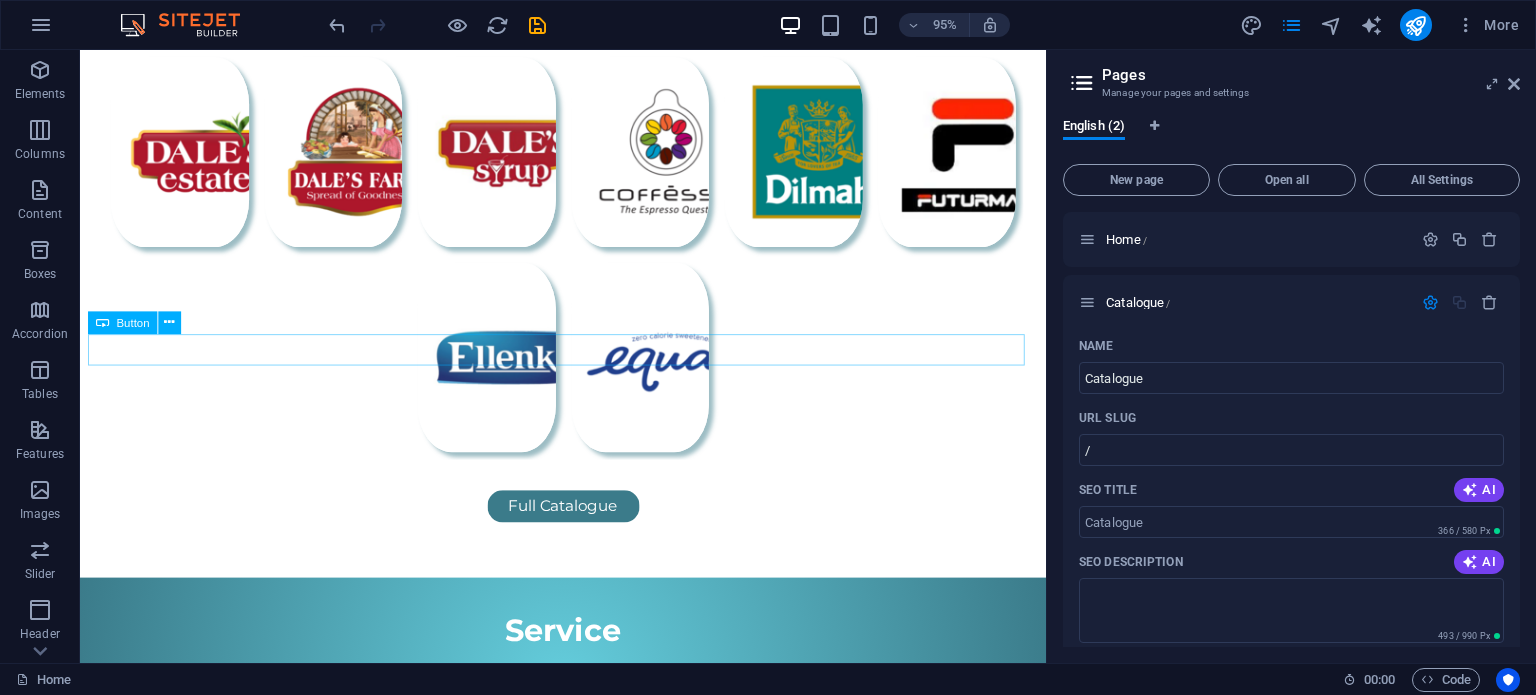click on "Full Catalogue" at bounding box center (588, 530) 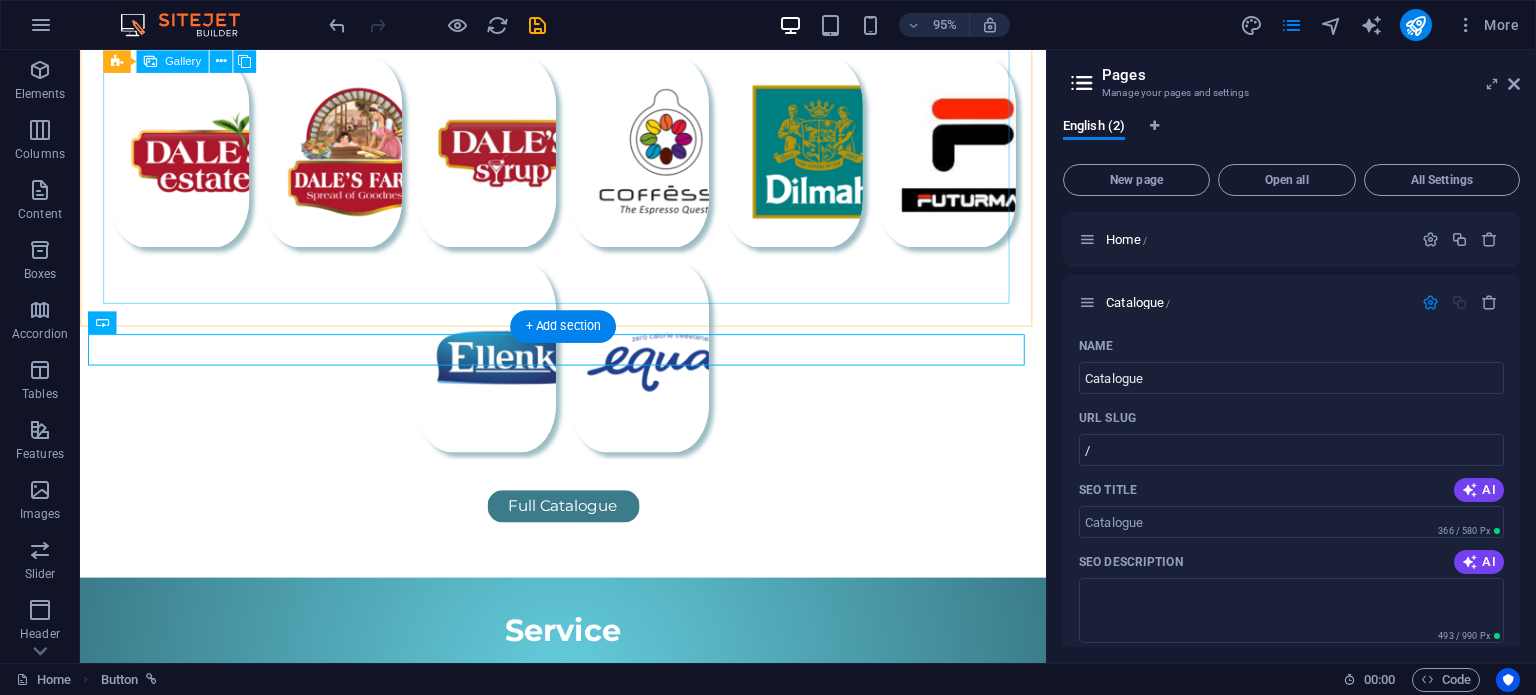 click at bounding box center [588, 265] 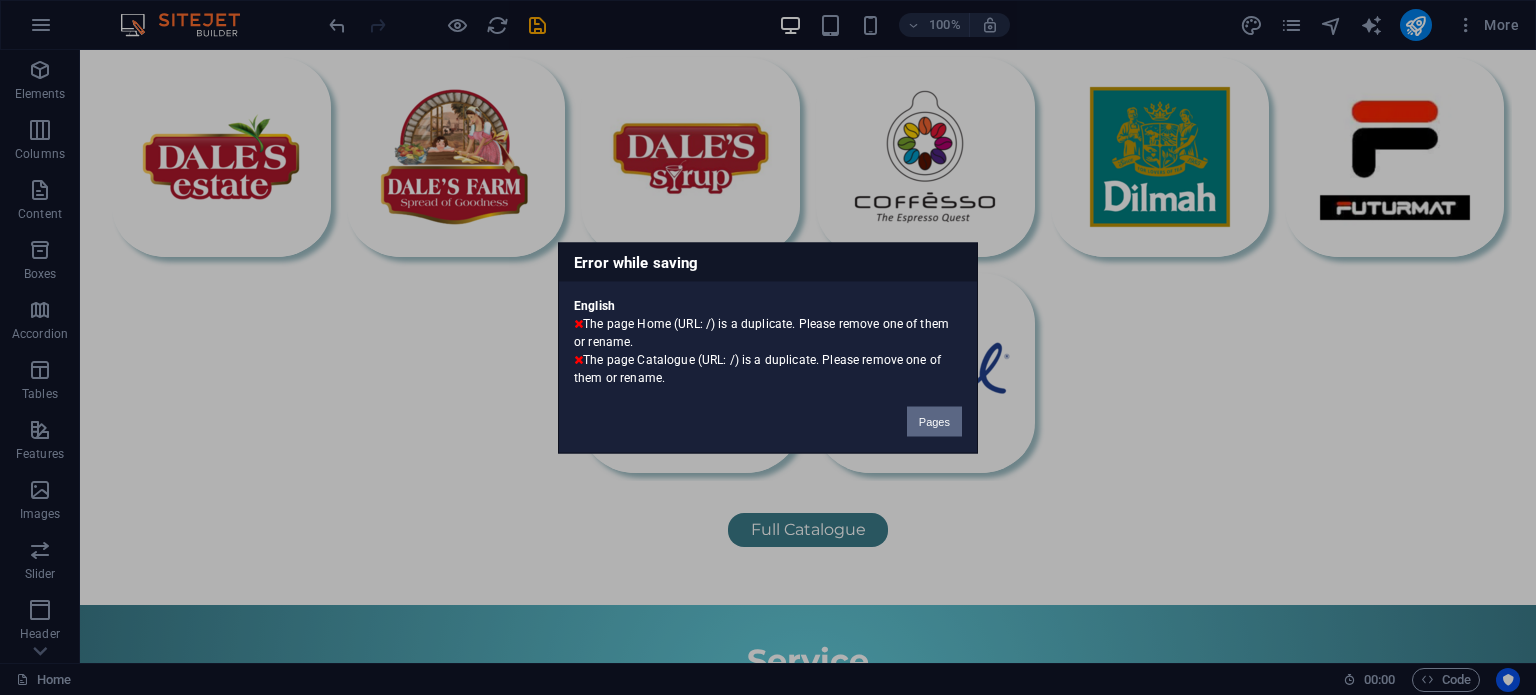 type 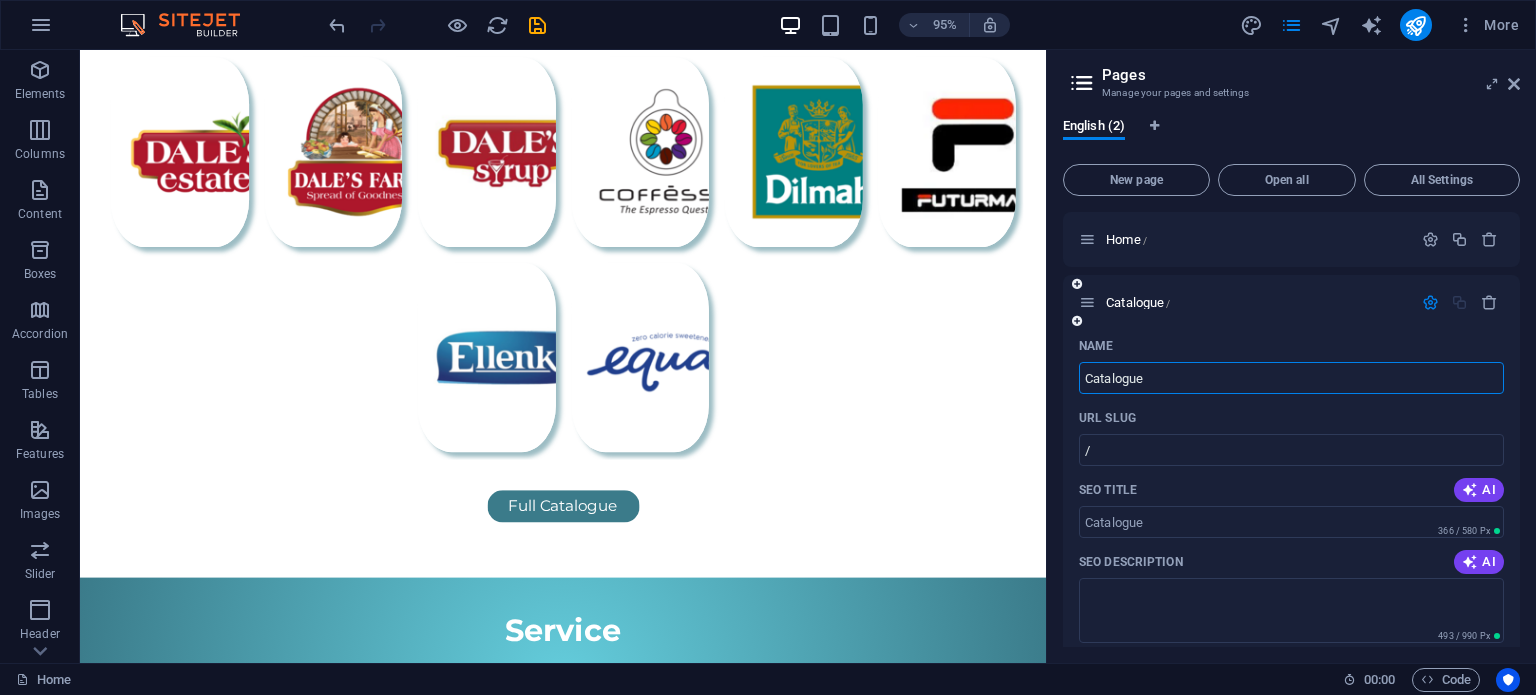 click at bounding box center (1077, 321) 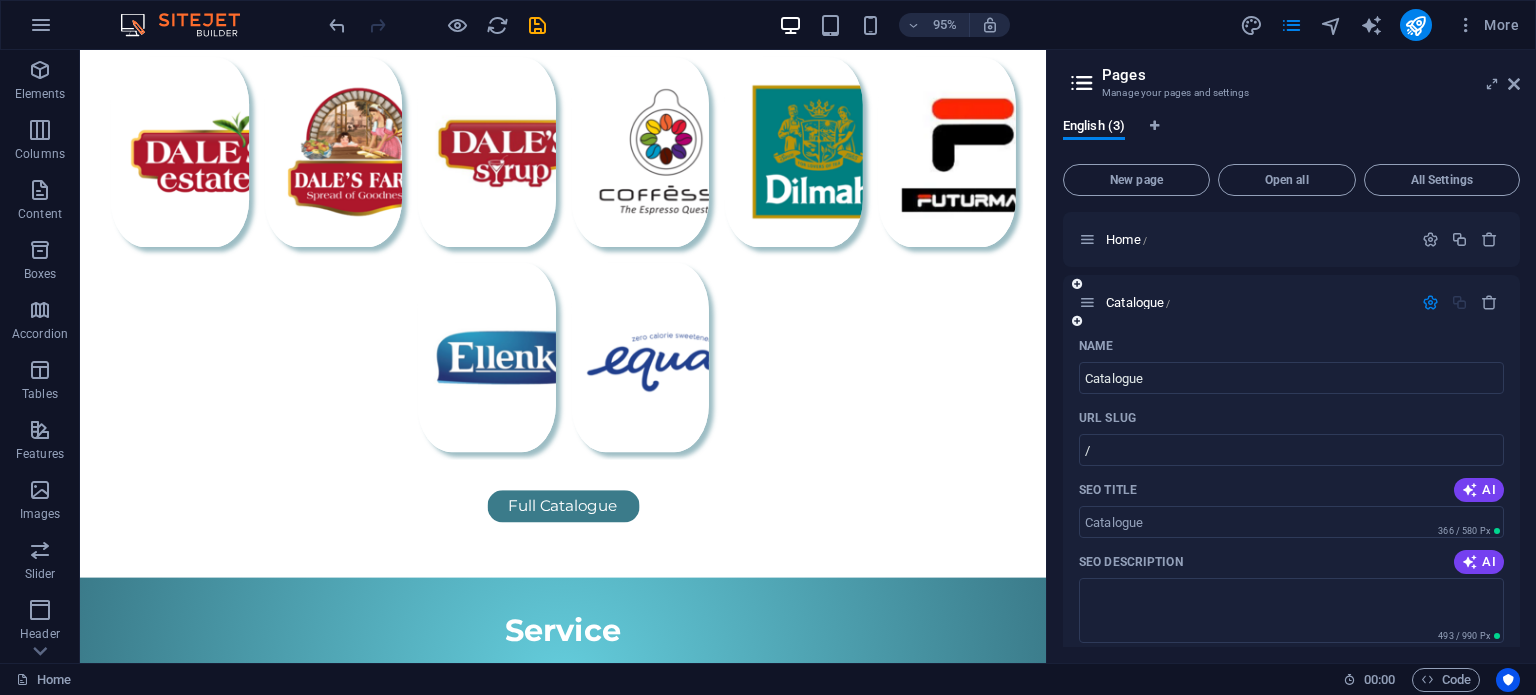 scroll, scrollTop: 804, scrollLeft: 0, axis: vertical 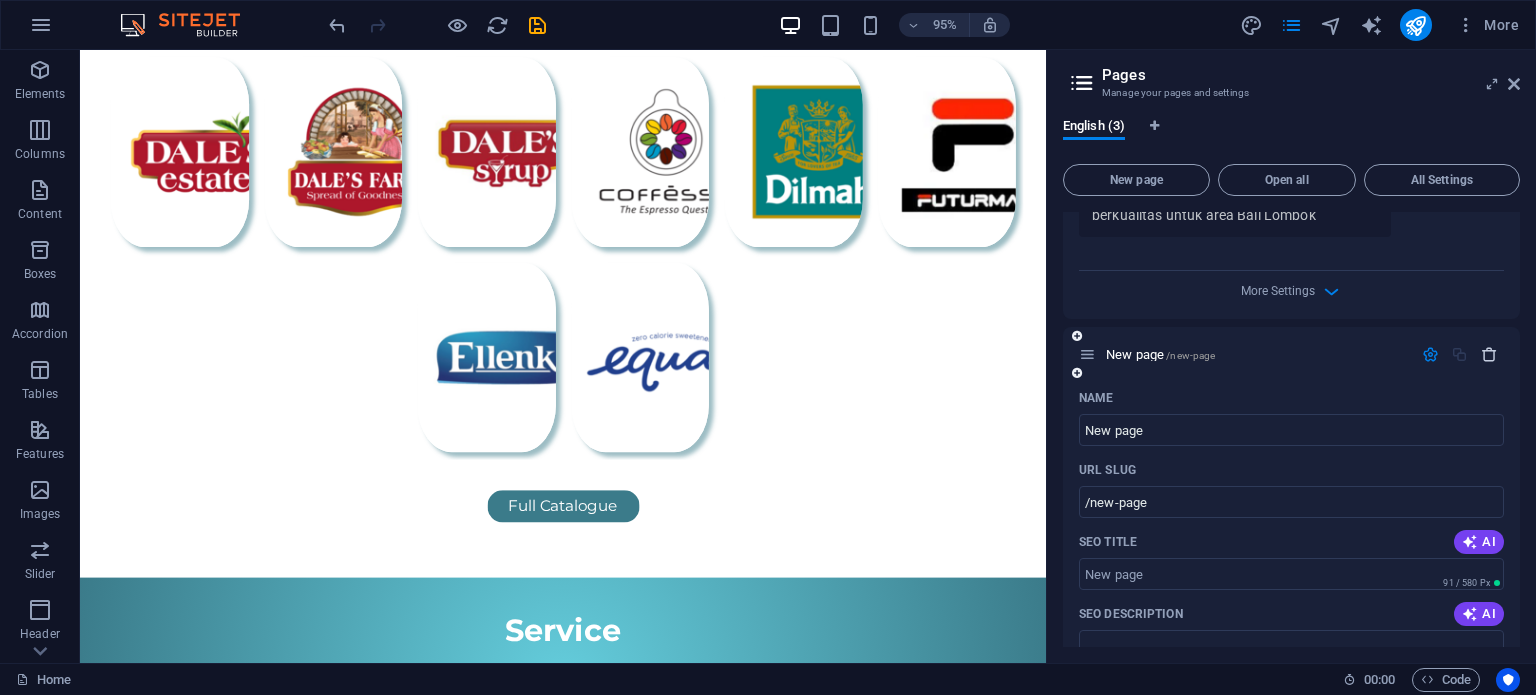 click at bounding box center [1489, 354] 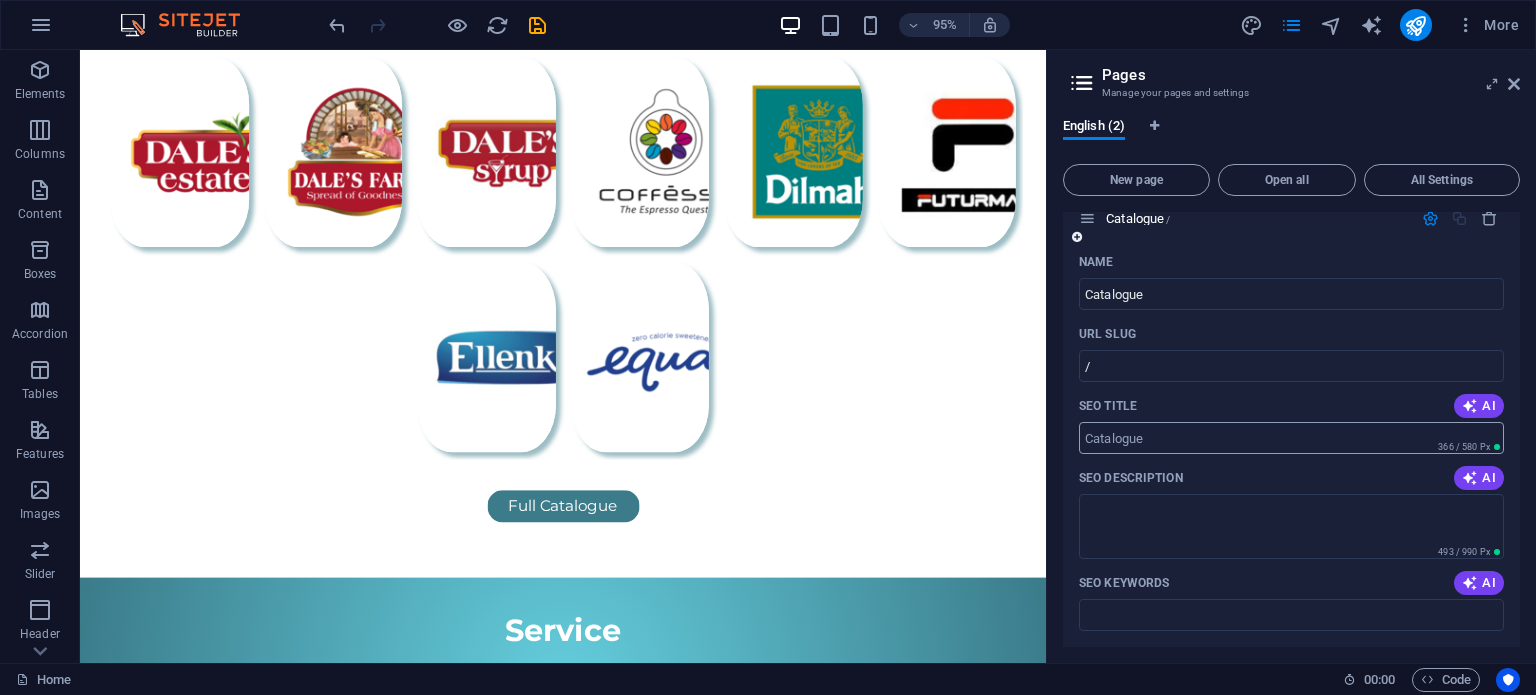 scroll, scrollTop: 0, scrollLeft: 0, axis: both 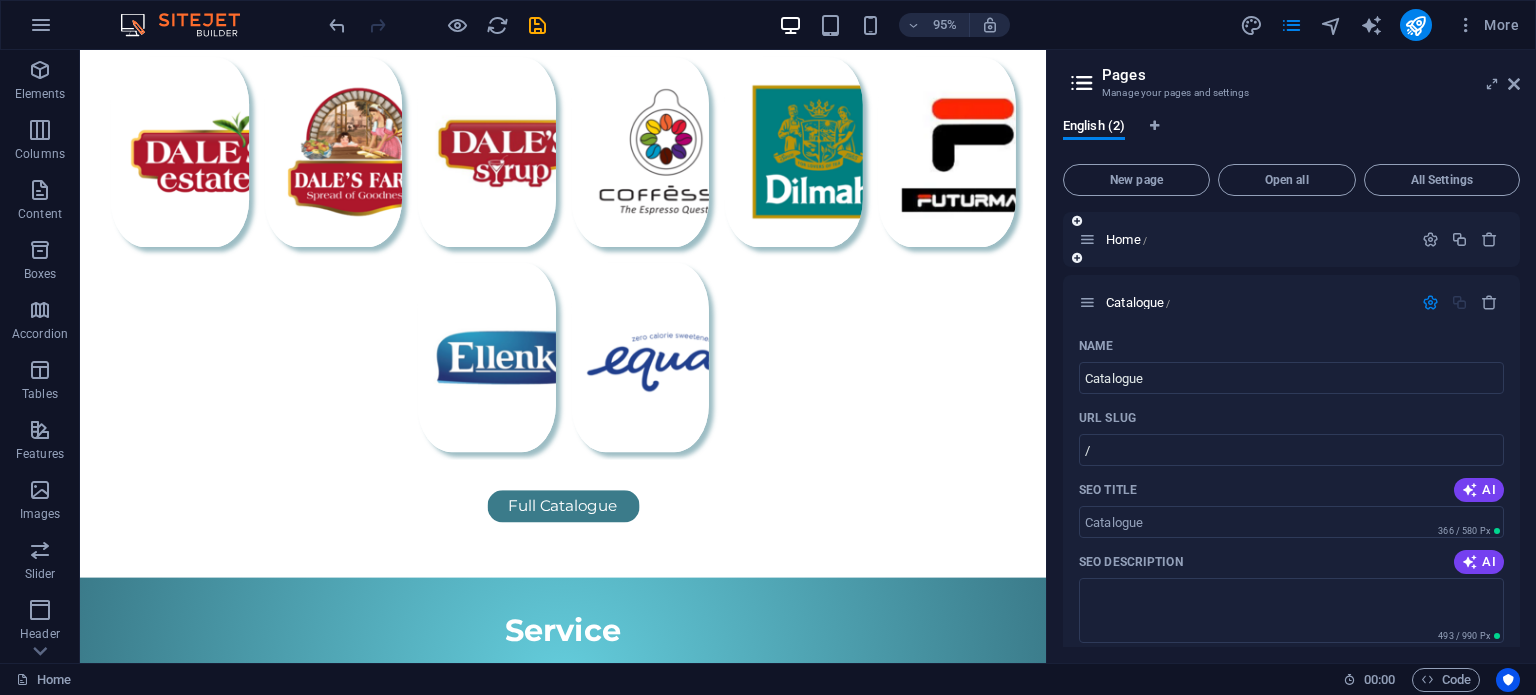 click at bounding box center [1460, 240] 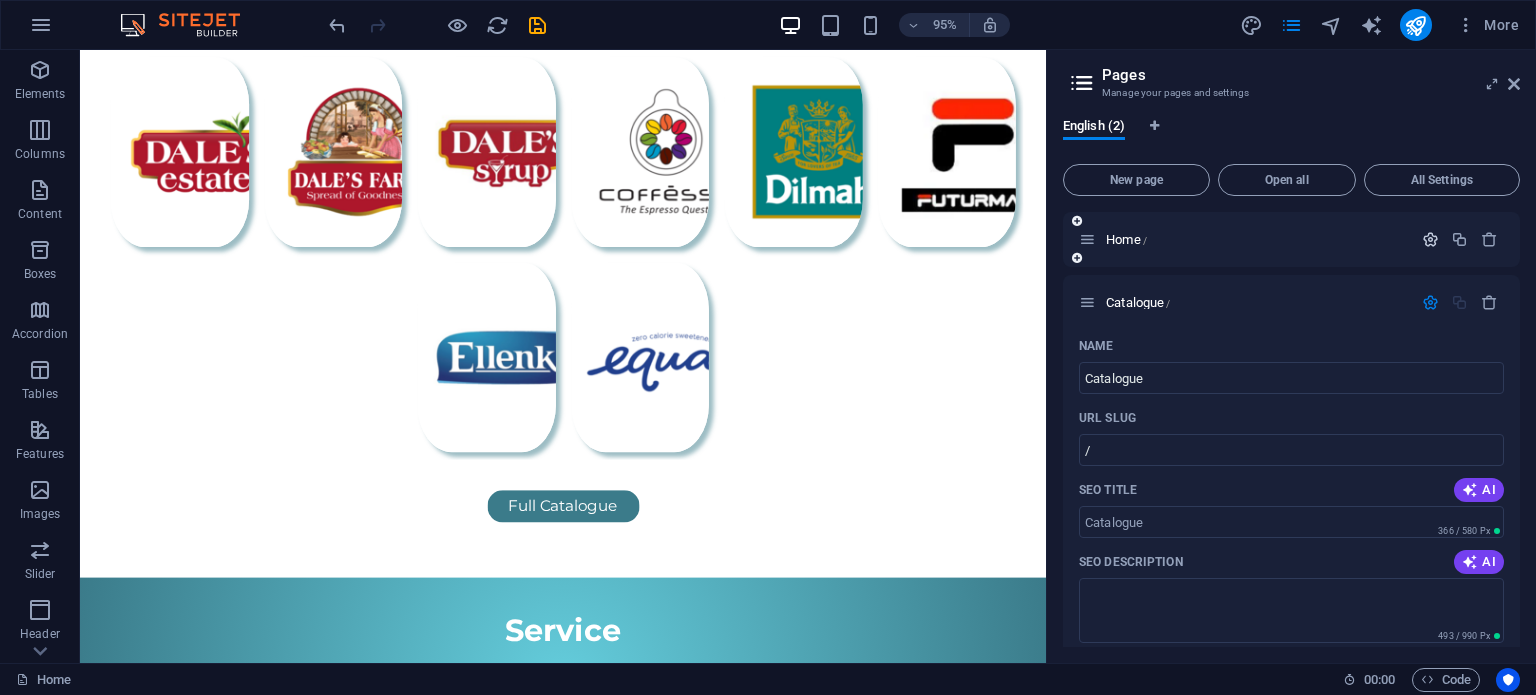 click at bounding box center [1430, 239] 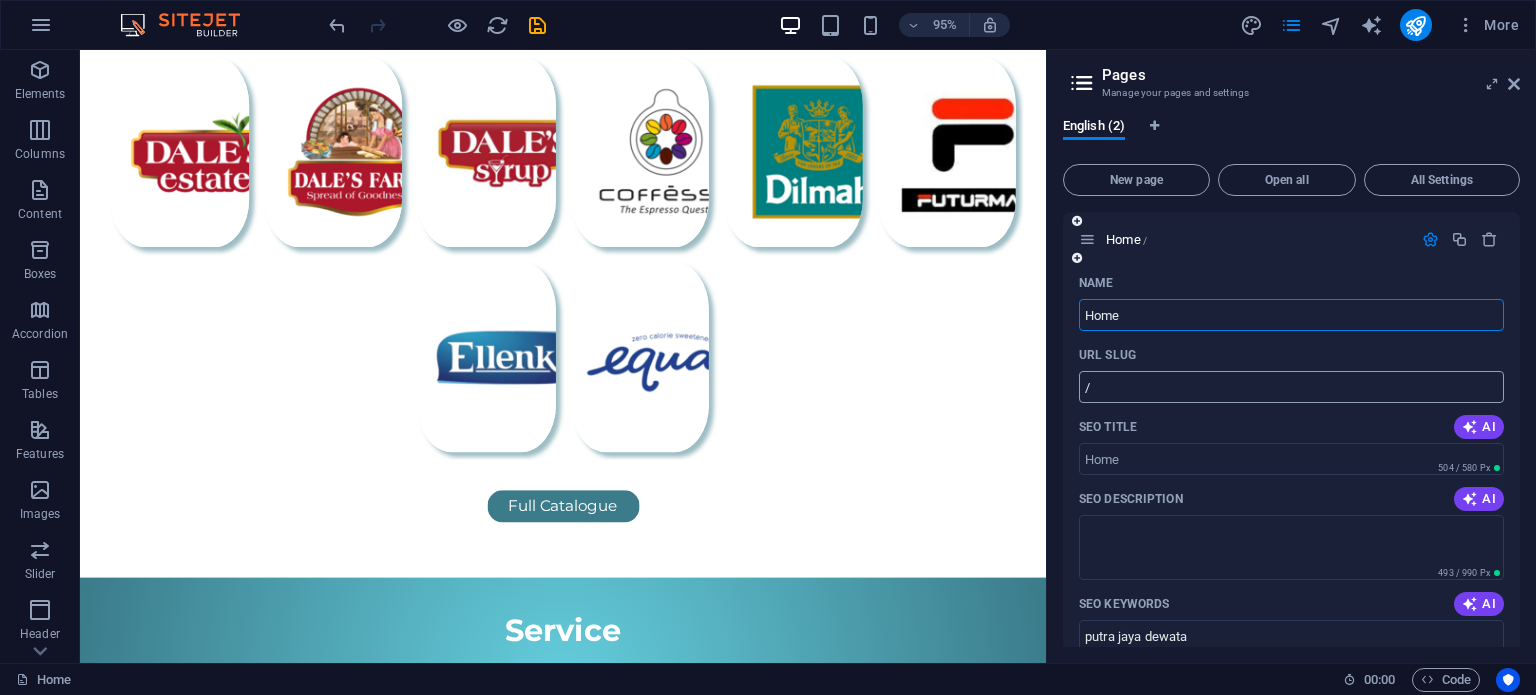 click on "/" at bounding box center [1291, 387] 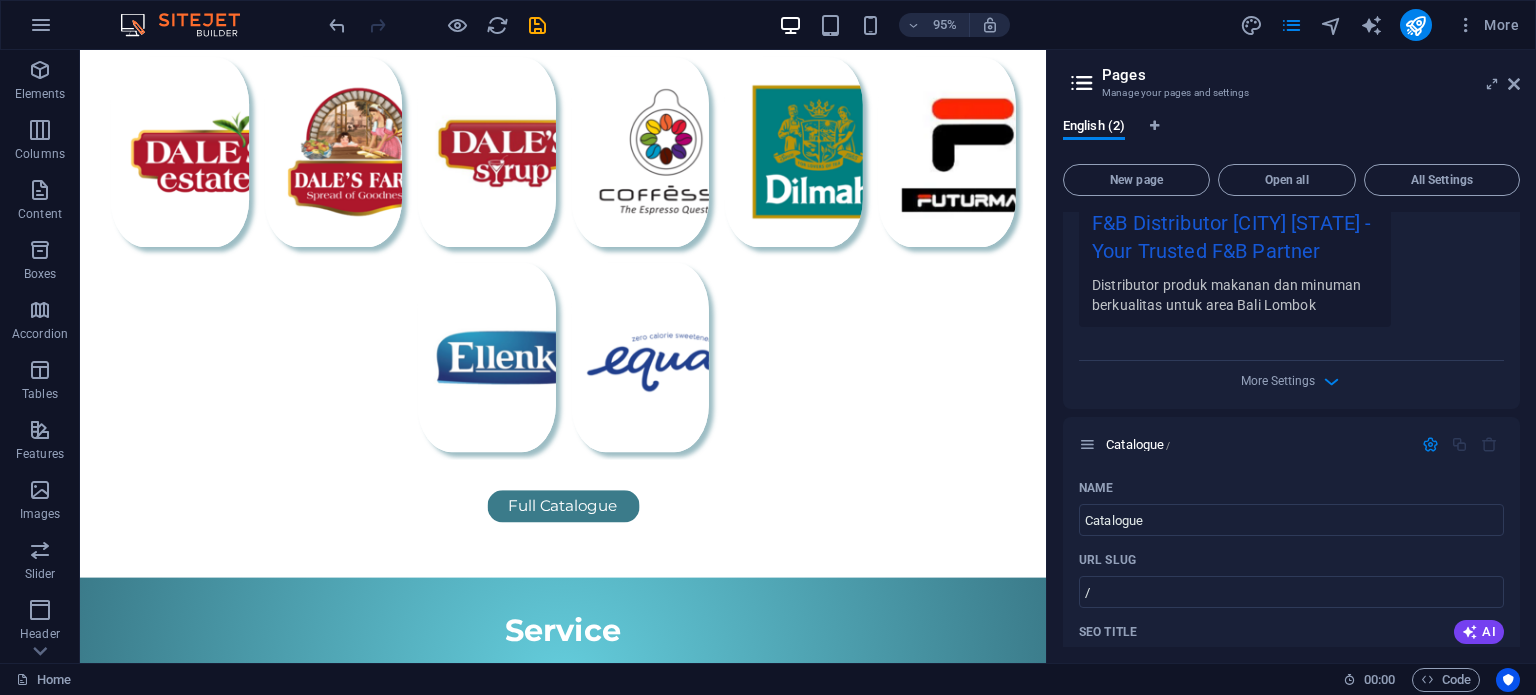scroll, scrollTop: 666, scrollLeft: 0, axis: vertical 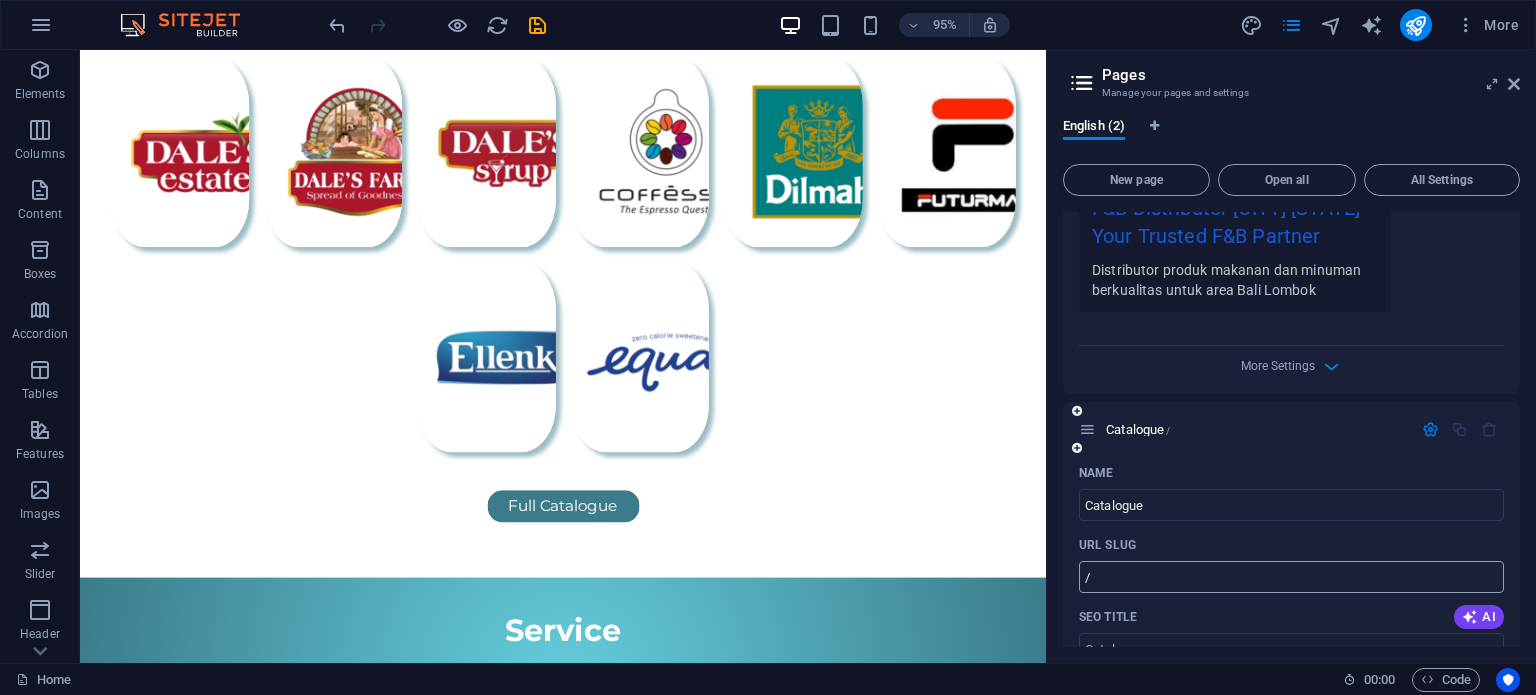 type on "/home" 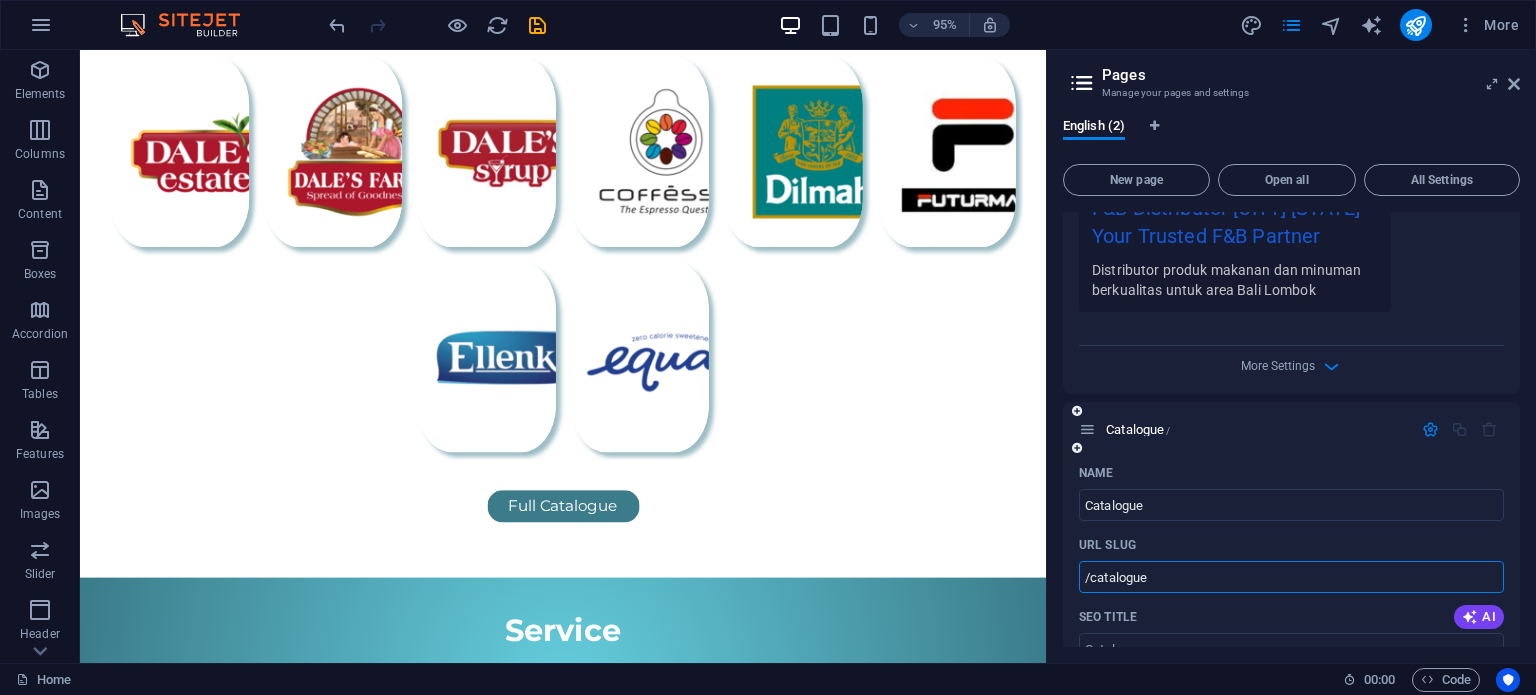 type on "/catalogue" 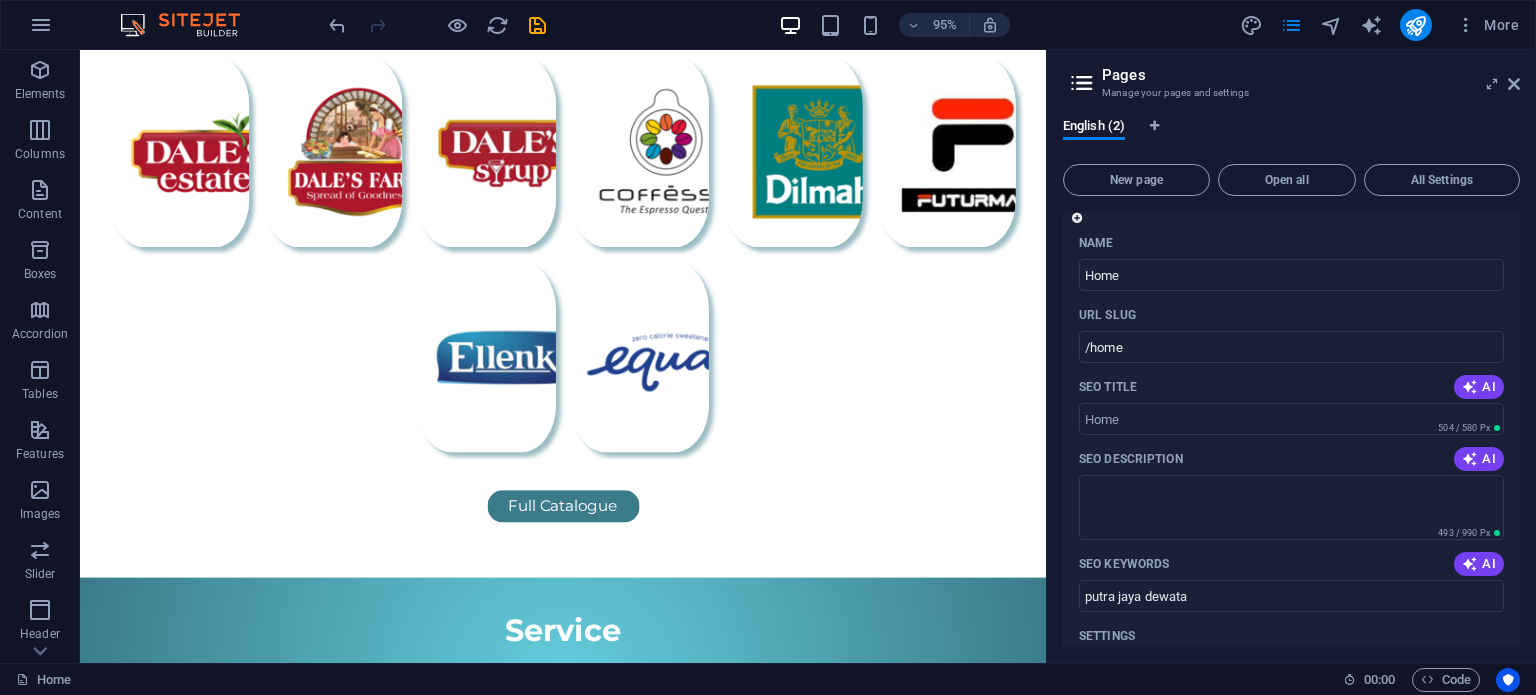 scroll, scrollTop: 0, scrollLeft: 0, axis: both 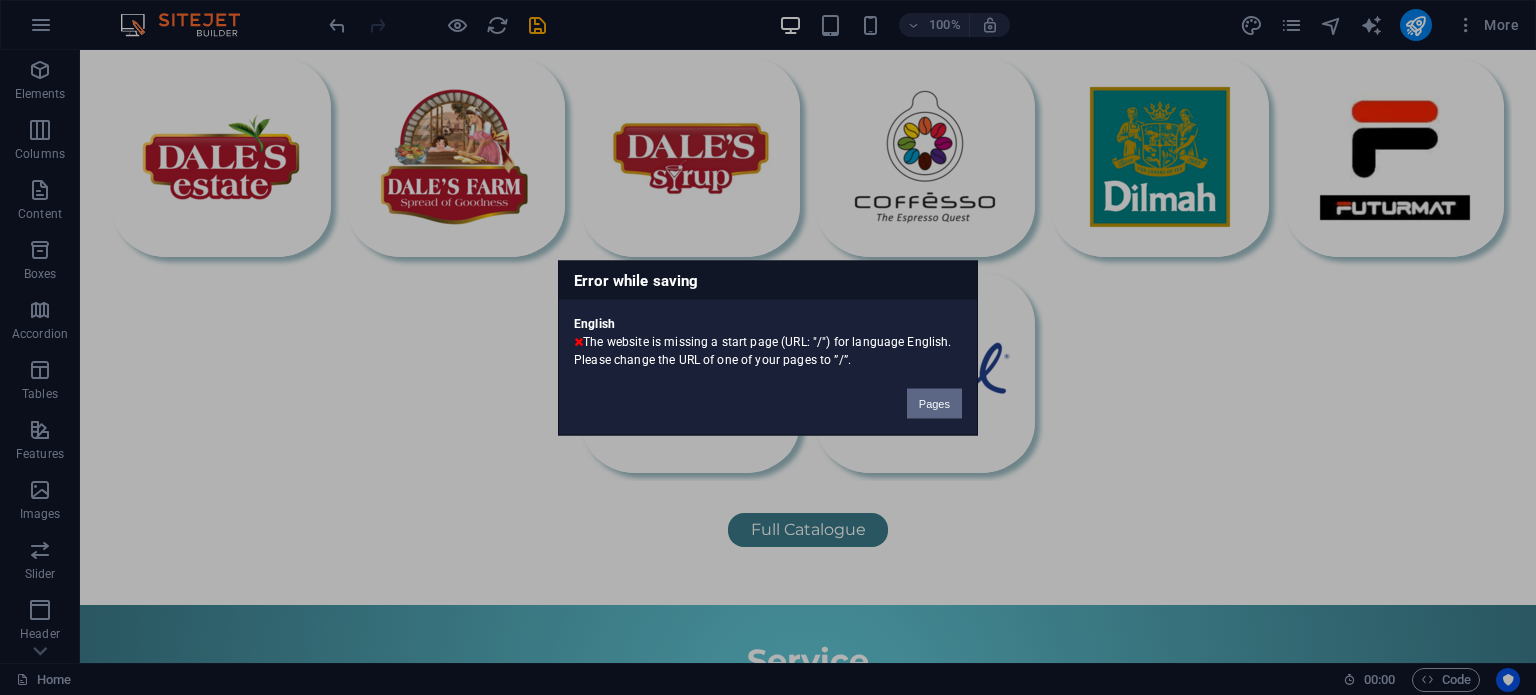 click on "Pages" at bounding box center [934, 403] 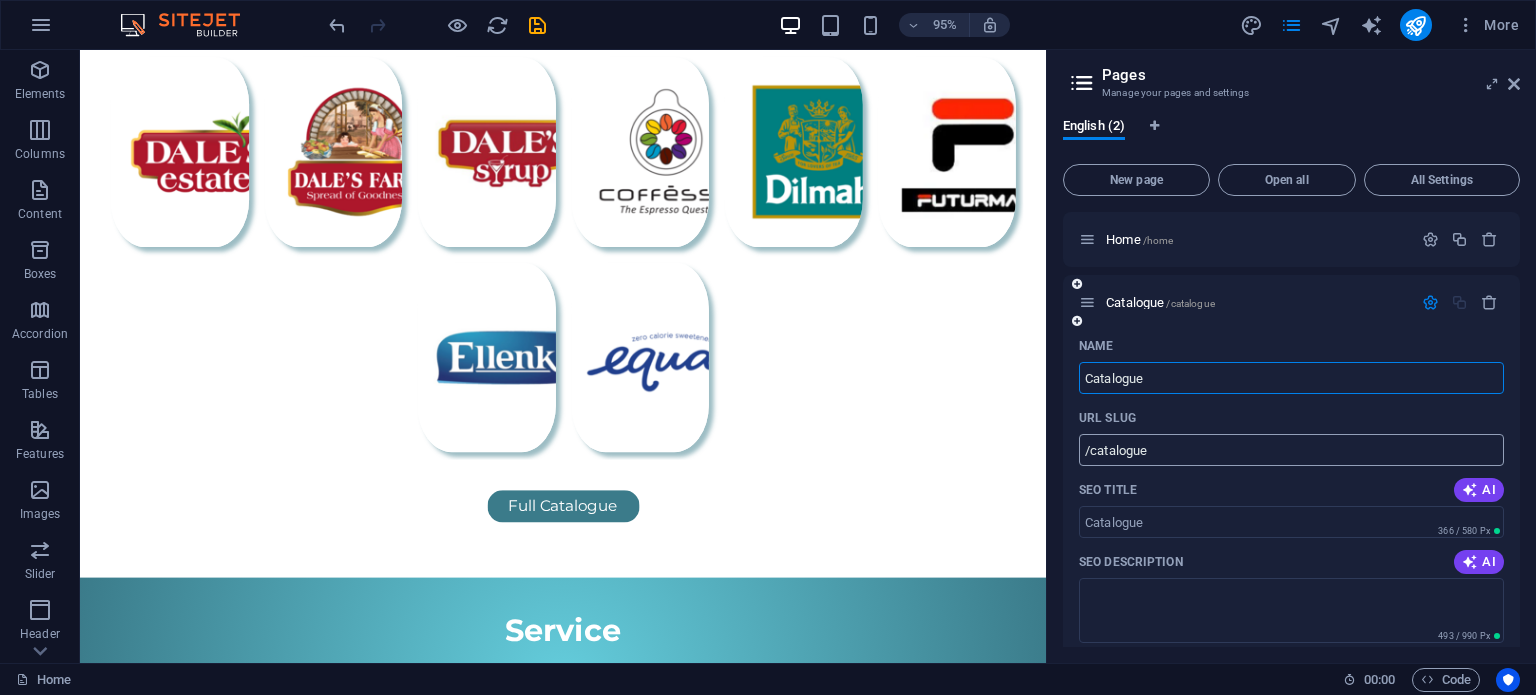 click on "/catalogue" at bounding box center (1291, 450) 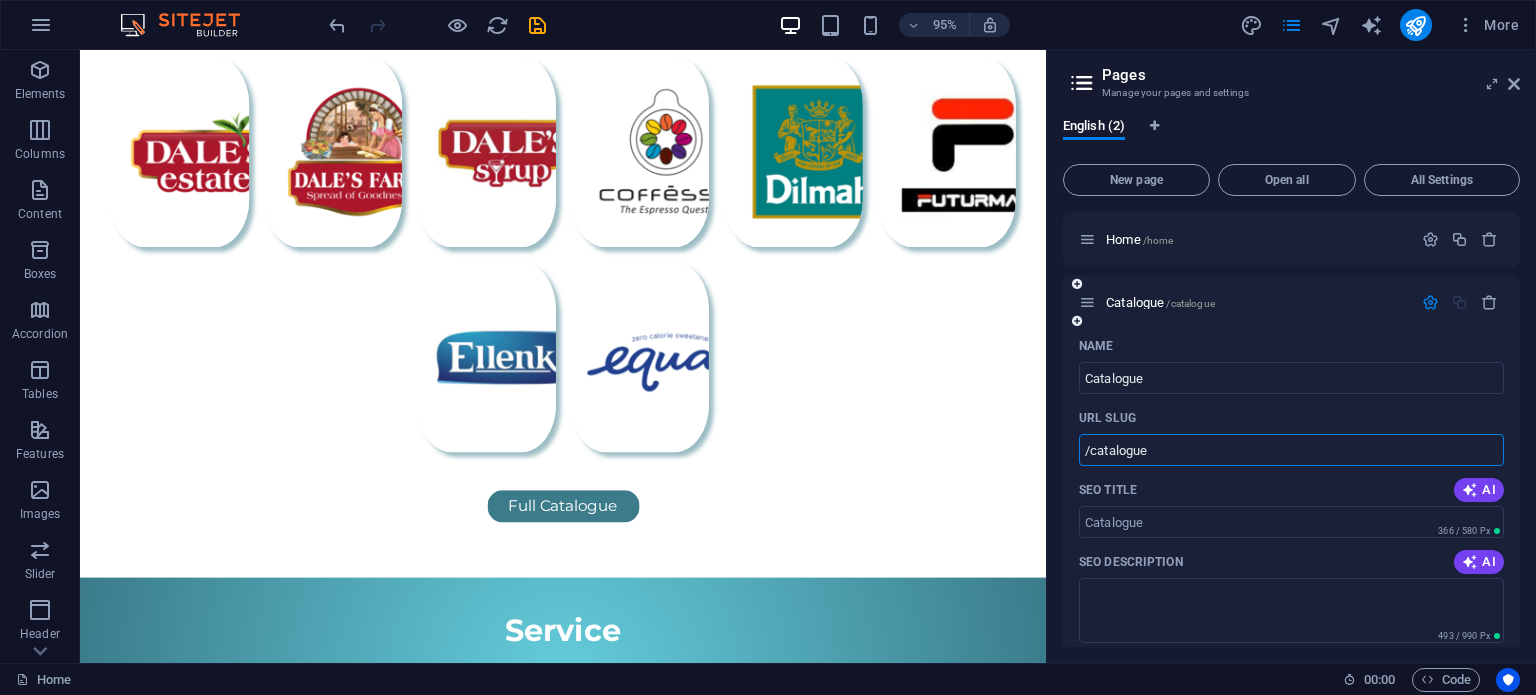 click on "/catalogue" at bounding box center [1291, 450] 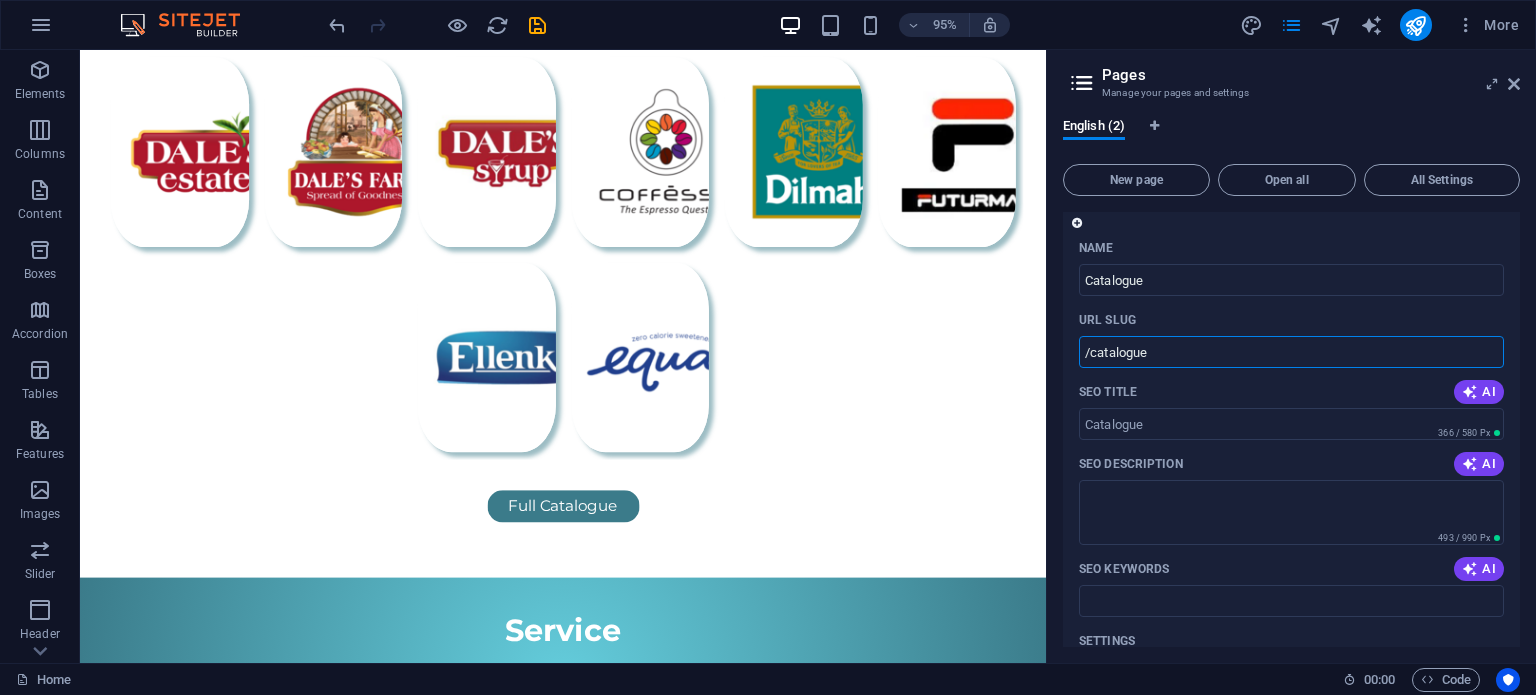 scroll, scrollTop: 0, scrollLeft: 0, axis: both 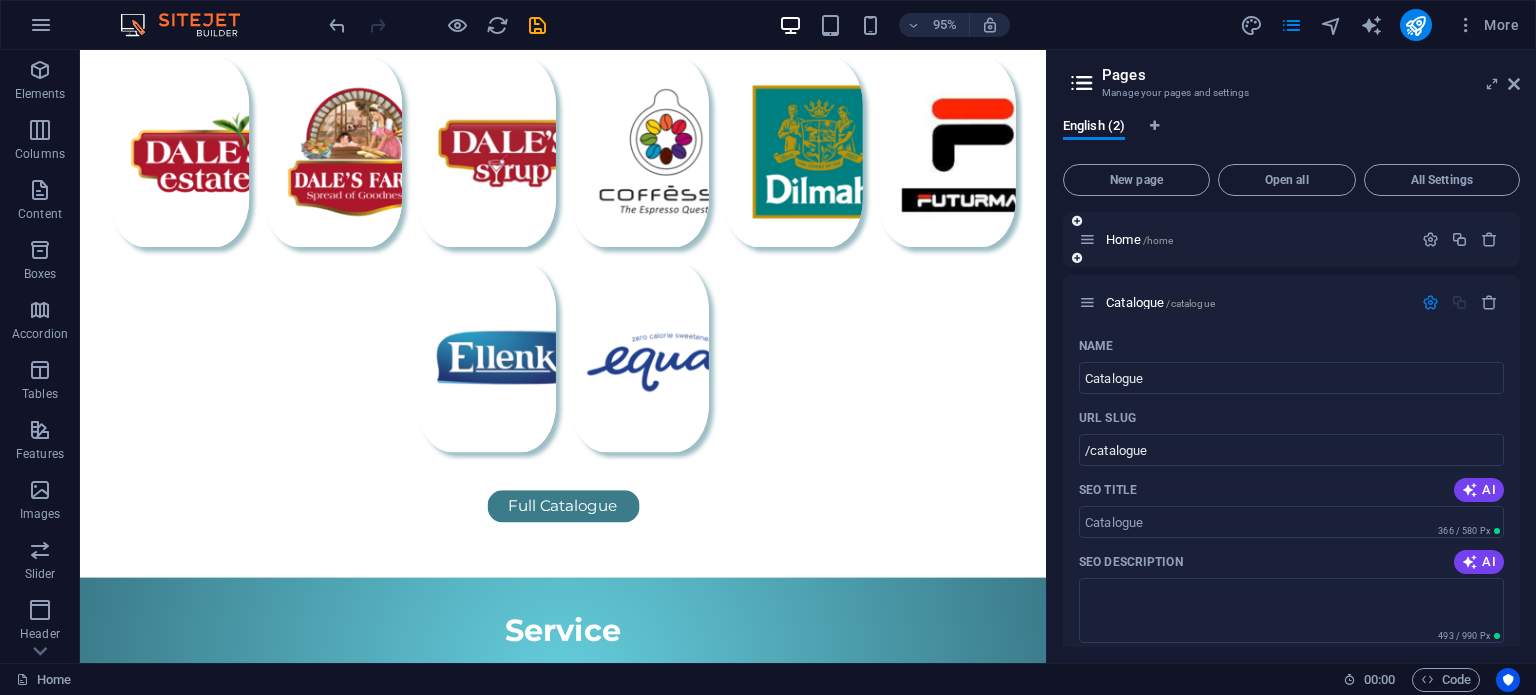 click on "Home /home" at bounding box center (1245, 239) 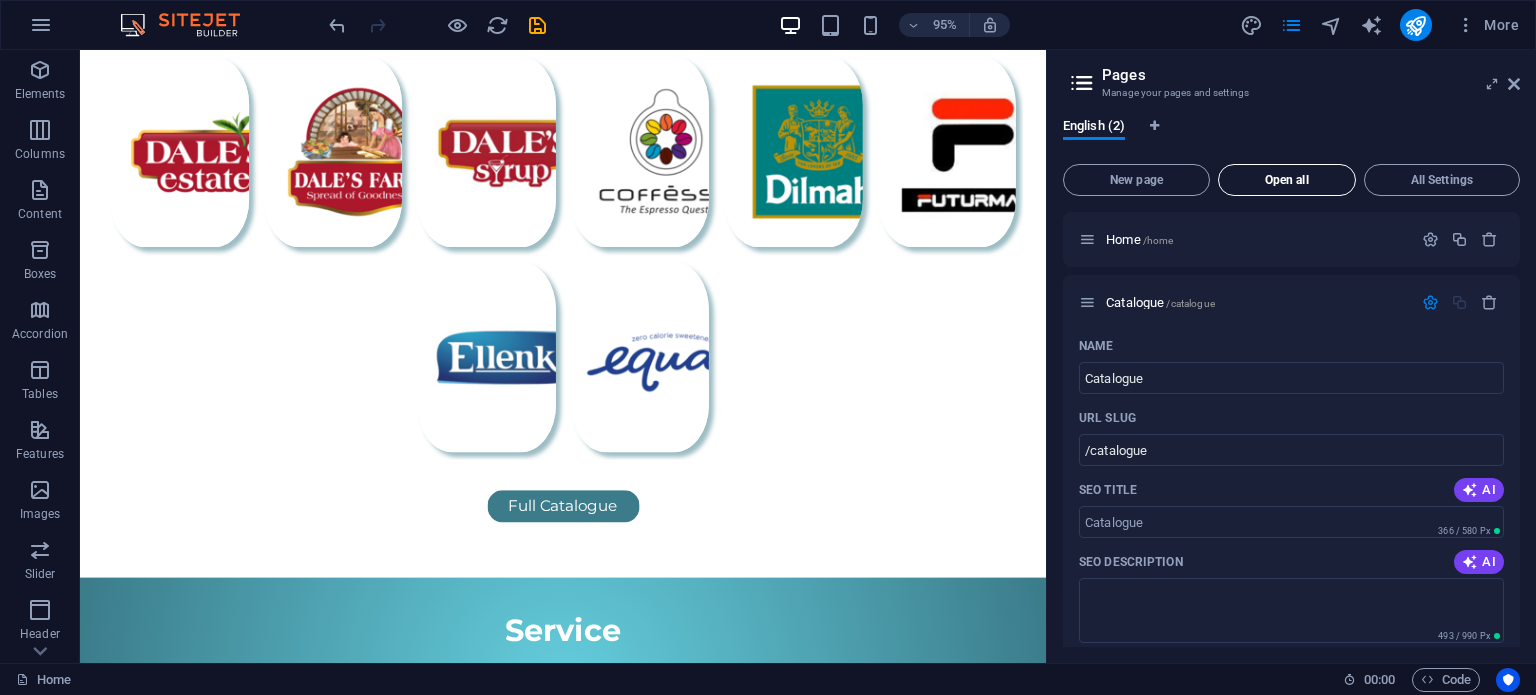 click on "Open all" at bounding box center [1287, 180] 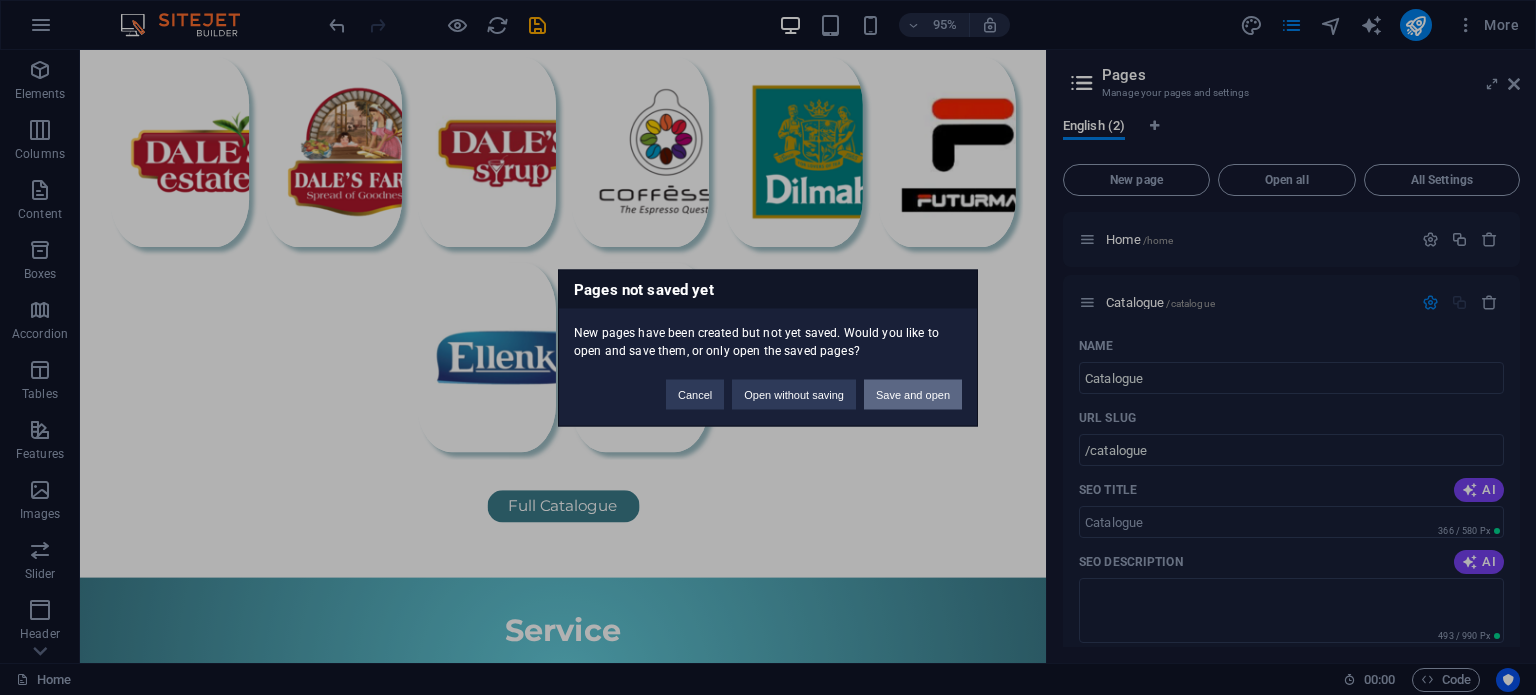 click on "Save and open" at bounding box center [913, 394] 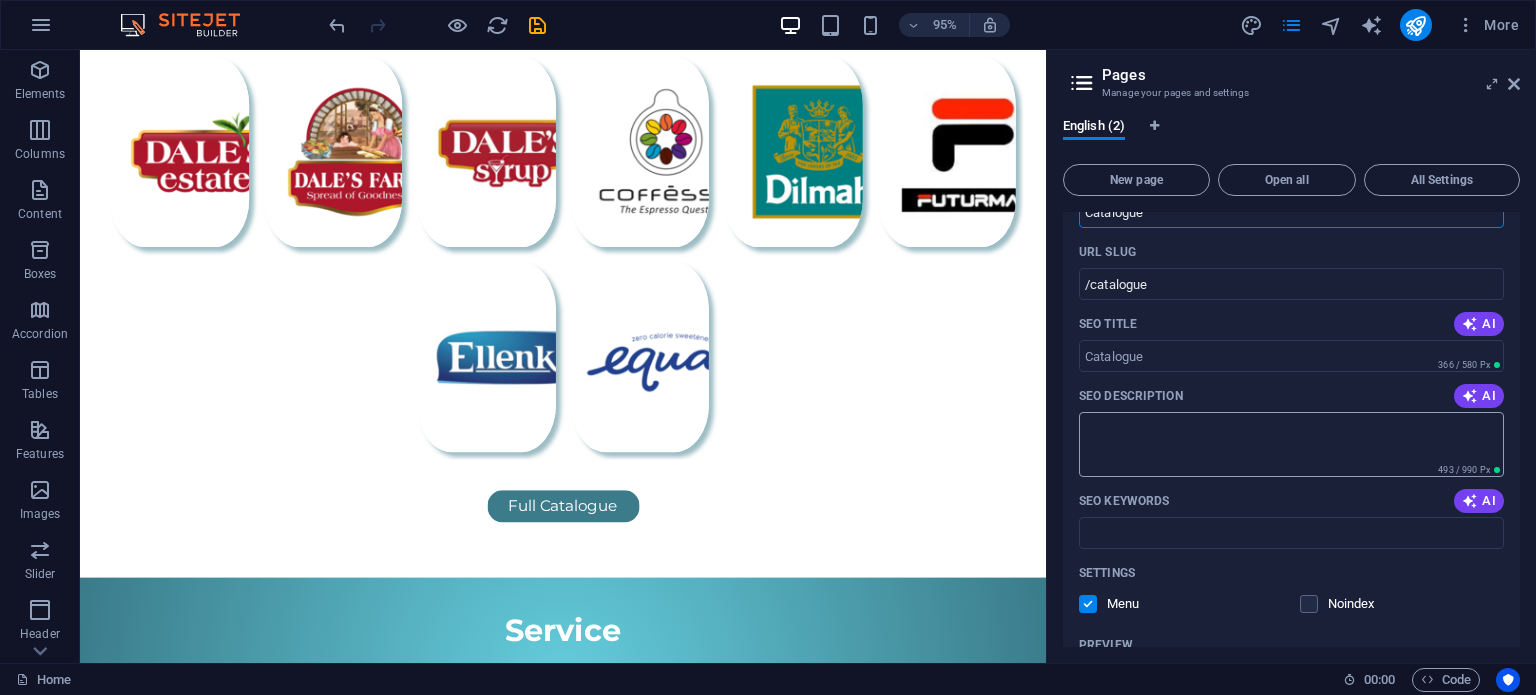 scroll, scrollTop: 0, scrollLeft: 0, axis: both 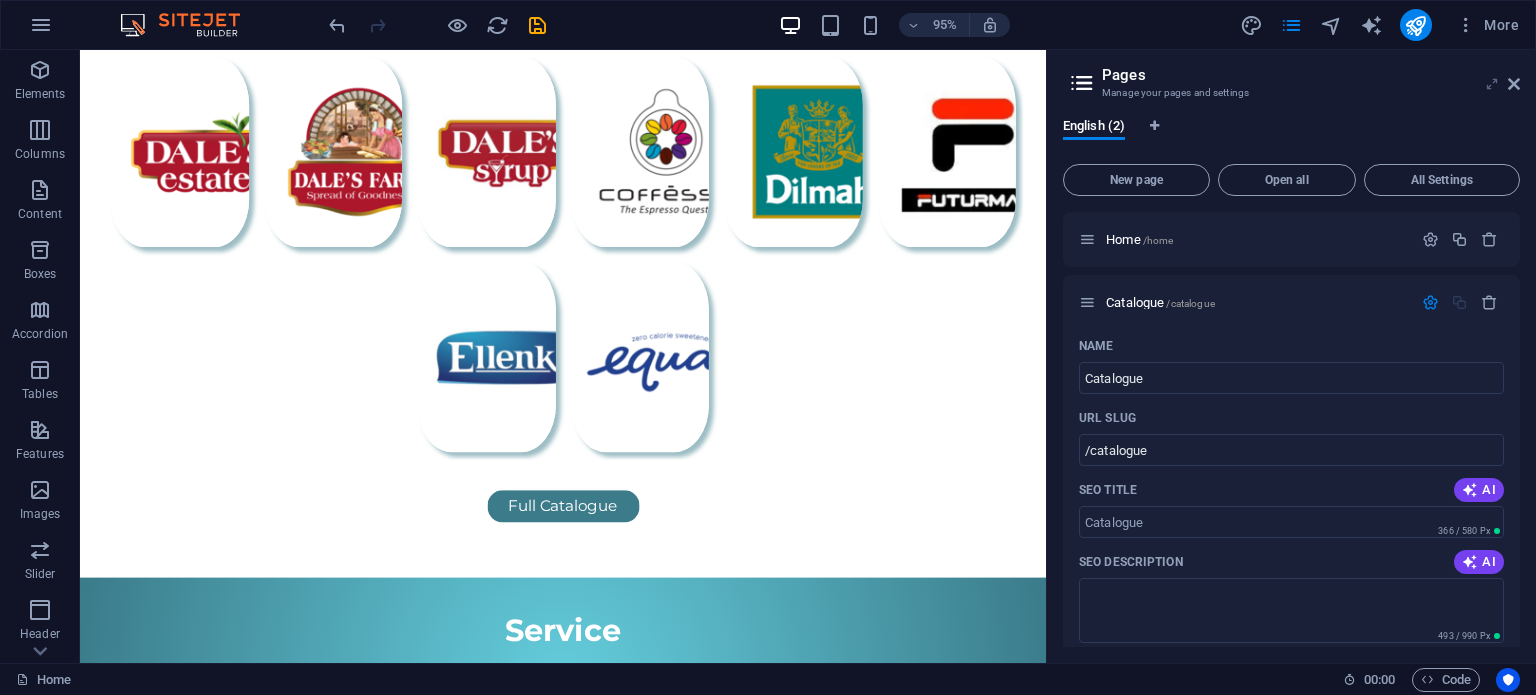 click at bounding box center (1492, 84) 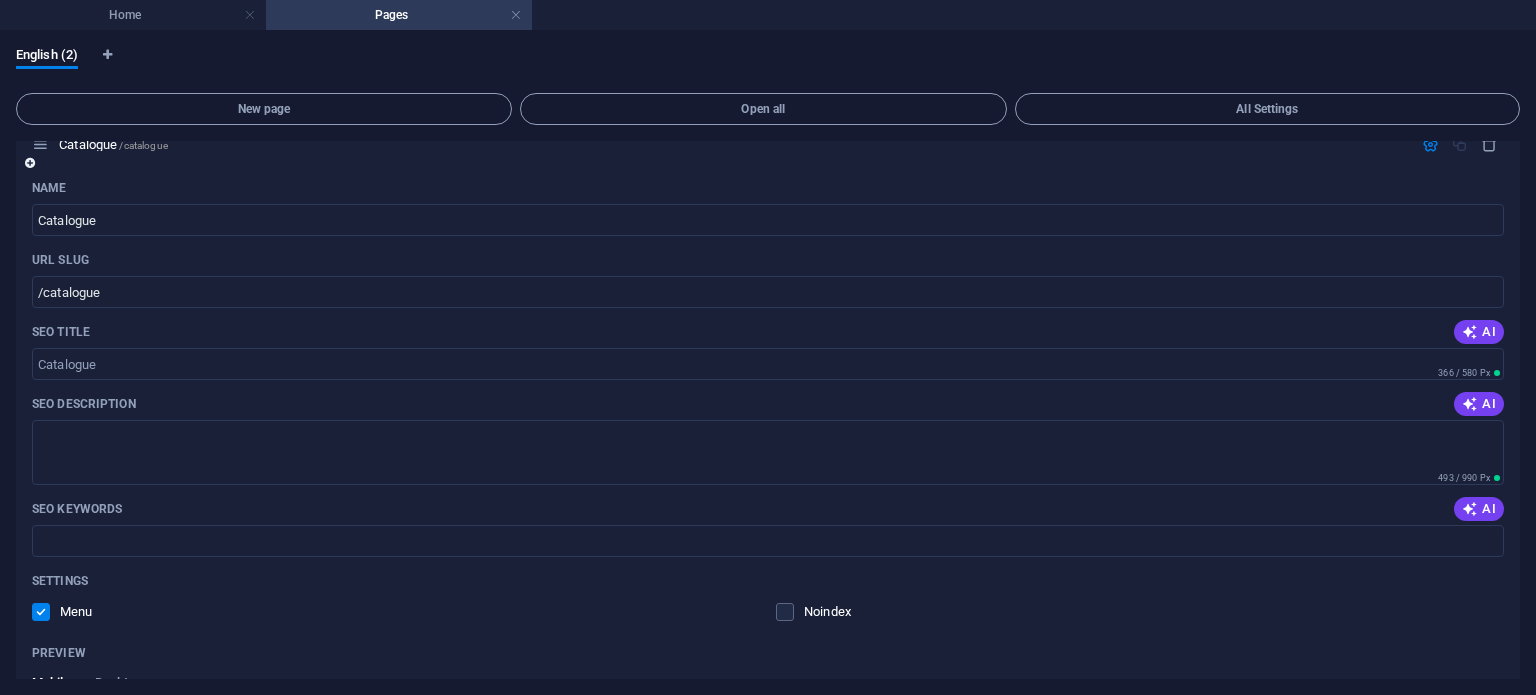 scroll, scrollTop: 0, scrollLeft: 0, axis: both 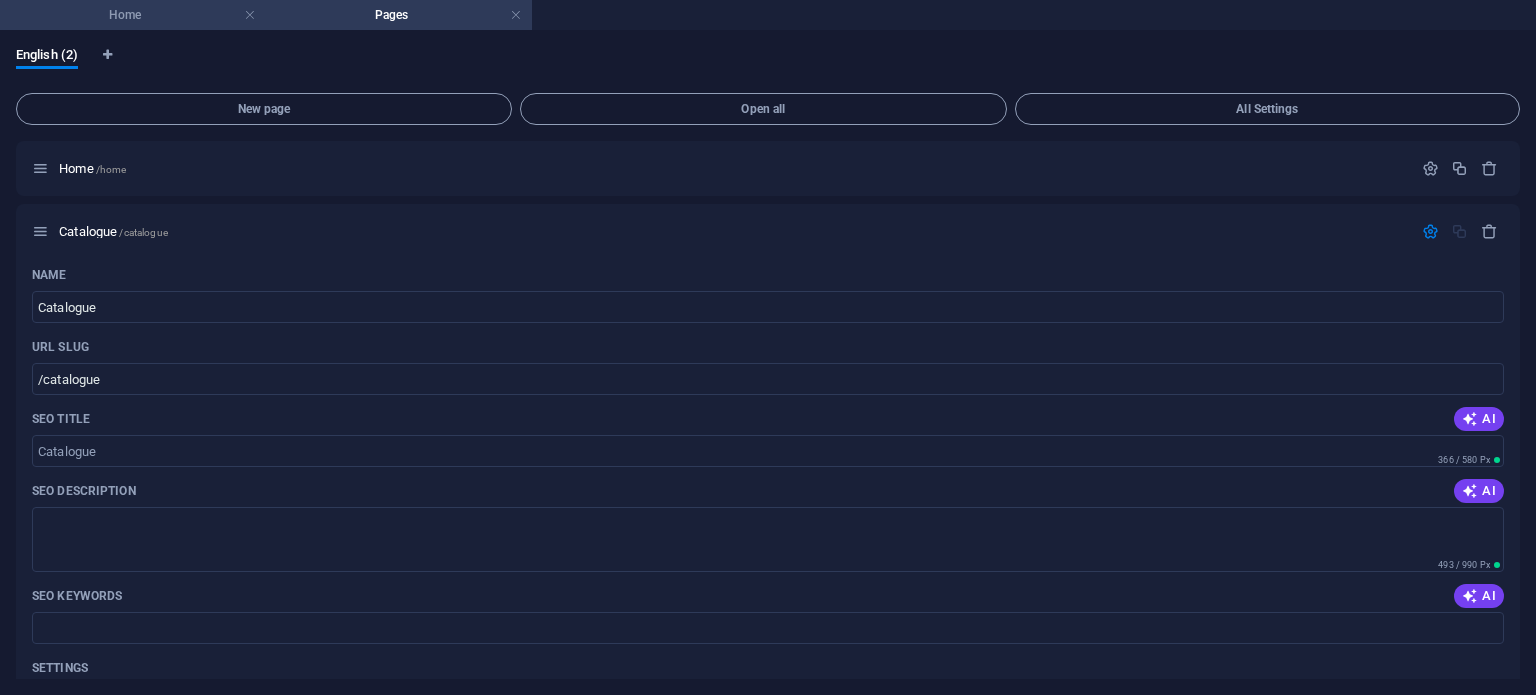 click on "Home" at bounding box center (133, 15) 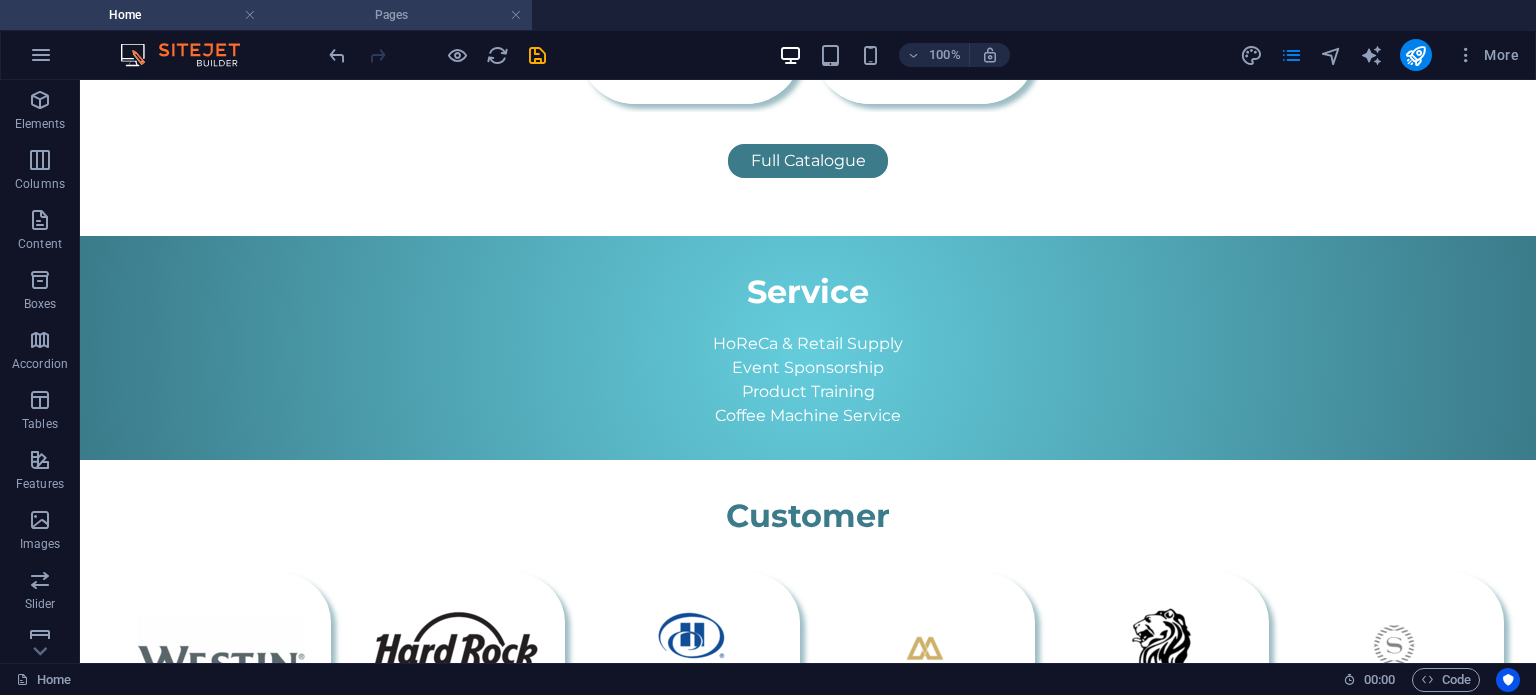click on "Pages" at bounding box center [399, 15] 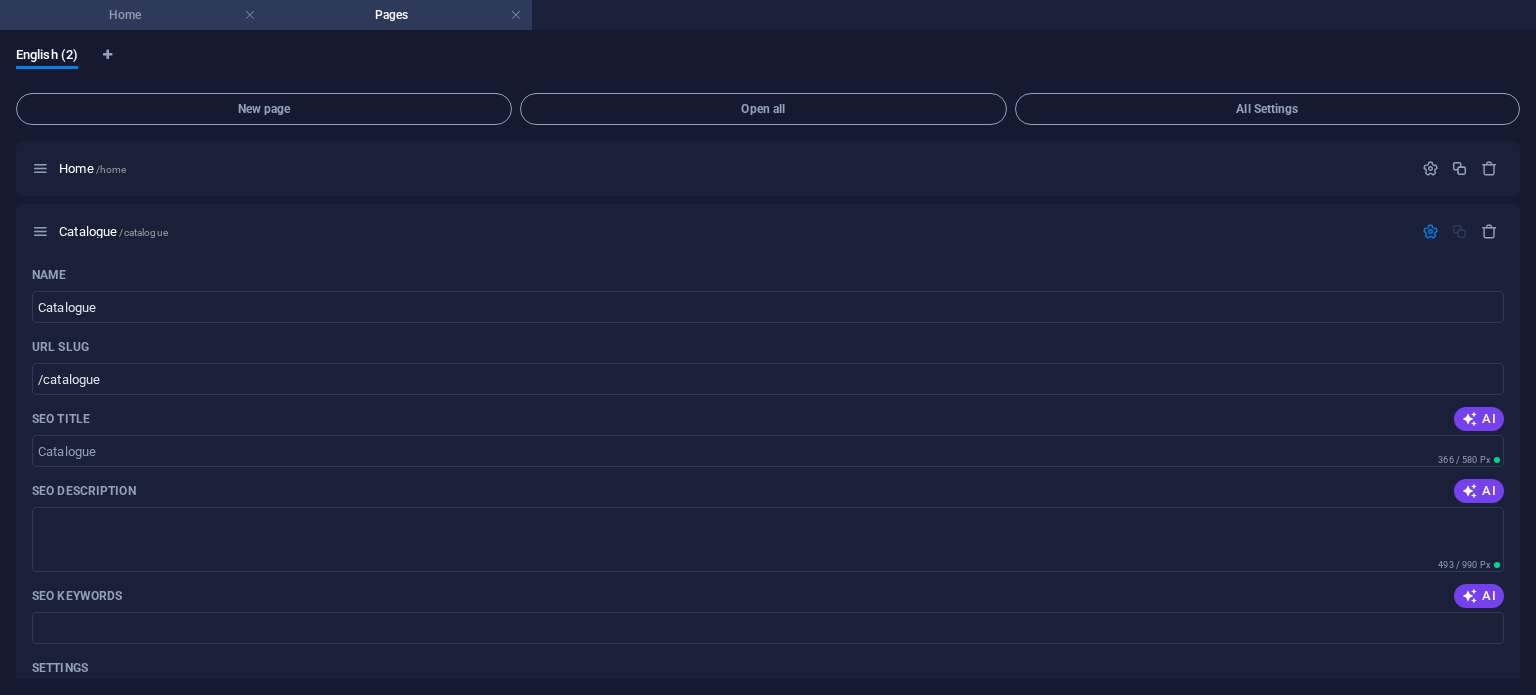 click on "Home" at bounding box center (133, 15) 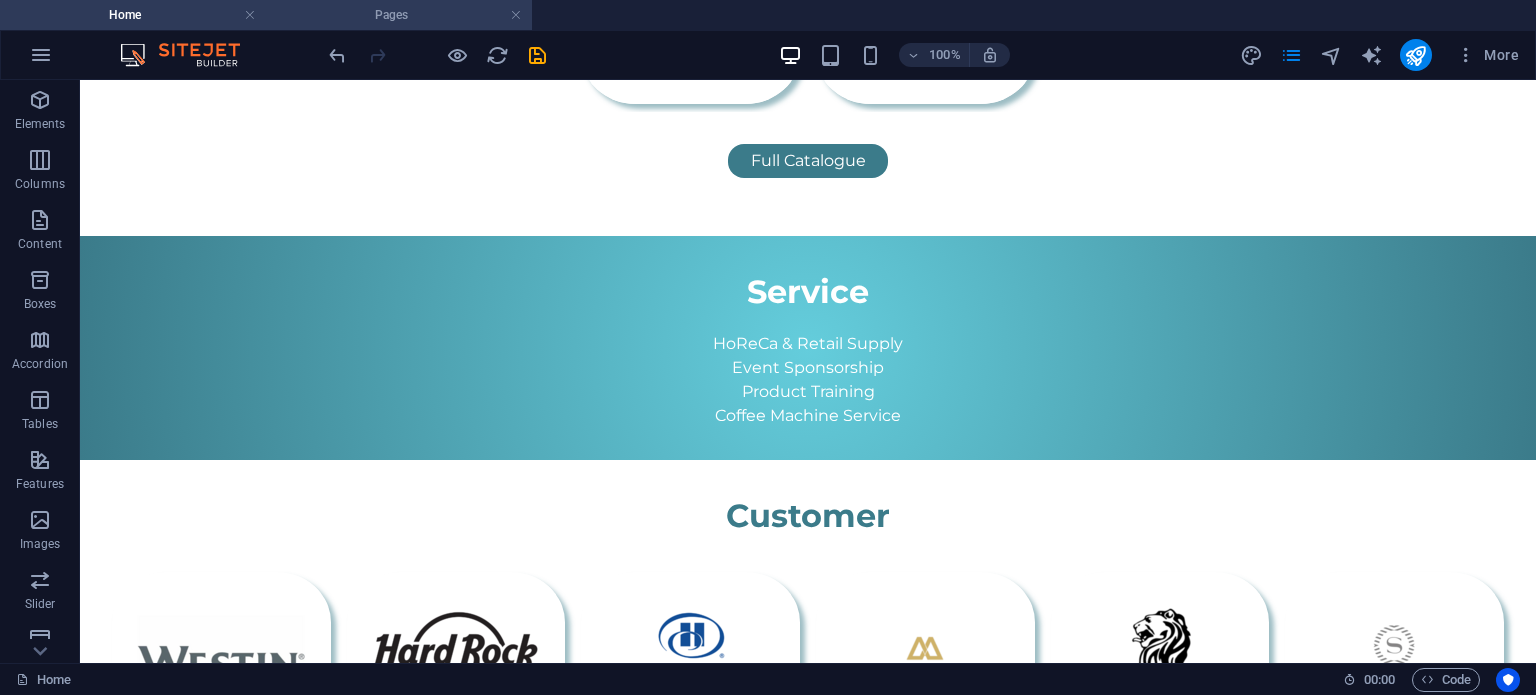 click on "Pages" at bounding box center [399, 15] 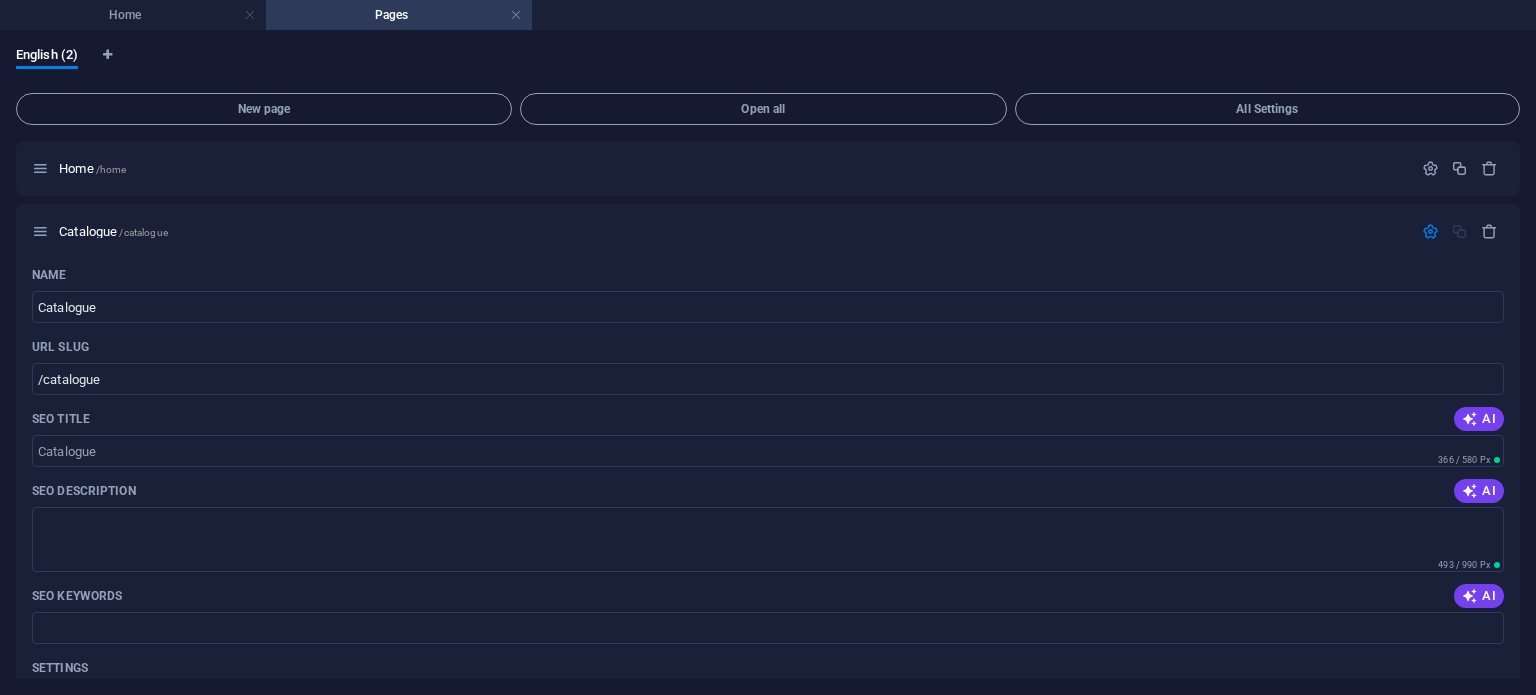 scroll, scrollTop: 0, scrollLeft: 0, axis: both 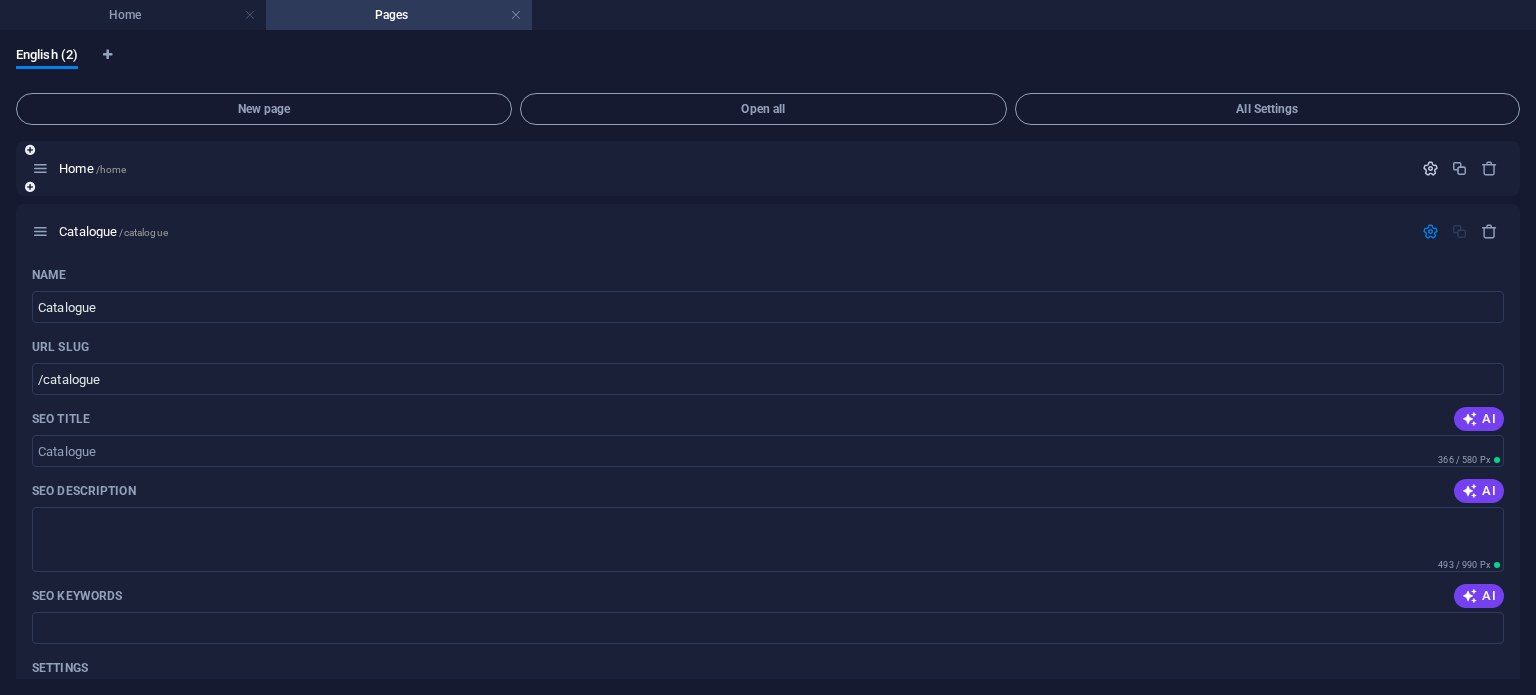 click at bounding box center [1430, 168] 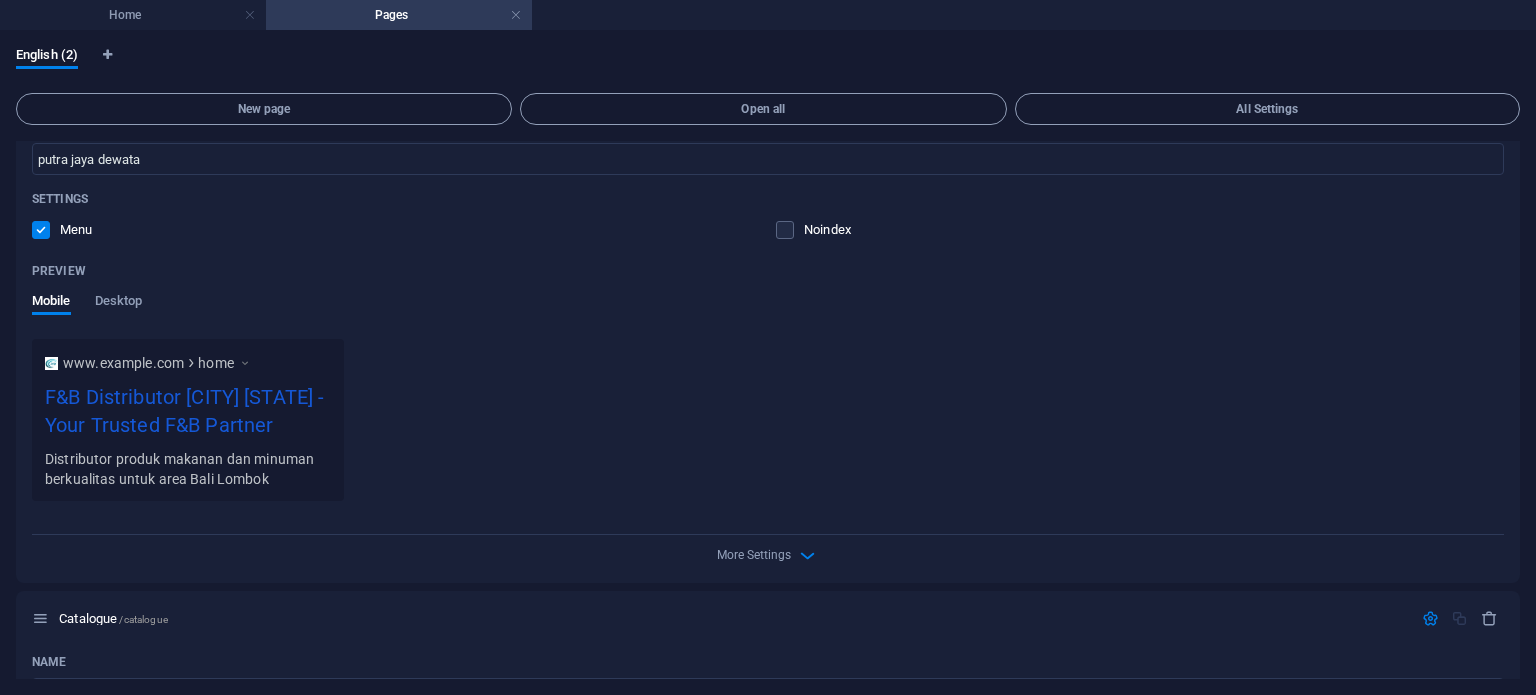 scroll, scrollTop: 400, scrollLeft: 0, axis: vertical 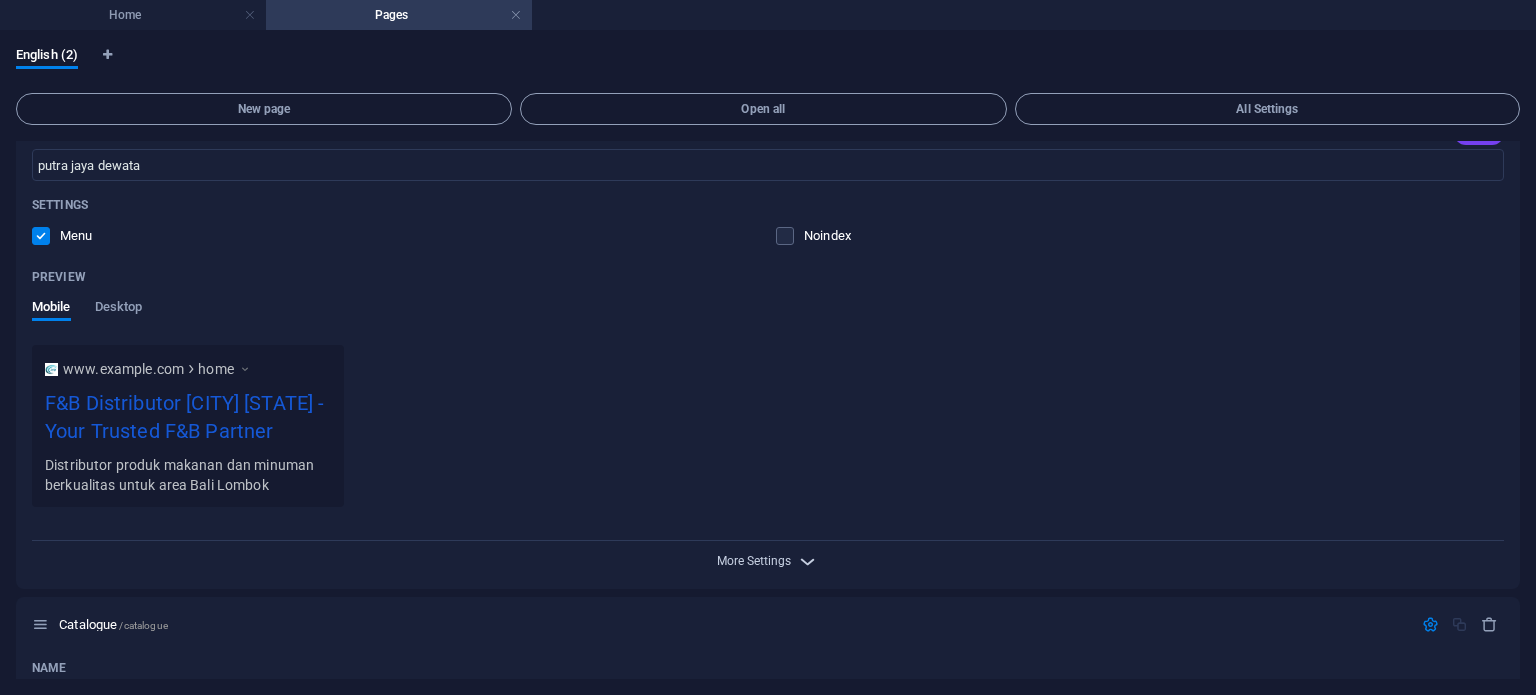 click on "More Settings" at bounding box center [754, 561] 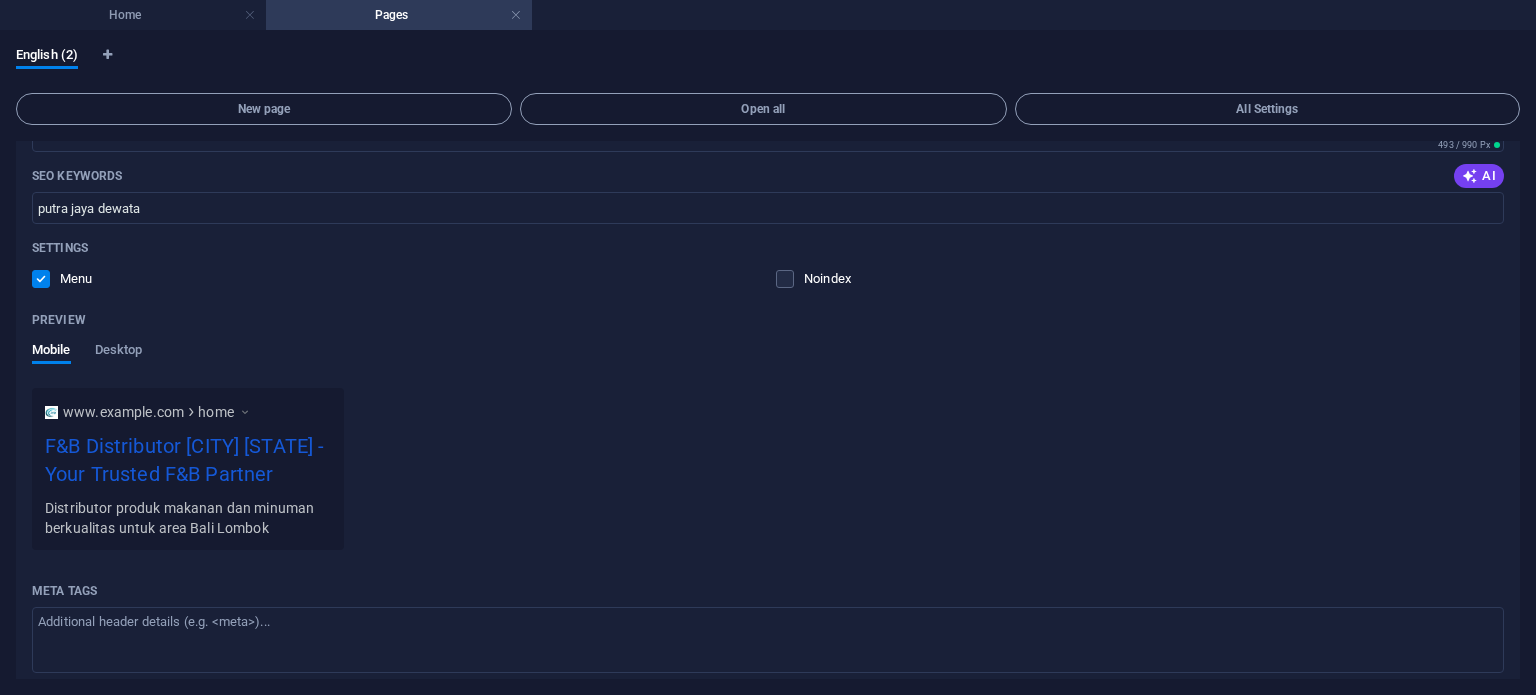 scroll, scrollTop: 333, scrollLeft: 0, axis: vertical 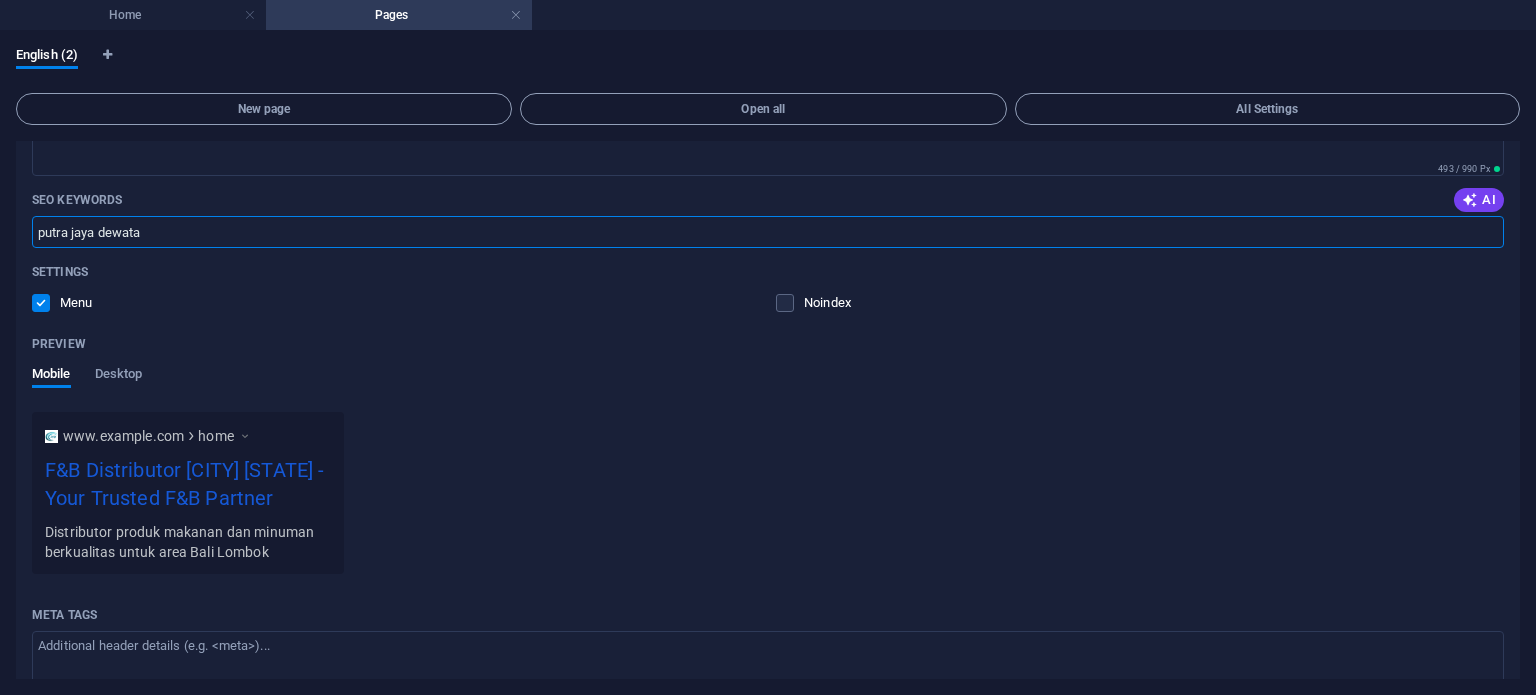 drag, startPoint x: 164, startPoint y: 231, endPoint x: 0, endPoint y: 224, distance: 164.14932 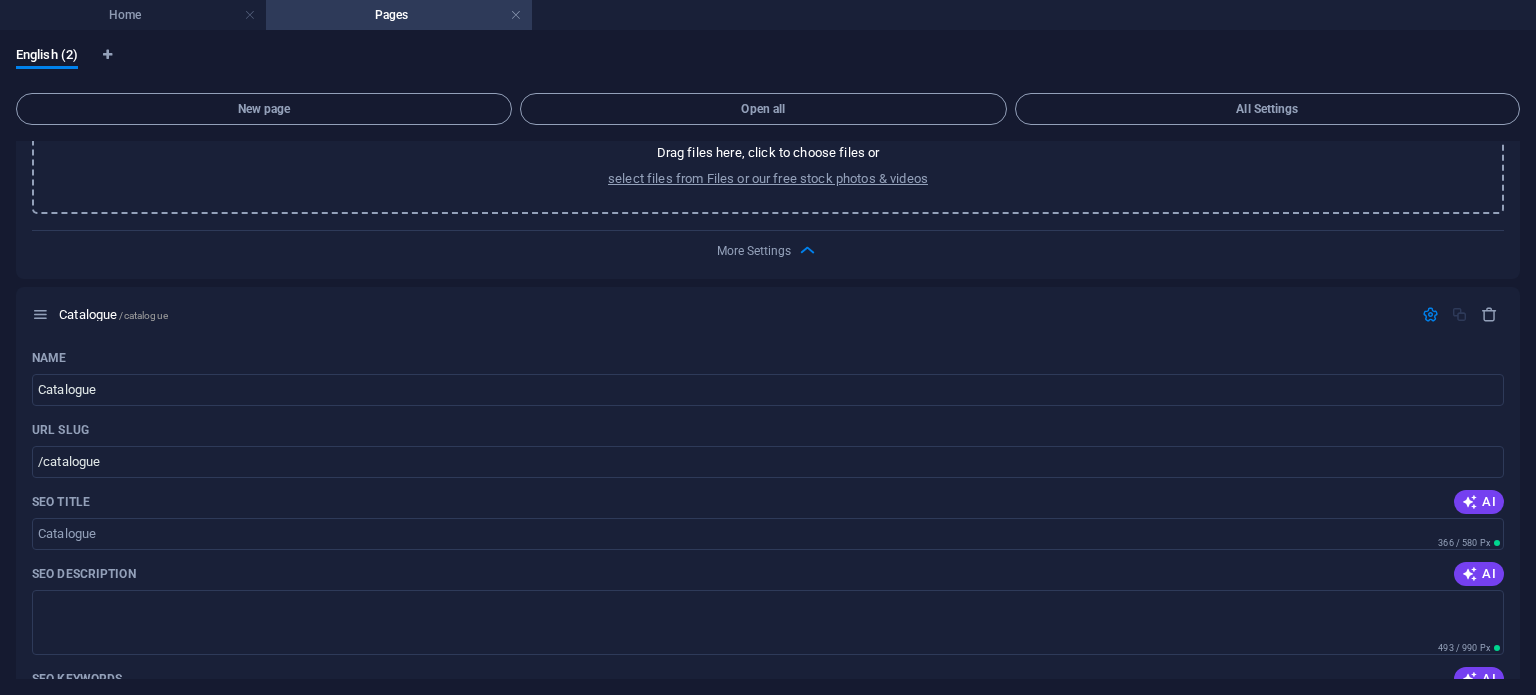 scroll, scrollTop: 1133, scrollLeft: 0, axis: vertical 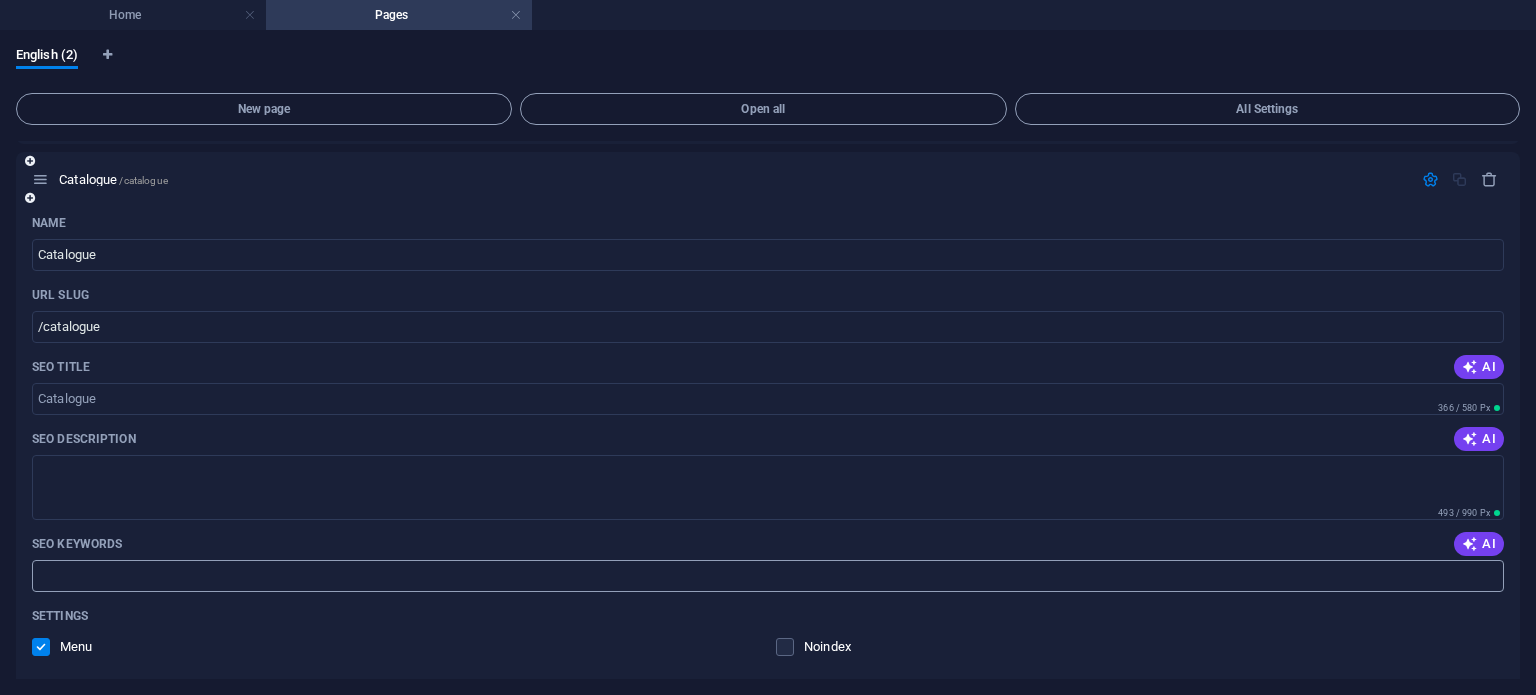 click on "SEO Keywords" at bounding box center (768, 576) 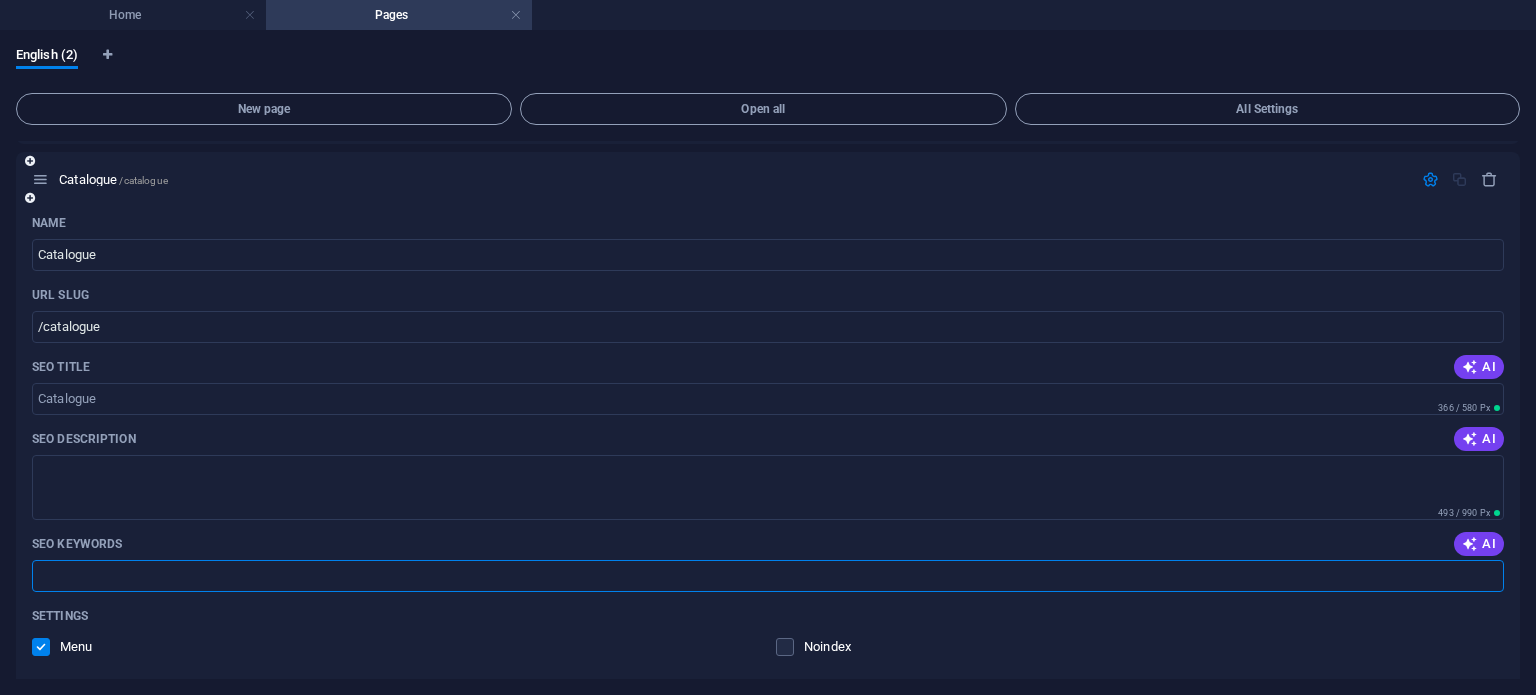 paste on "putra jaya dewata" 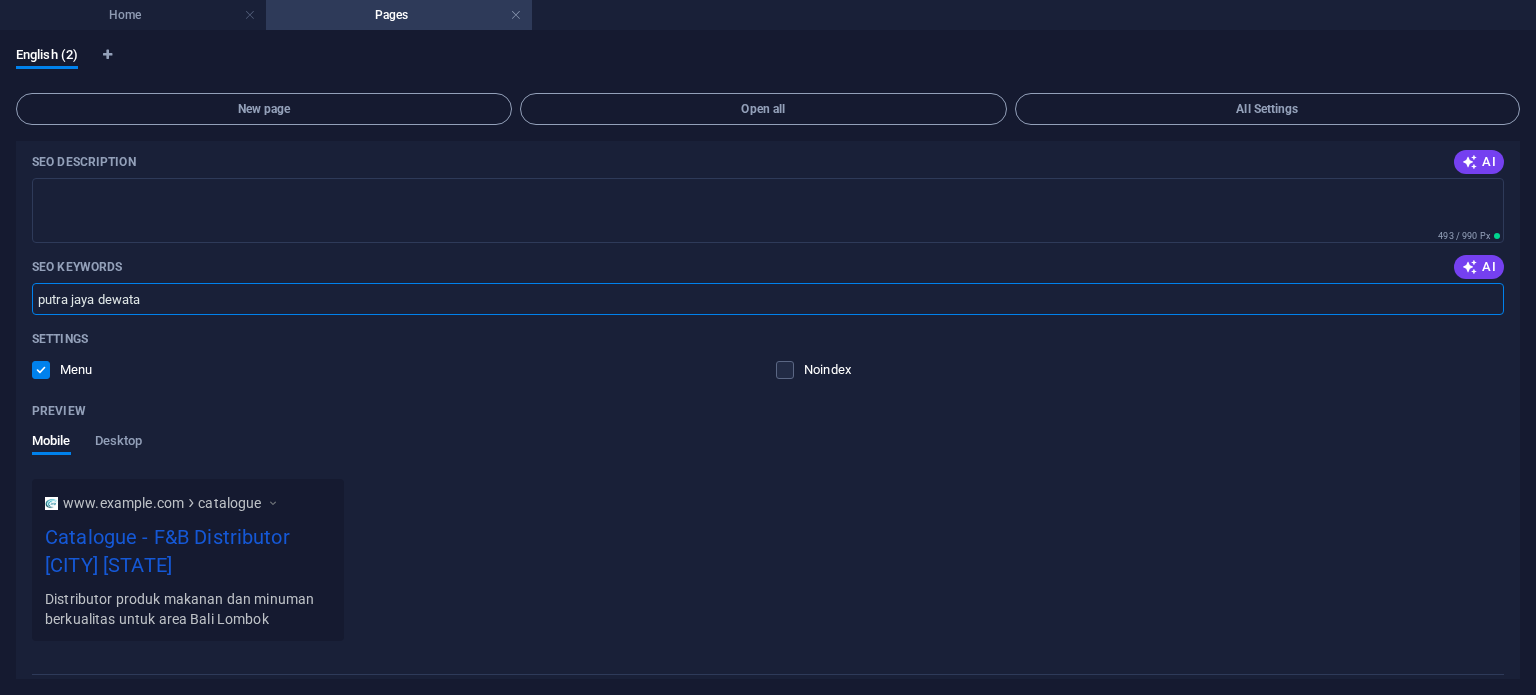 scroll, scrollTop: 1460, scrollLeft: 0, axis: vertical 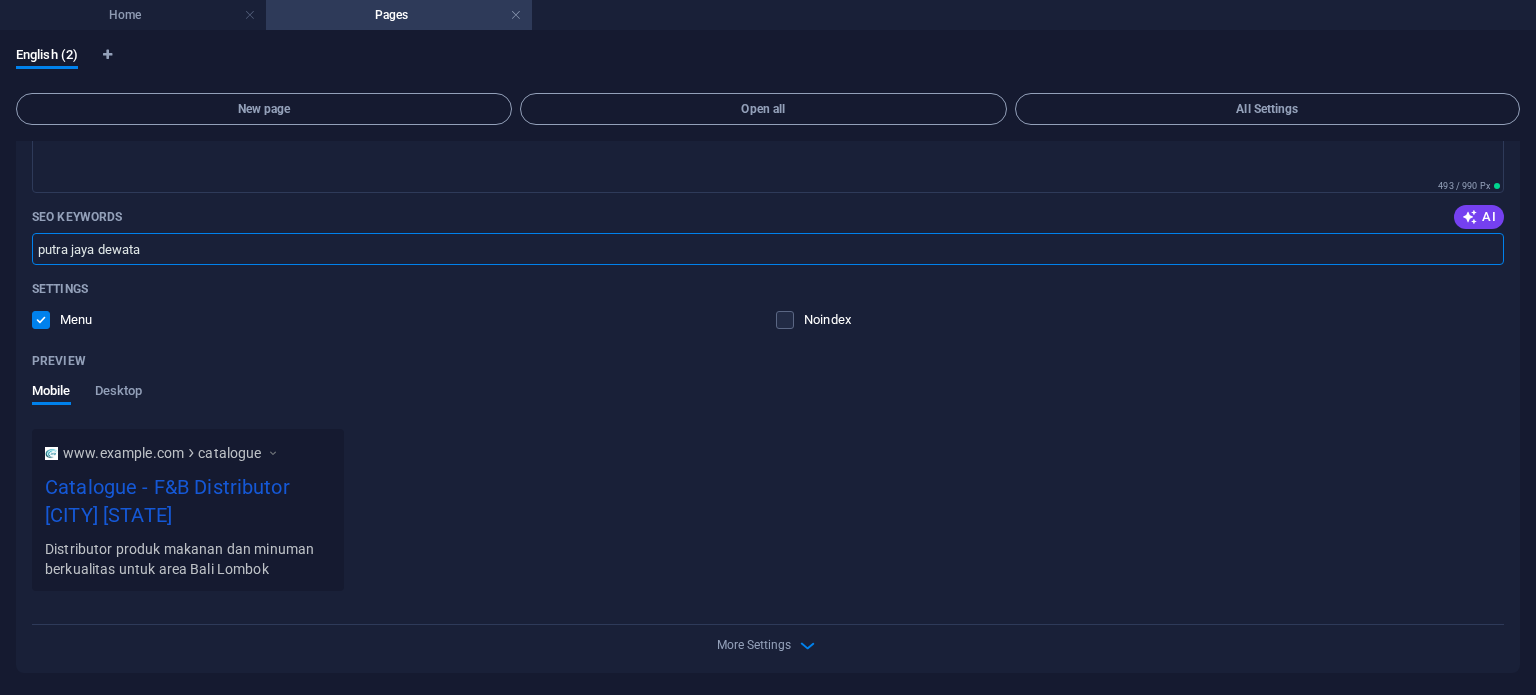 type on "putra jaya dewata" 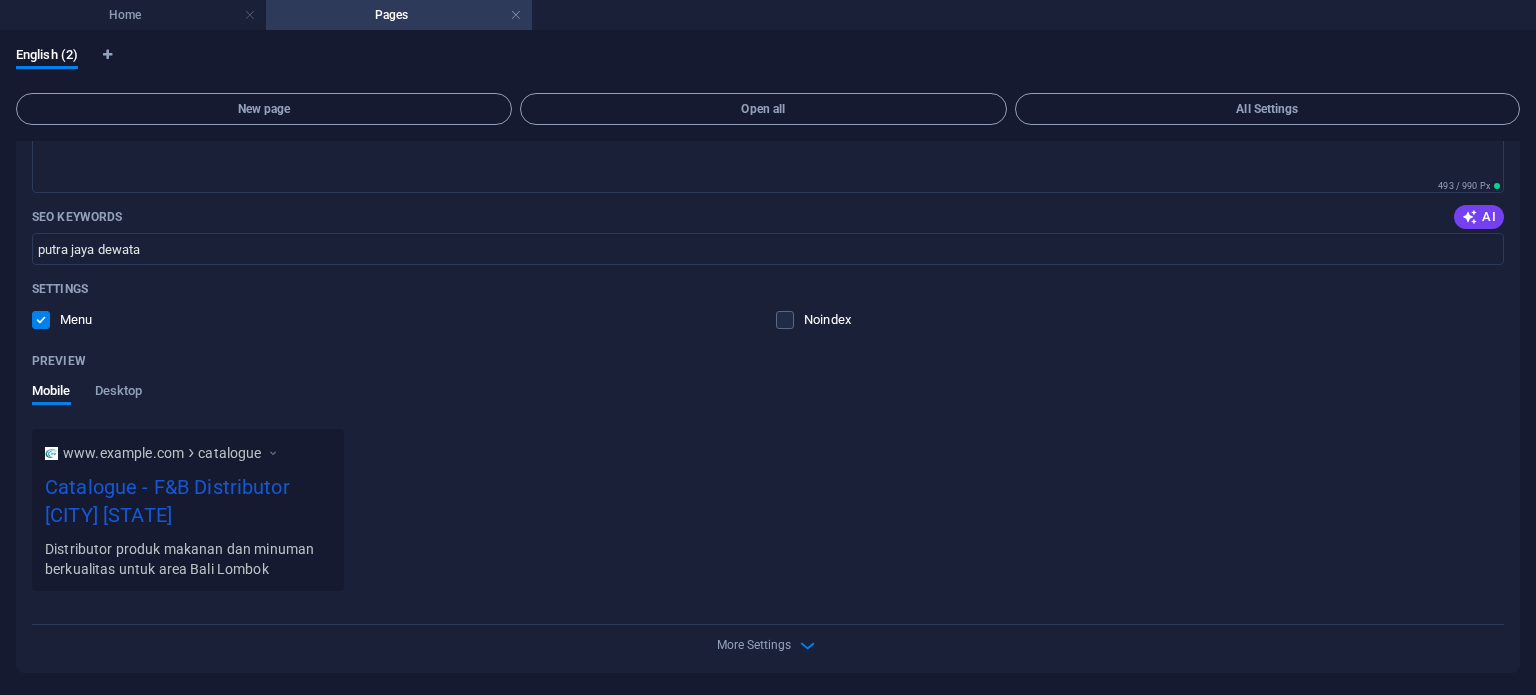 click on "More Settings" at bounding box center (768, 641) 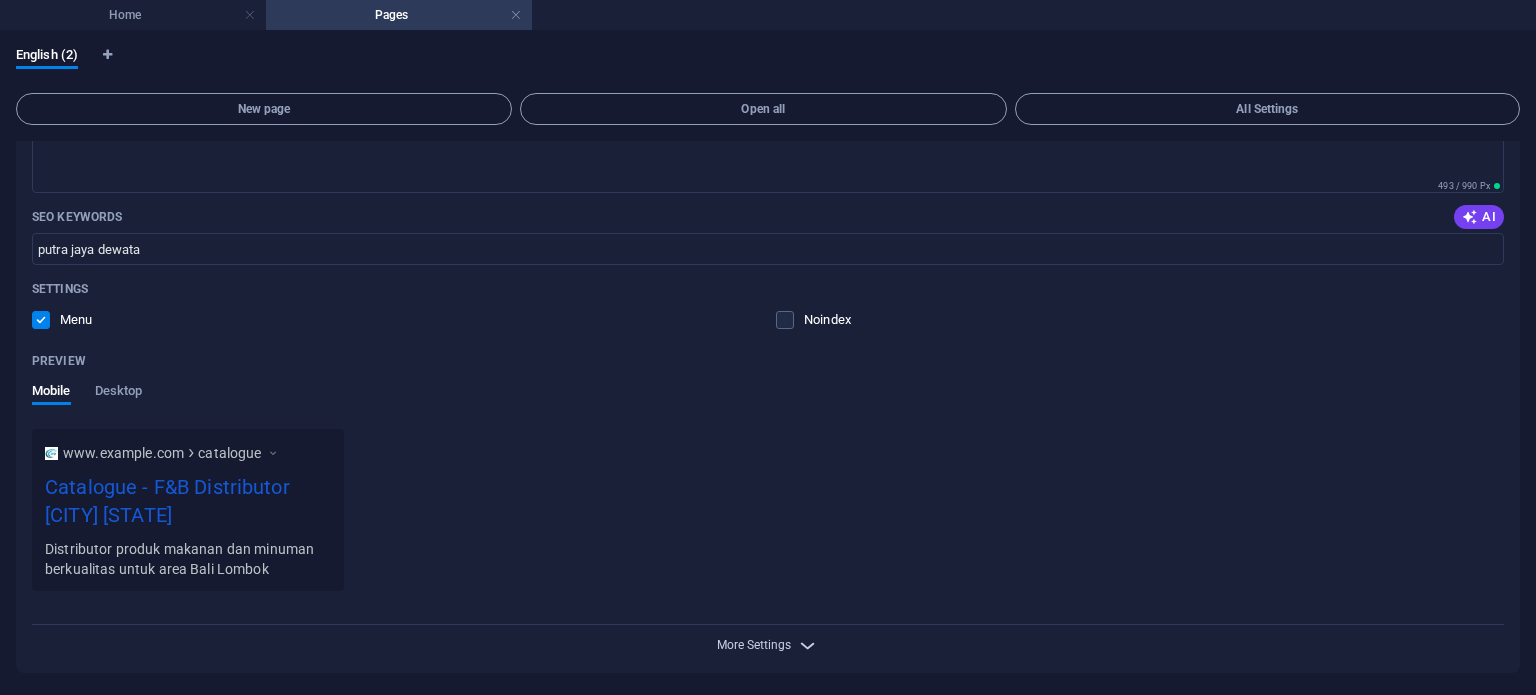 click on "More Settings" at bounding box center [754, 645] 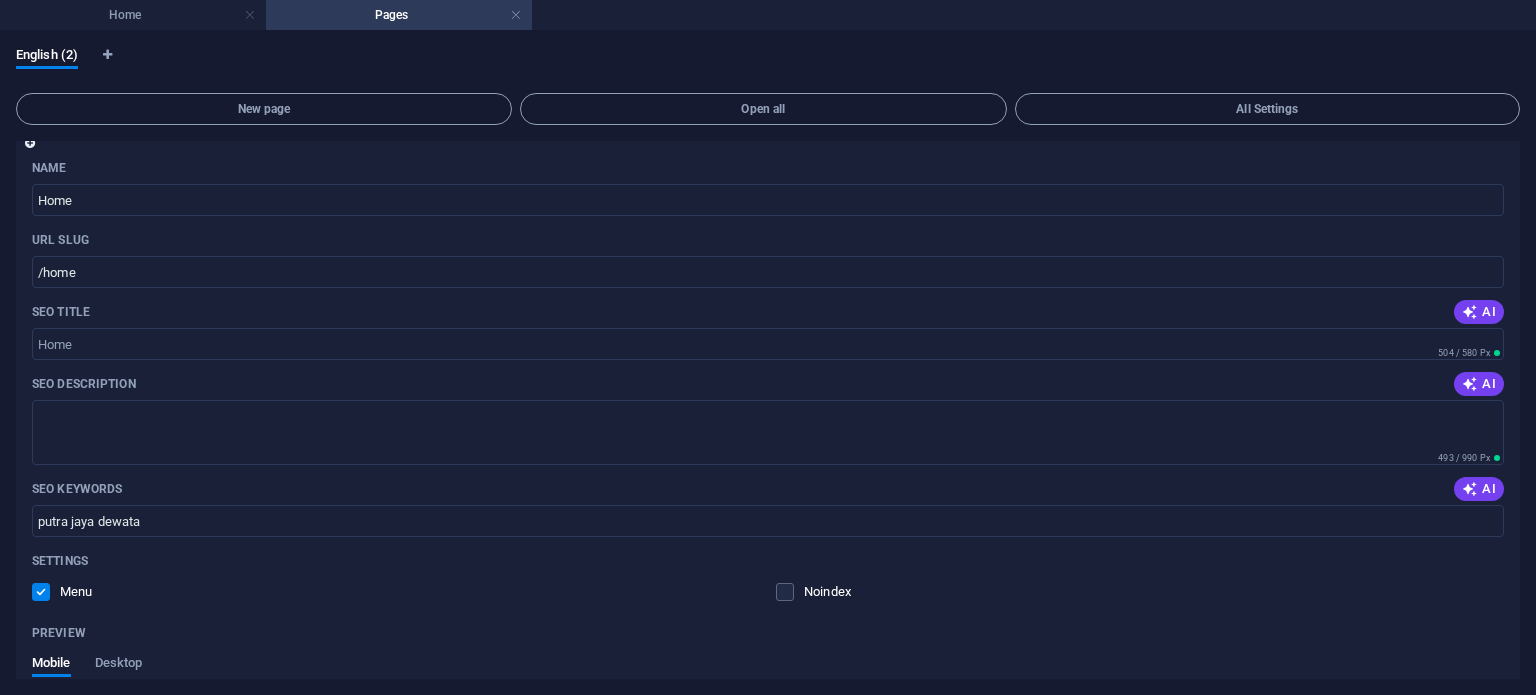 scroll, scrollTop: 0, scrollLeft: 0, axis: both 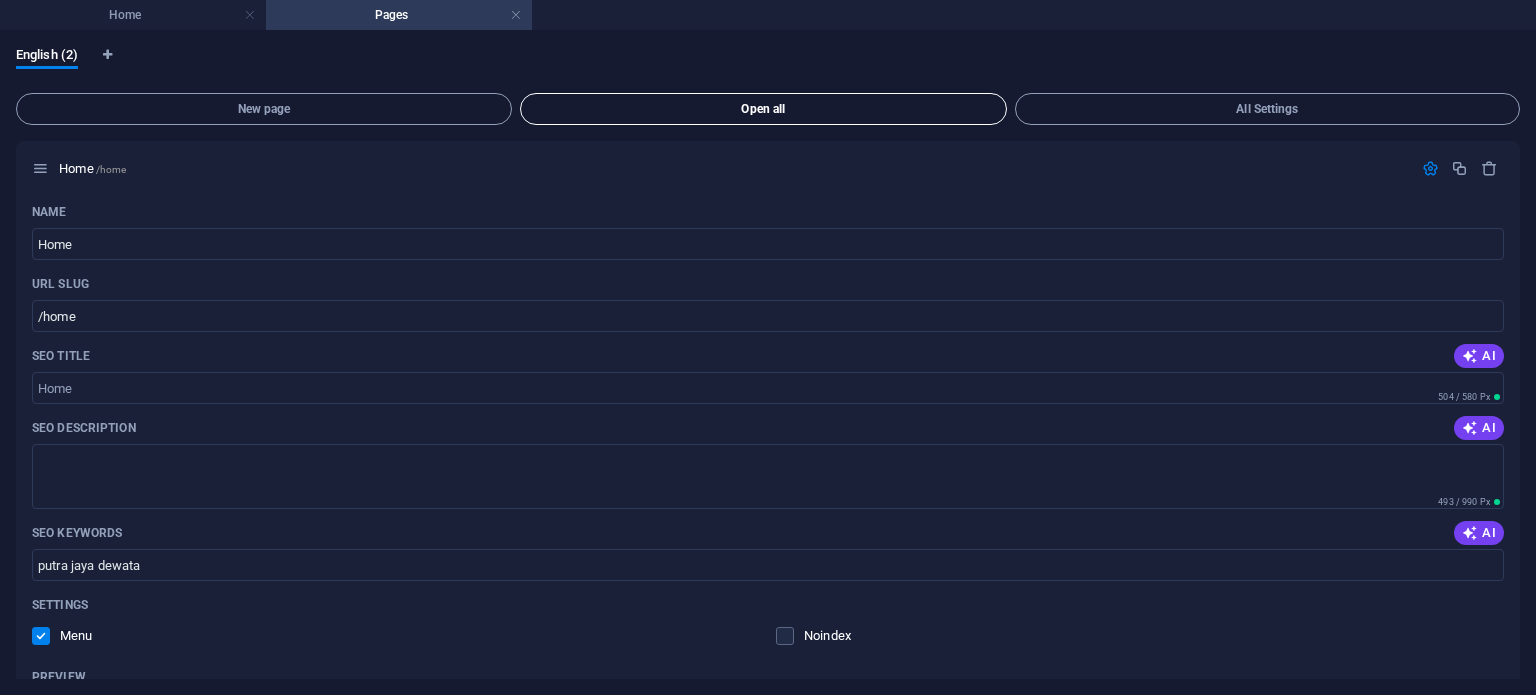 click on "Open all" at bounding box center (763, 109) 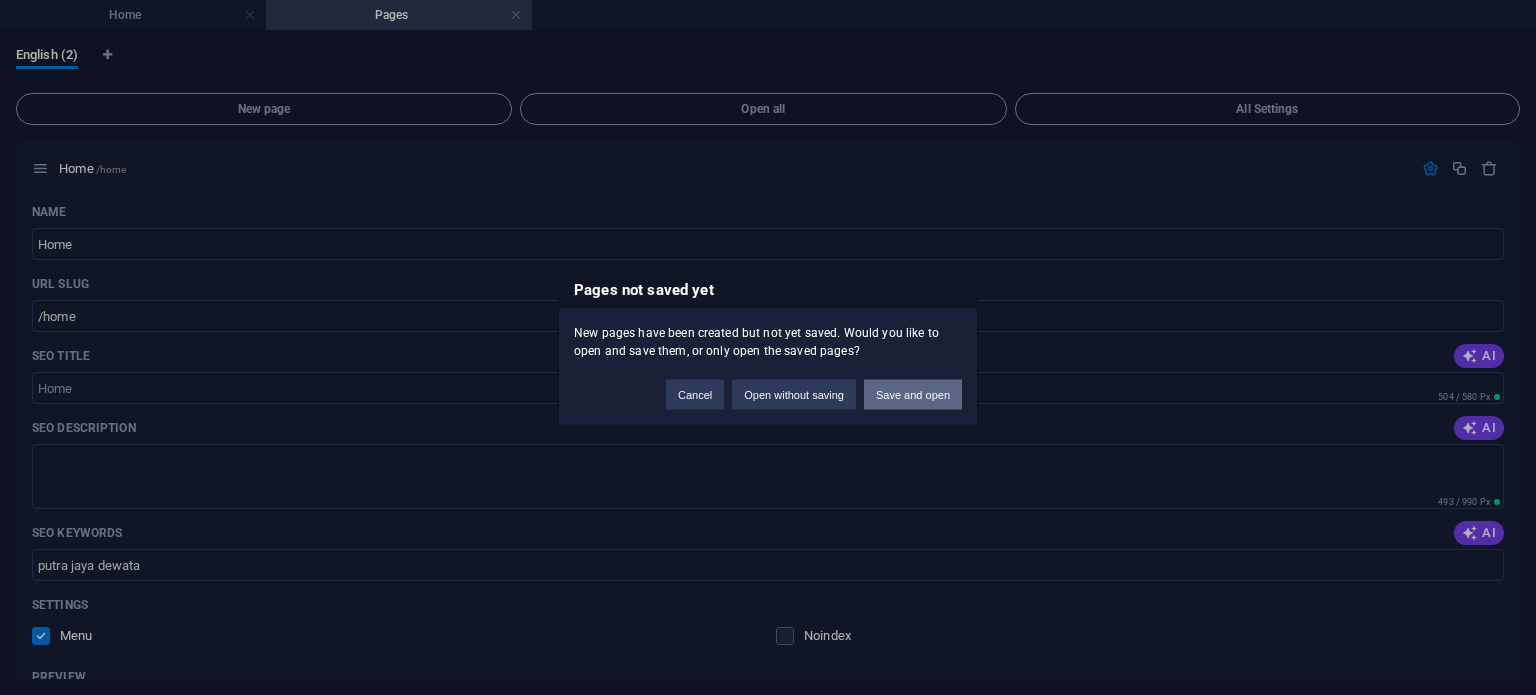 click on "Save and open" at bounding box center [913, 394] 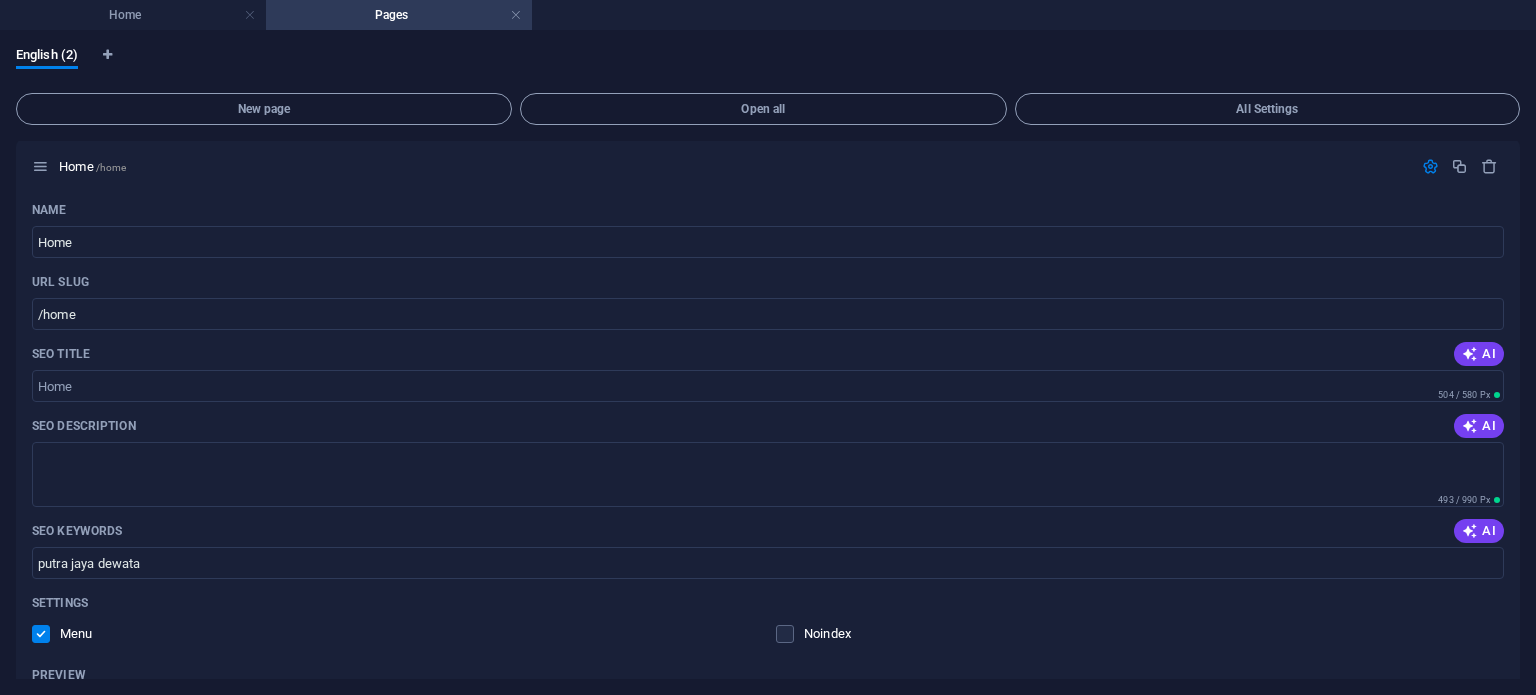 scroll, scrollTop: 0, scrollLeft: 0, axis: both 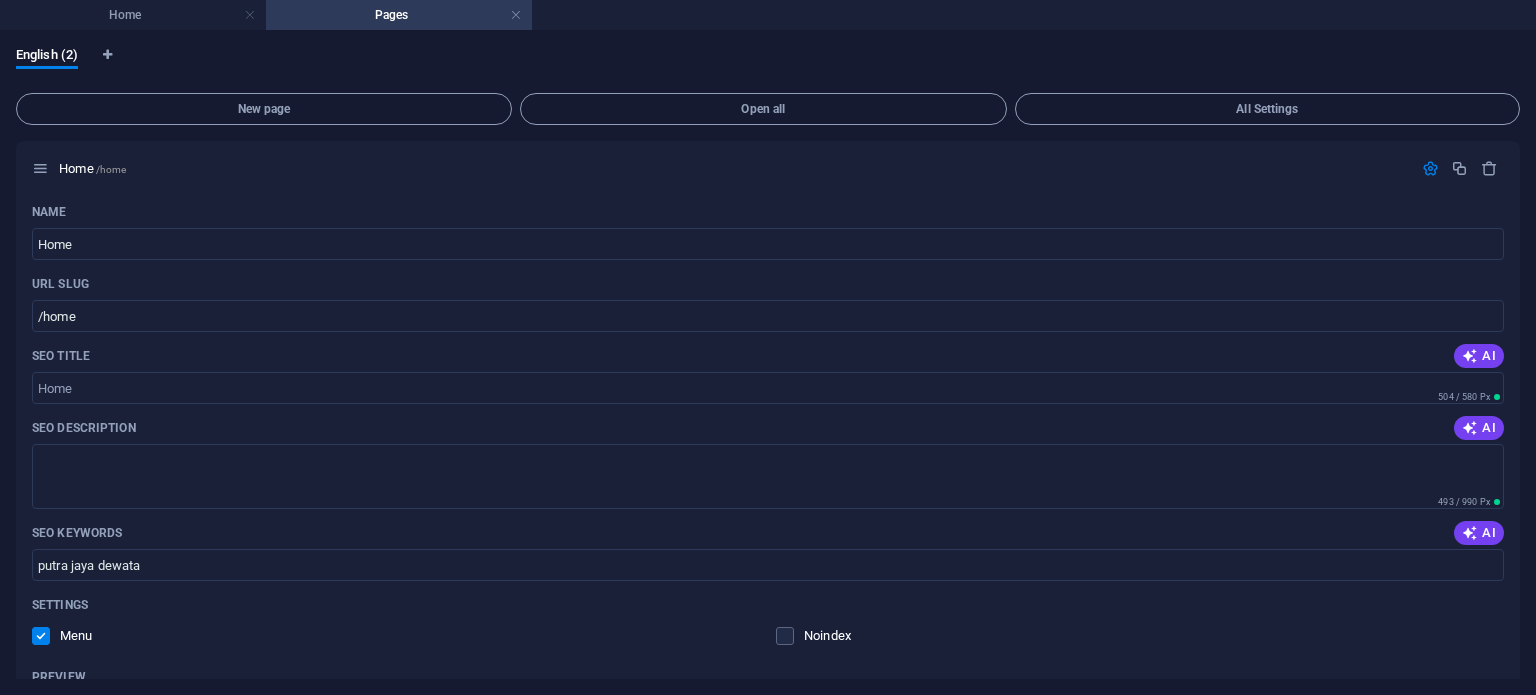 click on "Pages" at bounding box center (399, 15) 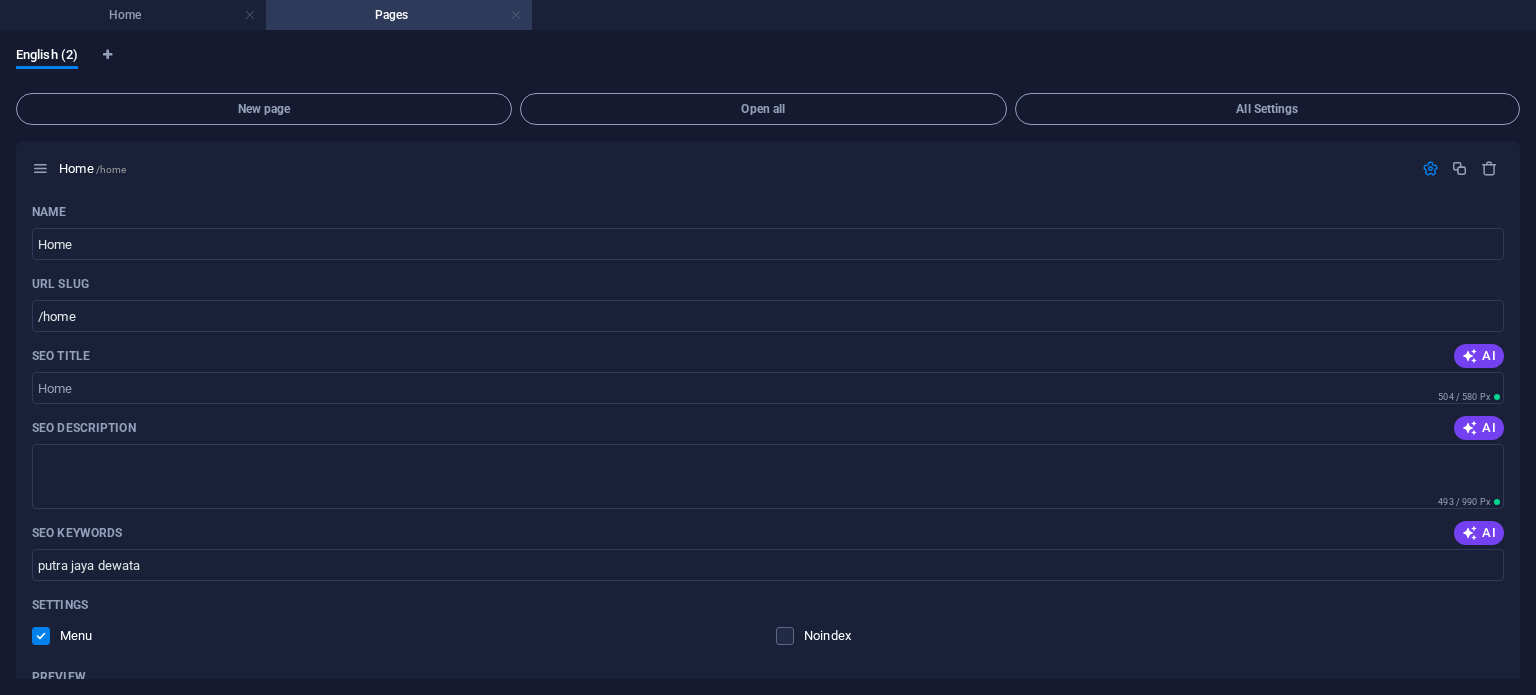 click at bounding box center (516, 15) 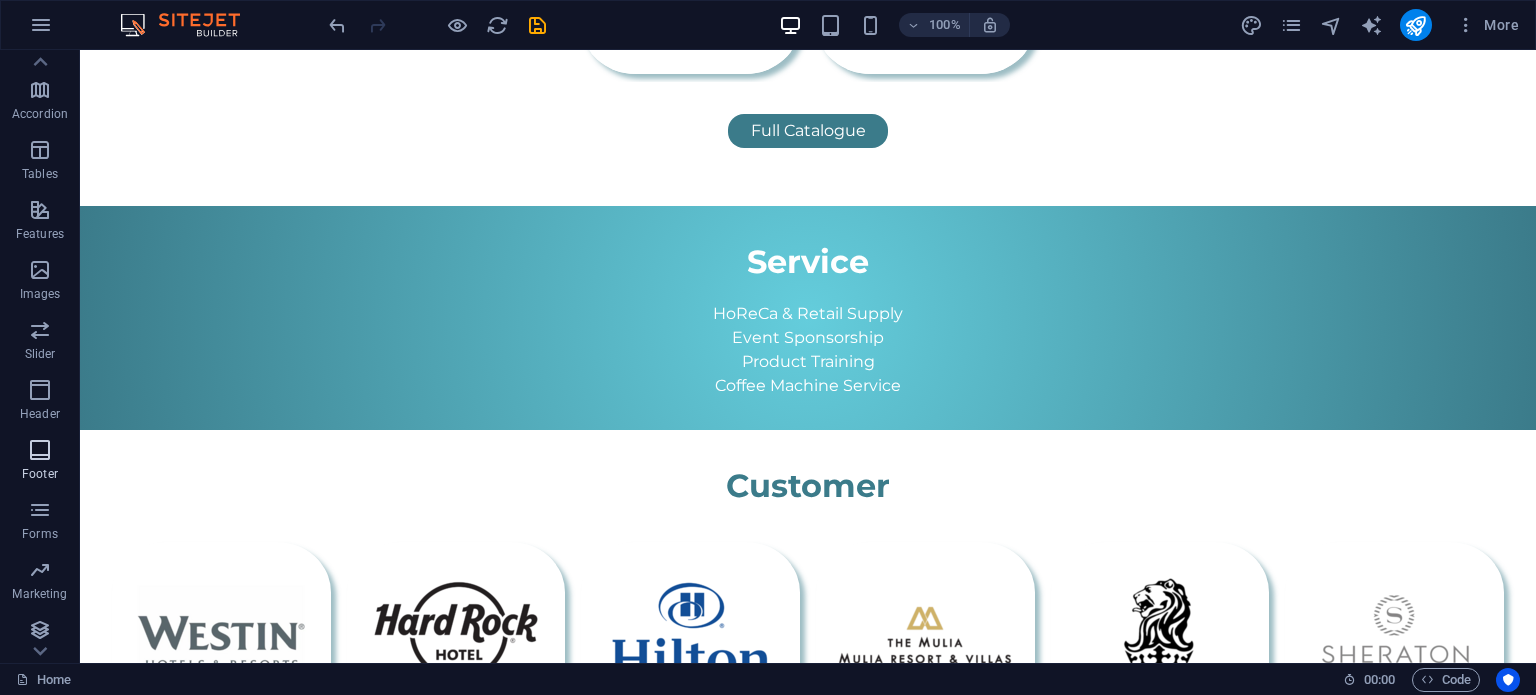 scroll, scrollTop: 226, scrollLeft: 0, axis: vertical 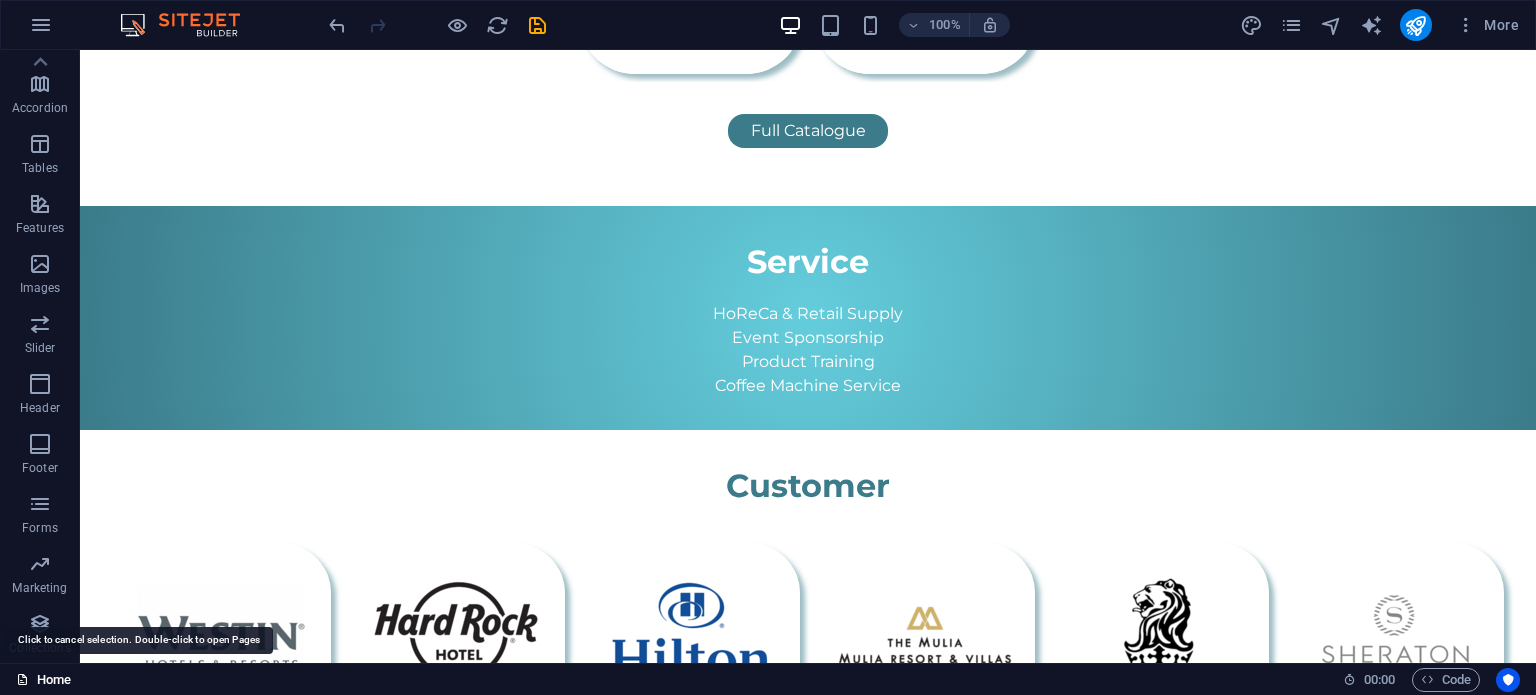 click on "Home" at bounding box center [43, 680] 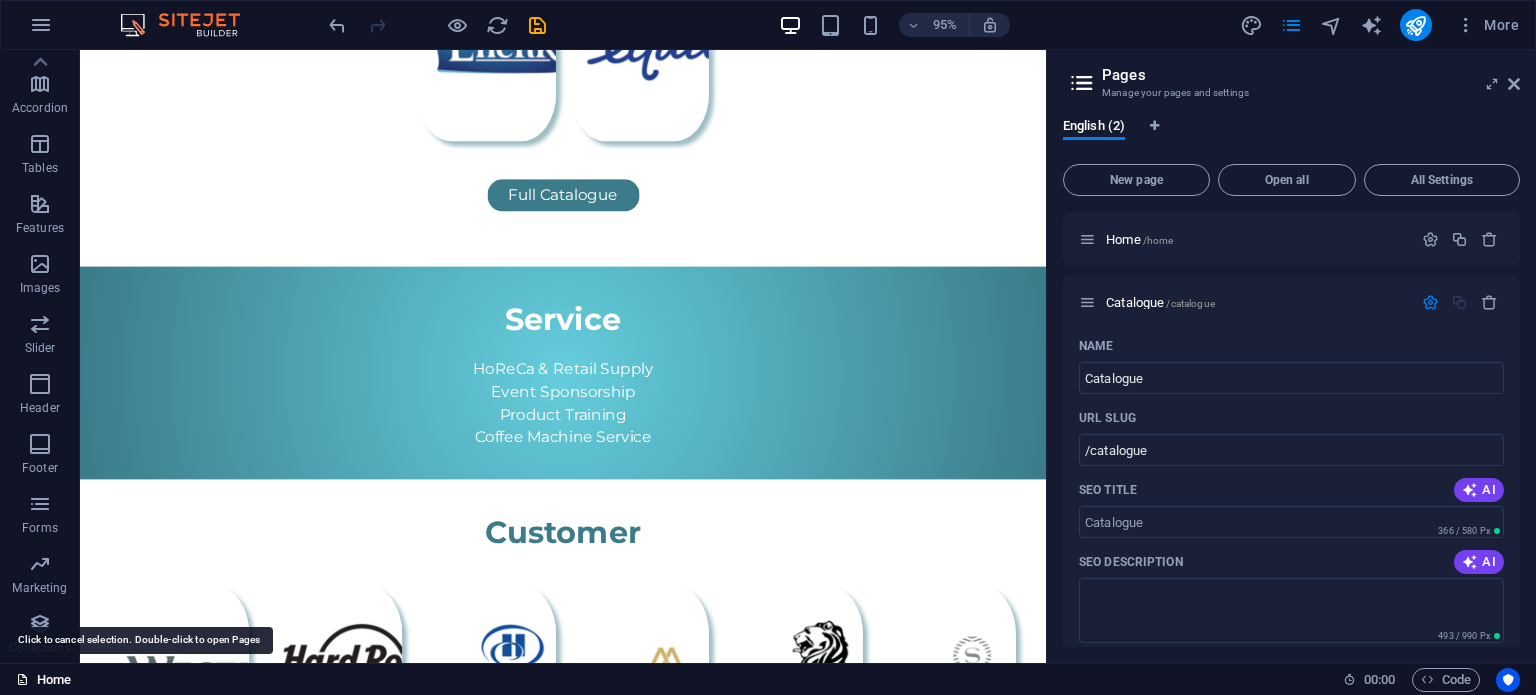 click on "Home" at bounding box center (43, 680) 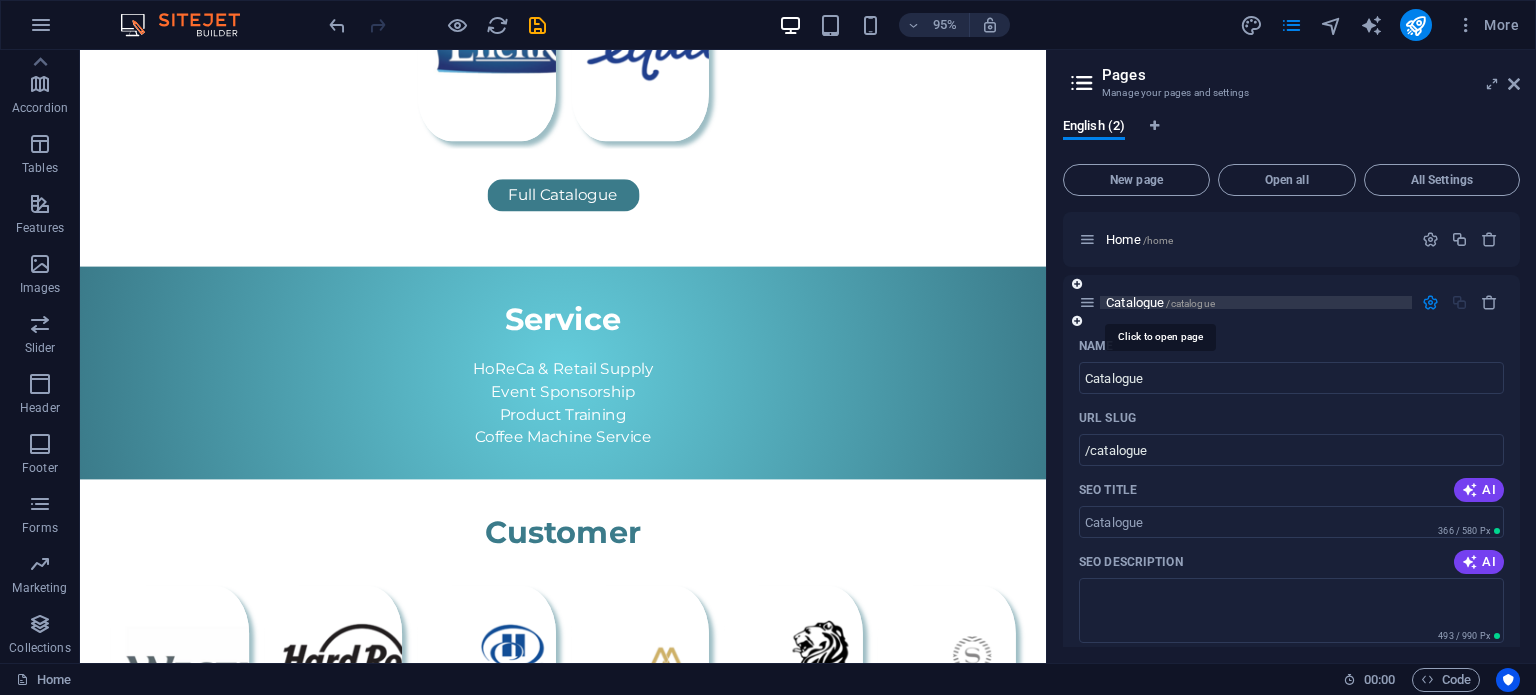 click on "Catalogue /catalogue" at bounding box center [1160, 302] 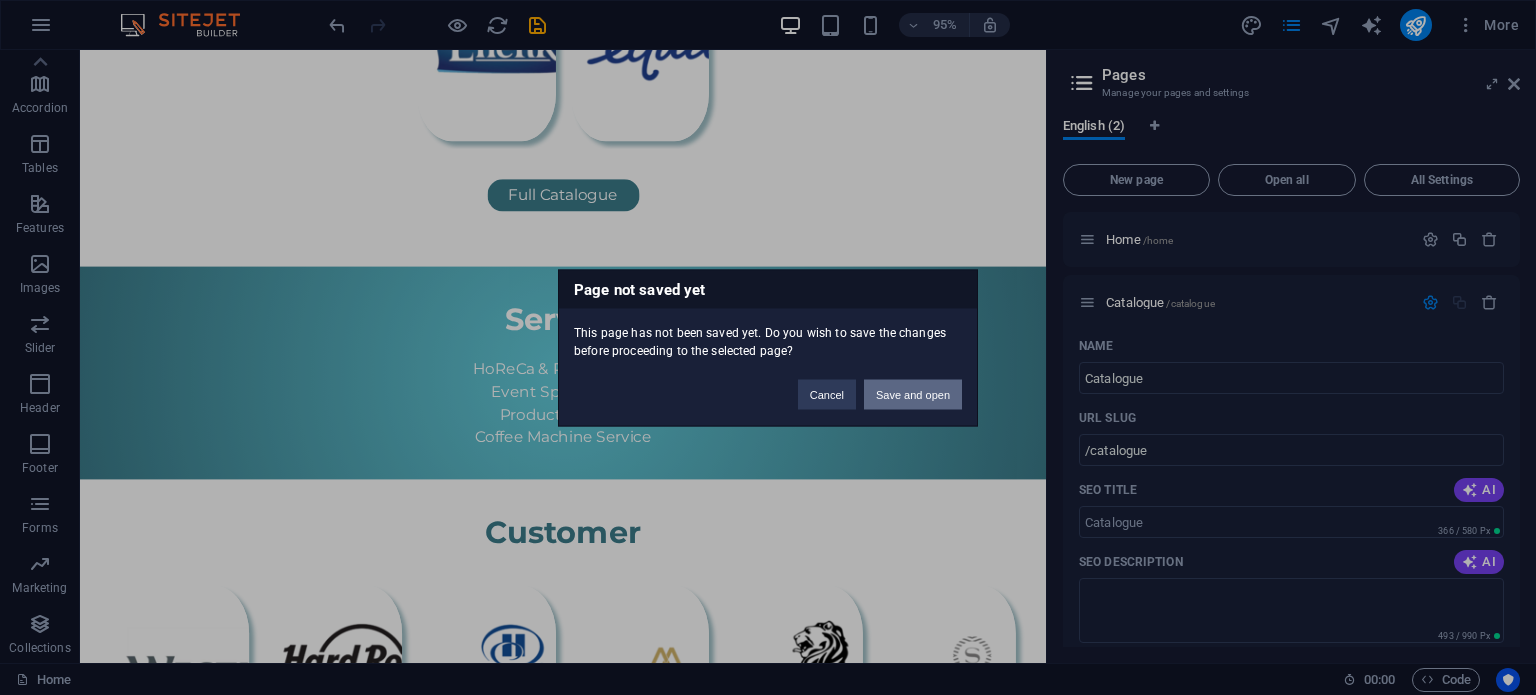 click on "Save and open" at bounding box center [913, 394] 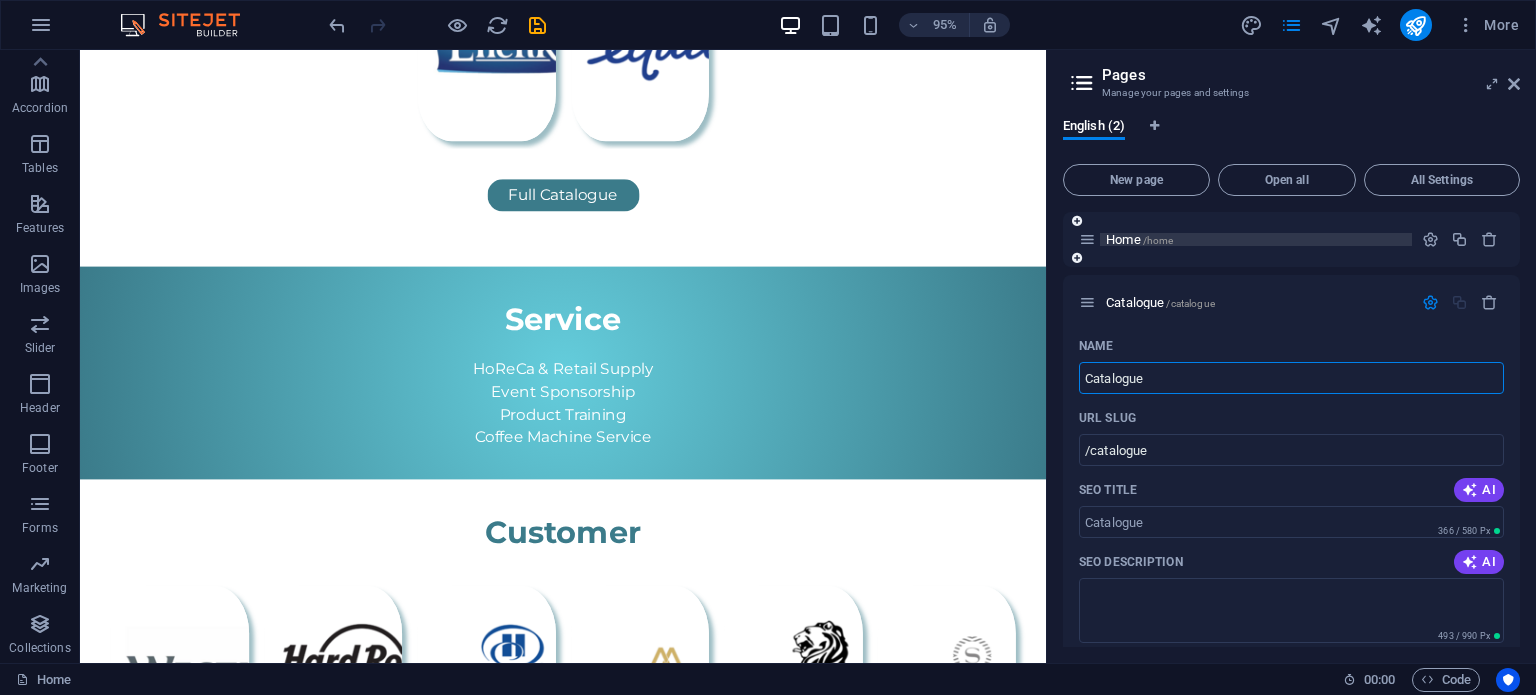 click on "/home" at bounding box center (1158, 240) 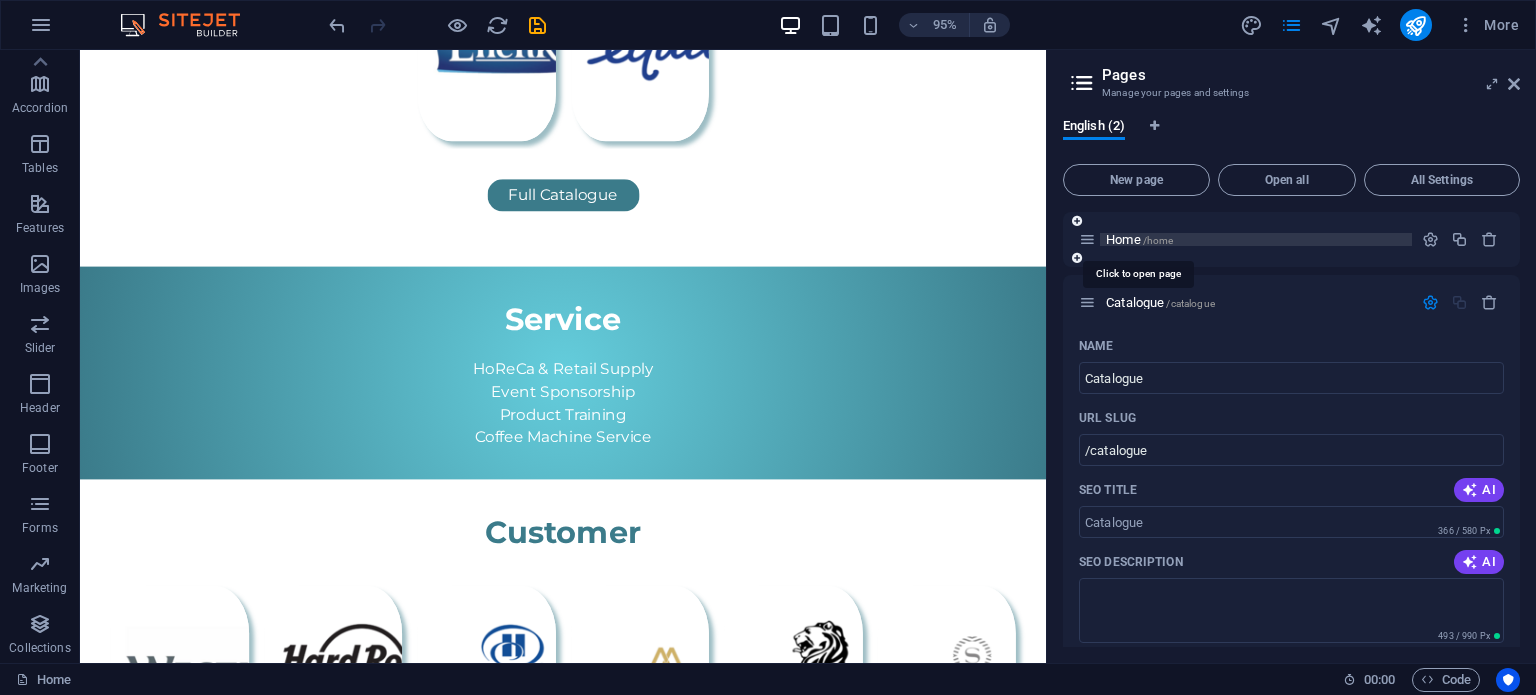 click on "Home /home" at bounding box center (1139, 239) 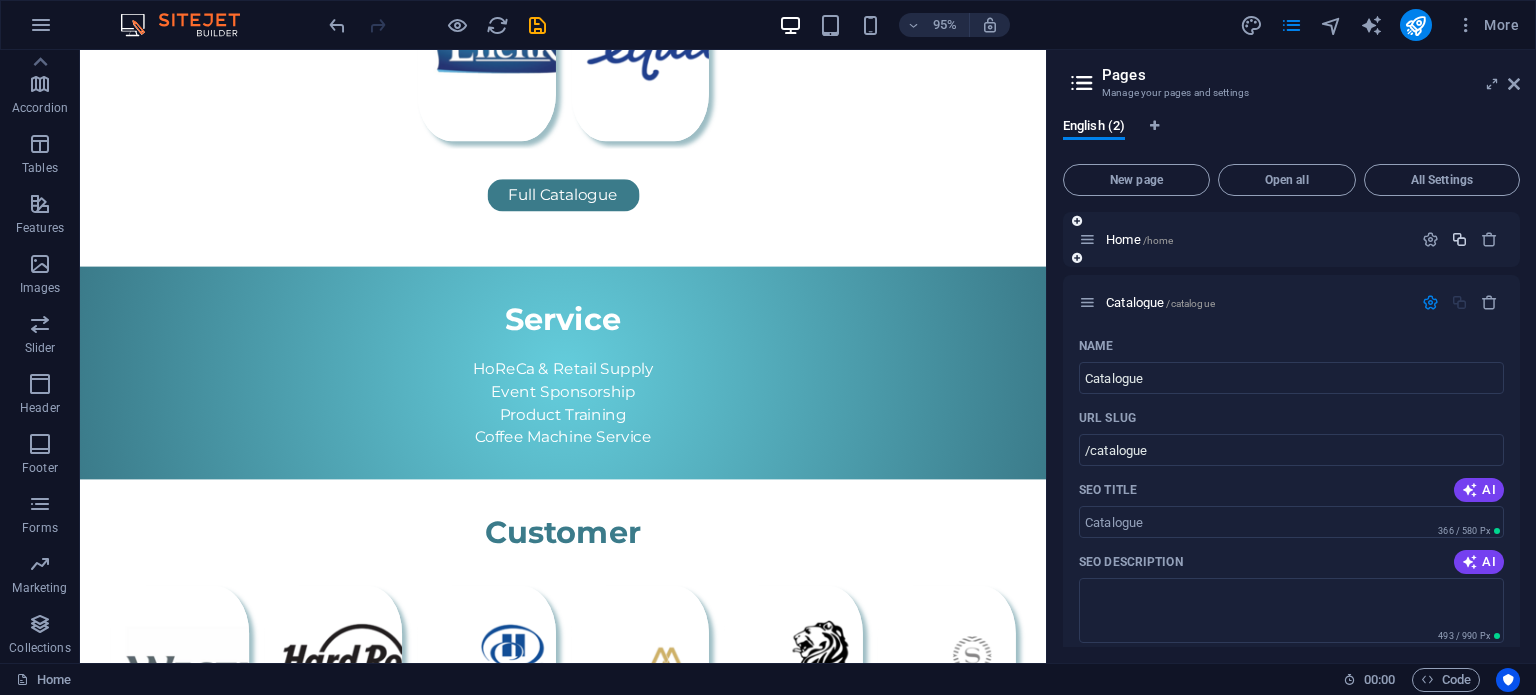 click at bounding box center (1459, 239) 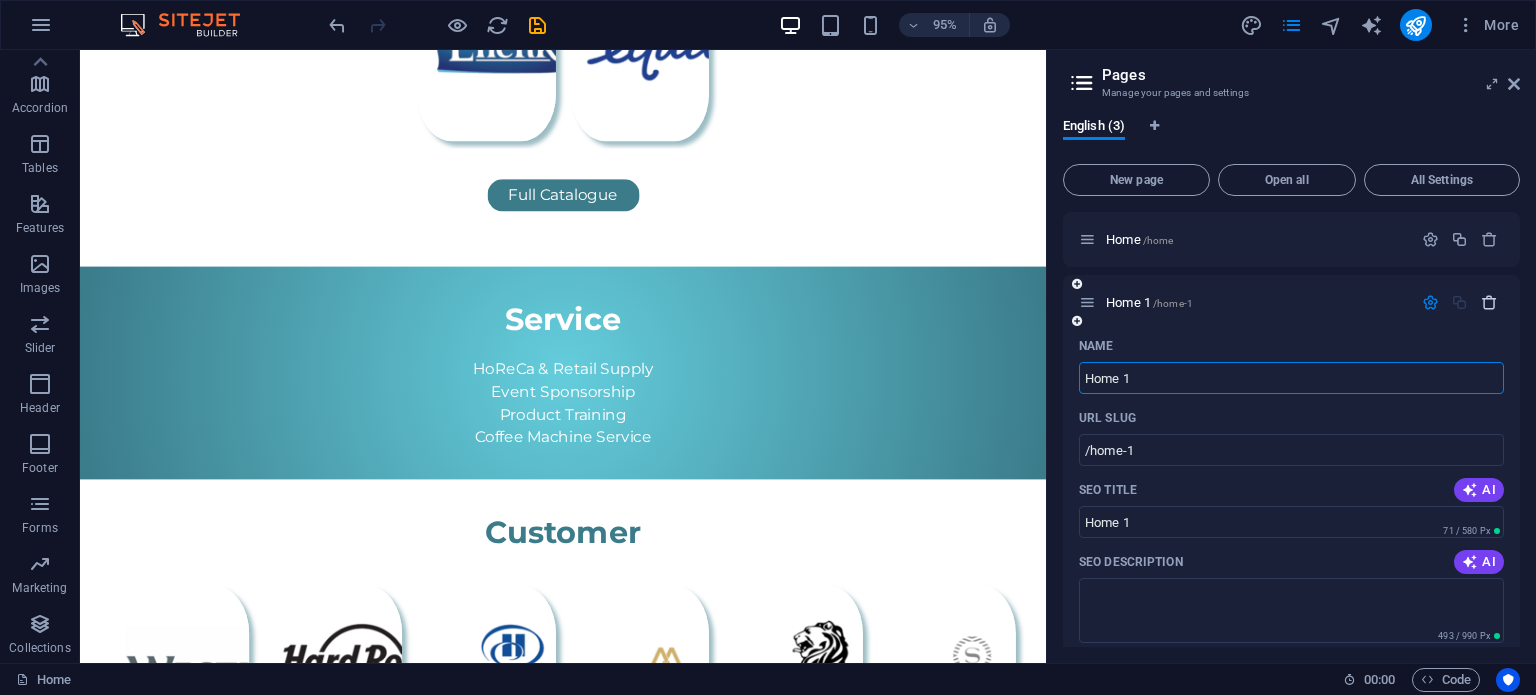 click at bounding box center [1489, 302] 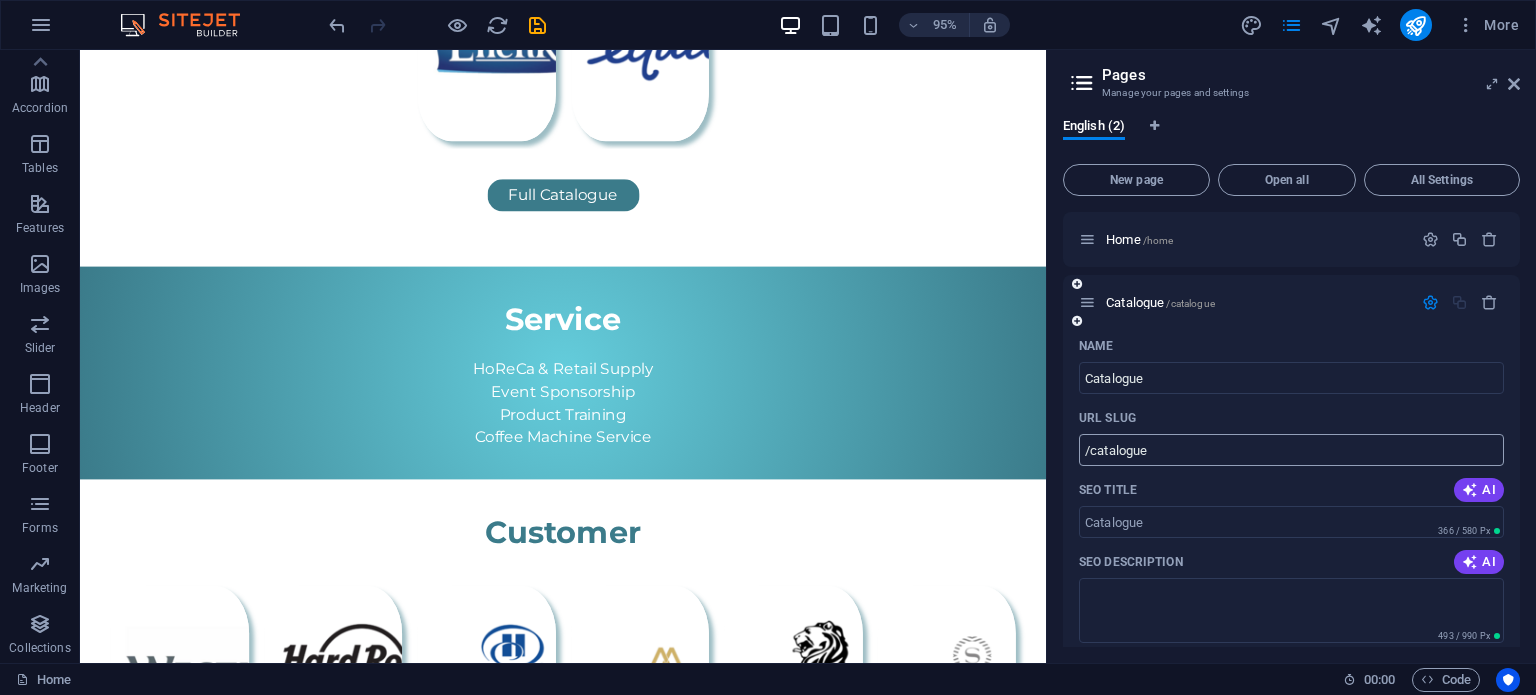 scroll, scrollTop: 0, scrollLeft: 0, axis: both 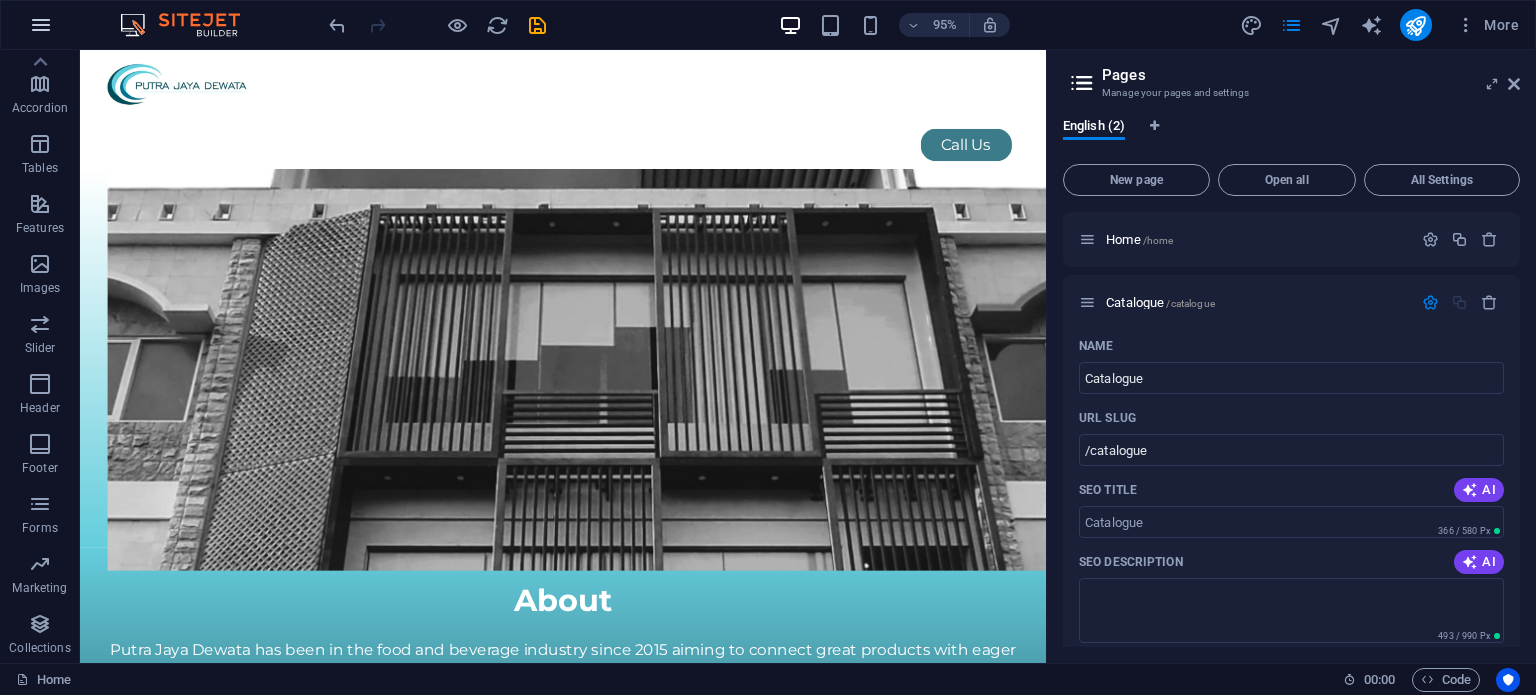 click at bounding box center (41, 25) 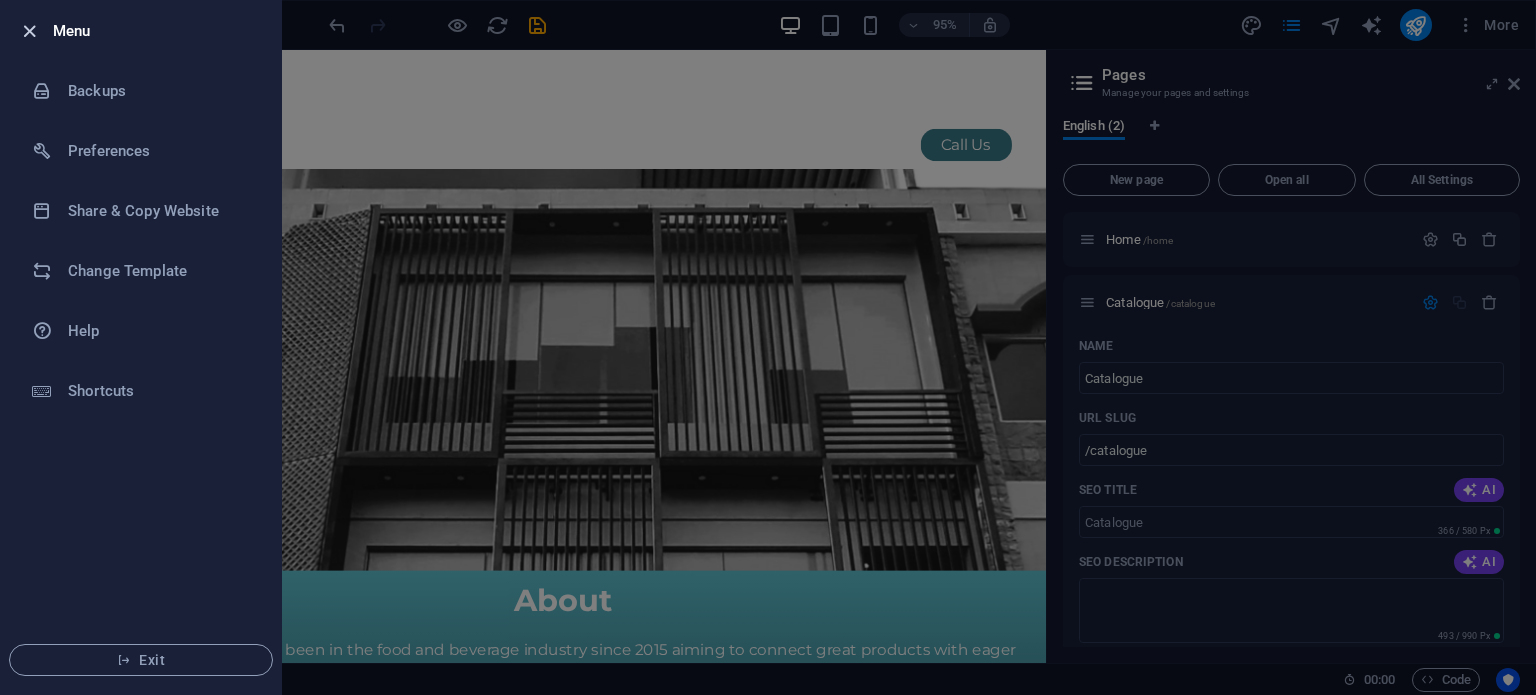 click at bounding box center [29, 31] 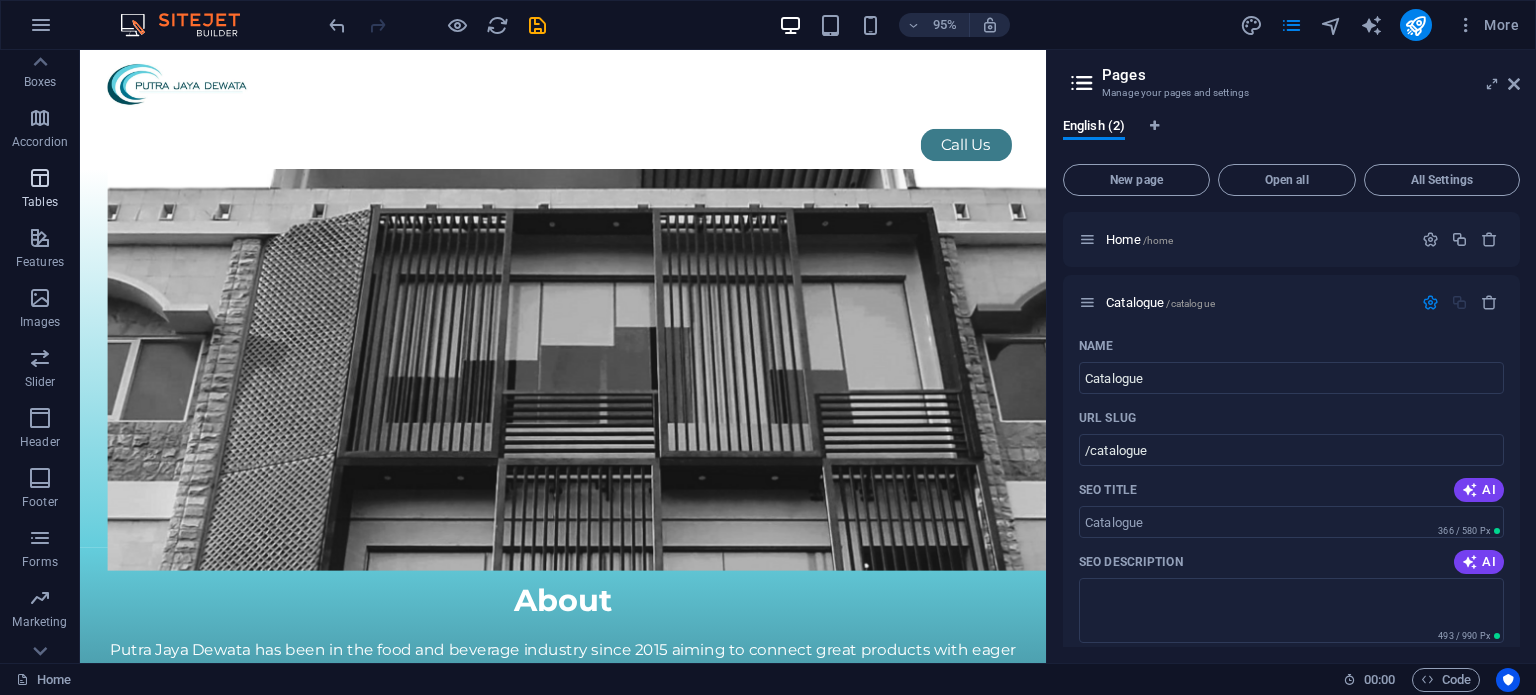 scroll, scrollTop: 226, scrollLeft: 0, axis: vertical 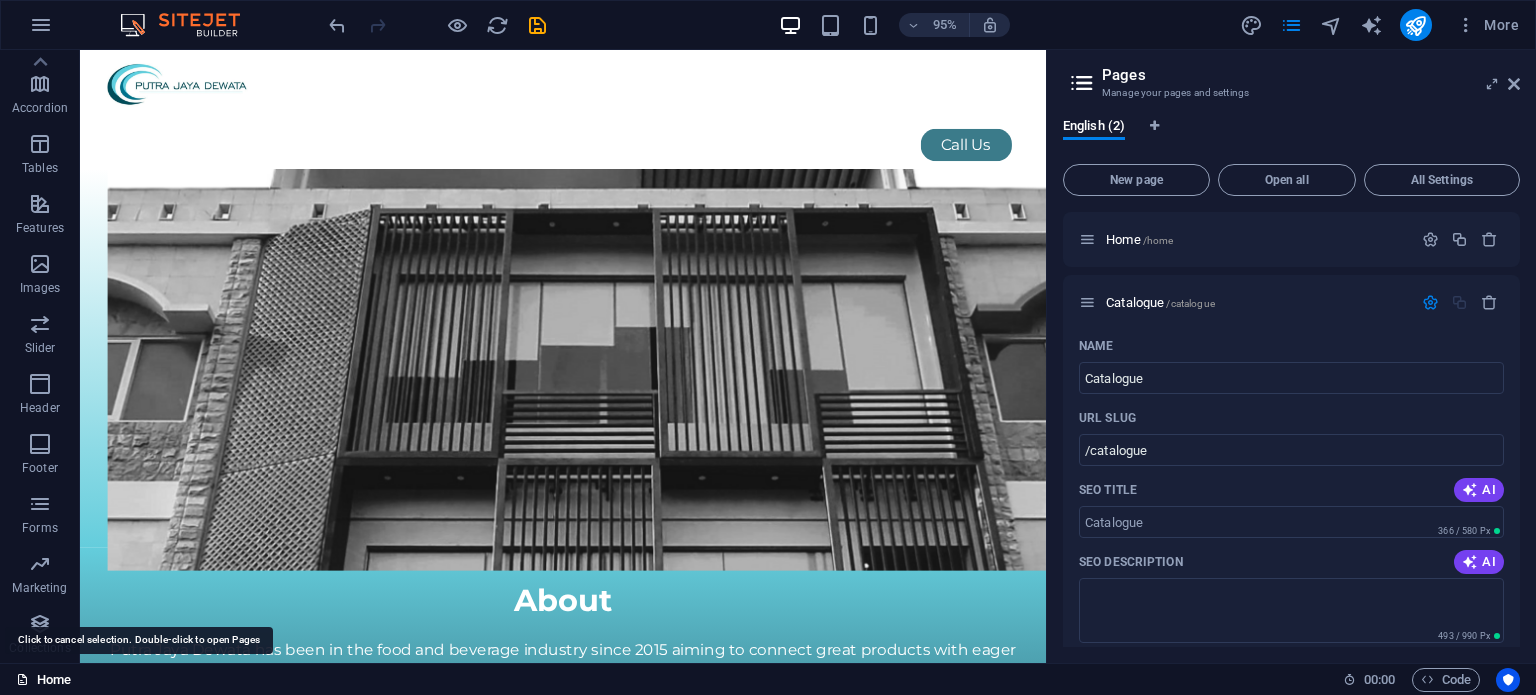 click on "Home" at bounding box center [43, 680] 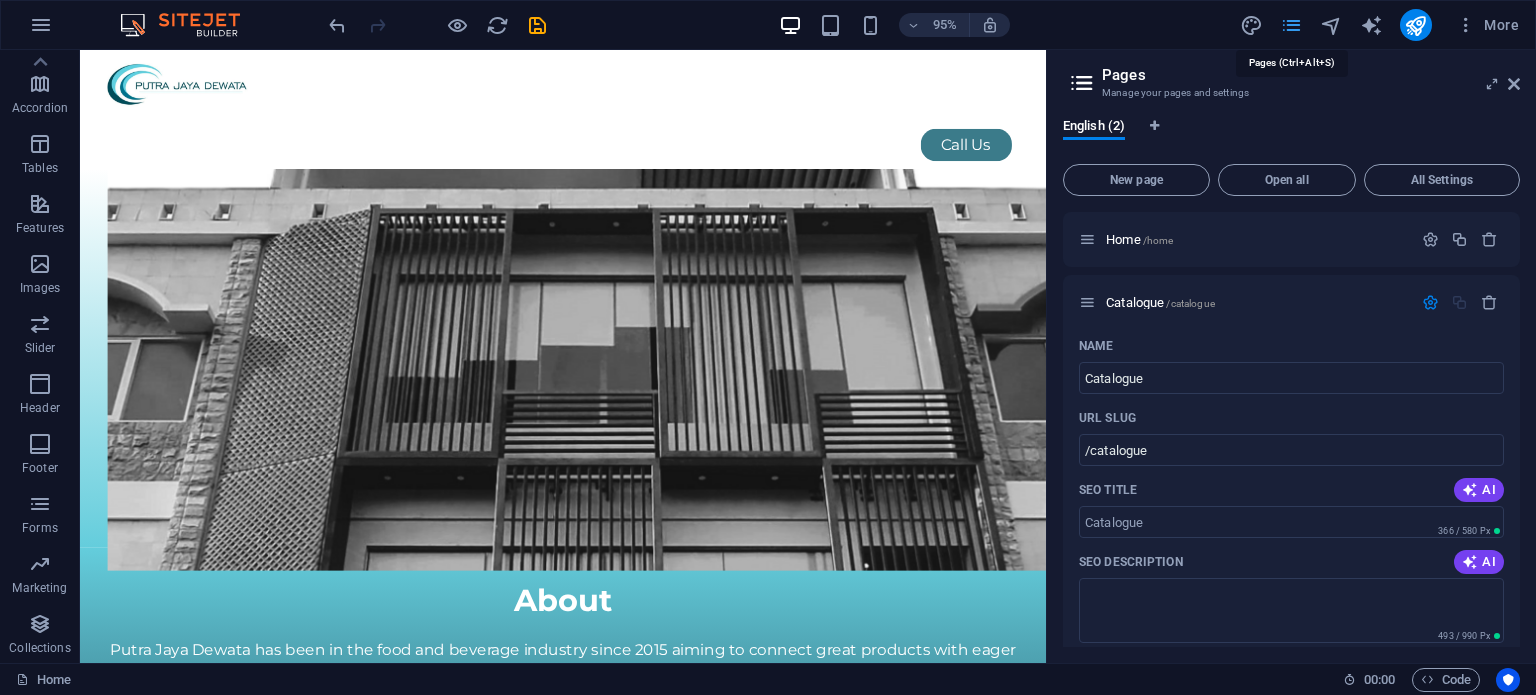 click at bounding box center (1291, 25) 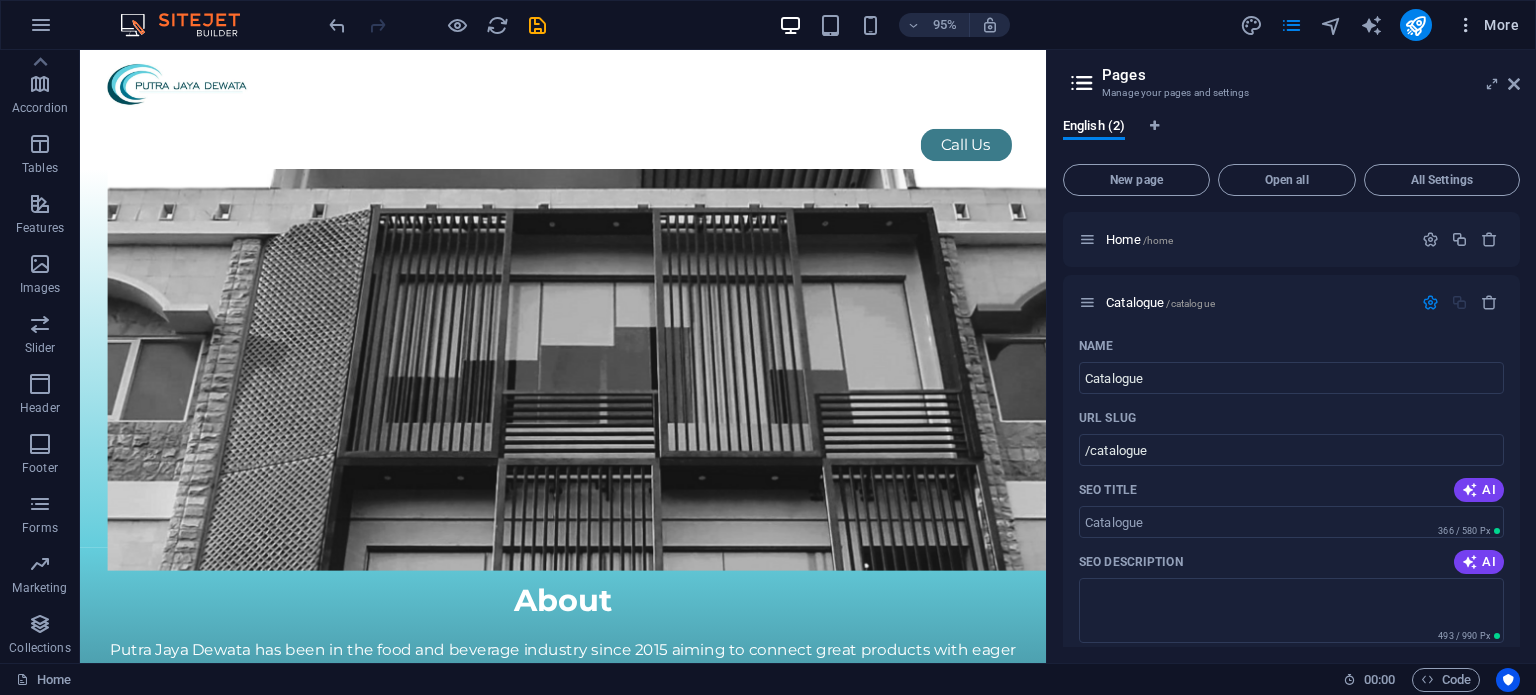 click at bounding box center (1466, 25) 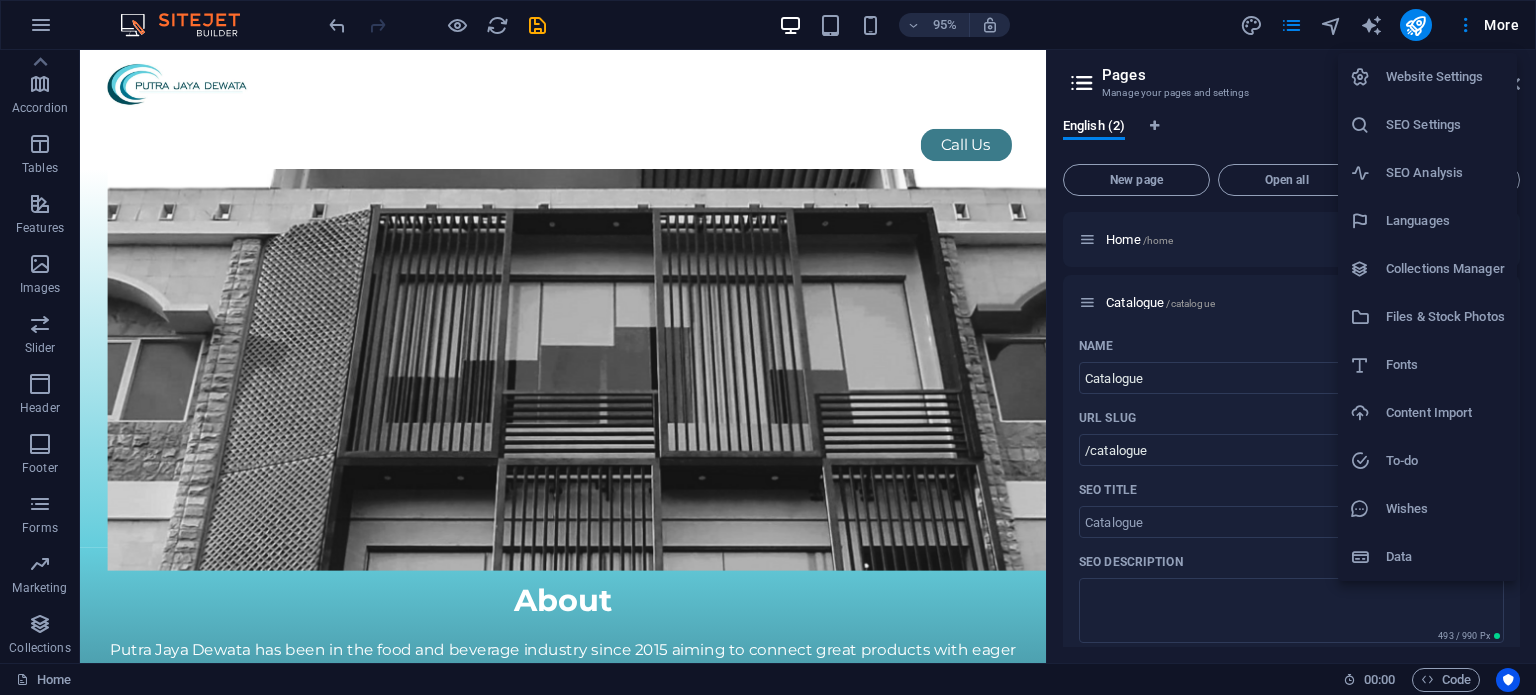 click at bounding box center (768, 347) 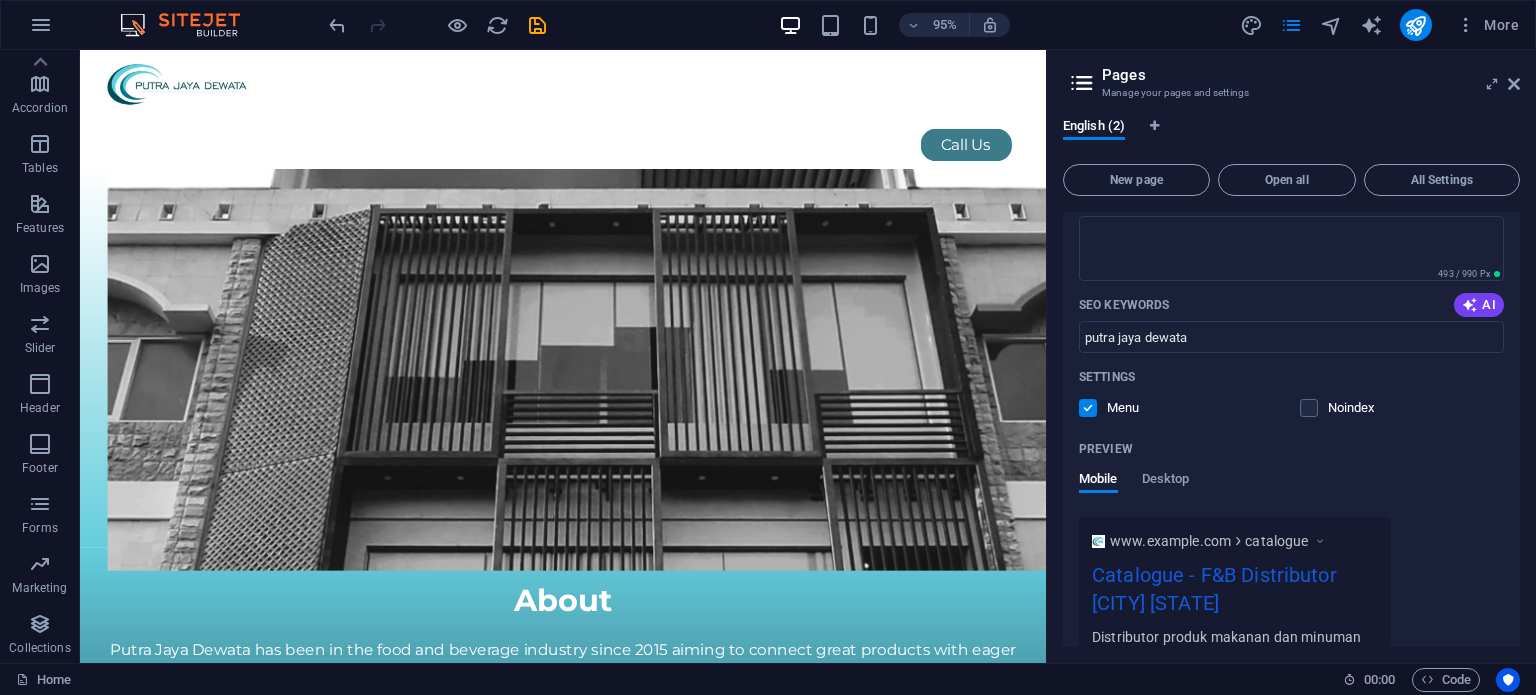 scroll, scrollTop: 484, scrollLeft: 0, axis: vertical 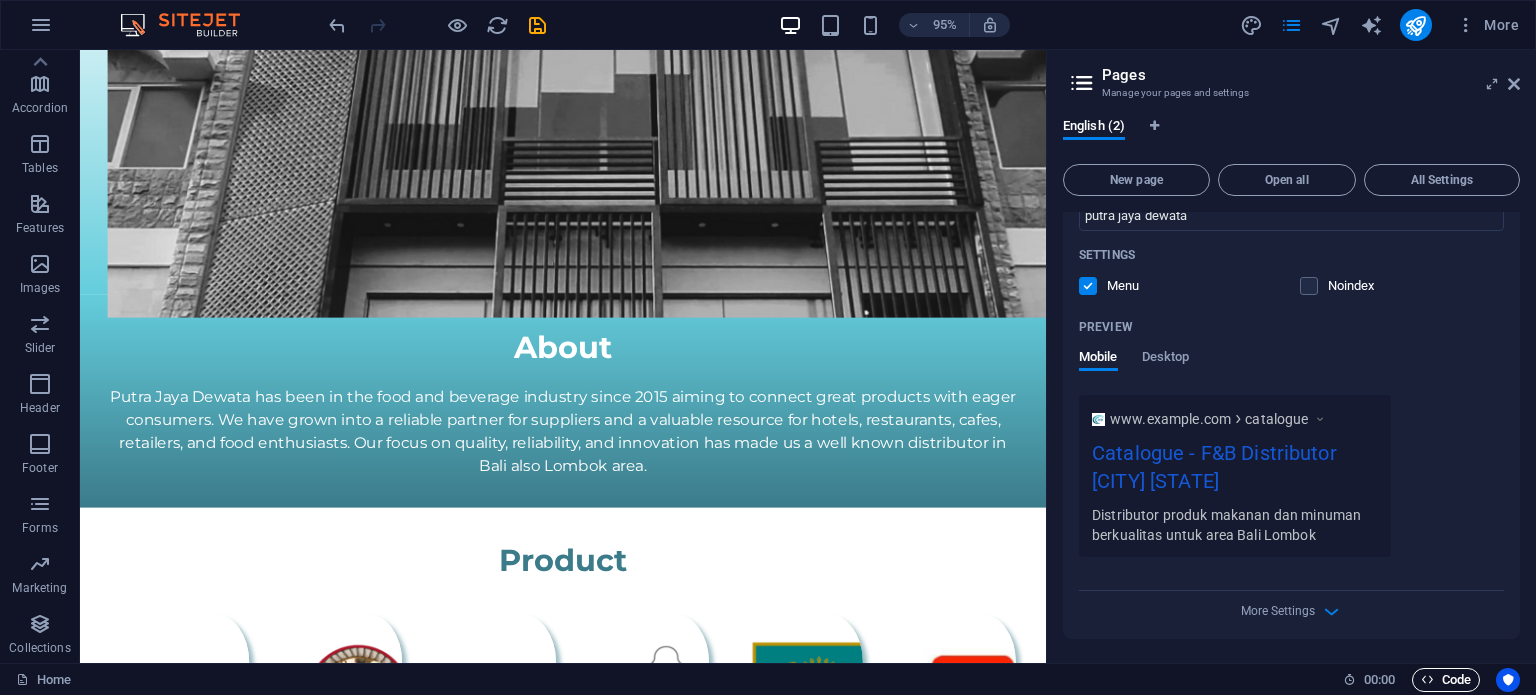click on "Code" at bounding box center [1446, 680] 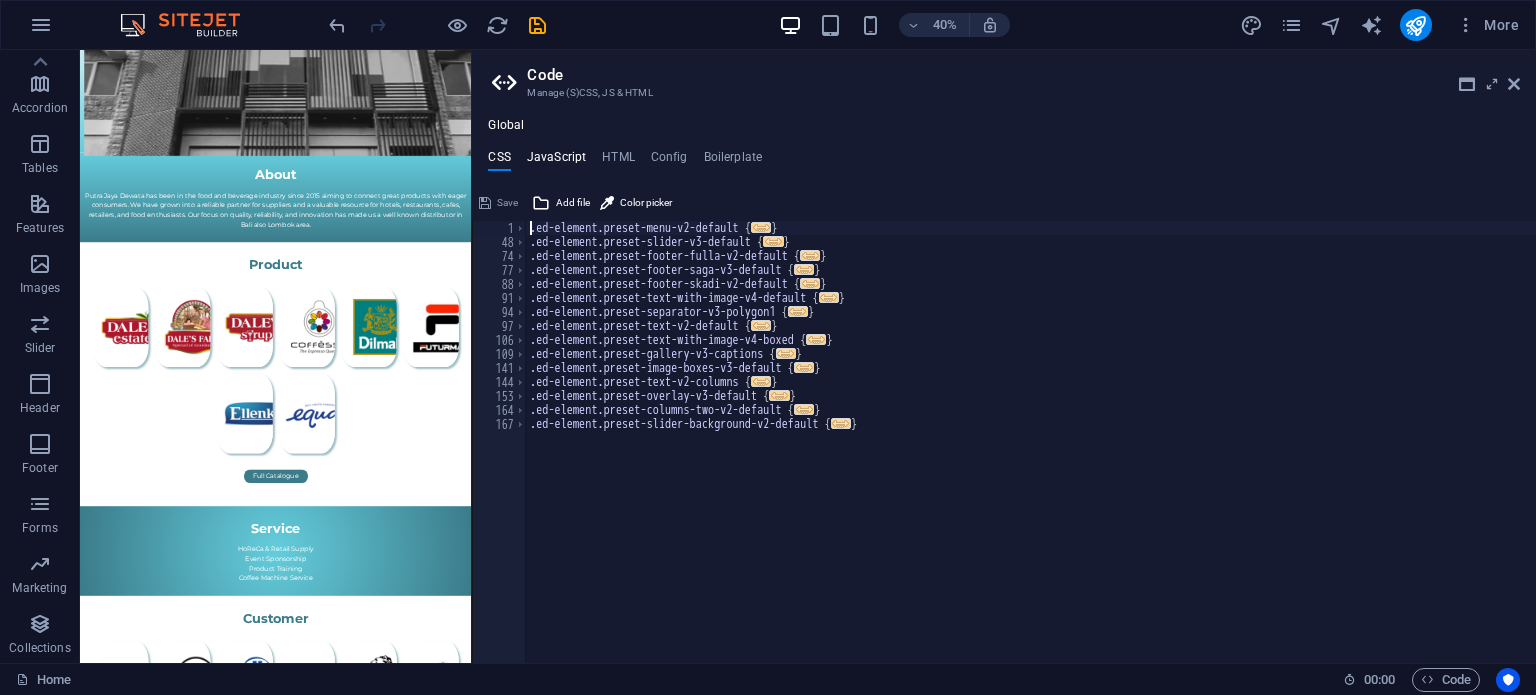 click on "JavaScript" at bounding box center (556, 161) 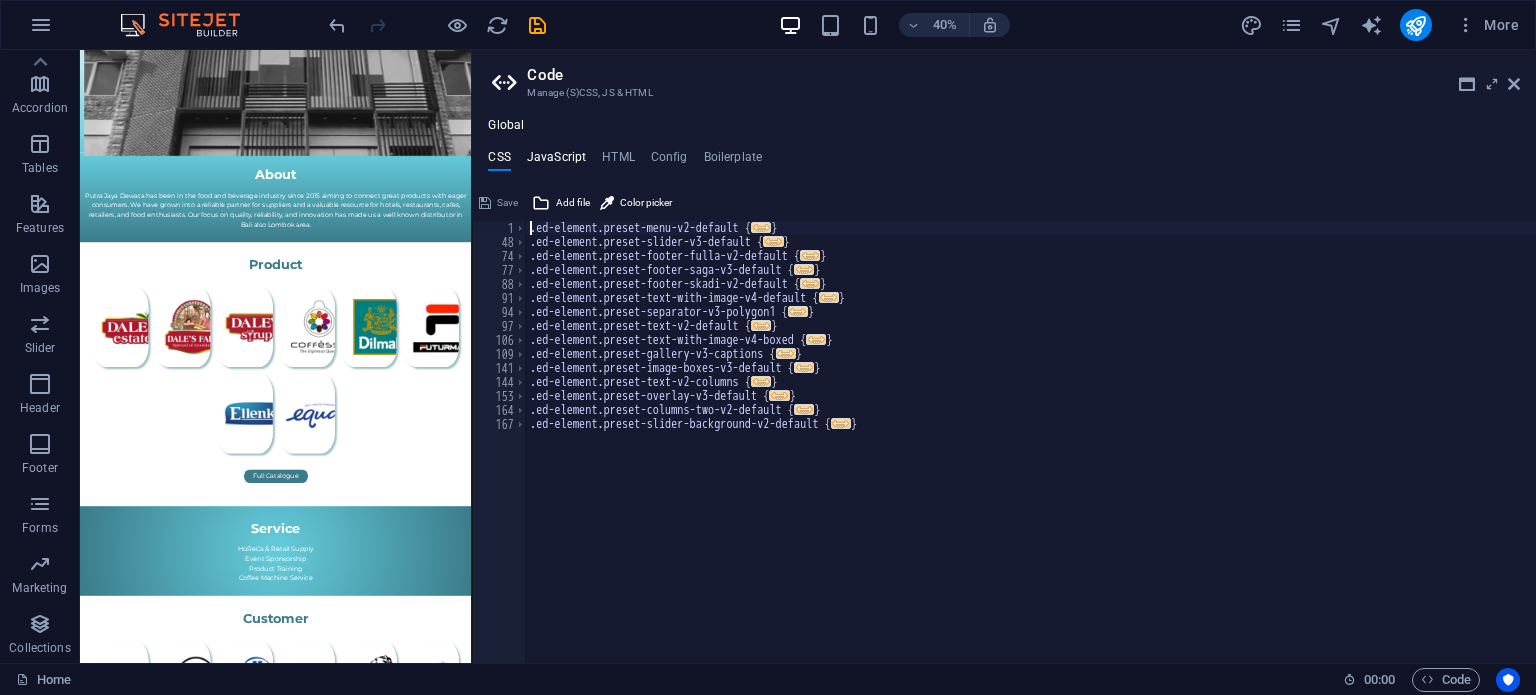 type on "/* JS for preset "Menu V2" */" 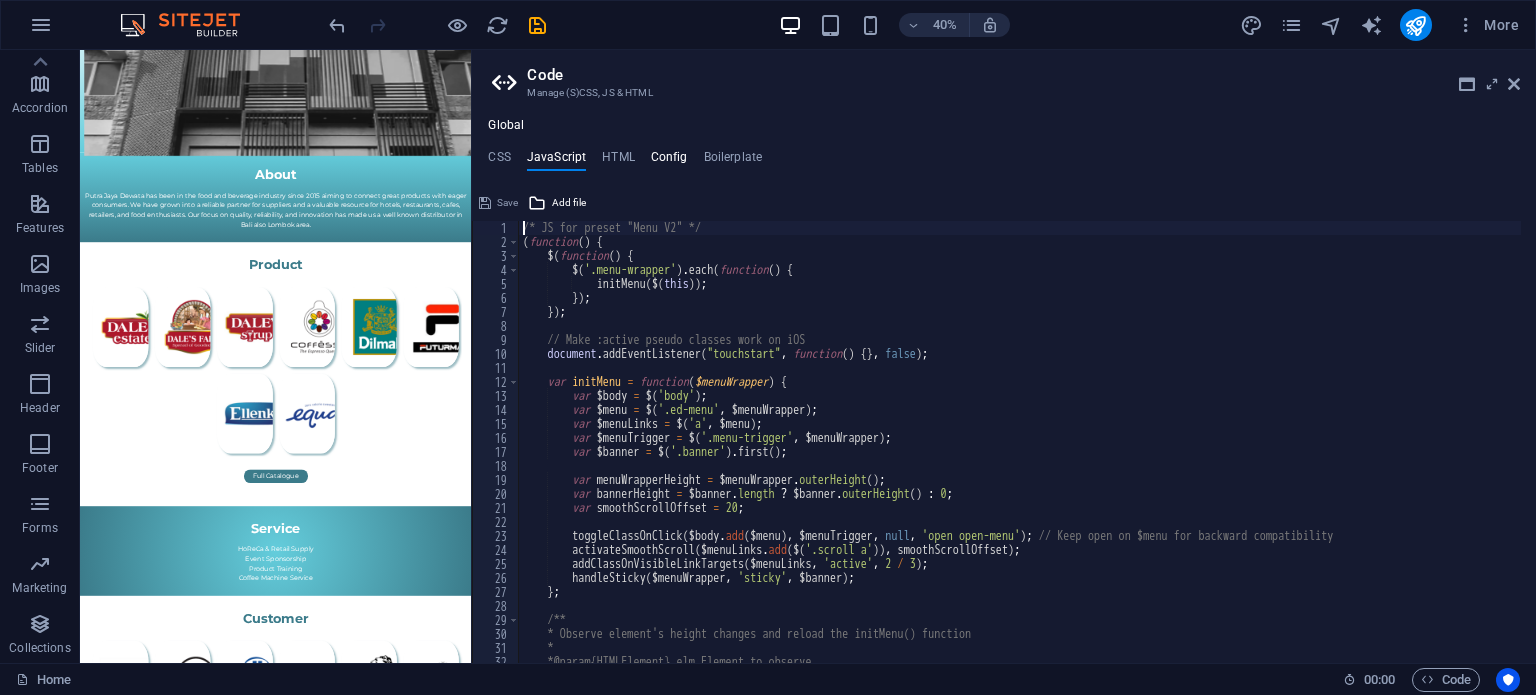 click on "Config" at bounding box center [669, 161] 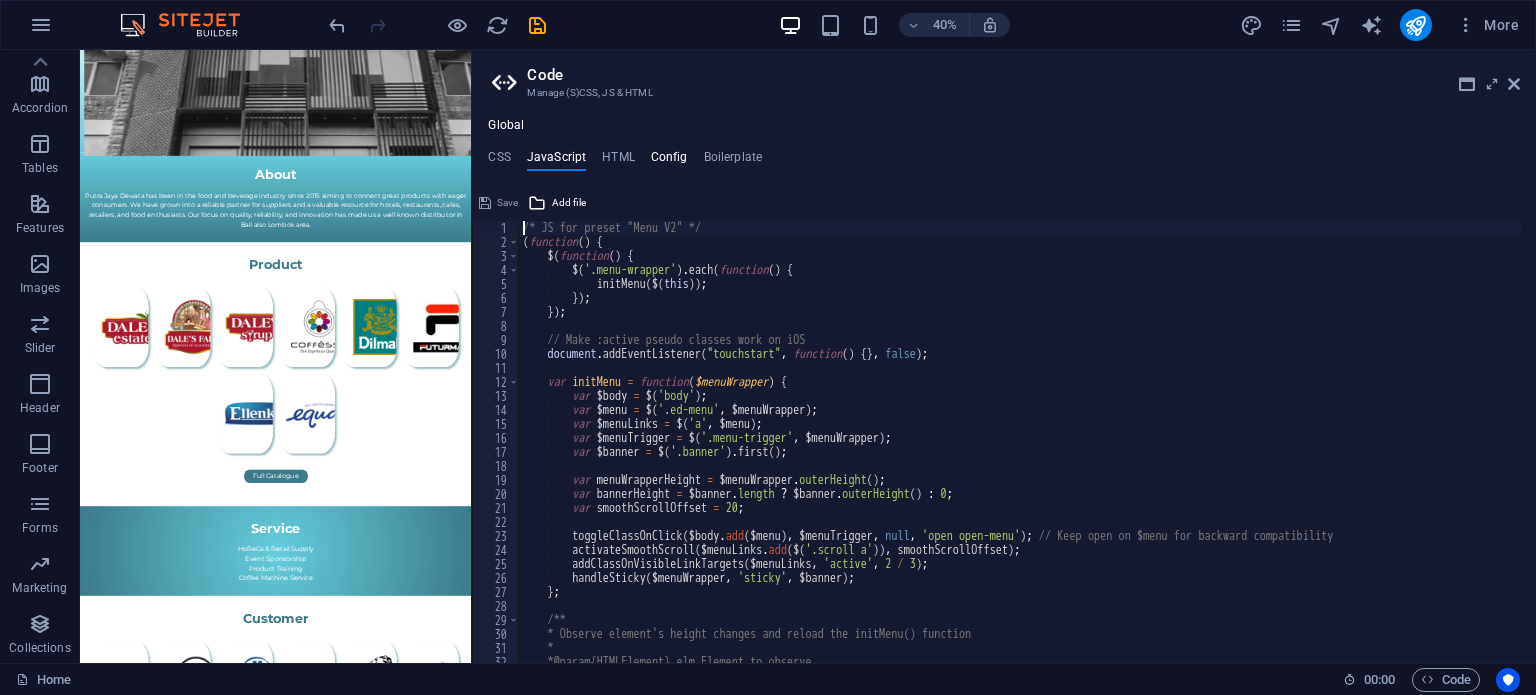 type on "$color-background: #ffffff;" 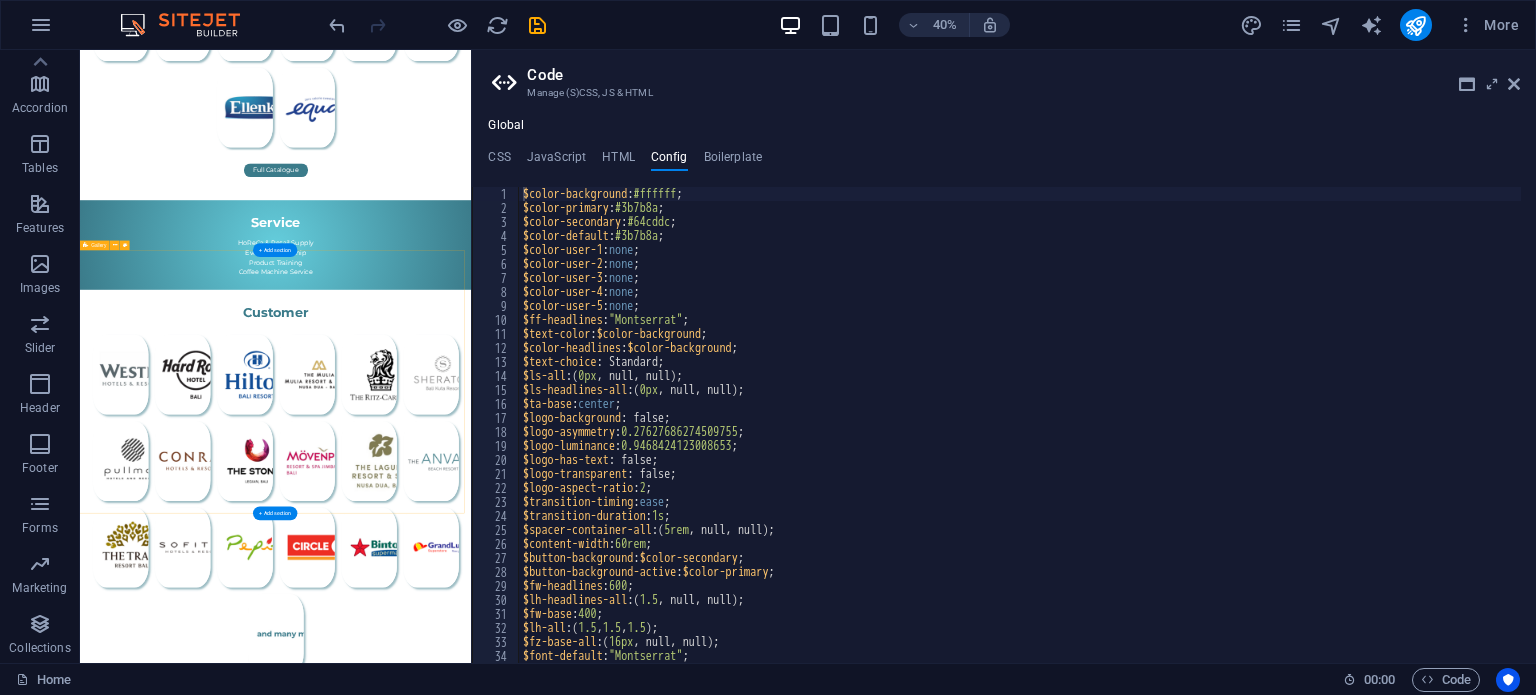 scroll, scrollTop: 1086, scrollLeft: 0, axis: vertical 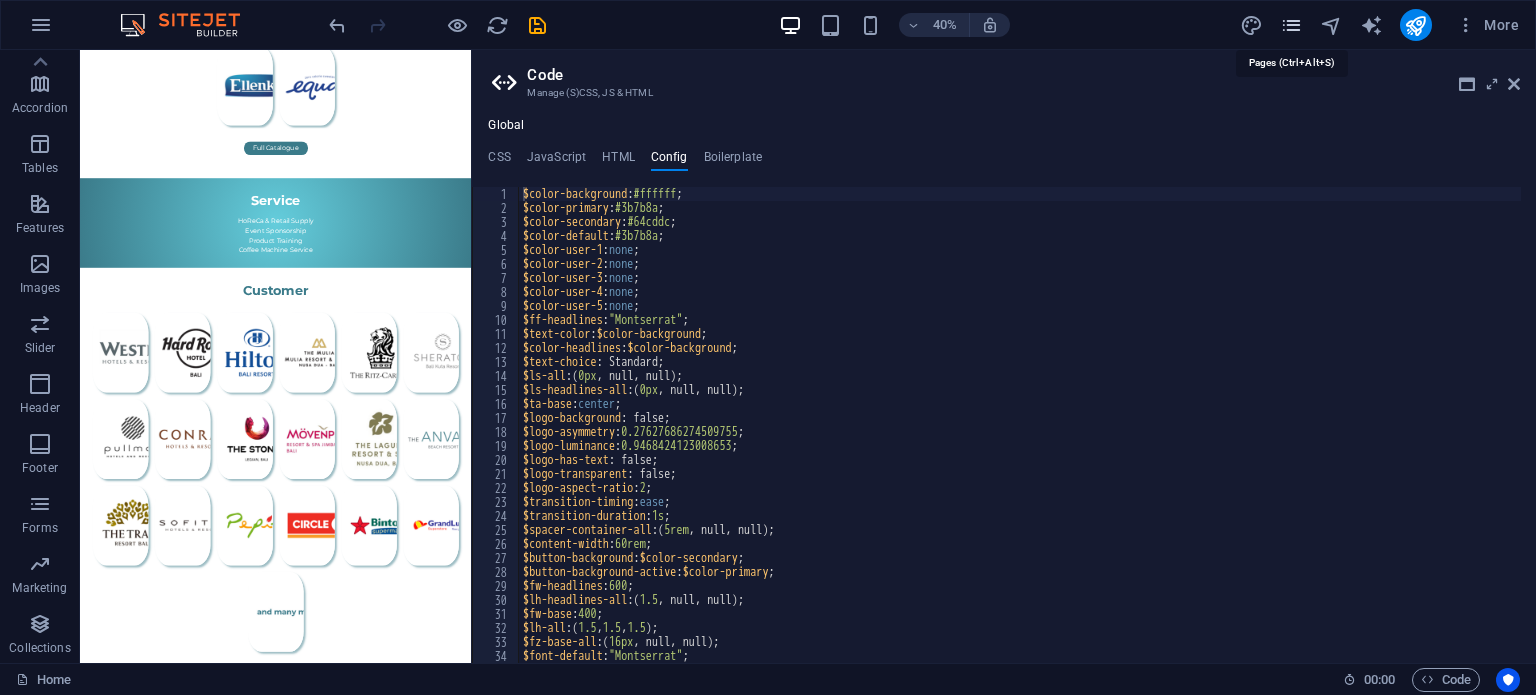 click at bounding box center (1291, 25) 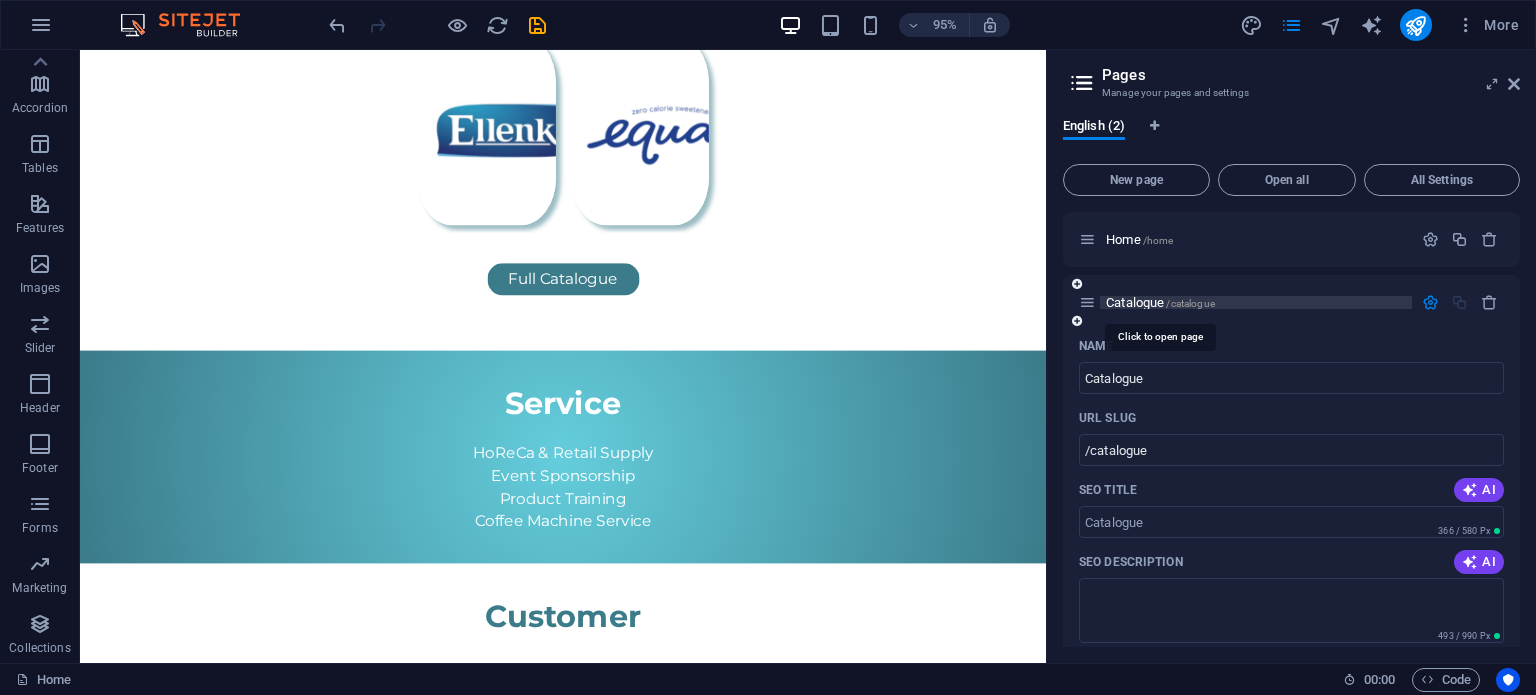 click on "Catalogue /catalogue" at bounding box center [1160, 302] 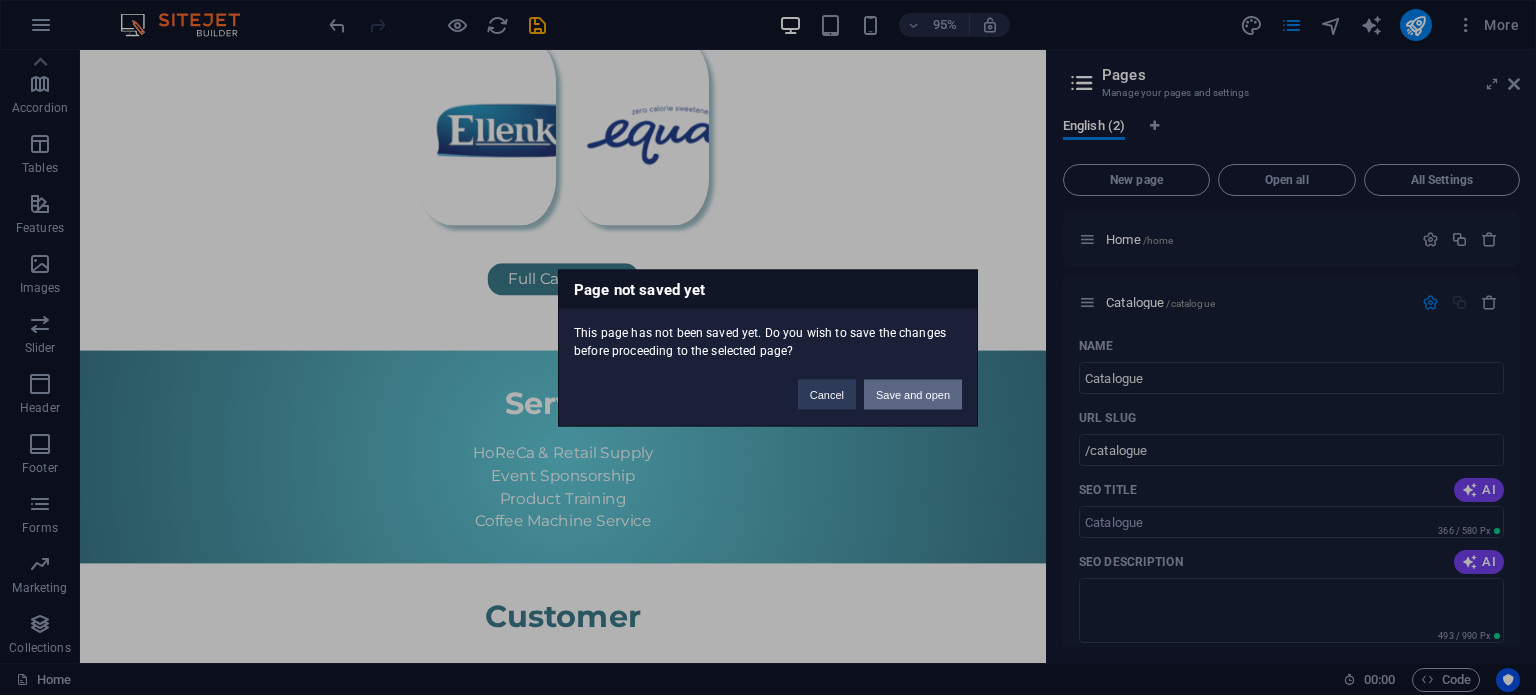 click on "Save and open" at bounding box center (913, 394) 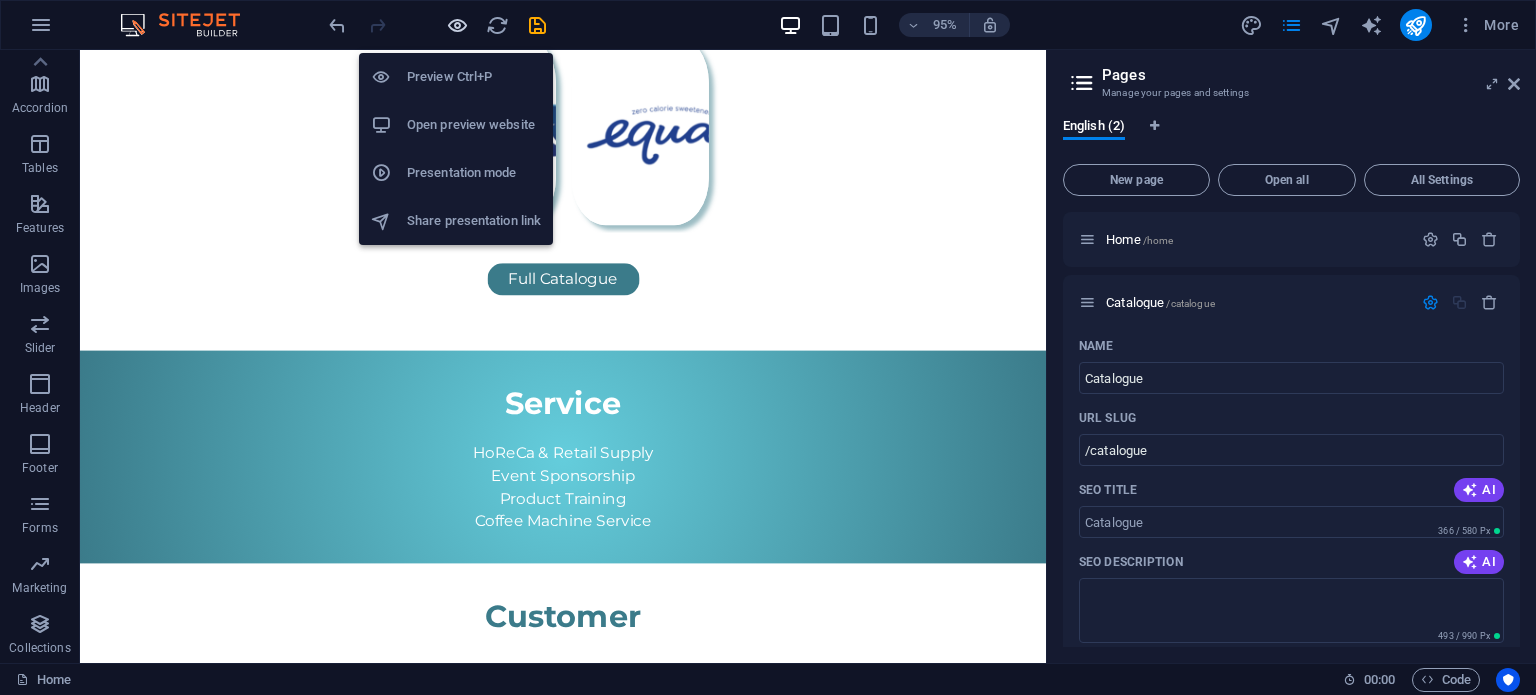 click at bounding box center (457, 25) 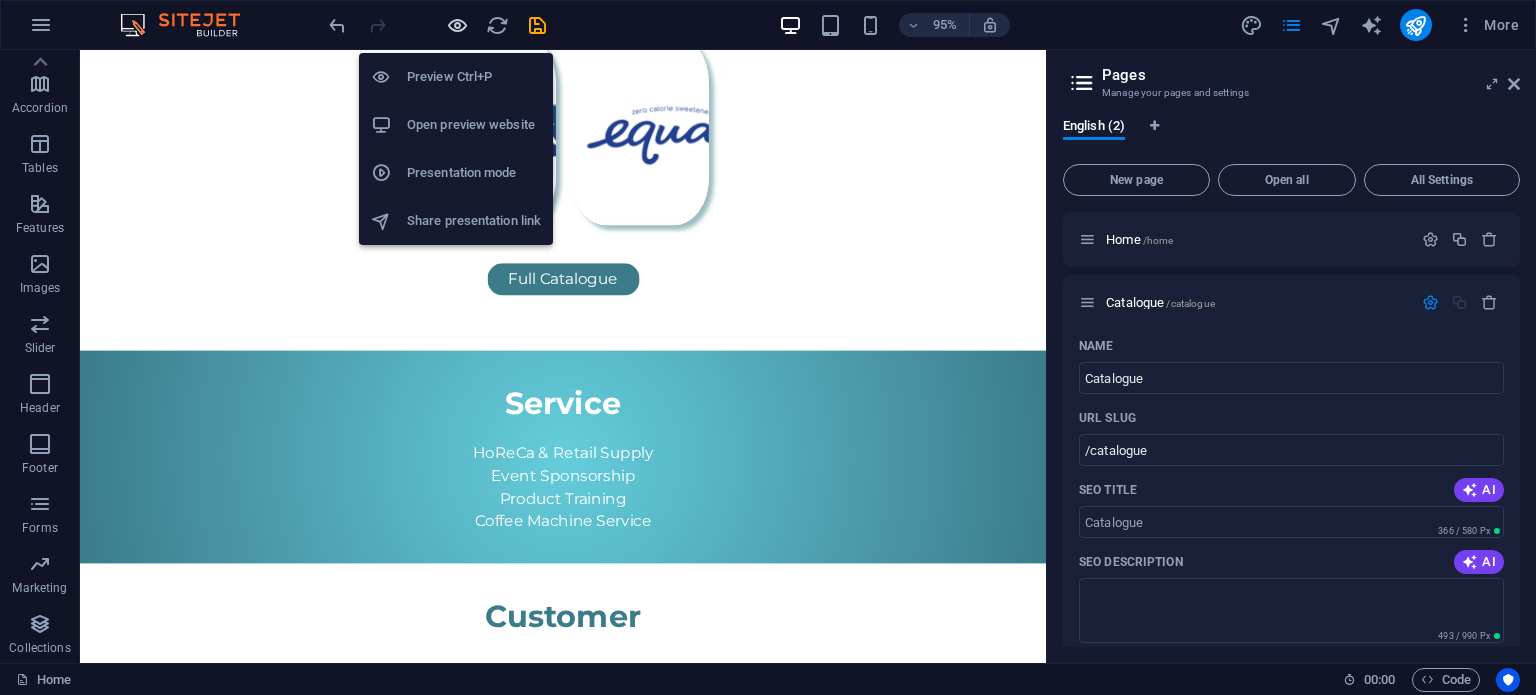 scroll, scrollTop: 1097, scrollLeft: 0, axis: vertical 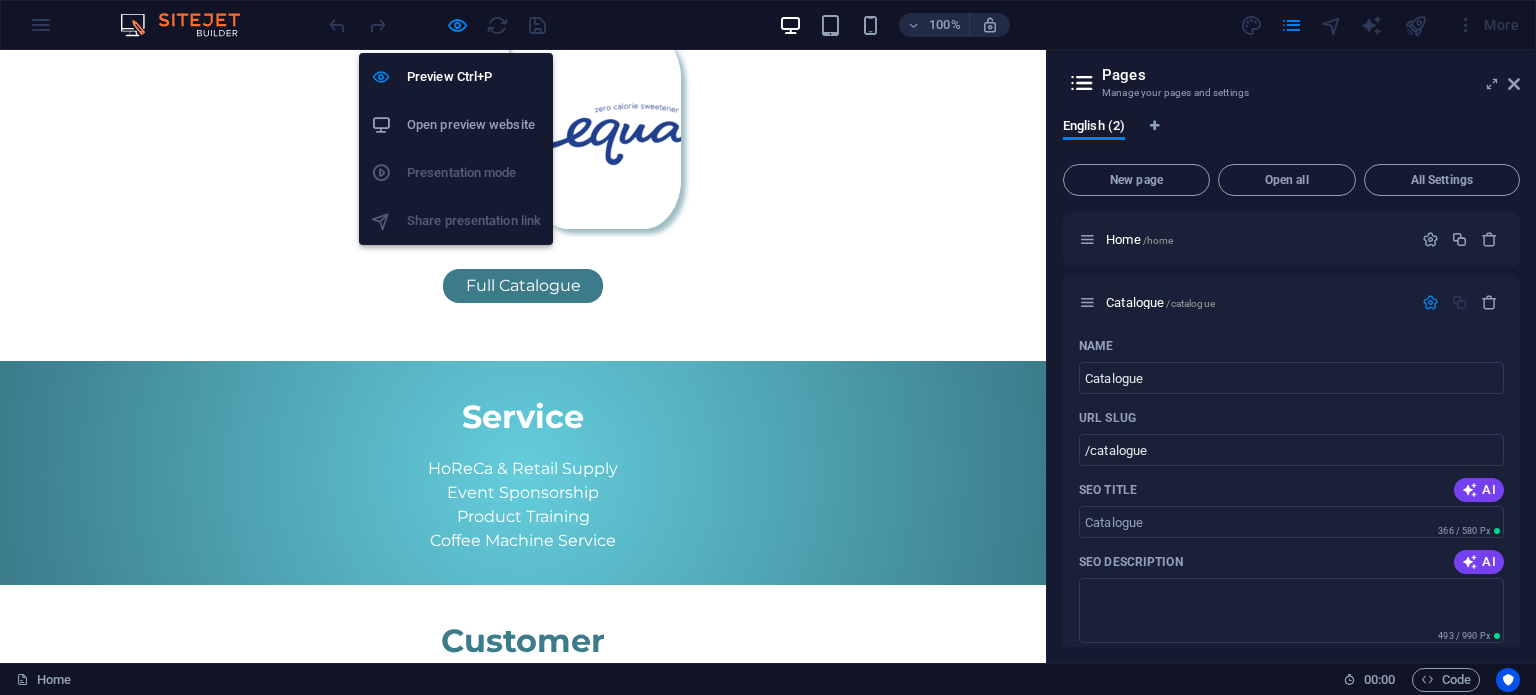 click on "Open preview website" at bounding box center (474, 125) 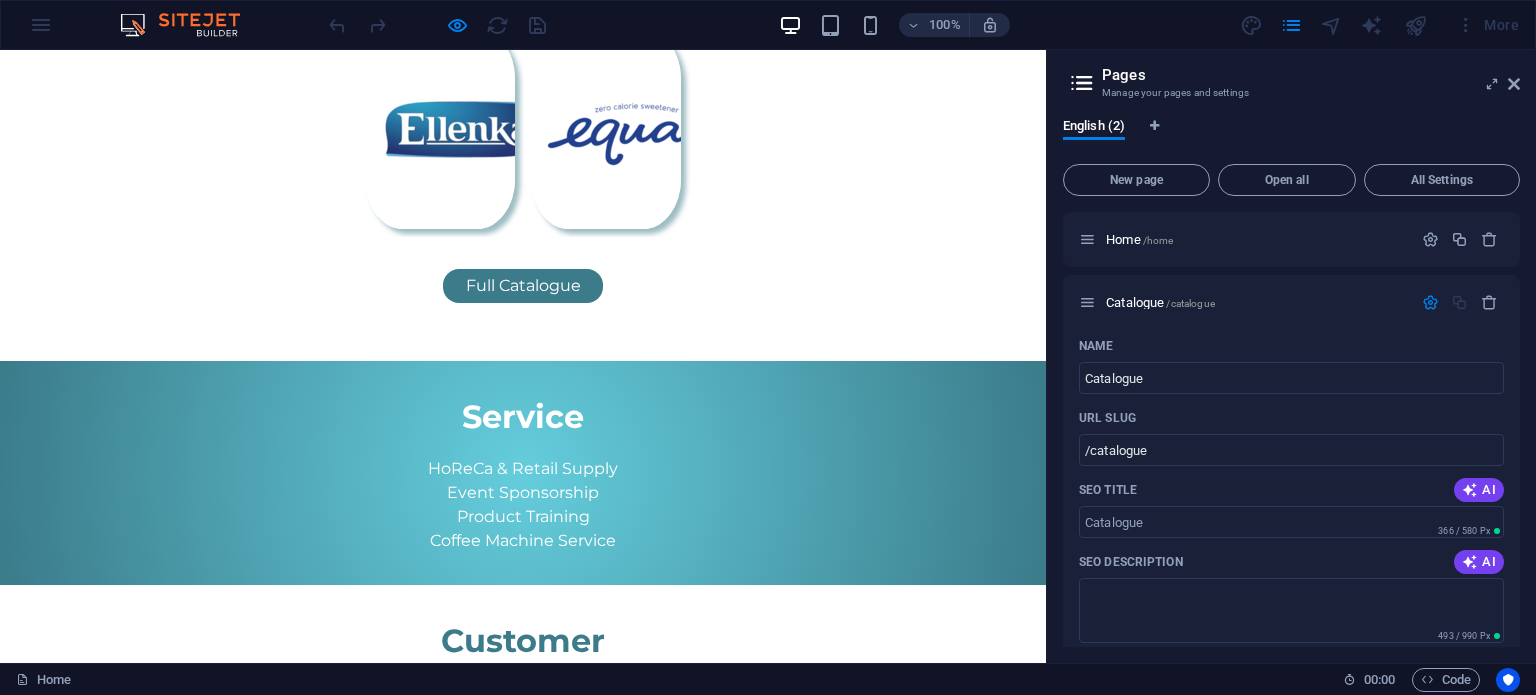 click on "Manage your pages and settings" at bounding box center [1291, 93] 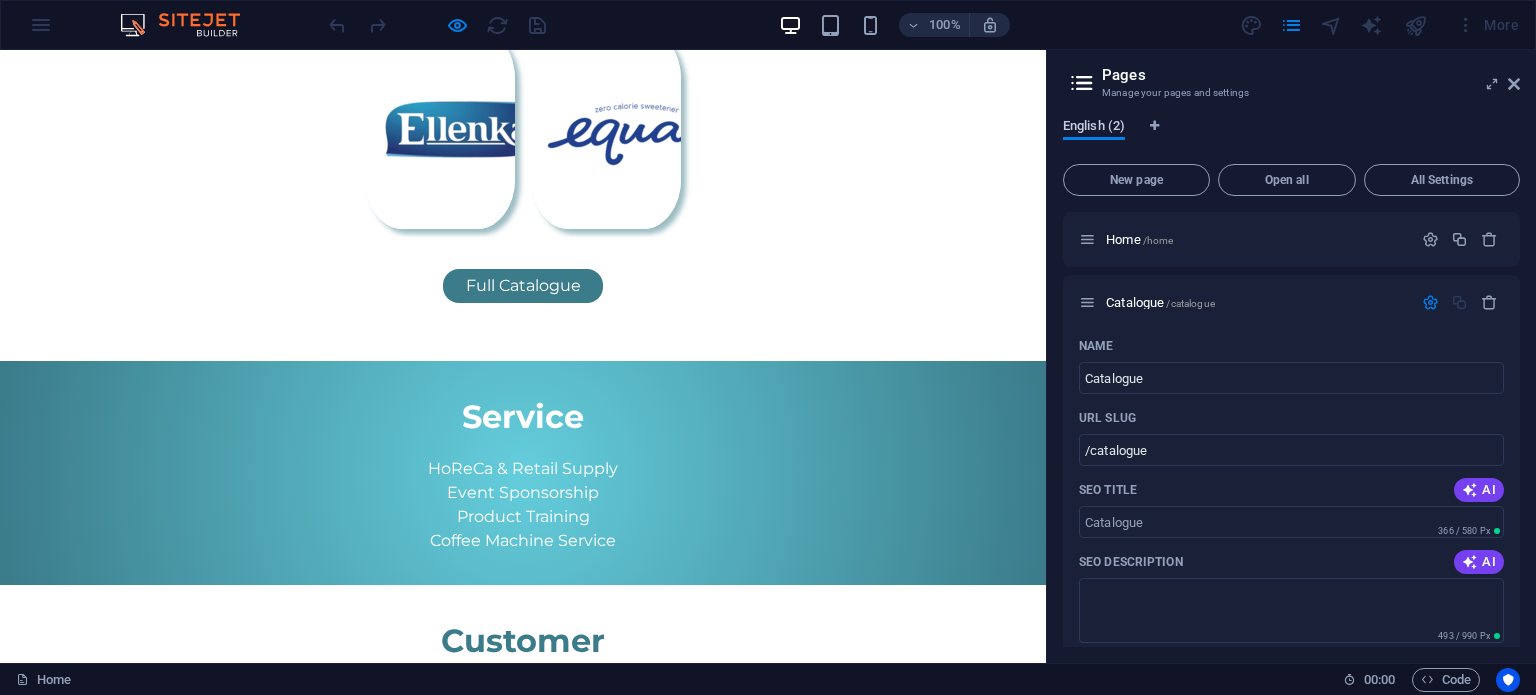 click on "English (2)" at bounding box center (1094, 128) 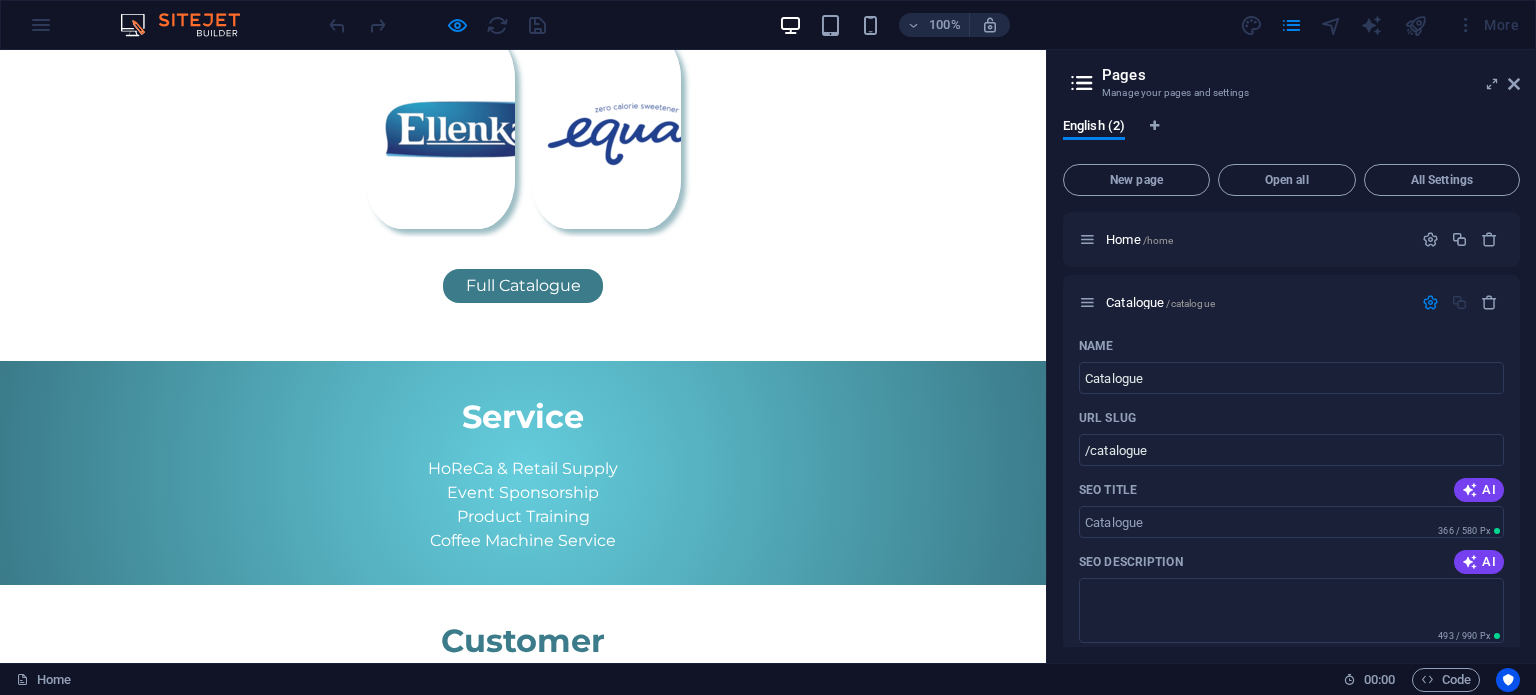 click on "English (2) New page Open all All Settings Home /home Catalogue /catalogue Name Catalogue ​ URL SLUG /catalogue ​ SEO Title AI ​ 366 / 580 Px SEO Description AI ​ 493 / 990 Px SEO Keywords AI putra jaya dewata ​ Settings Menu Noindex Preview Mobile Desktop www.example.com catalogue Catalogue - F&B Distributor [CITY] [STATE] Distributor produk makanan dan minuman berkualitas untuk area Bali Lombok Meta tags ​ Preview Image (Open Graph) Drag files here, click to choose files or select files from Files or our free stock photos & videos More Settings" at bounding box center (1291, 382) 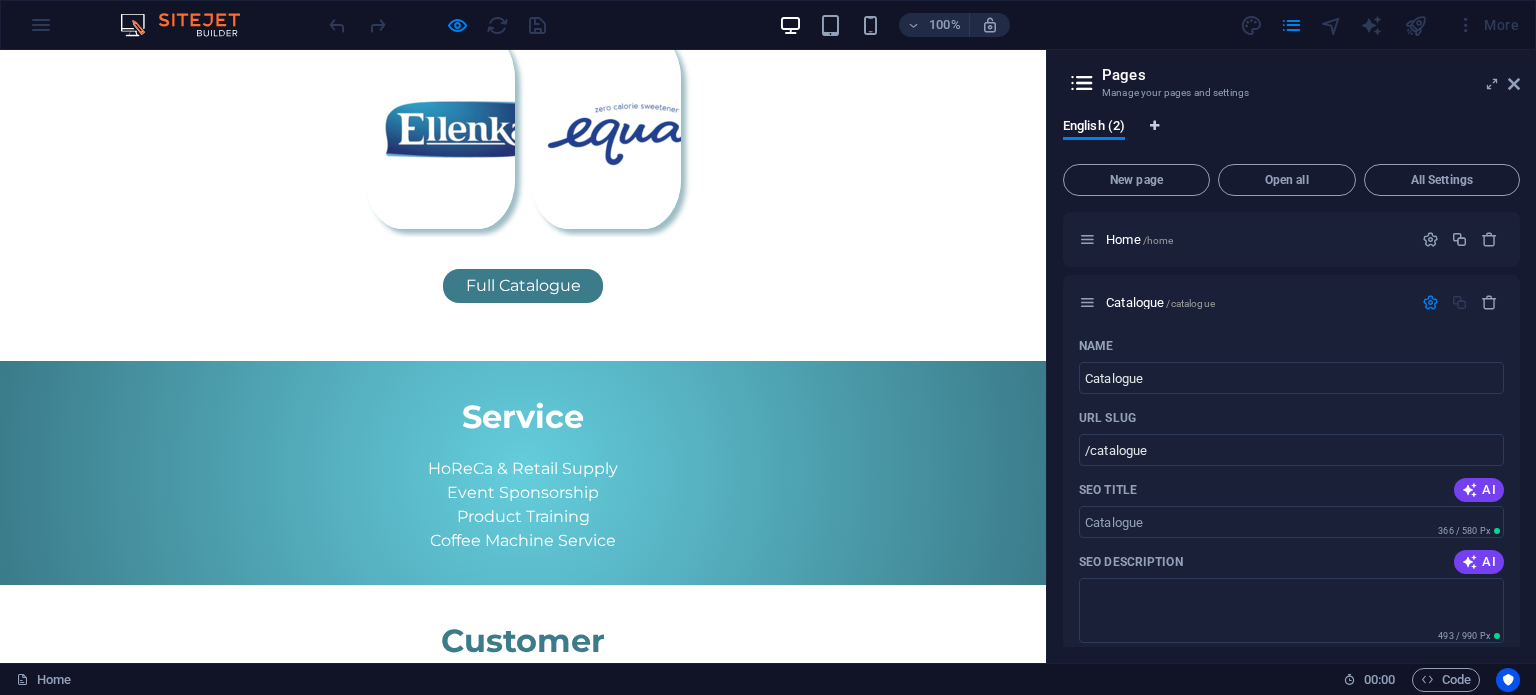 click at bounding box center [1154, 126] 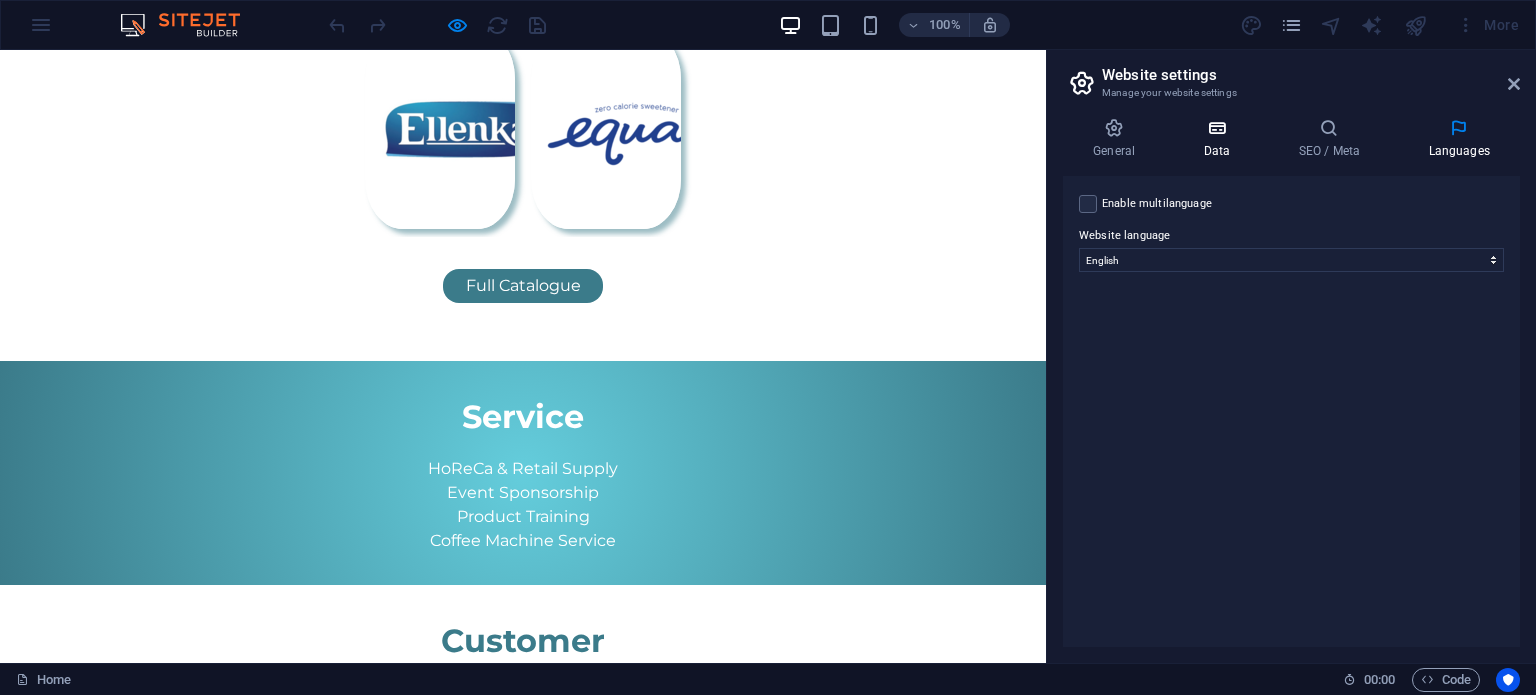 click on "Data" at bounding box center (1220, 139) 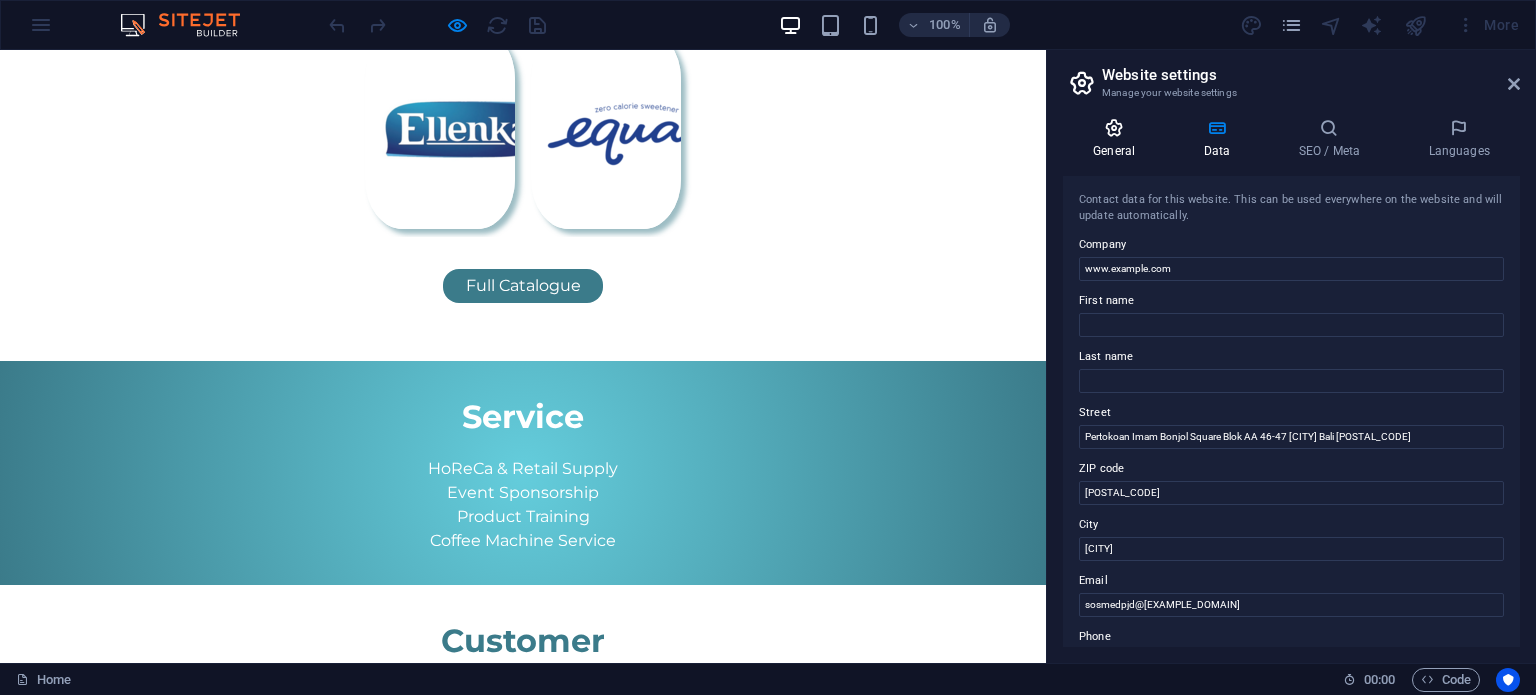 click at bounding box center (1114, 128) 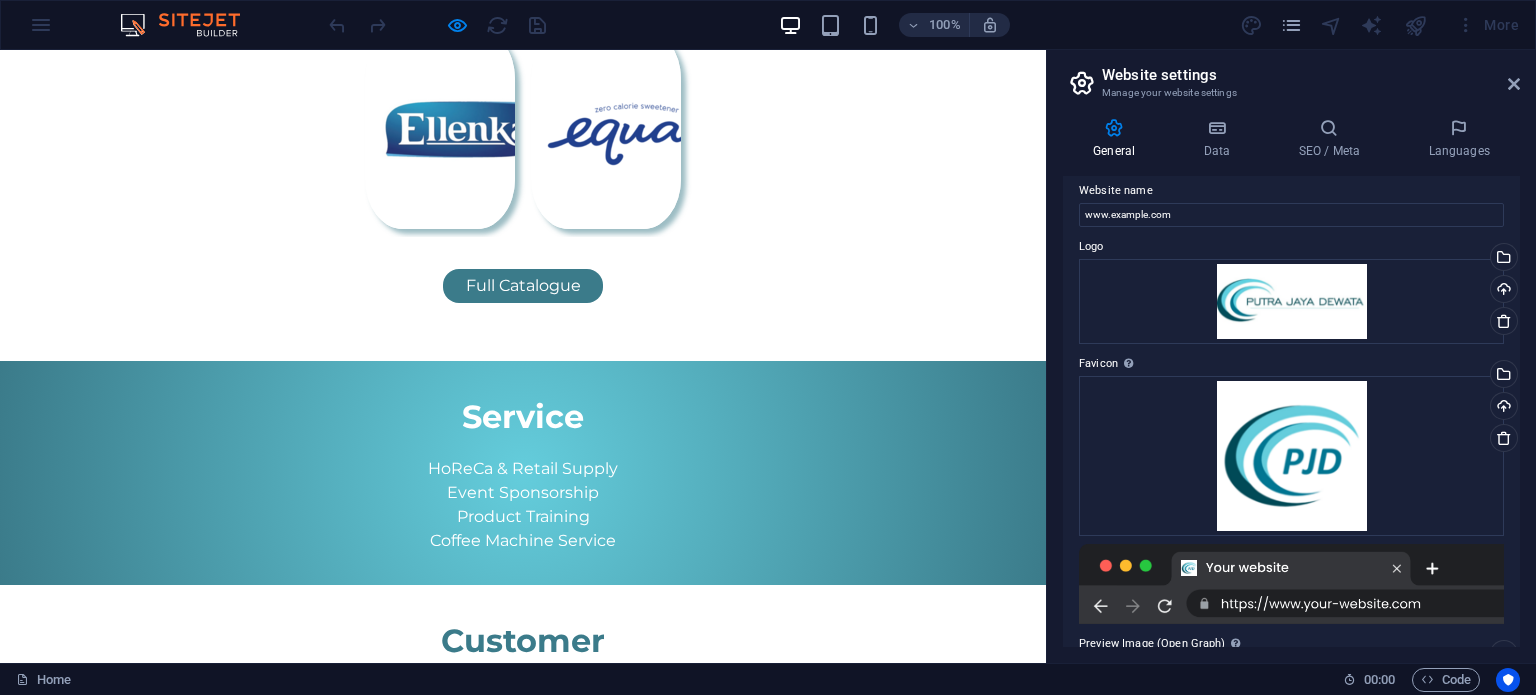 scroll, scrollTop: 0, scrollLeft: 0, axis: both 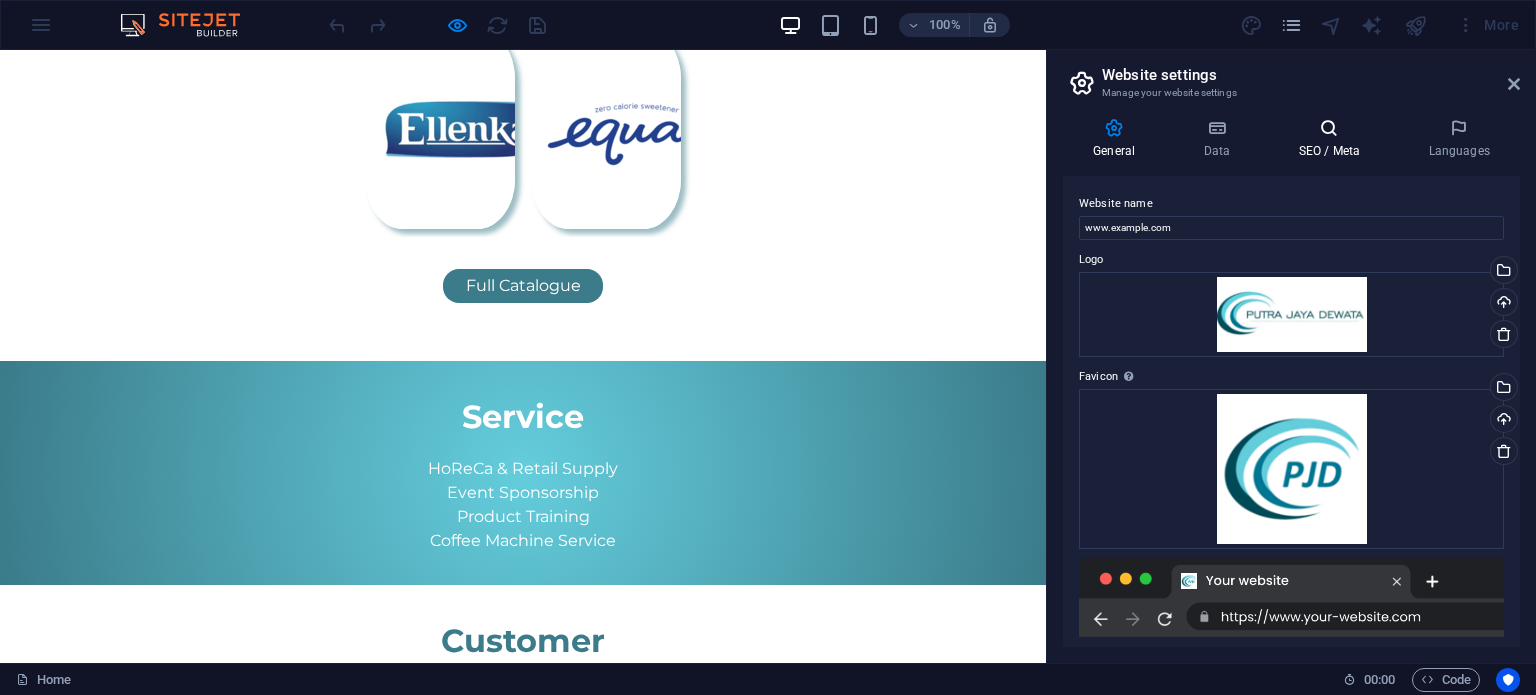 click on "SEO / Meta" at bounding box center [1333, 139] 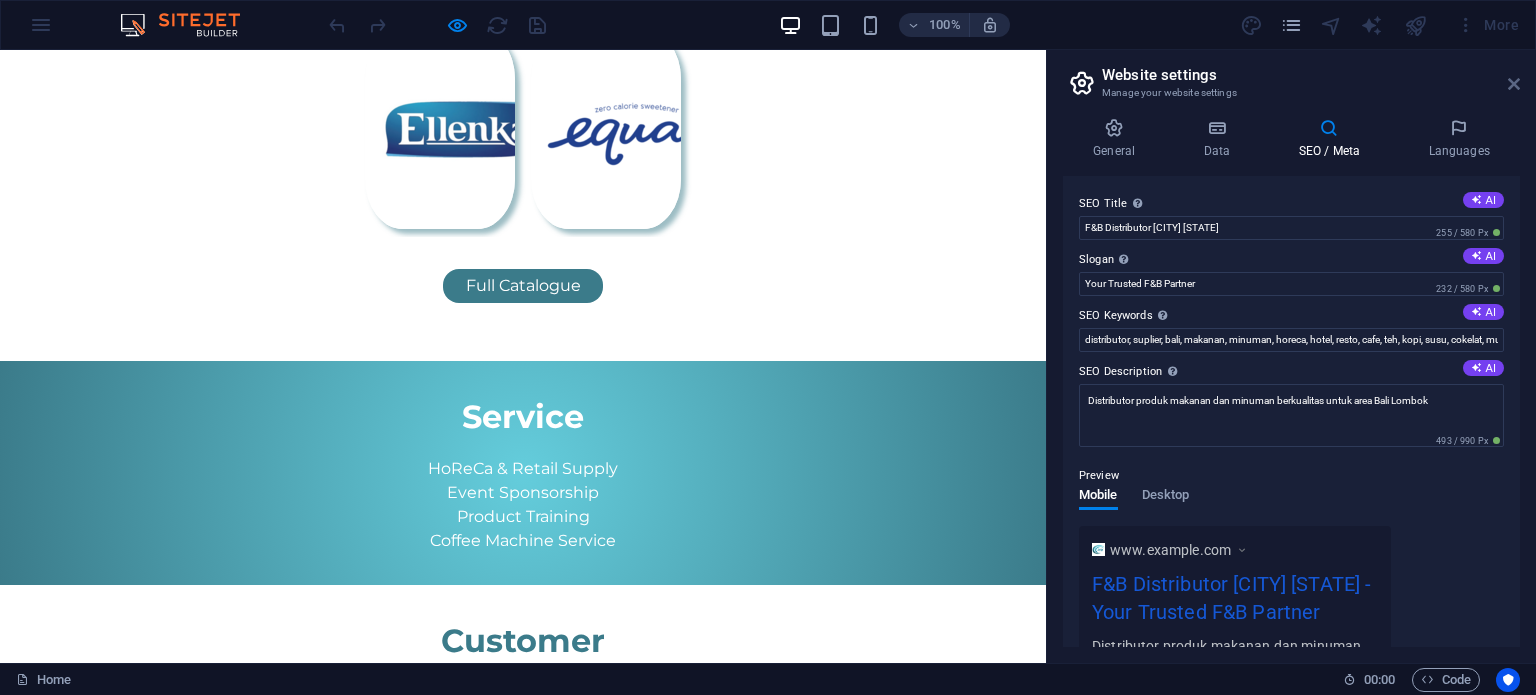 click at bounding box center (1514, 84) 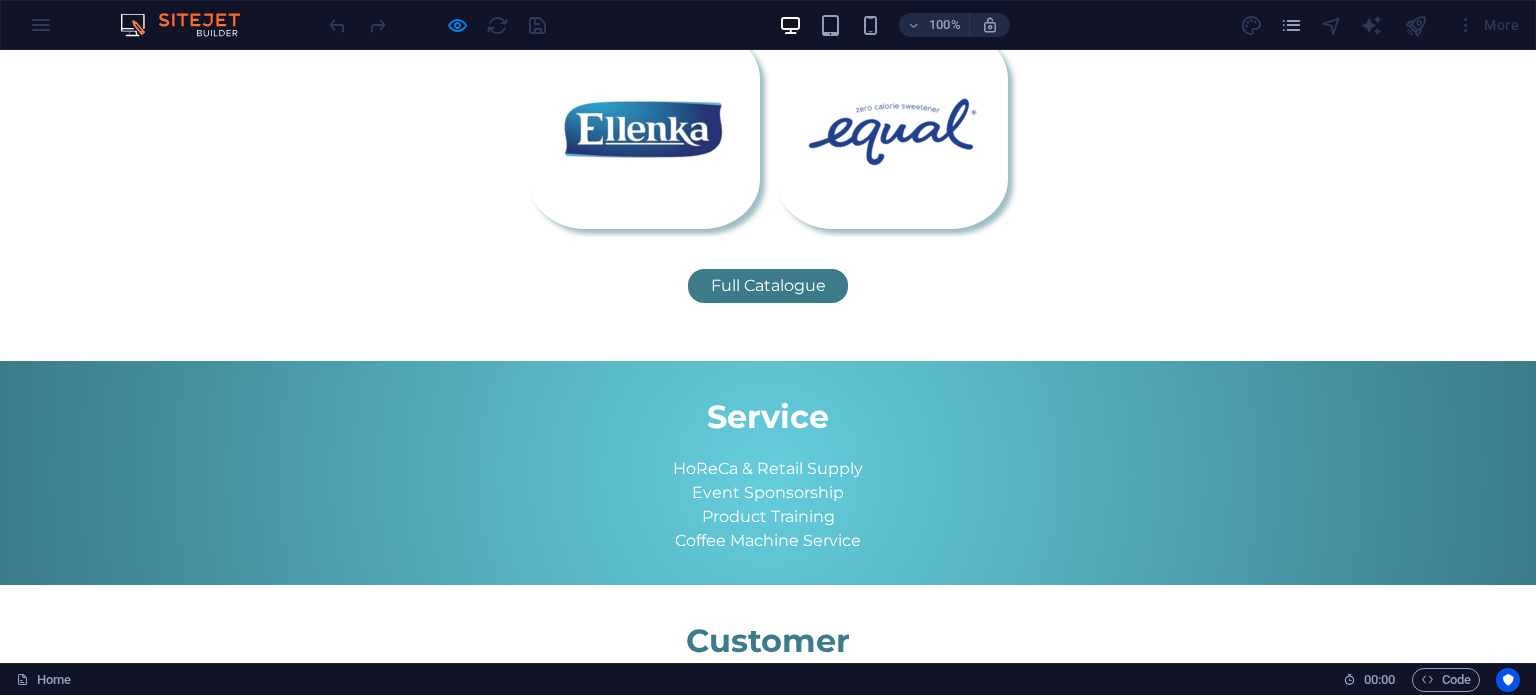scroll, scrollTop: 1179, scrollLeft: 0, axis: vertical 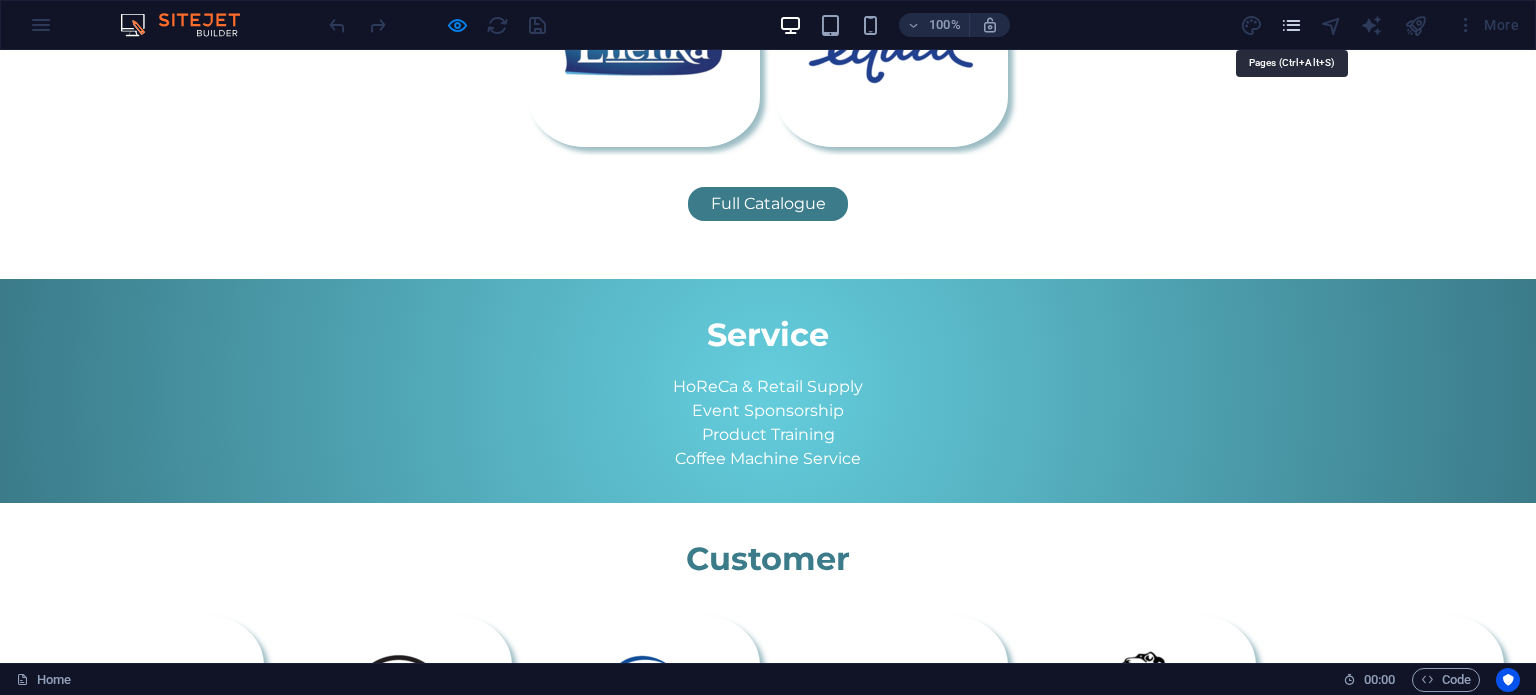 click at bounding box center [1291, 25] 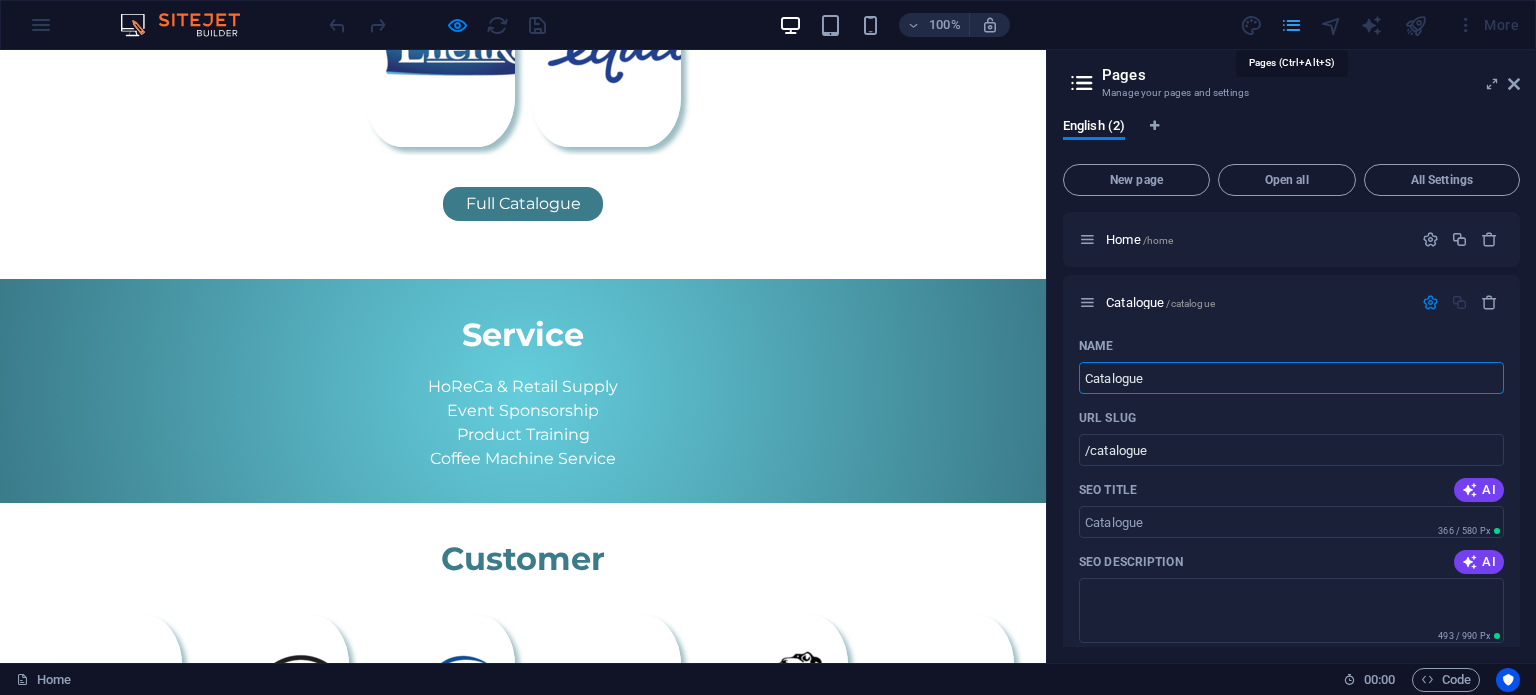 scroll, scrollTop: 1097, scrollLeft: 0, axis: vertical 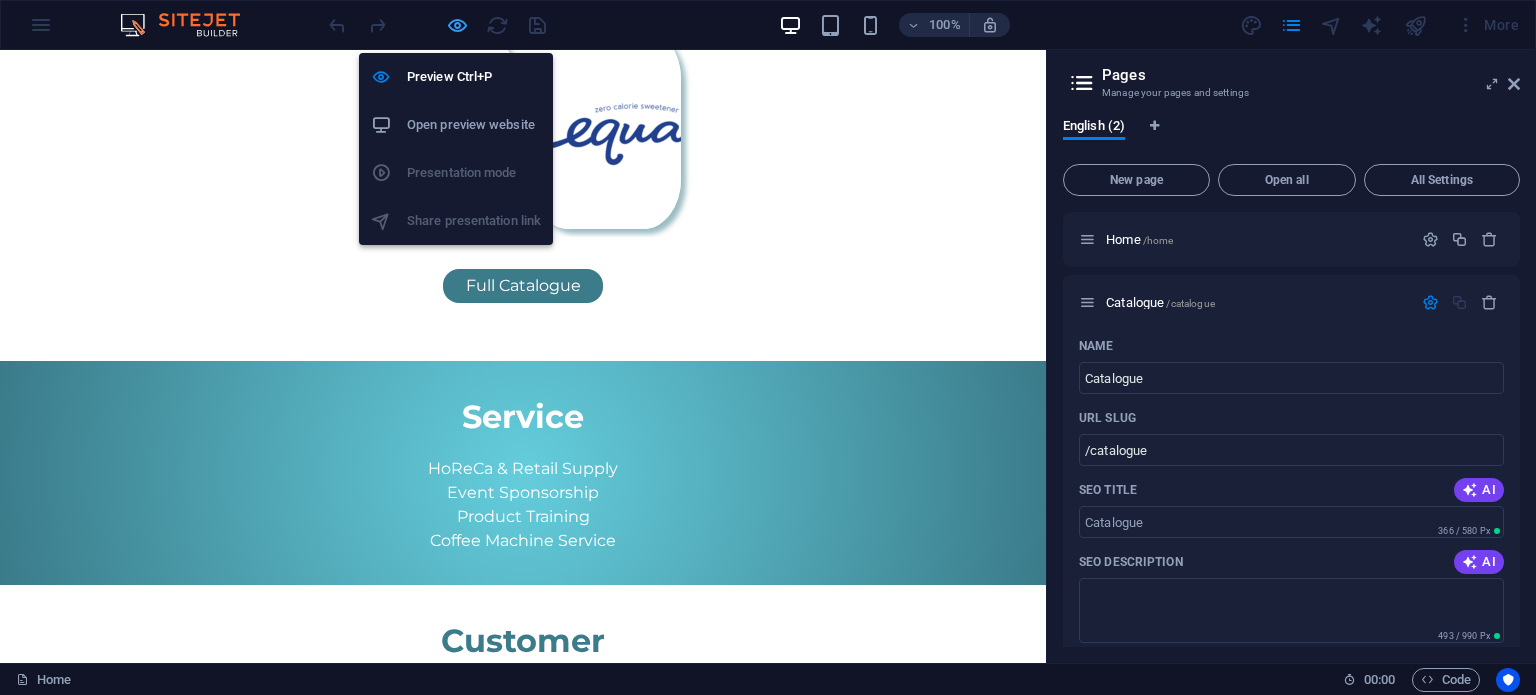 click at bounding box center (457, 25) 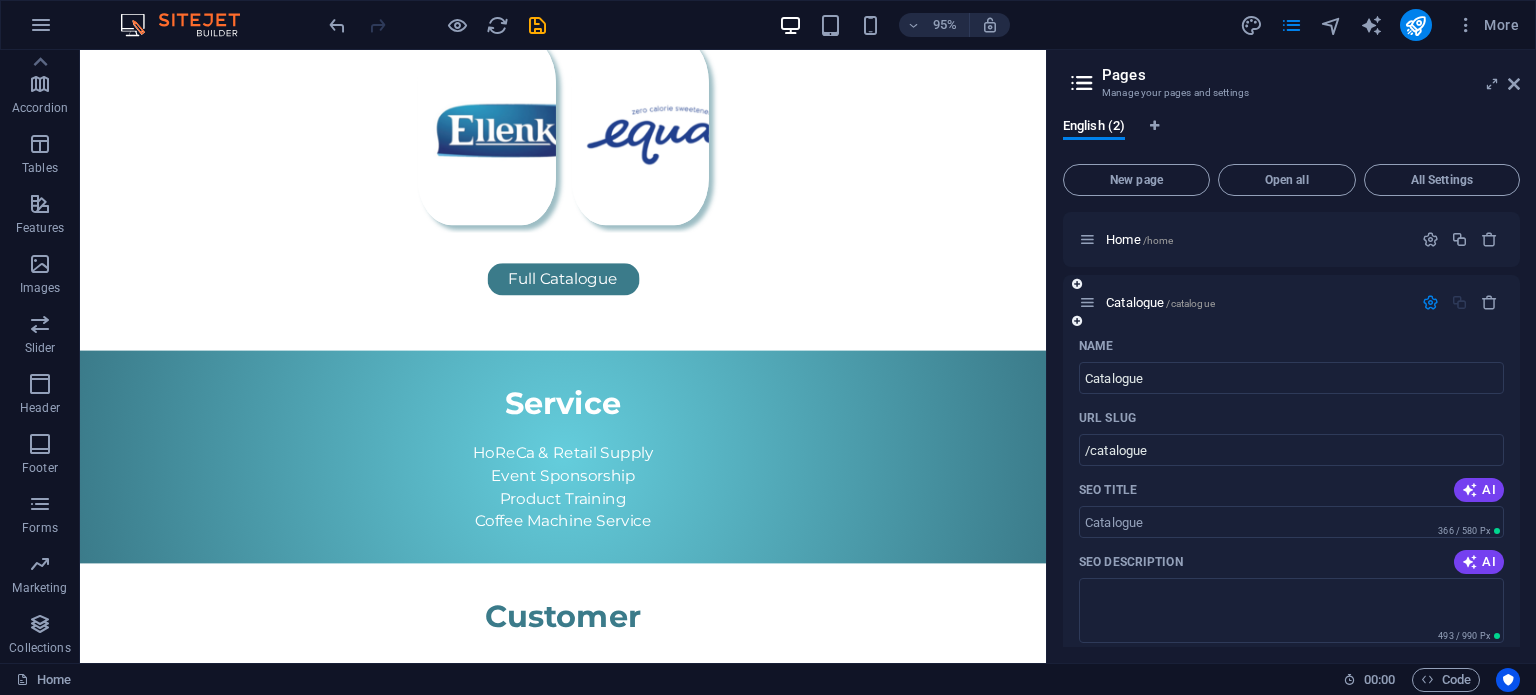 click at bounding box center [1430, 302] 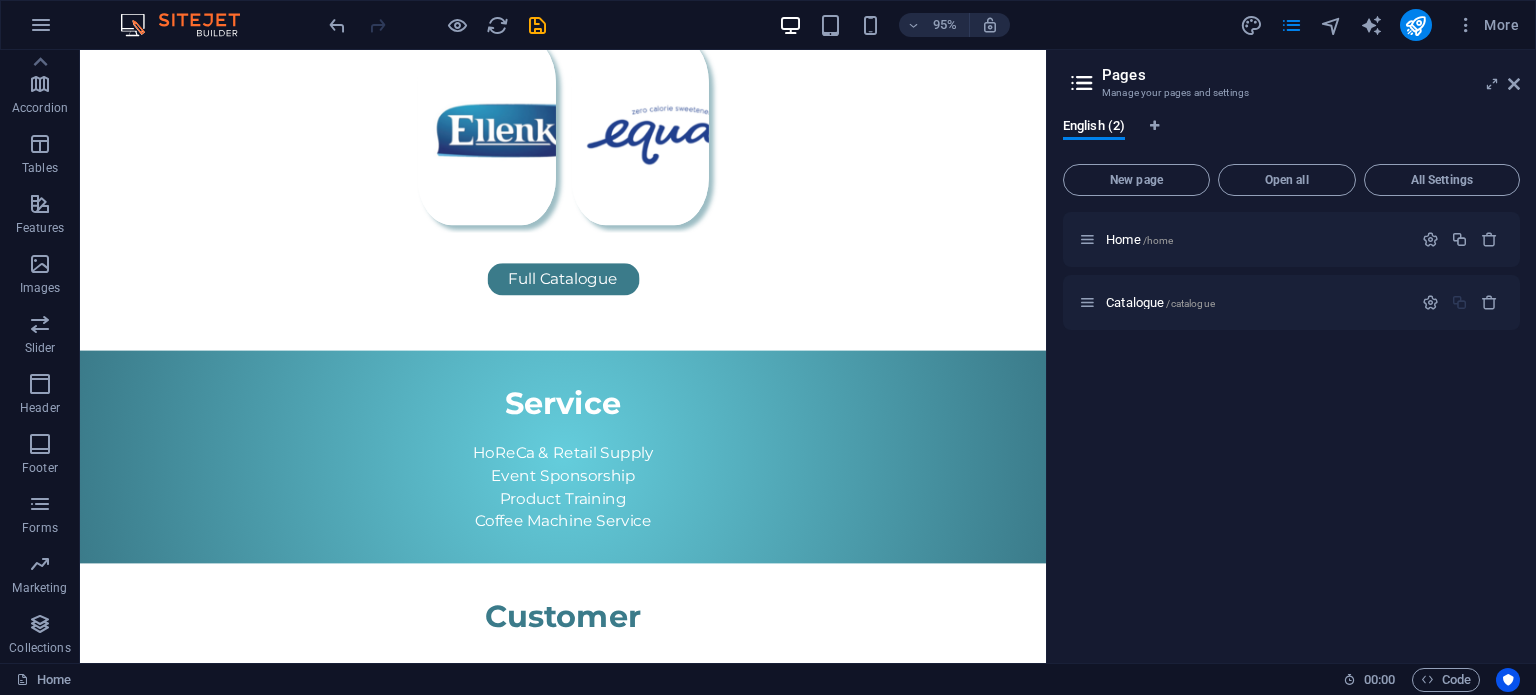 click at bounding box center (537, 25) 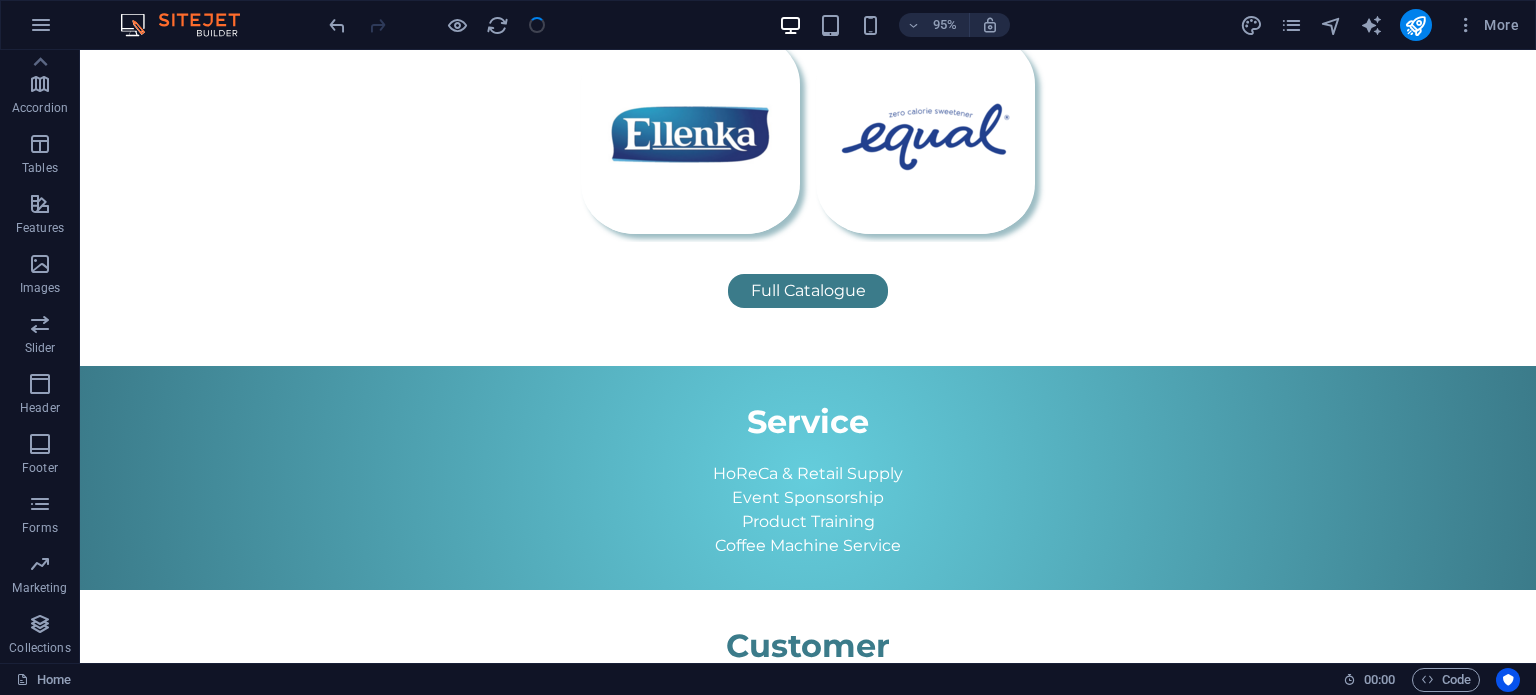 scroll, scrollTop: 1165, scrollLeft: 0, axis: vertical 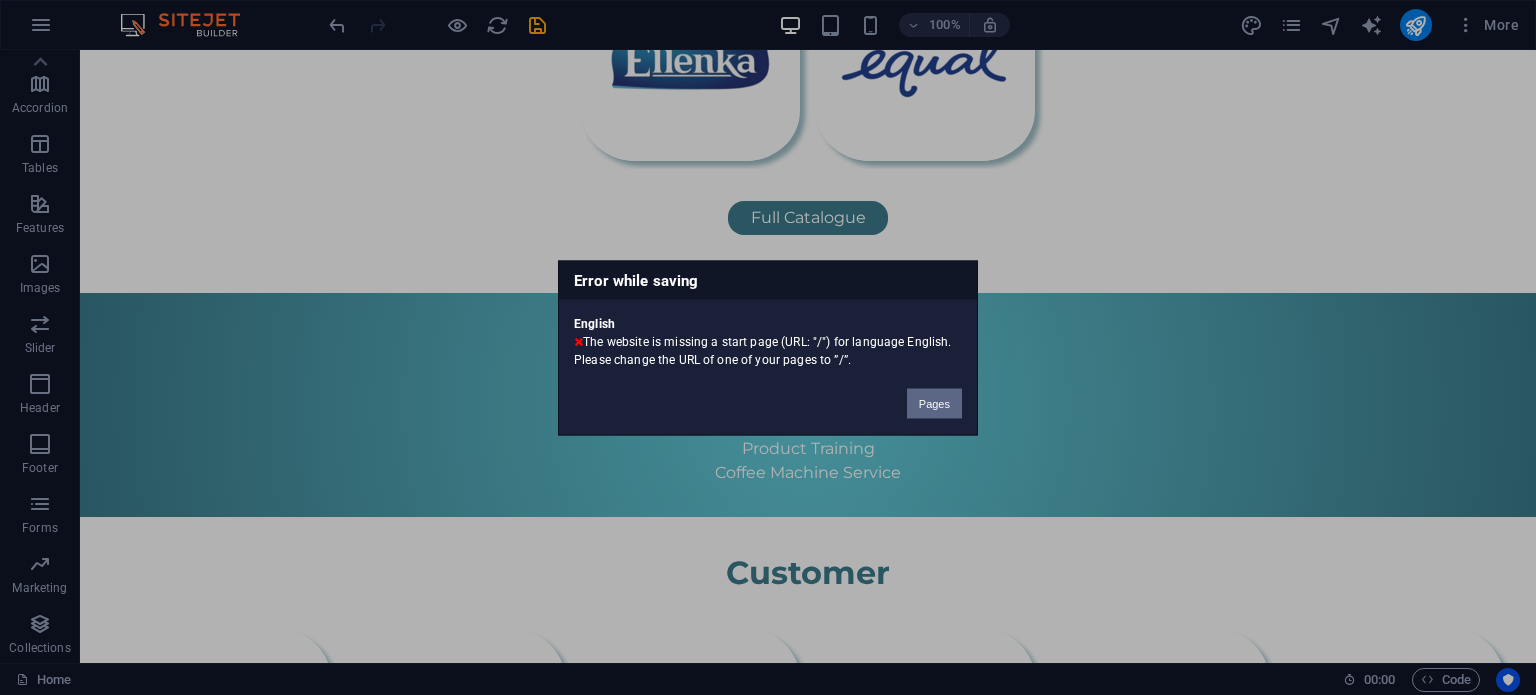click on "Pages" at bounding box center (934, 403) 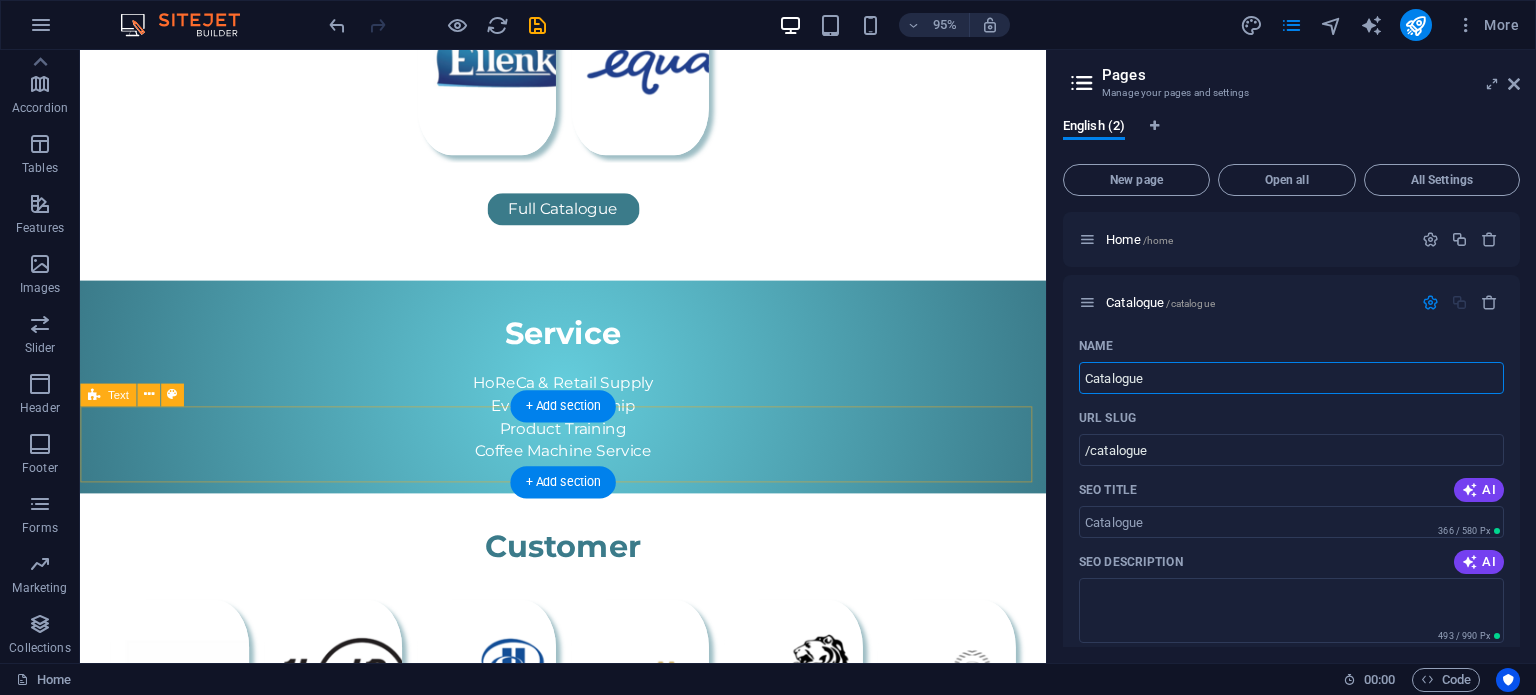 scroll, scrollTop: 1092, scrollLeft: 0, axis: vertical 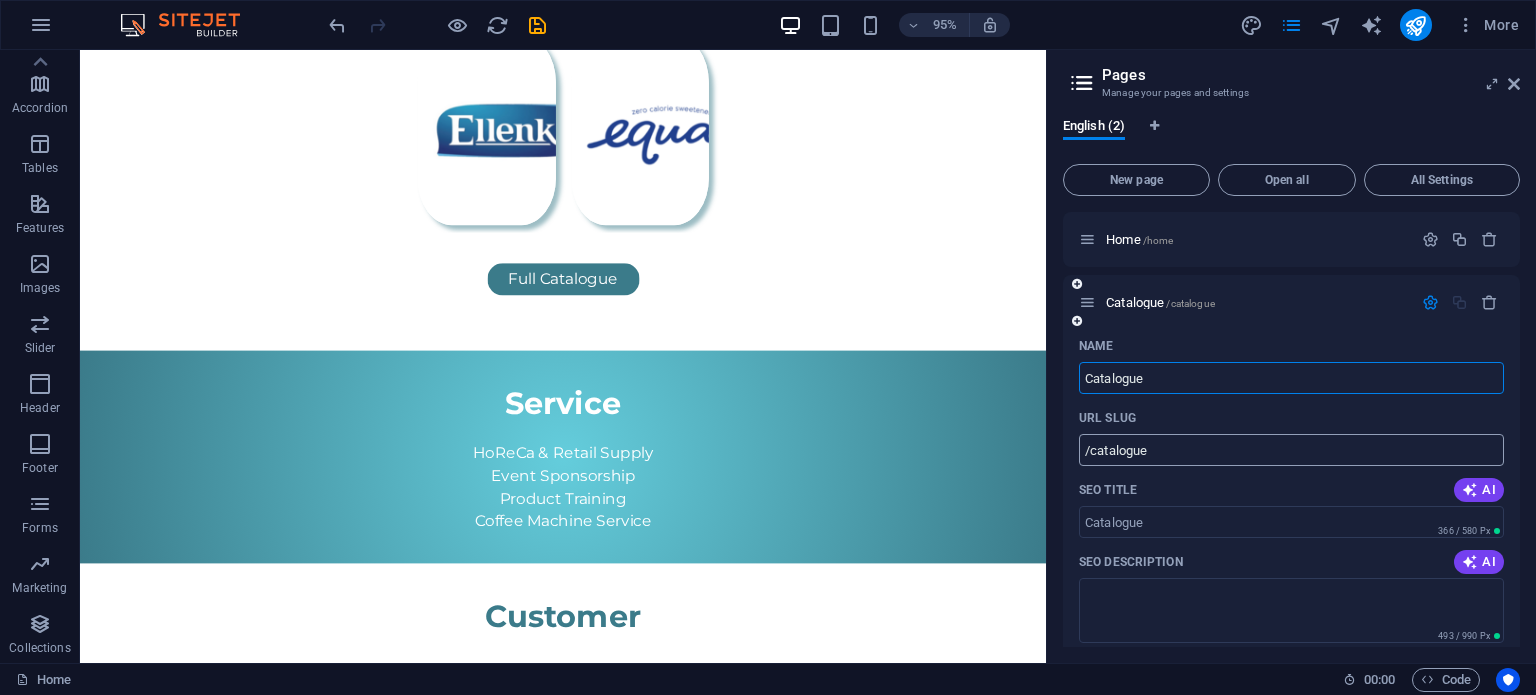 click on "/catalogue" at bounding box center [1291, 450] 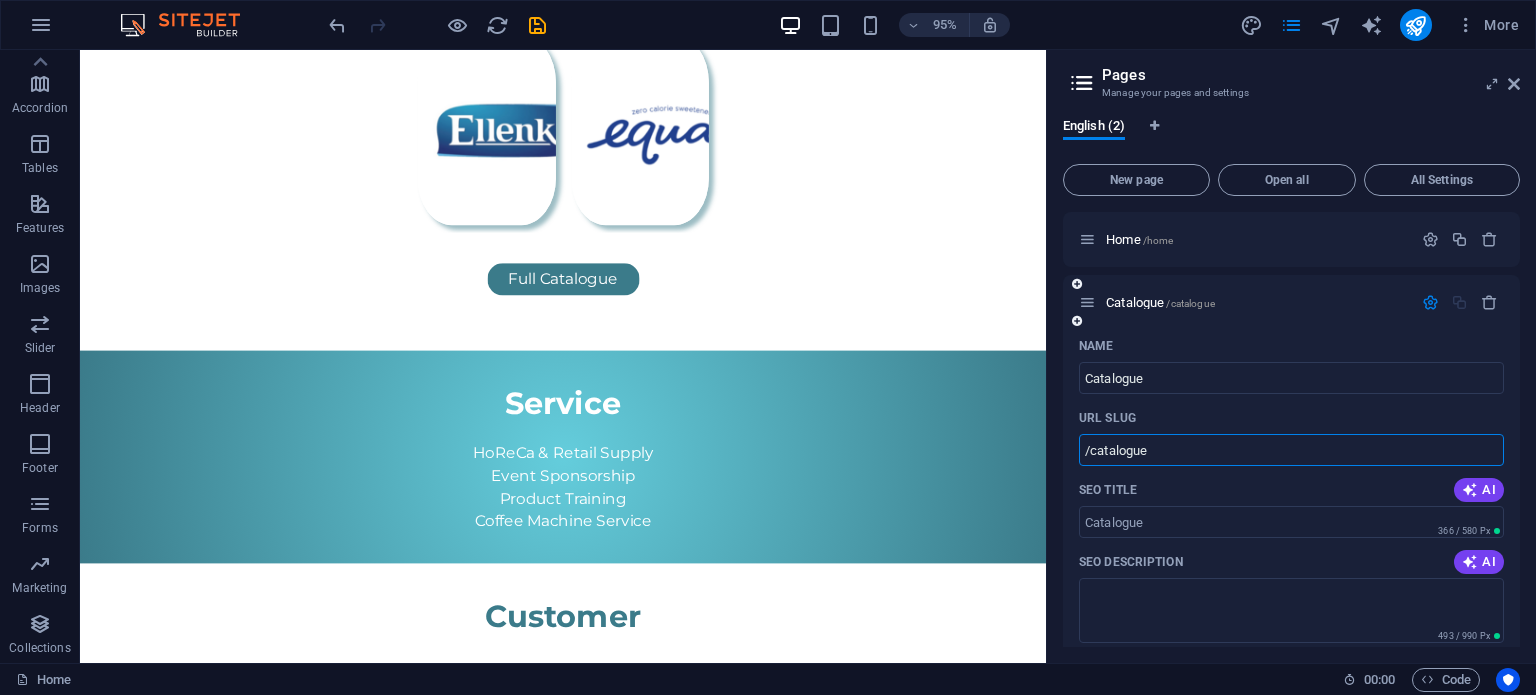 click on "/catalogue" at bounding box center (1291, 450) 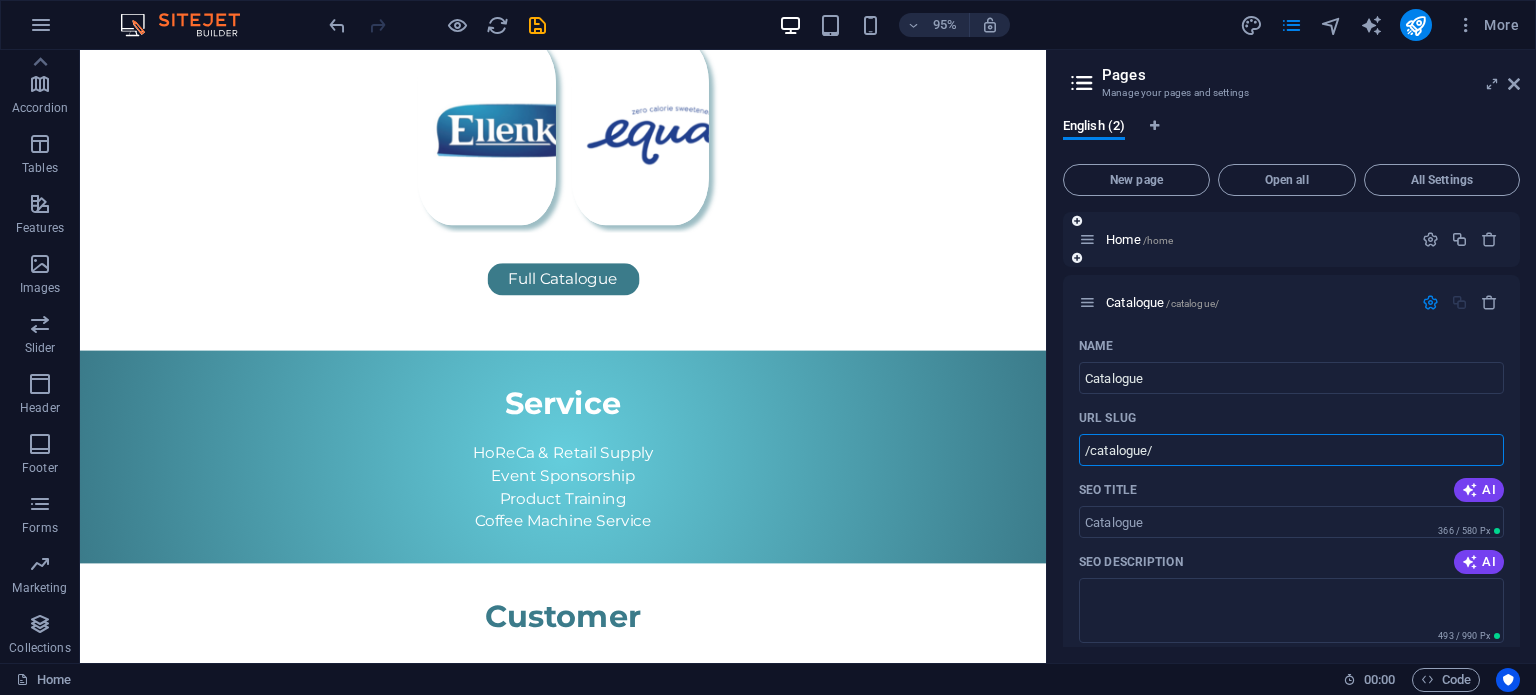 click on "Home /home" at bounding box center [1245, 239] 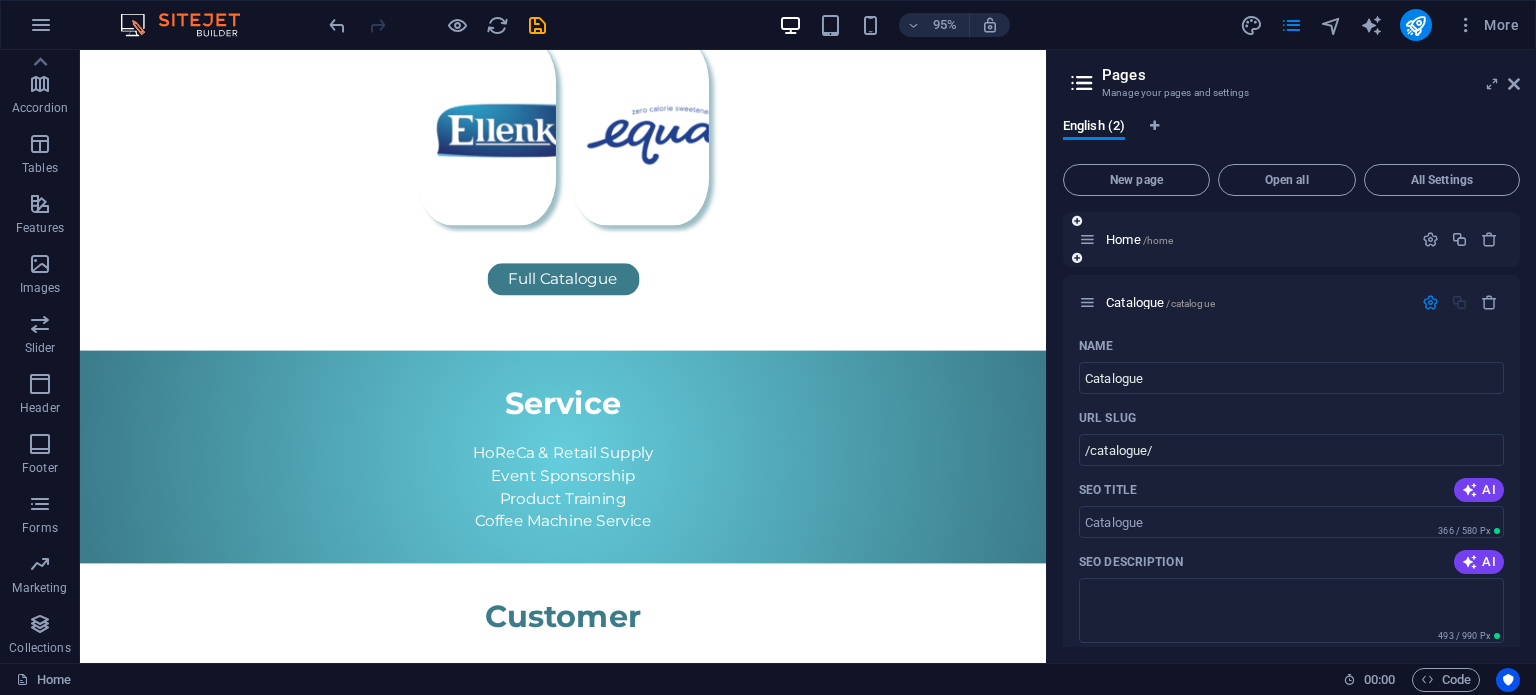 type on "/catalogue" 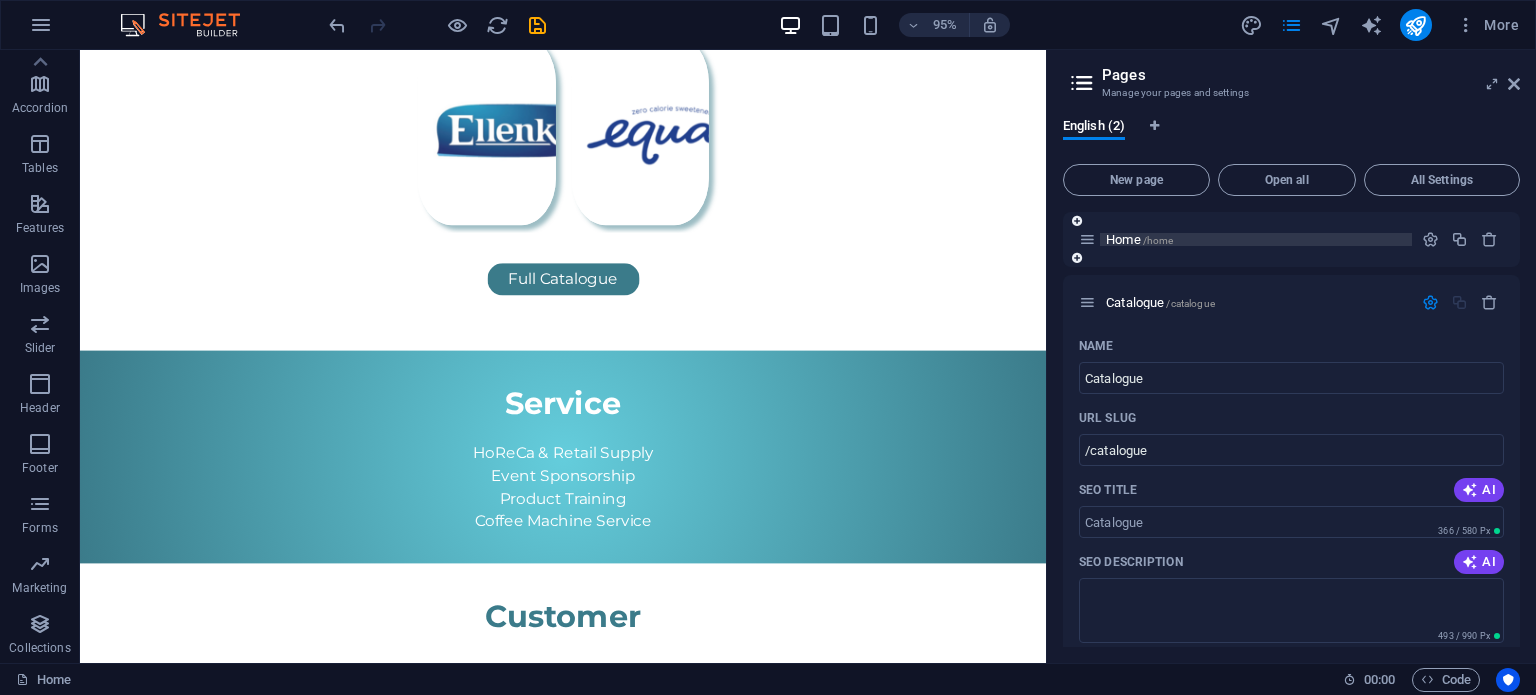 click on "Home /home" at bounding box center (1256, 239) 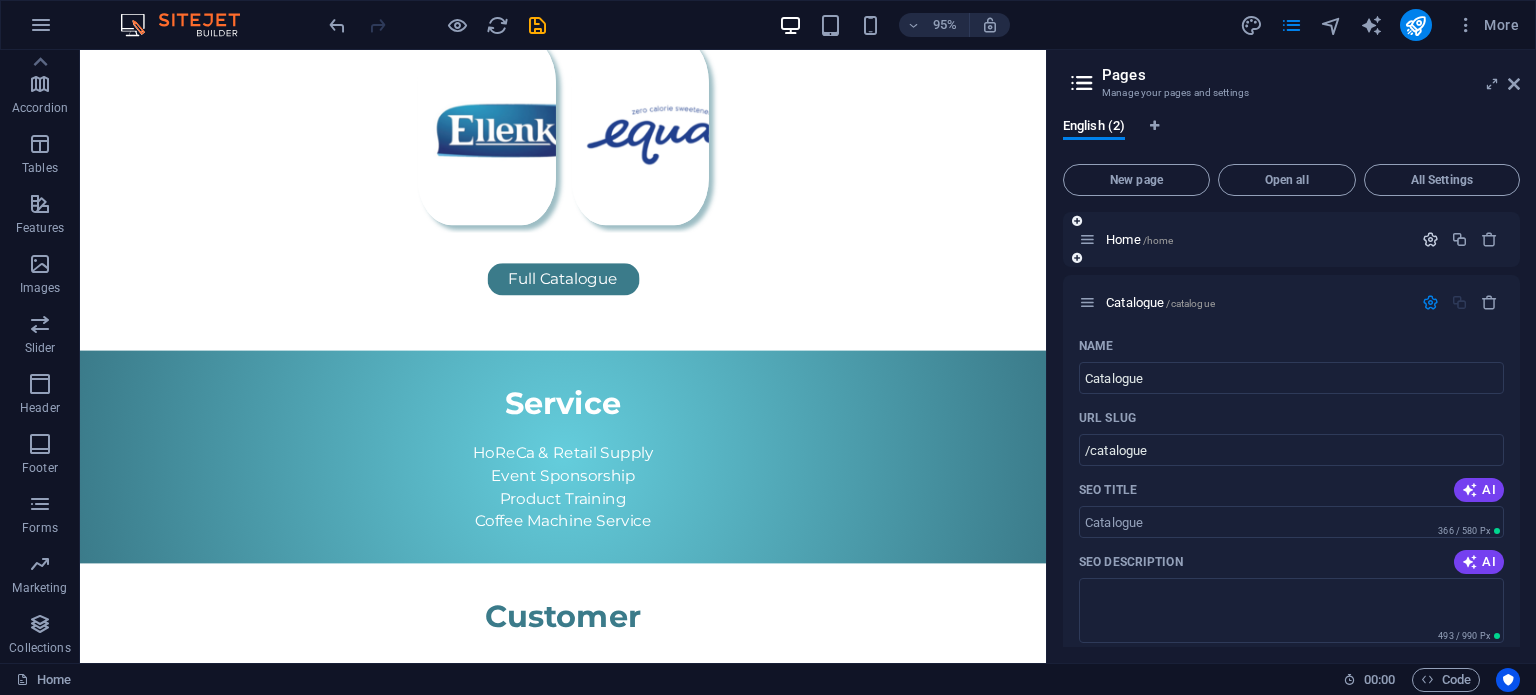 click at bounding box center (1430, 239) 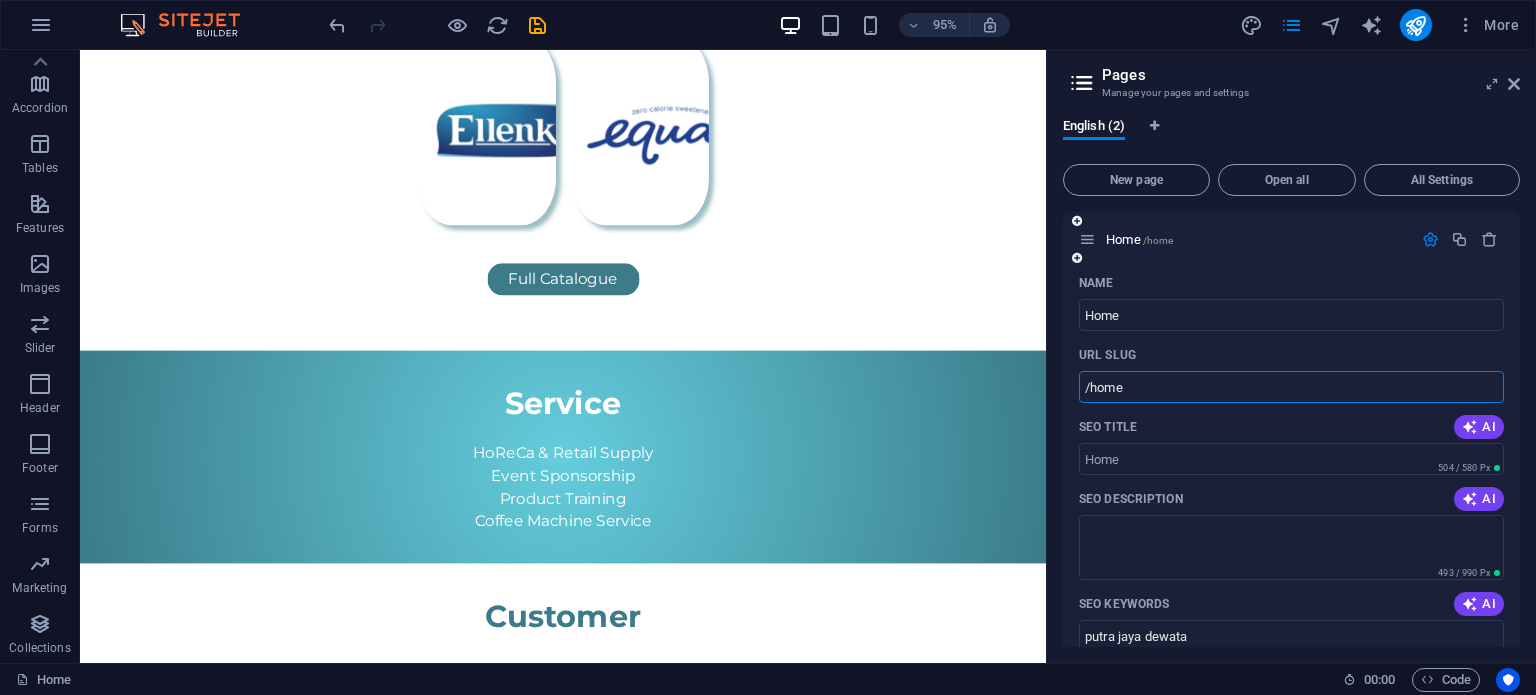 click on "/home" at bounding box center (1291, 387) 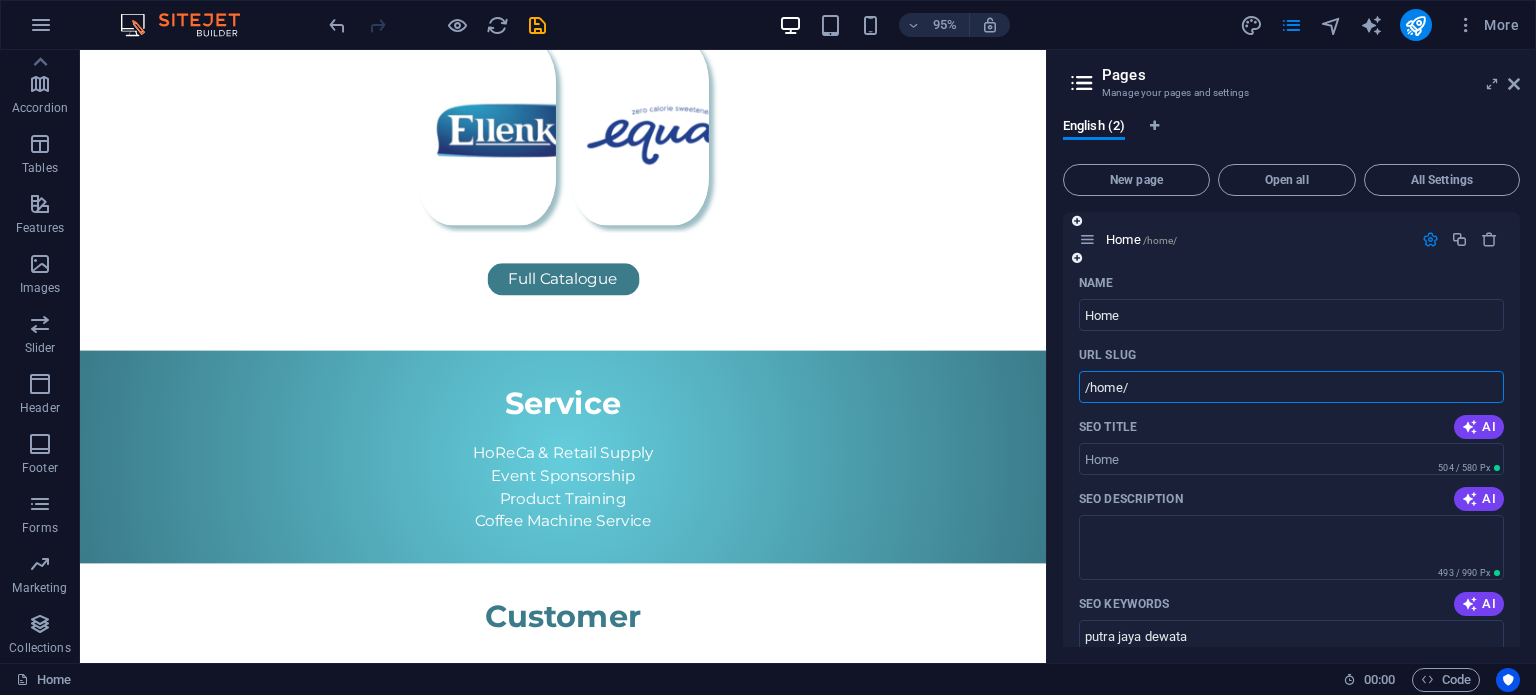 click on "SEO Title AI" at bounding box center [1291, 427] 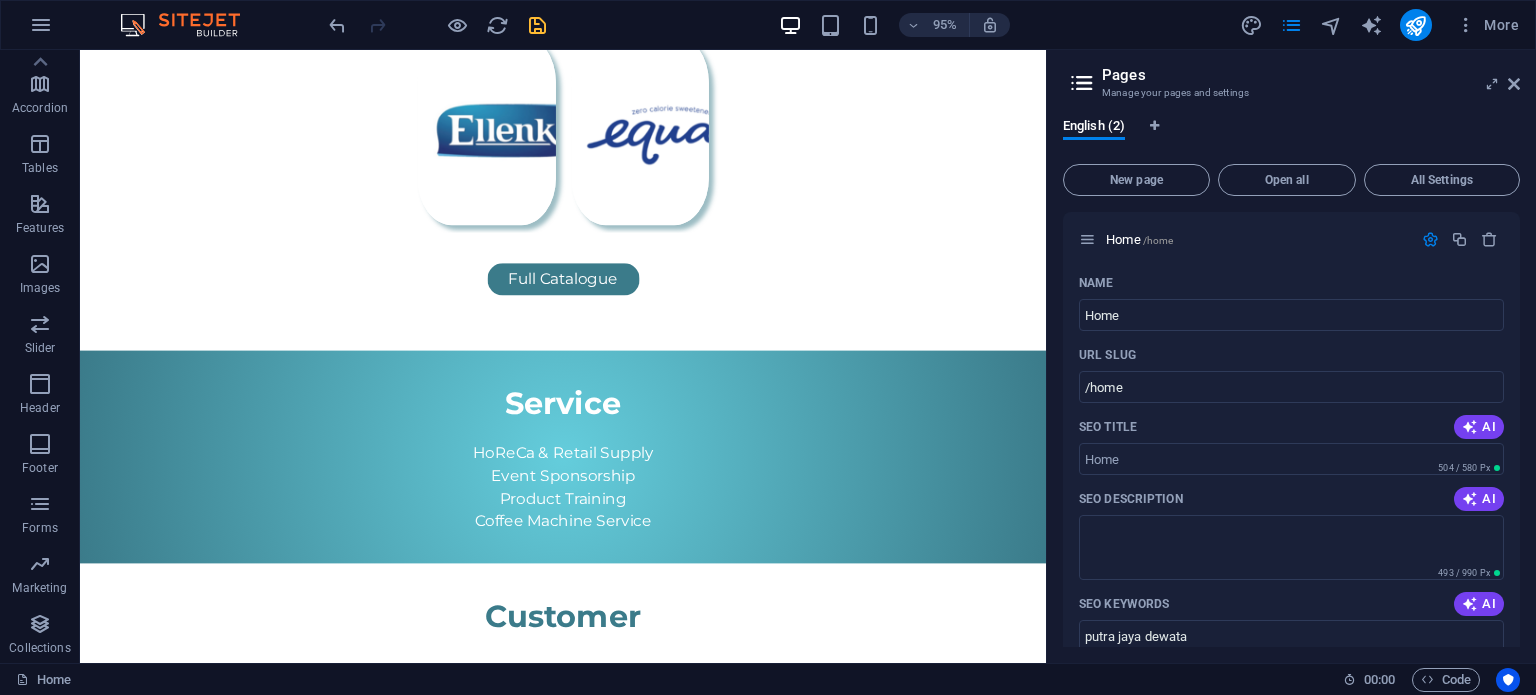 click at bounding box center [537, 25] 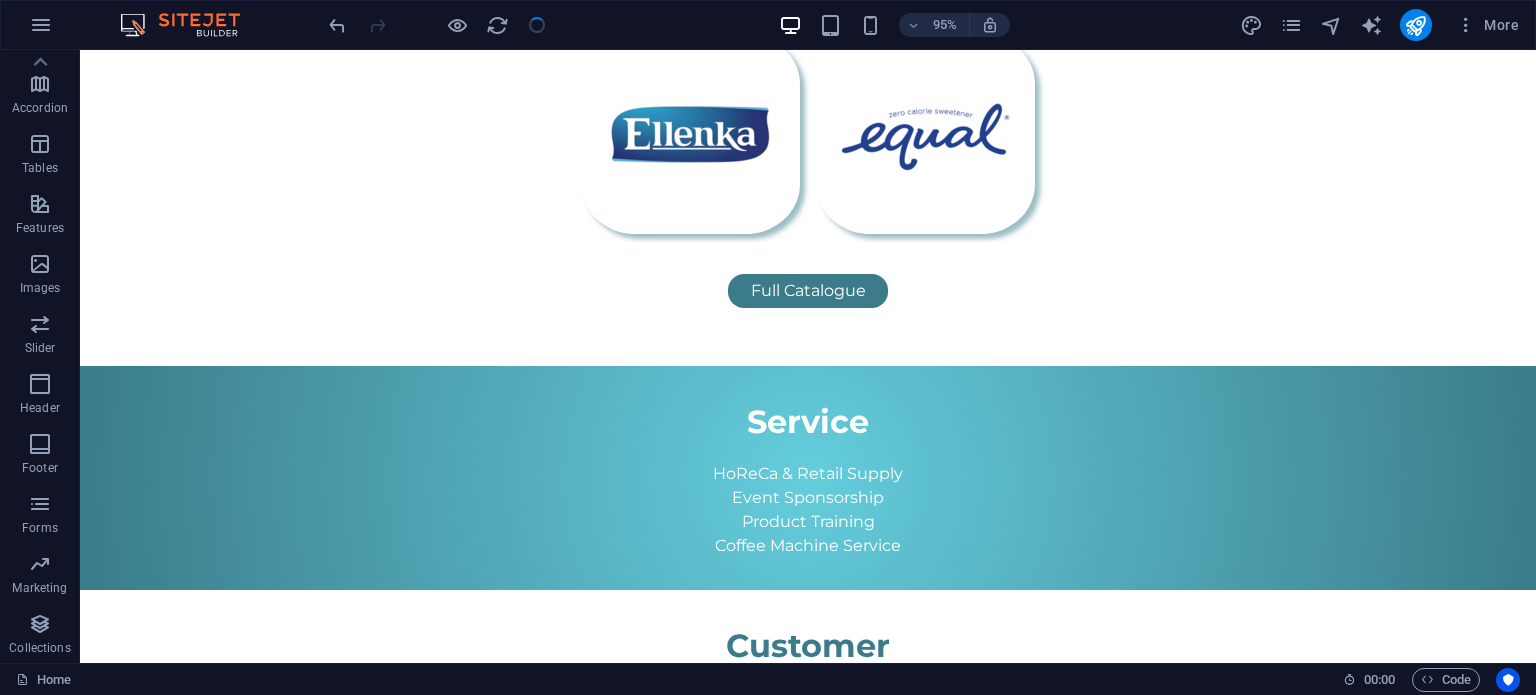 scroll, scrollTop: 1165, scrollLeft: 0, axis: vertical 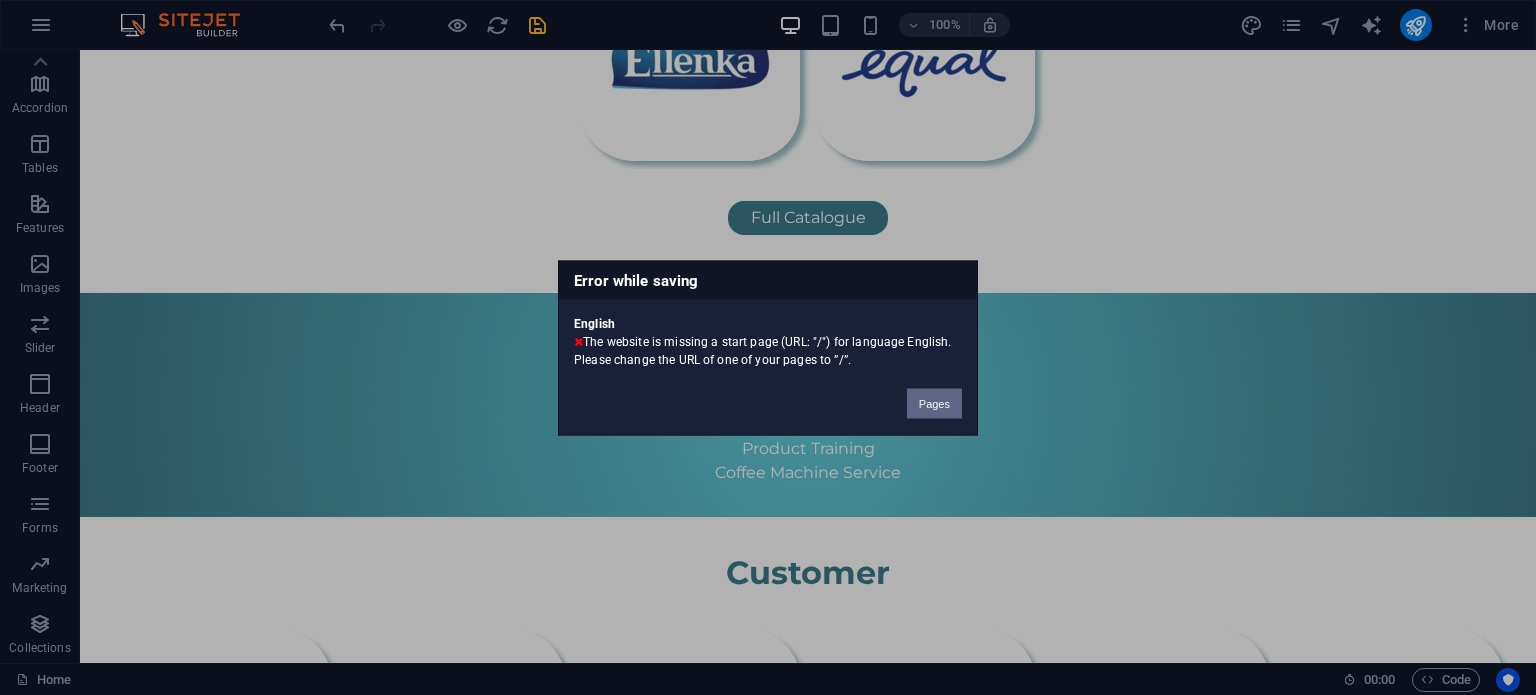click on "Pages" at bounding box center [934, 403] 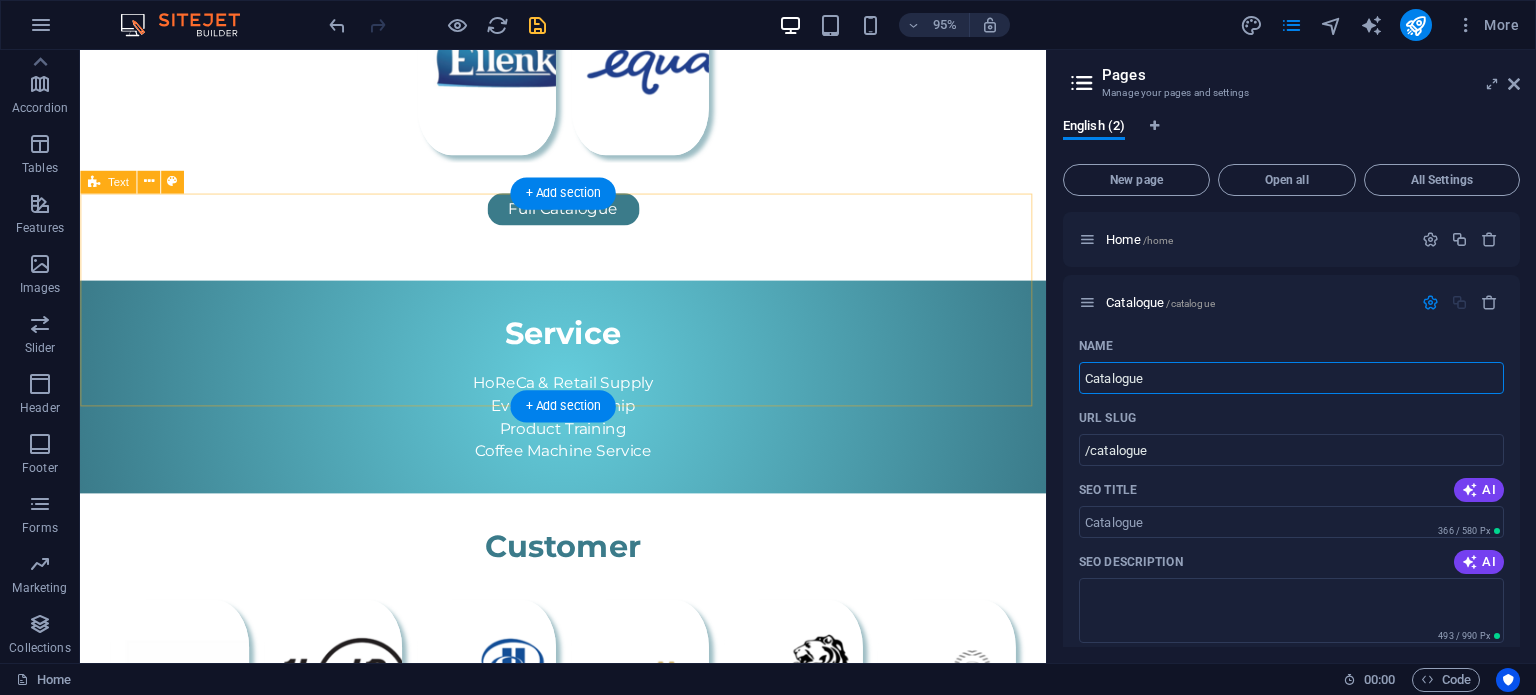scroll, scrollTop: 1092, scrollLeft: 0, axis: vertical 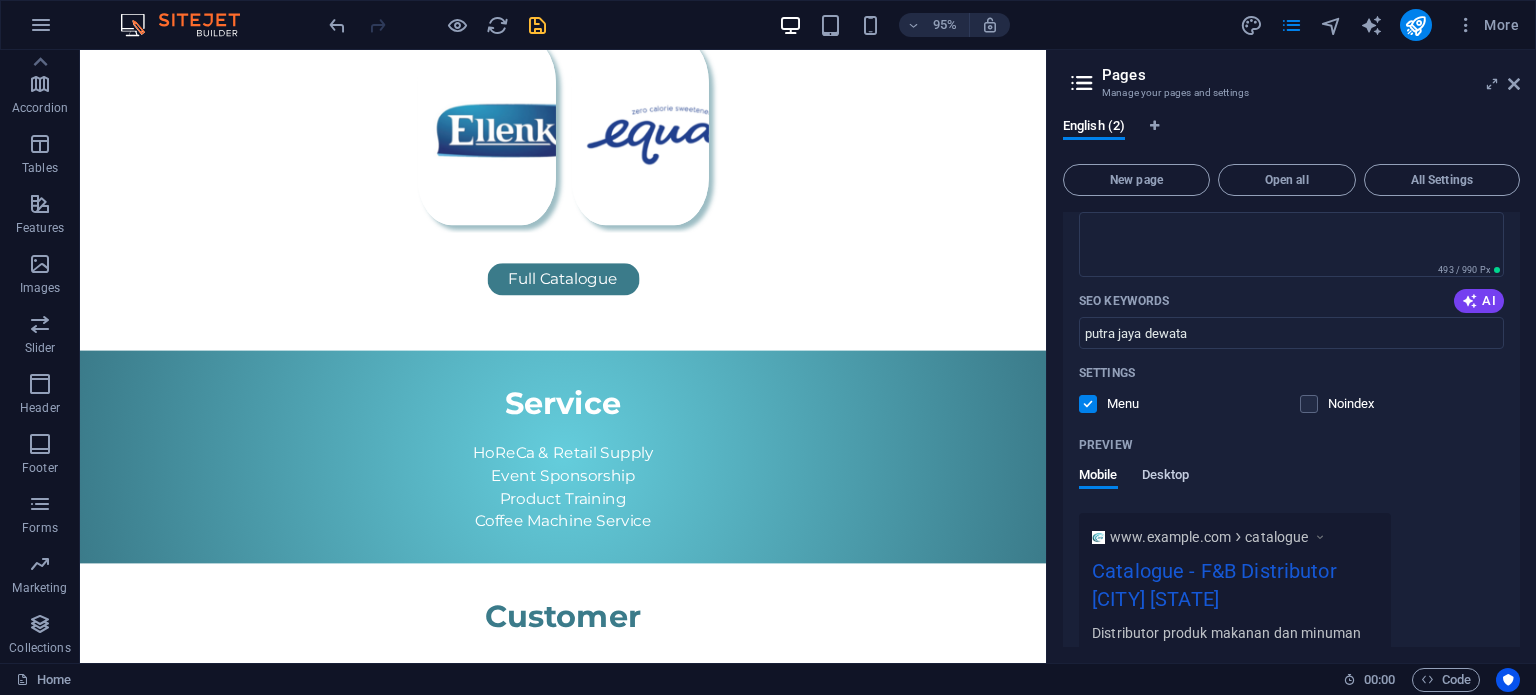 click on "Desktop" at bounding box center (1166, 477) 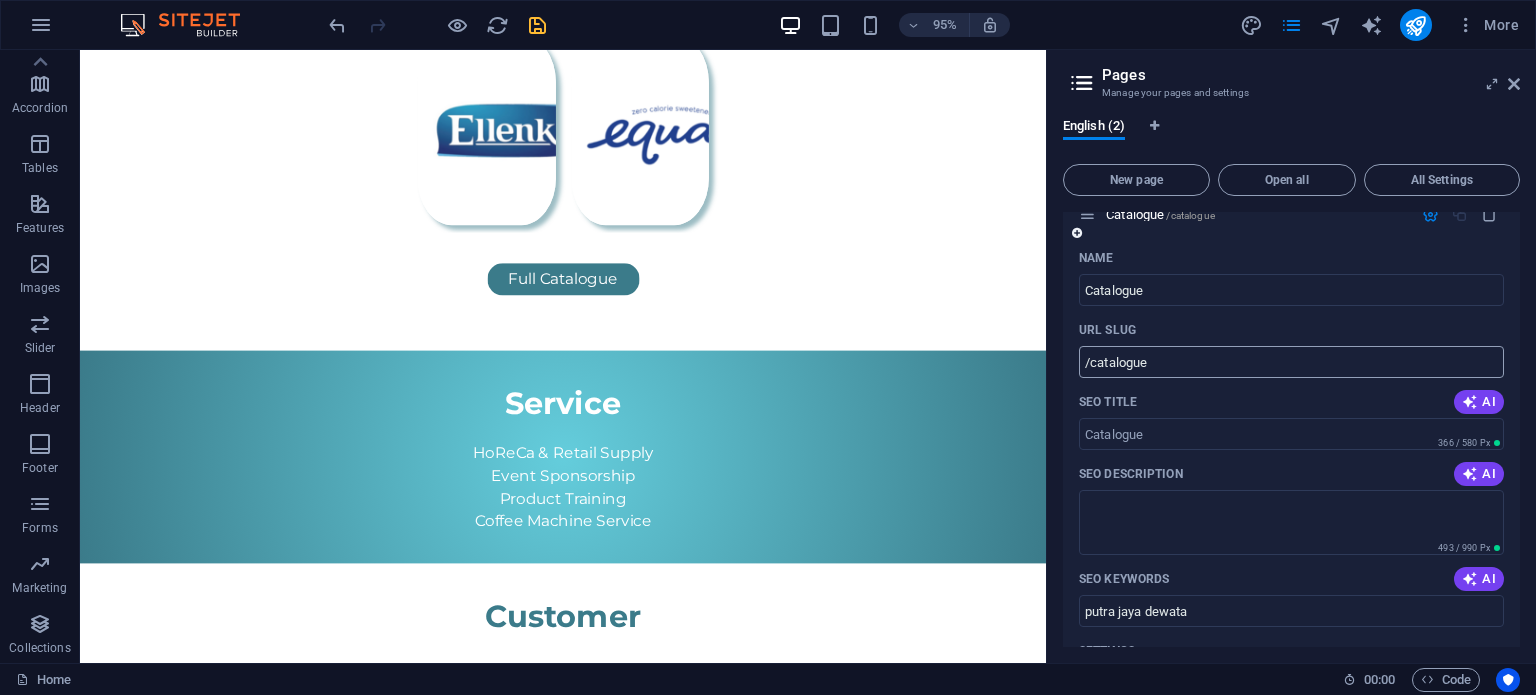 scroll, scrollTop: 66, scrollLeft: 0, axis: vertical 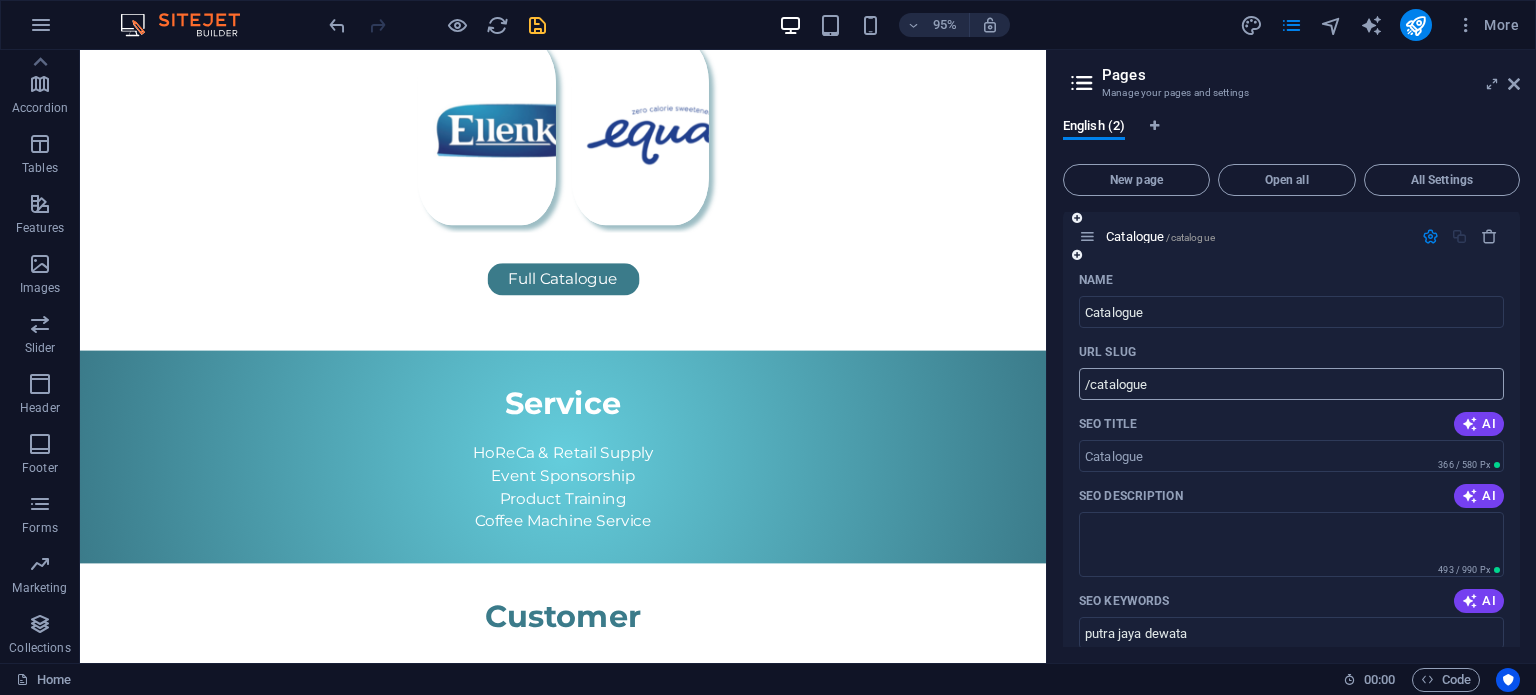 click on "/catalogue" at bounding box center (1291, 384) 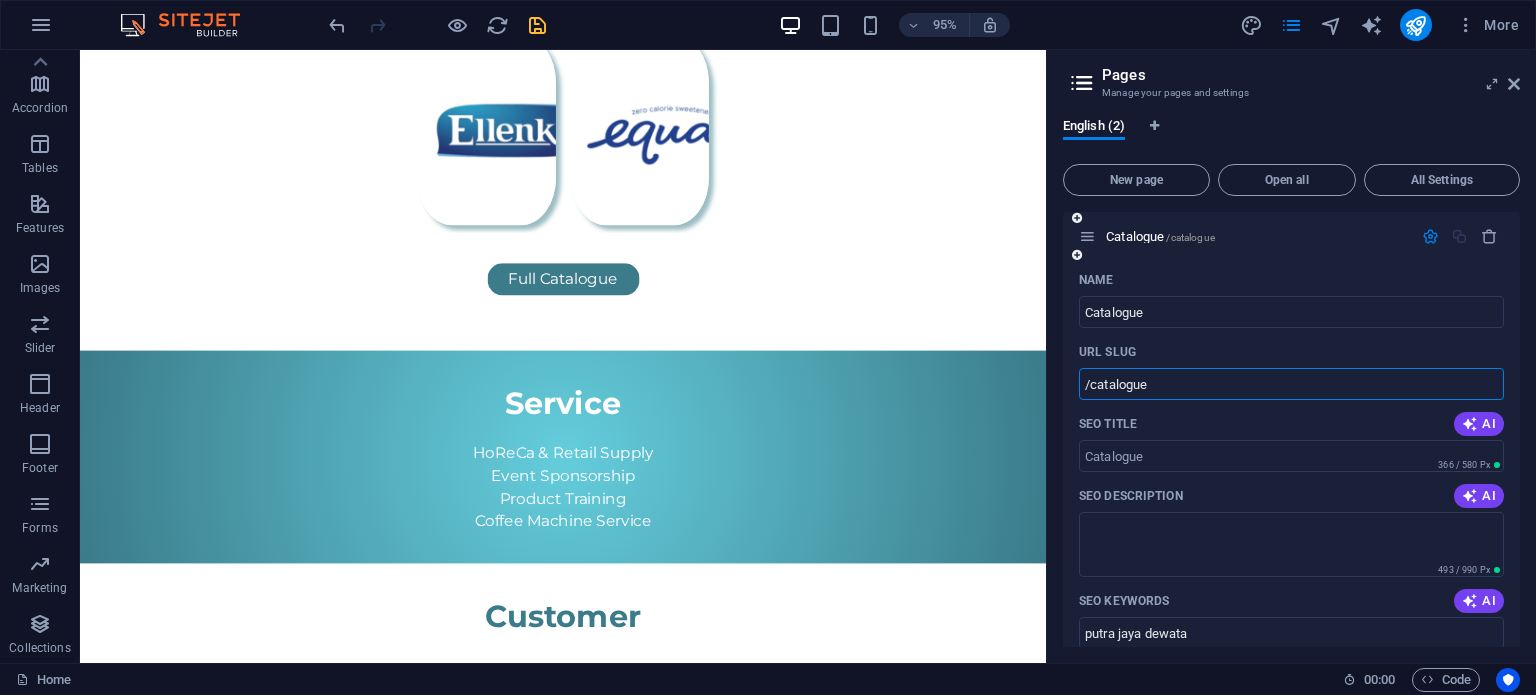 click on "/catalogue" at bounding box center [1291, 384] 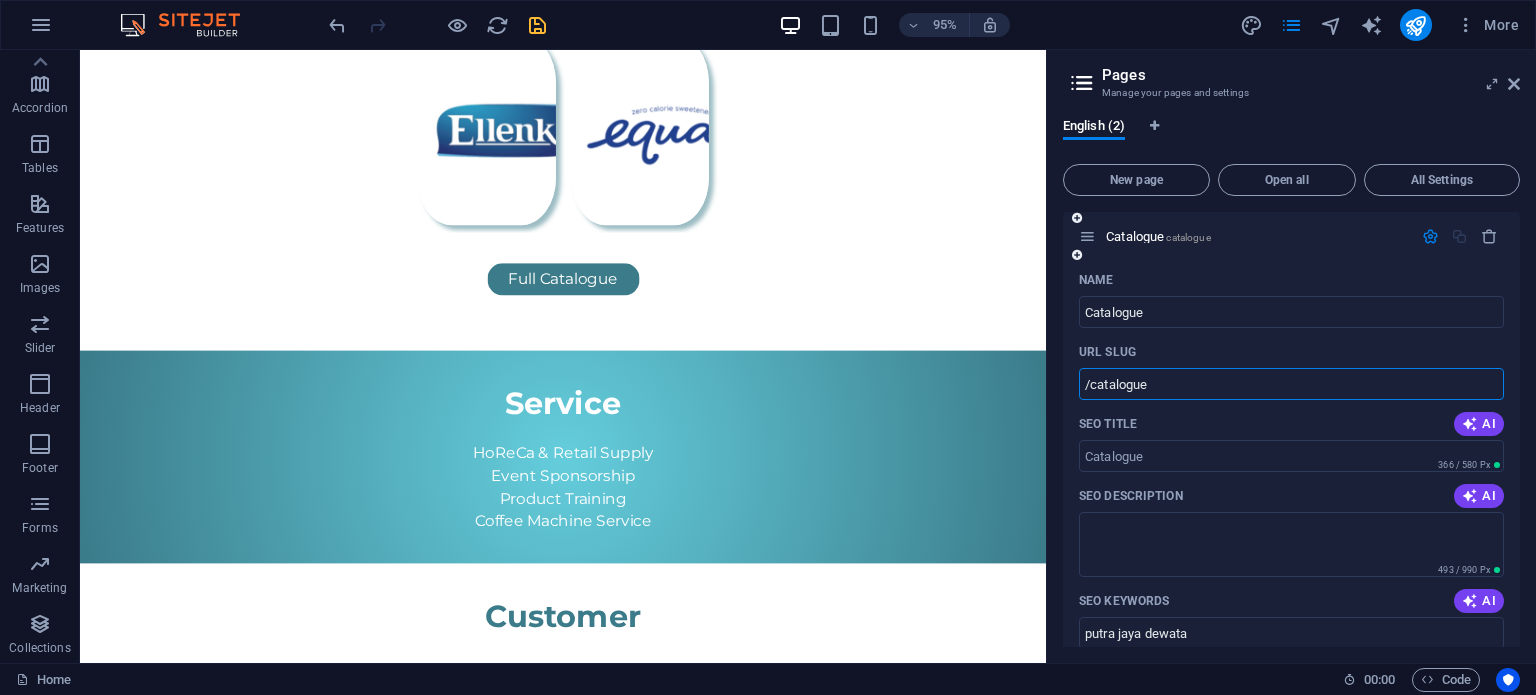 type on "/catalogue" 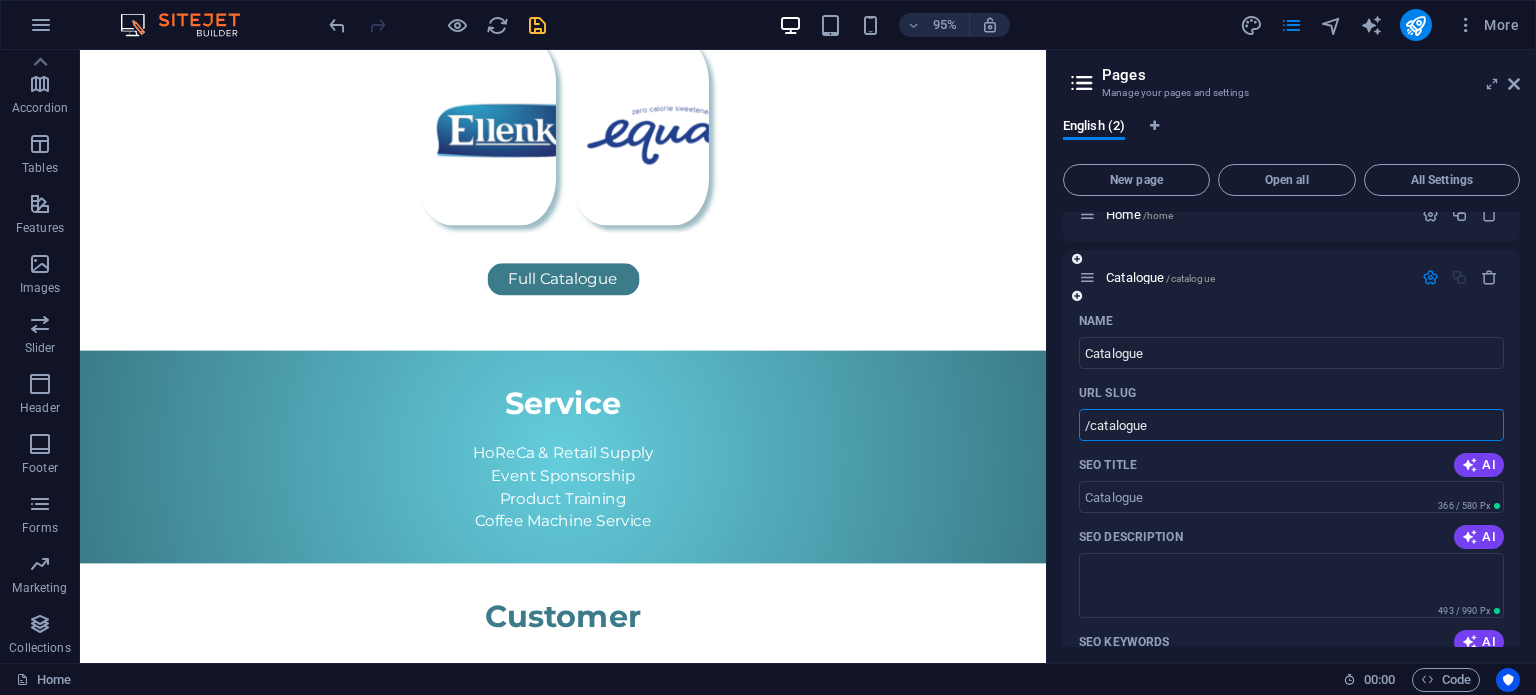 scroll, scrollTop: 0, scrollLeft: 0, axis: both 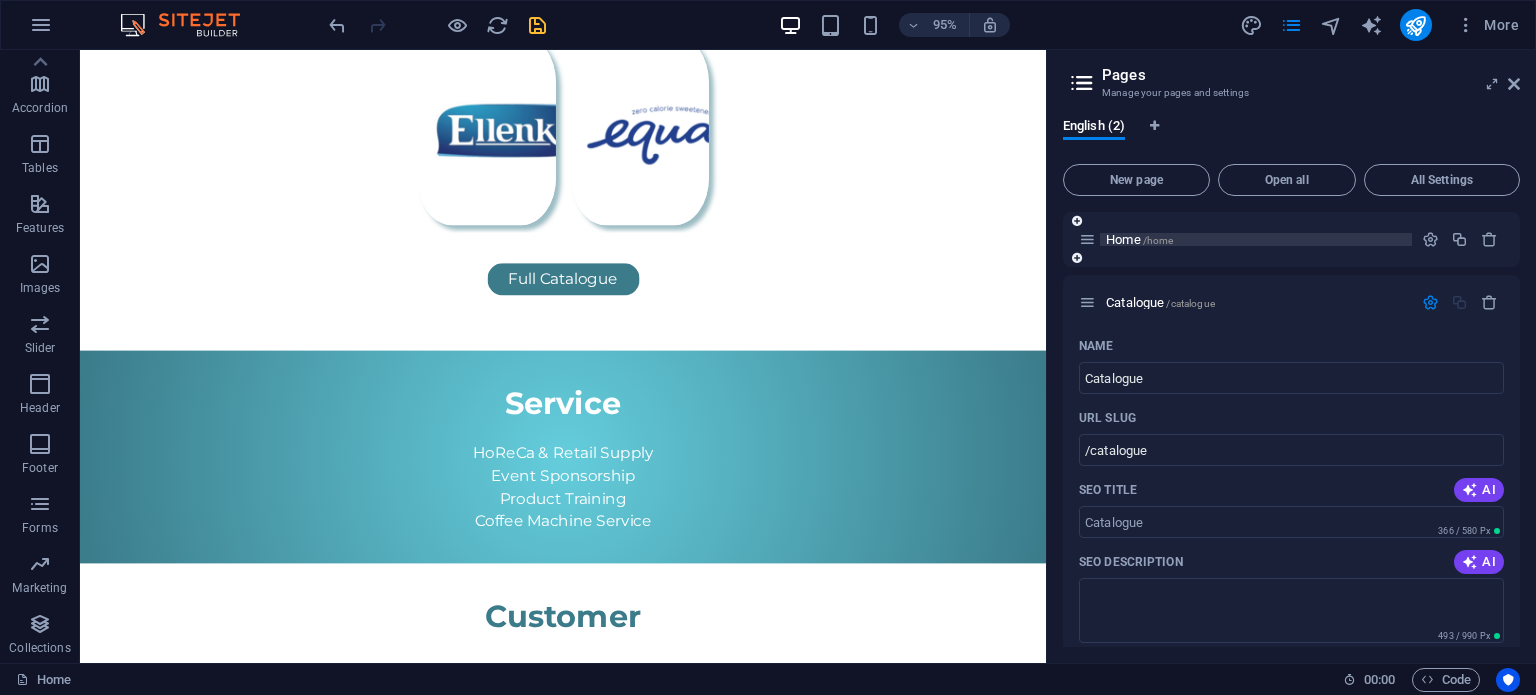 click on "/home" at bounding box center (1158, 240) 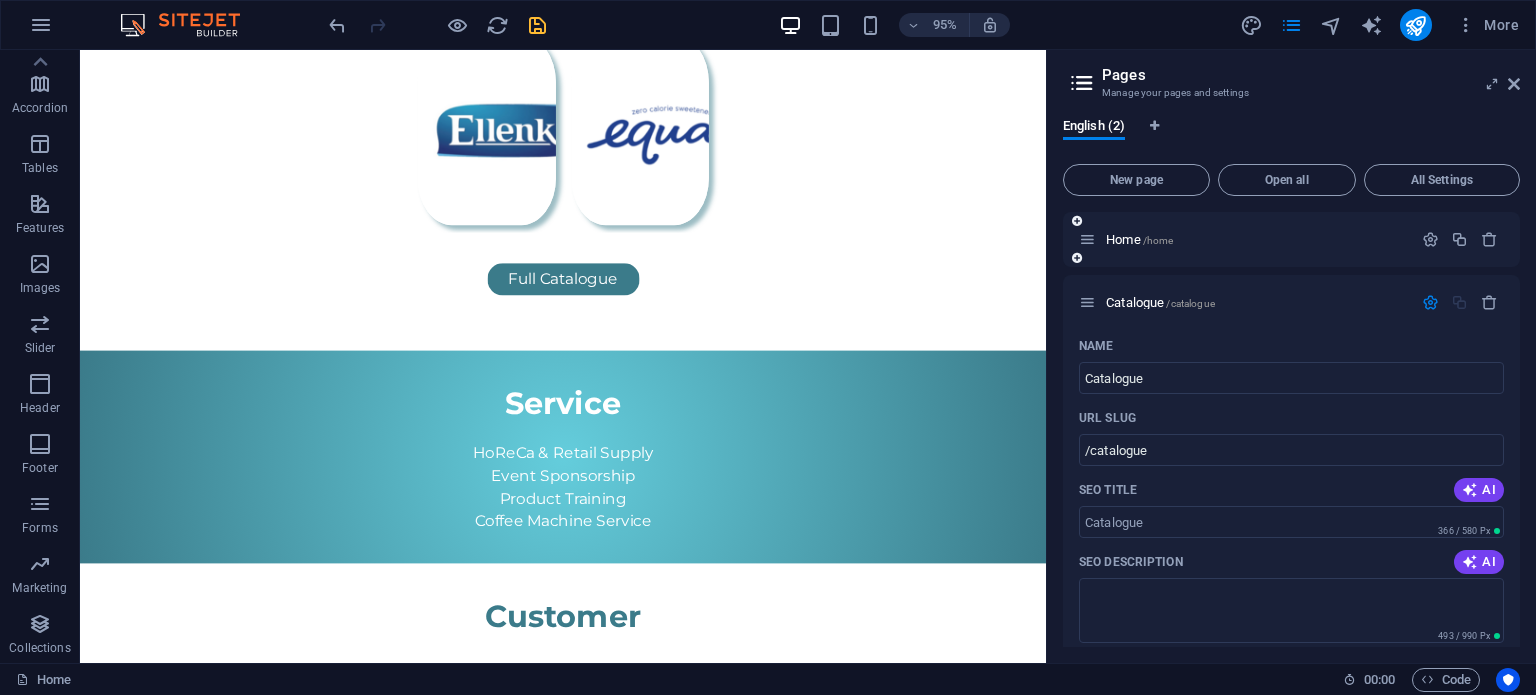 click on "Home /home" at bounding box center [1245, 239] 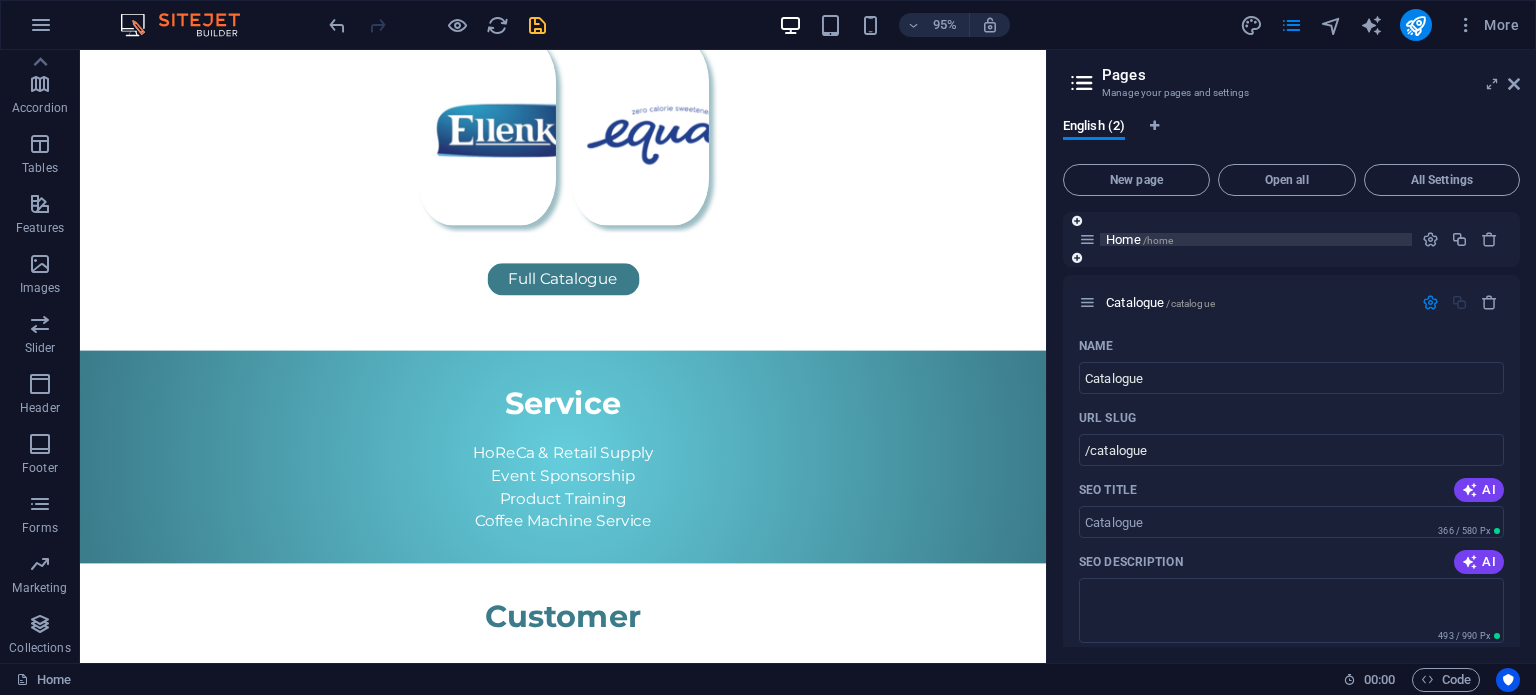 click on "Home /home" at bounding box center (1139, 239) 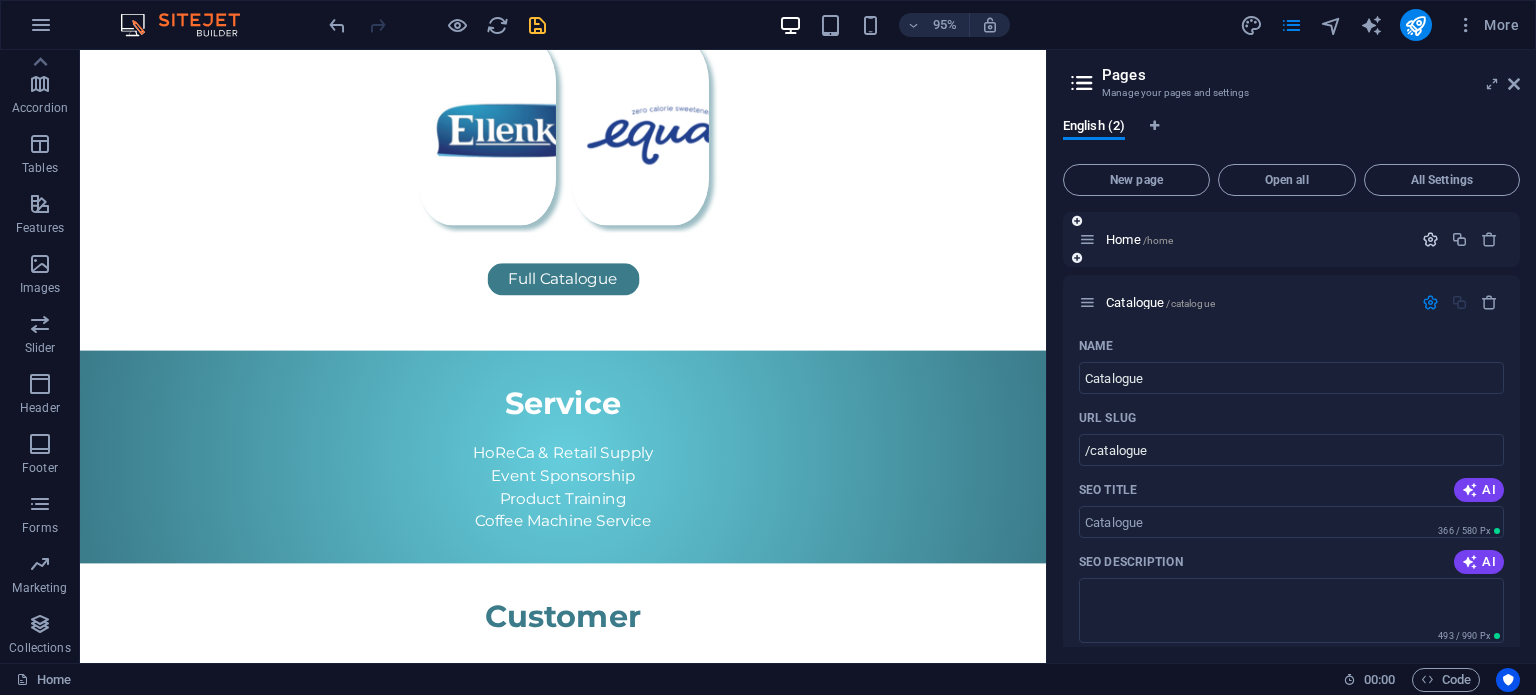 click at bounding box center [1430, 239] 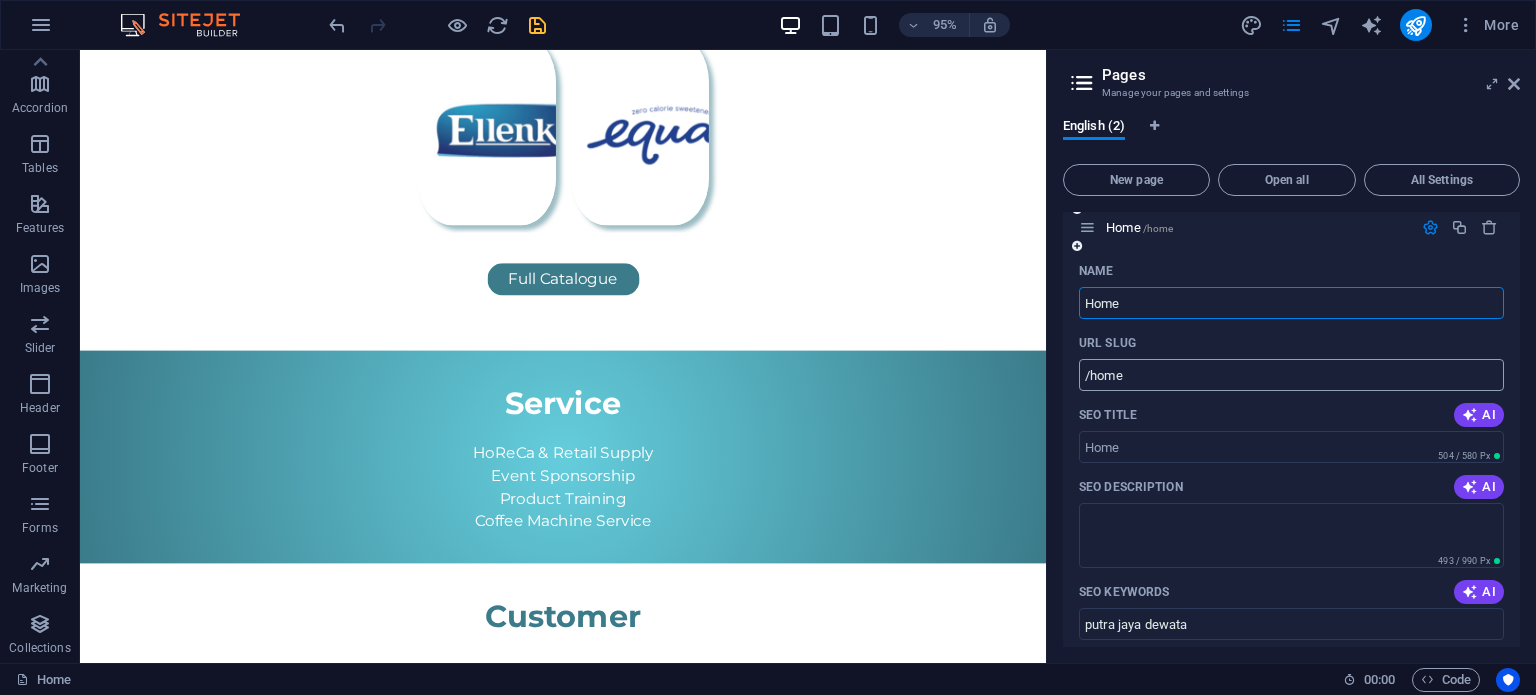 scroll, scrollTop: 0, scrollLeft: 0, axis: both 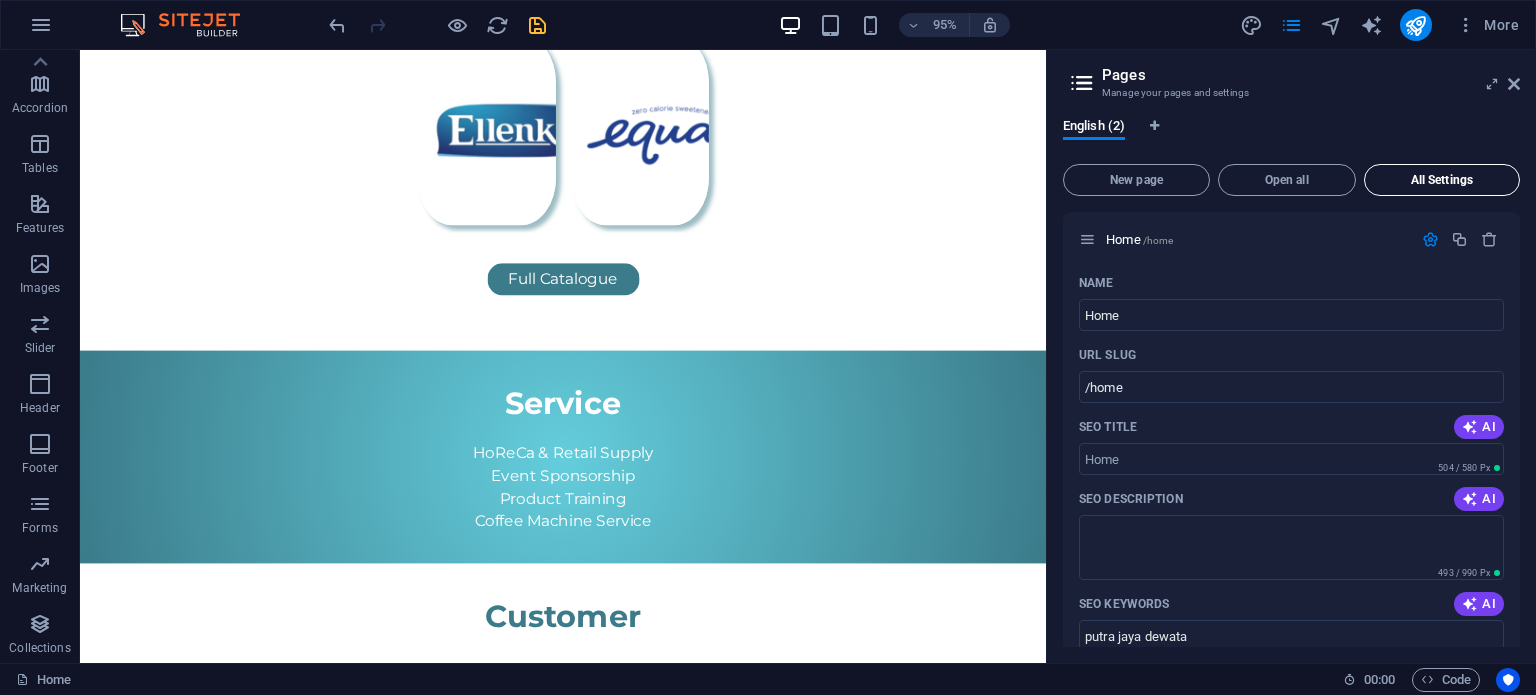 click on "All Settings" at bounding box center [1442, 180] 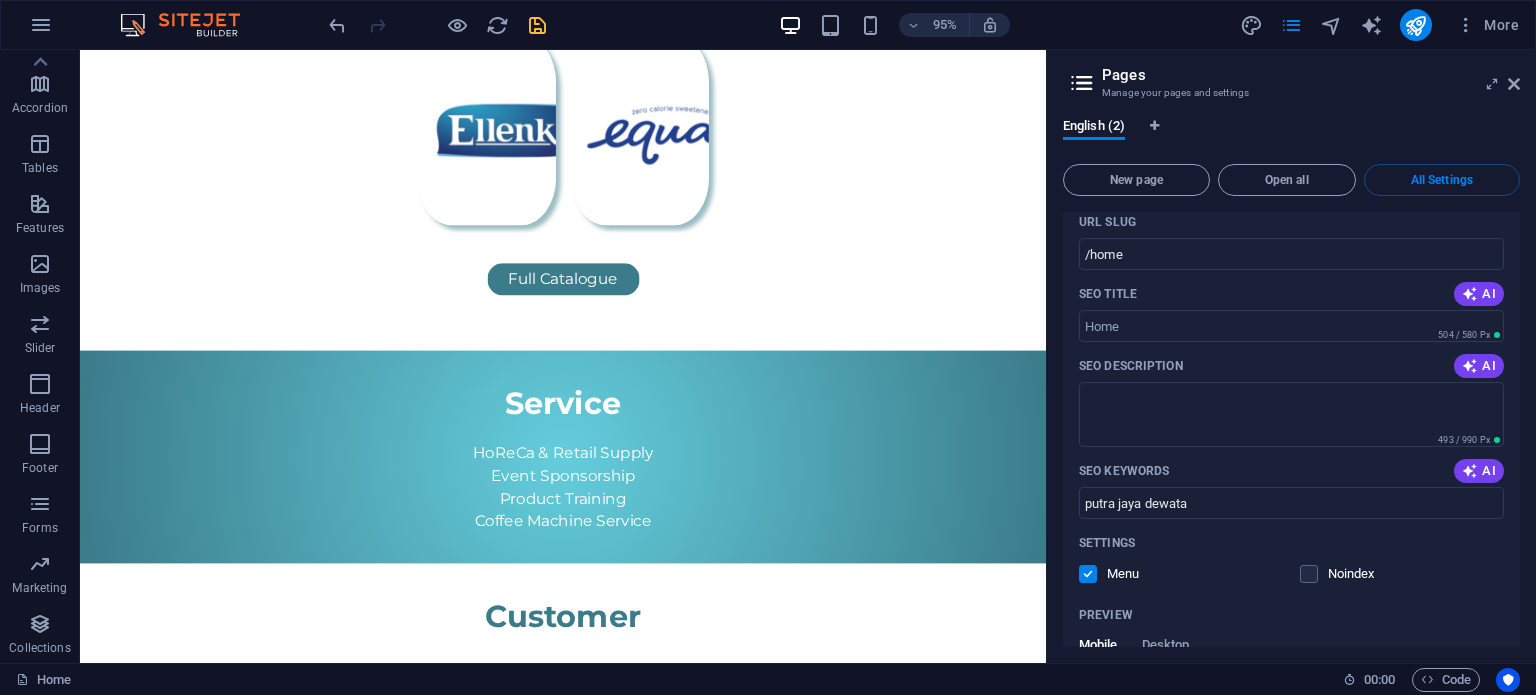 scroll, scrollTop: 0, scrollLeft: 0, axis: both 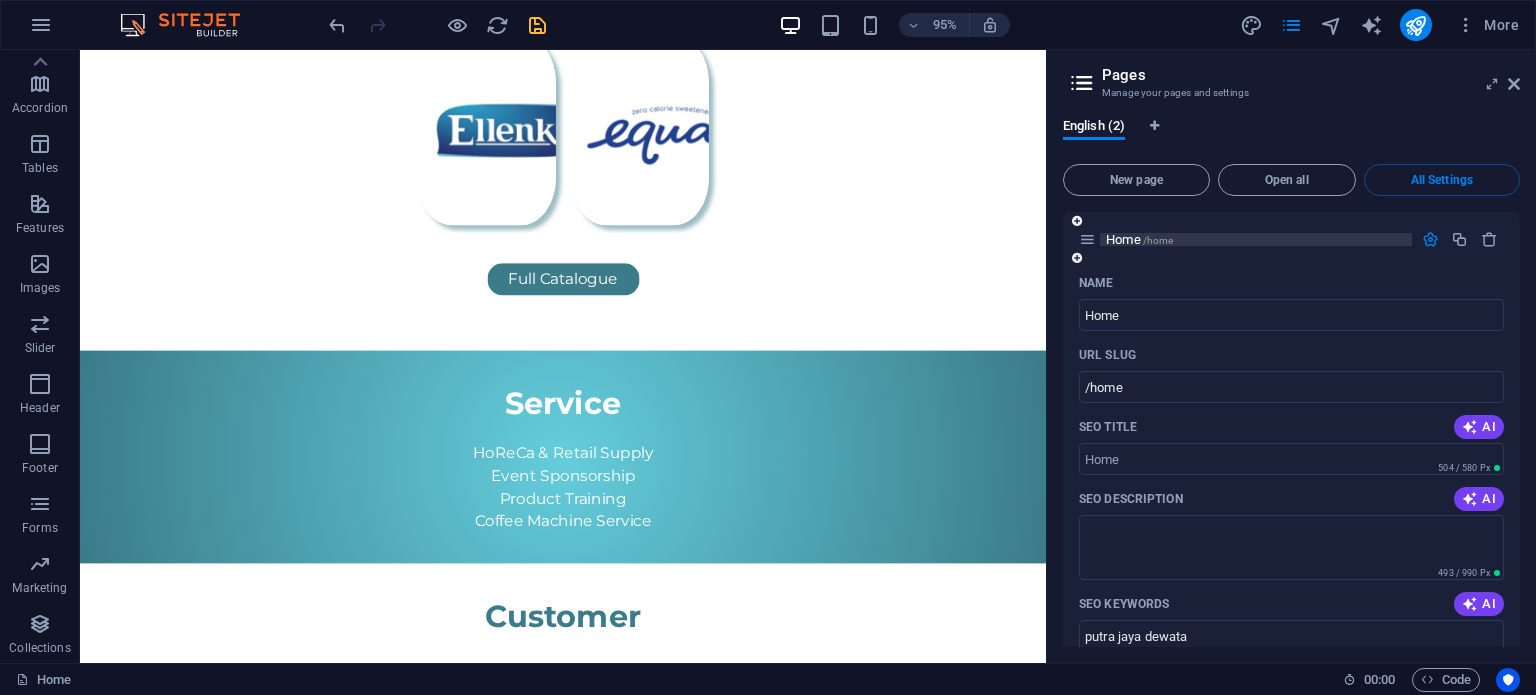 click on "Home /home" at bounding box center (1256, 239) 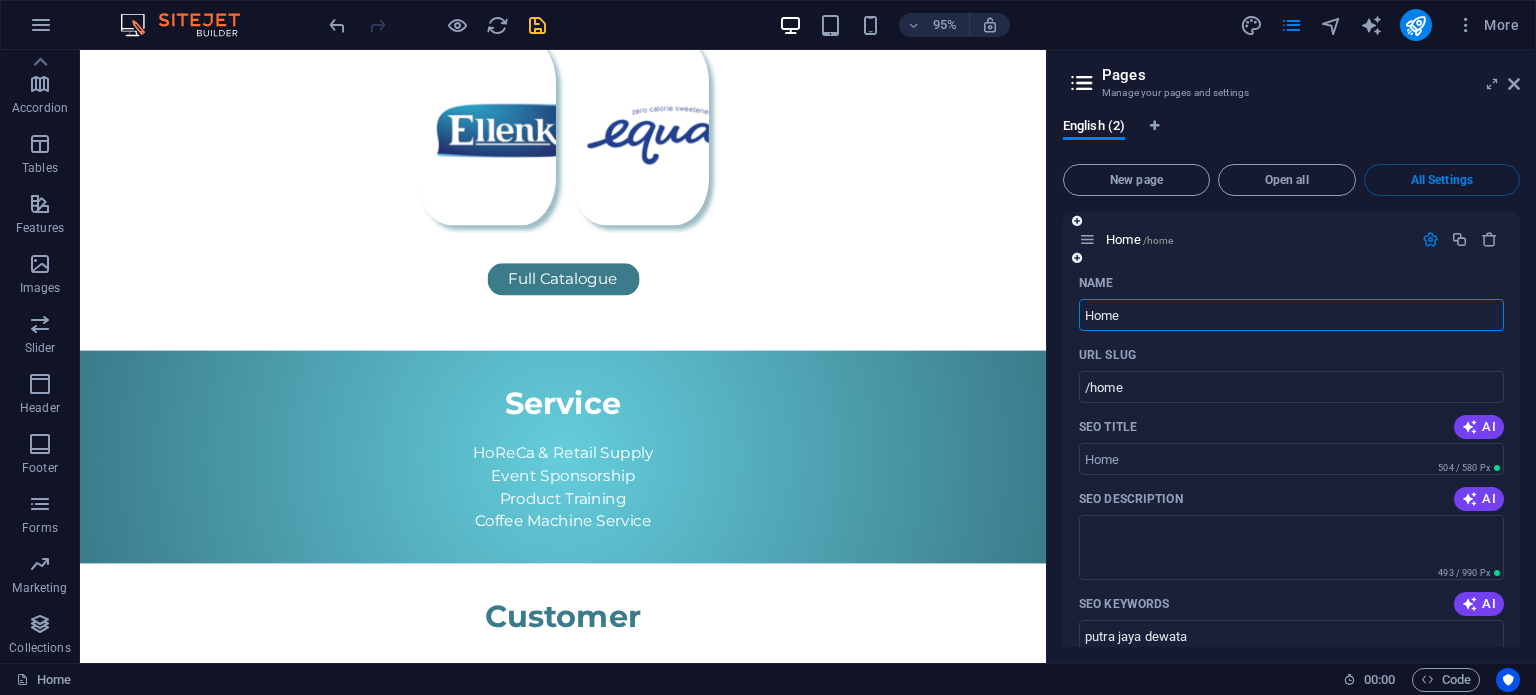 click on "Home" at bounding box center [1291, 315] 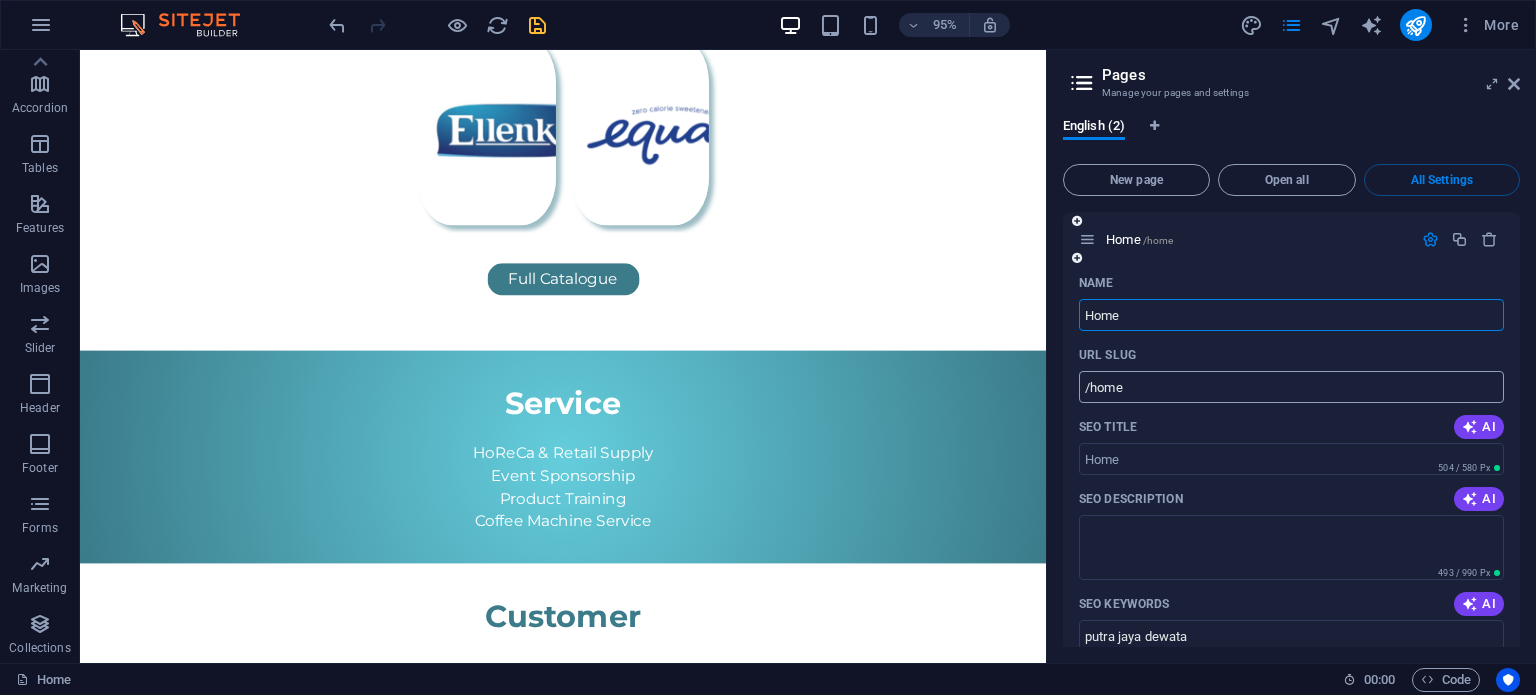 click on "/home" at bounding box center (1291, 387) 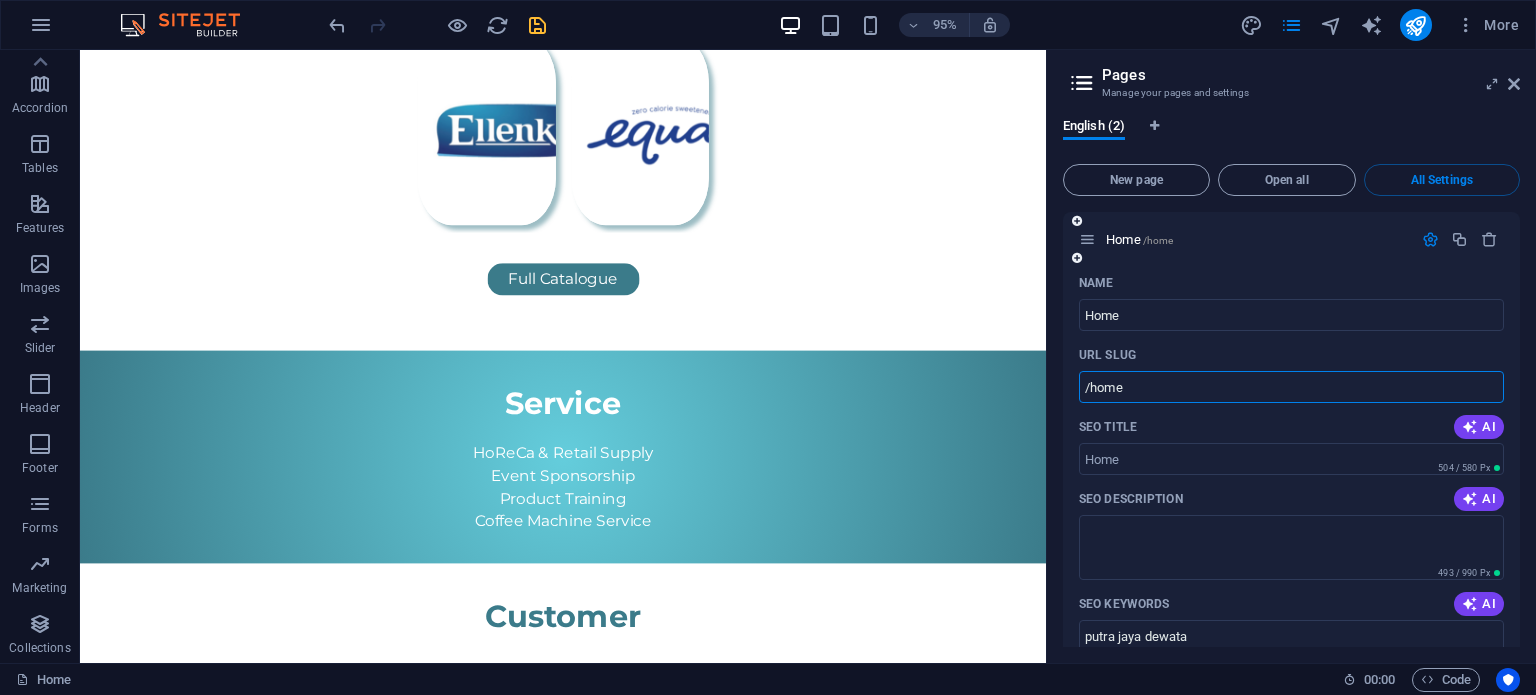 drag, startPoint x: 1158, startPoint y: 389, endPoint x: 1125, endPoint y: 394, distance: 33.37664 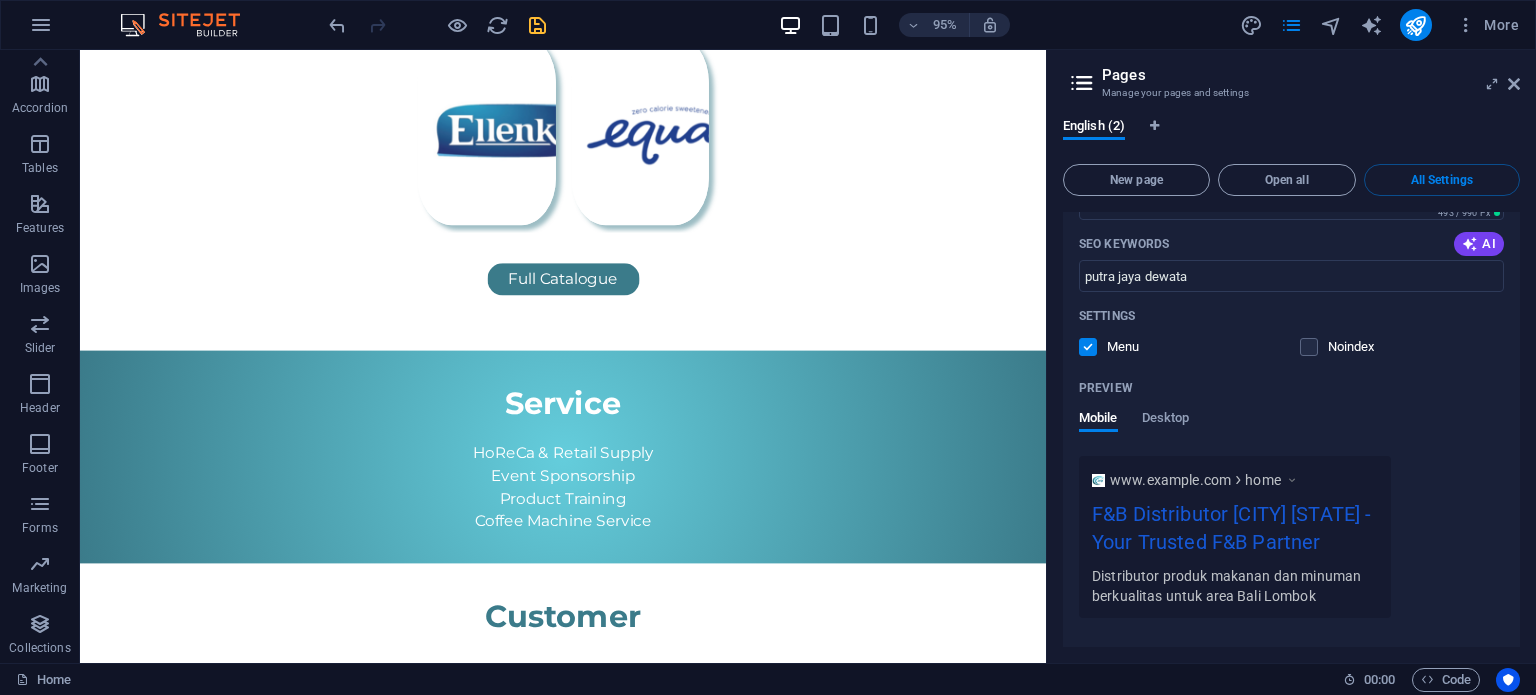 scroll, scrollTop: 366, scrollLeft: 0, axis: vertical 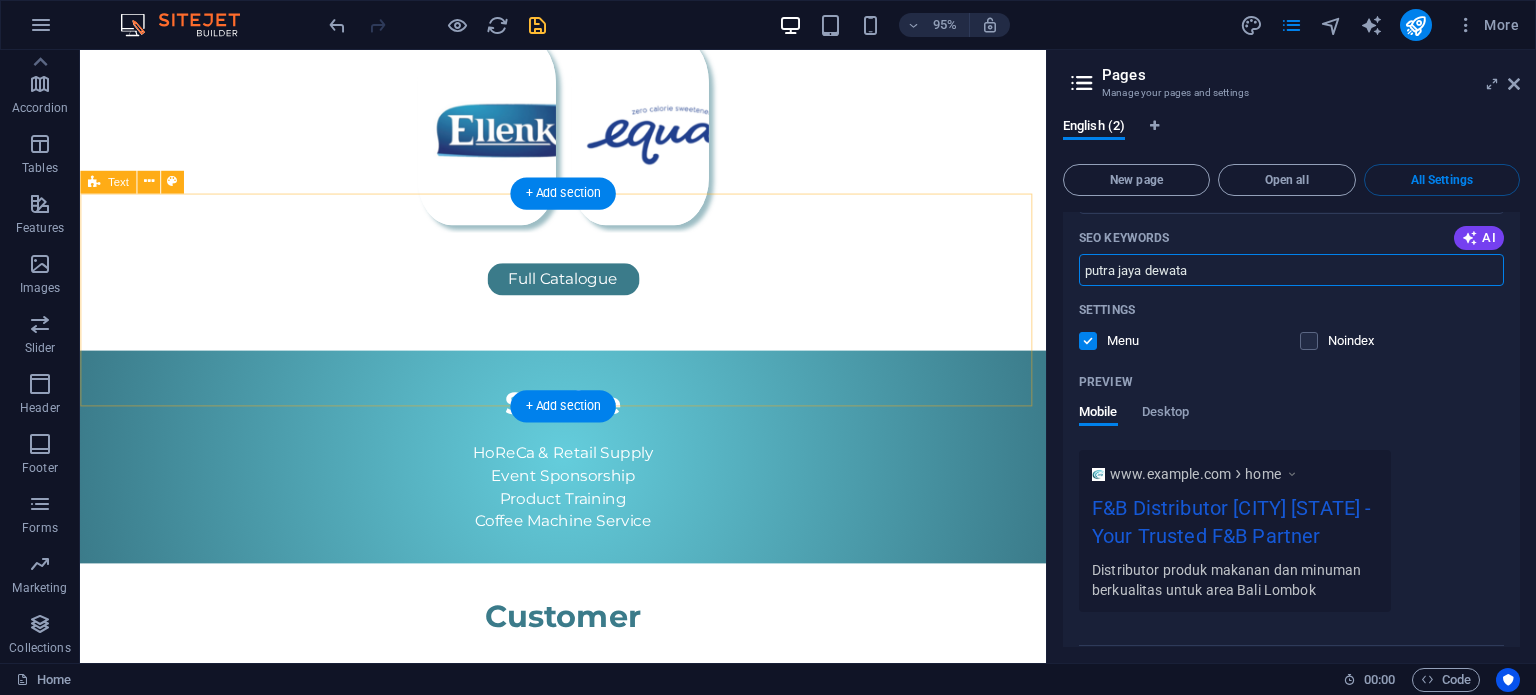 drag, startPoint x: 1305, startPoint y: 329, endPoint x: 983, endPoint y: 275, distance: 326.49655 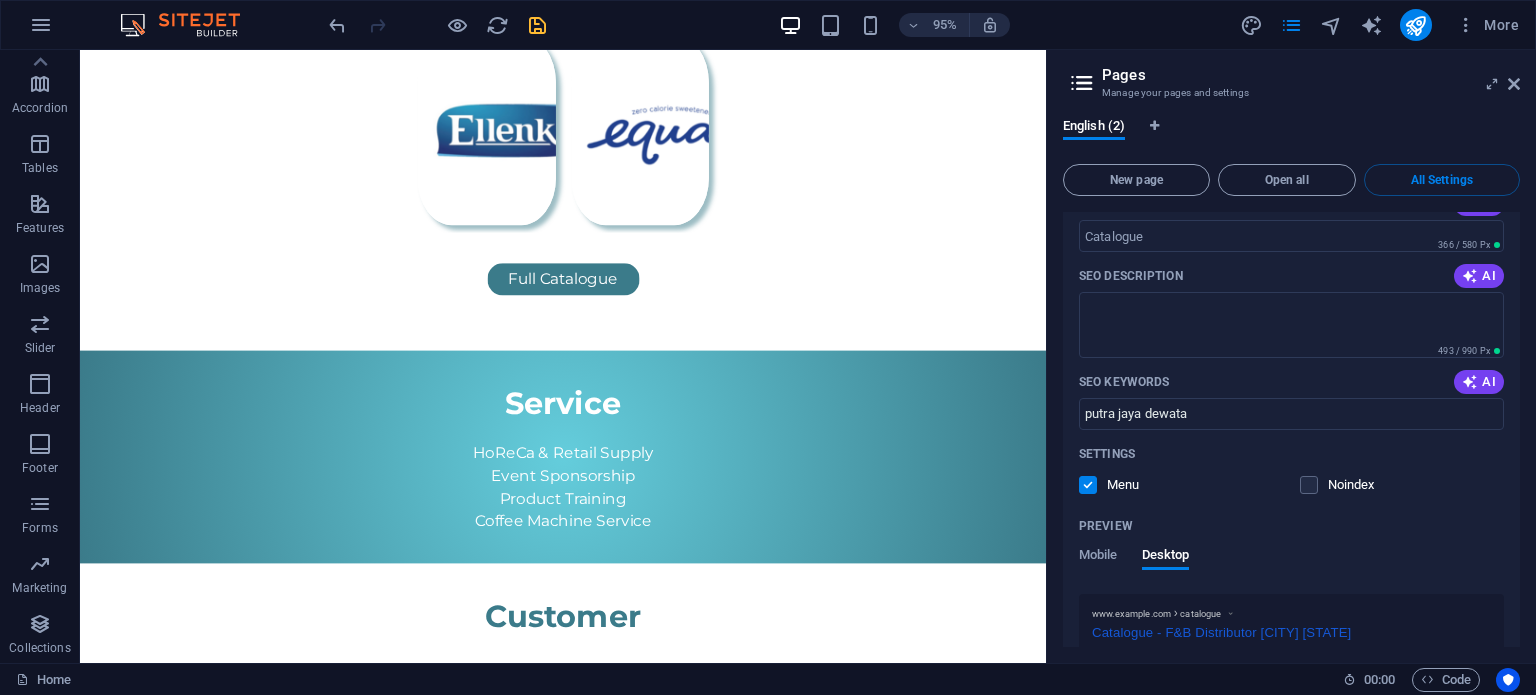 scroll, scrollTop: 1192, scrollLeft: 0, axis: vertical 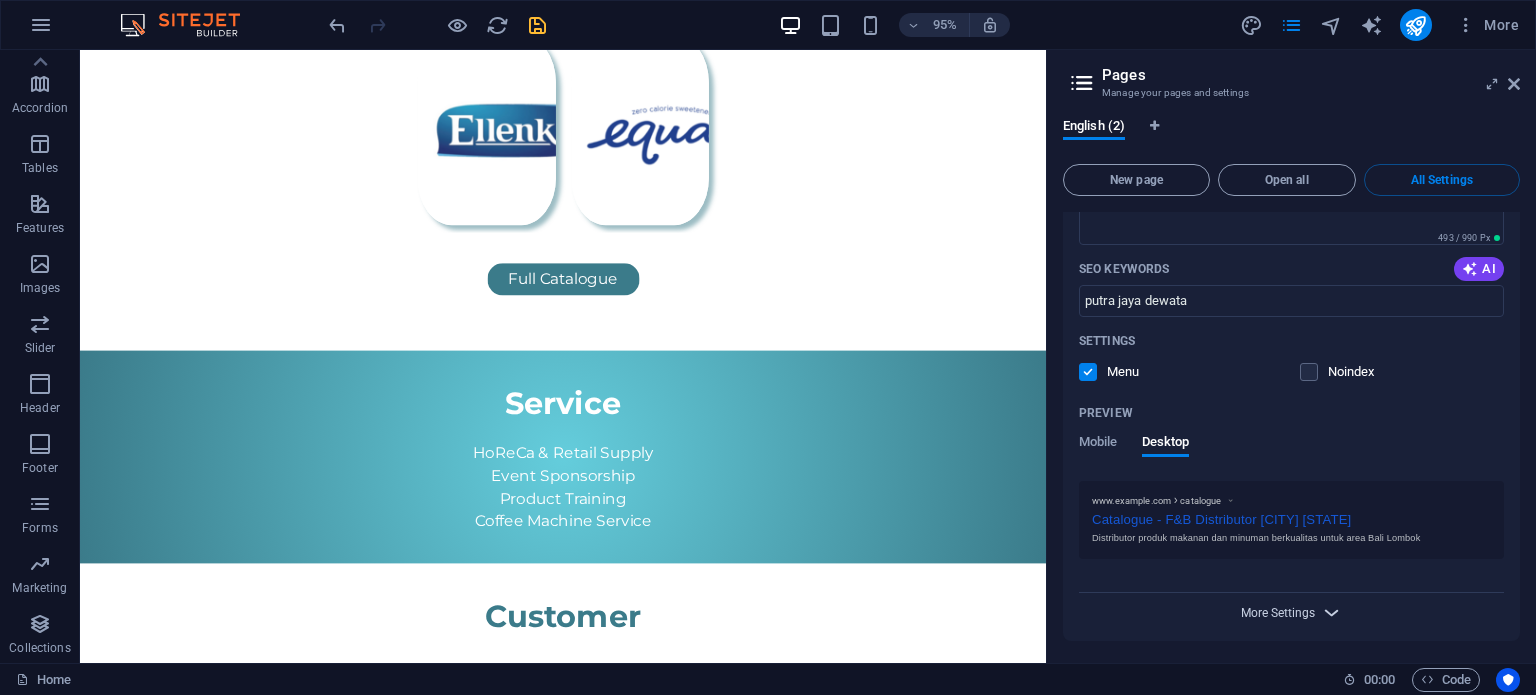 type 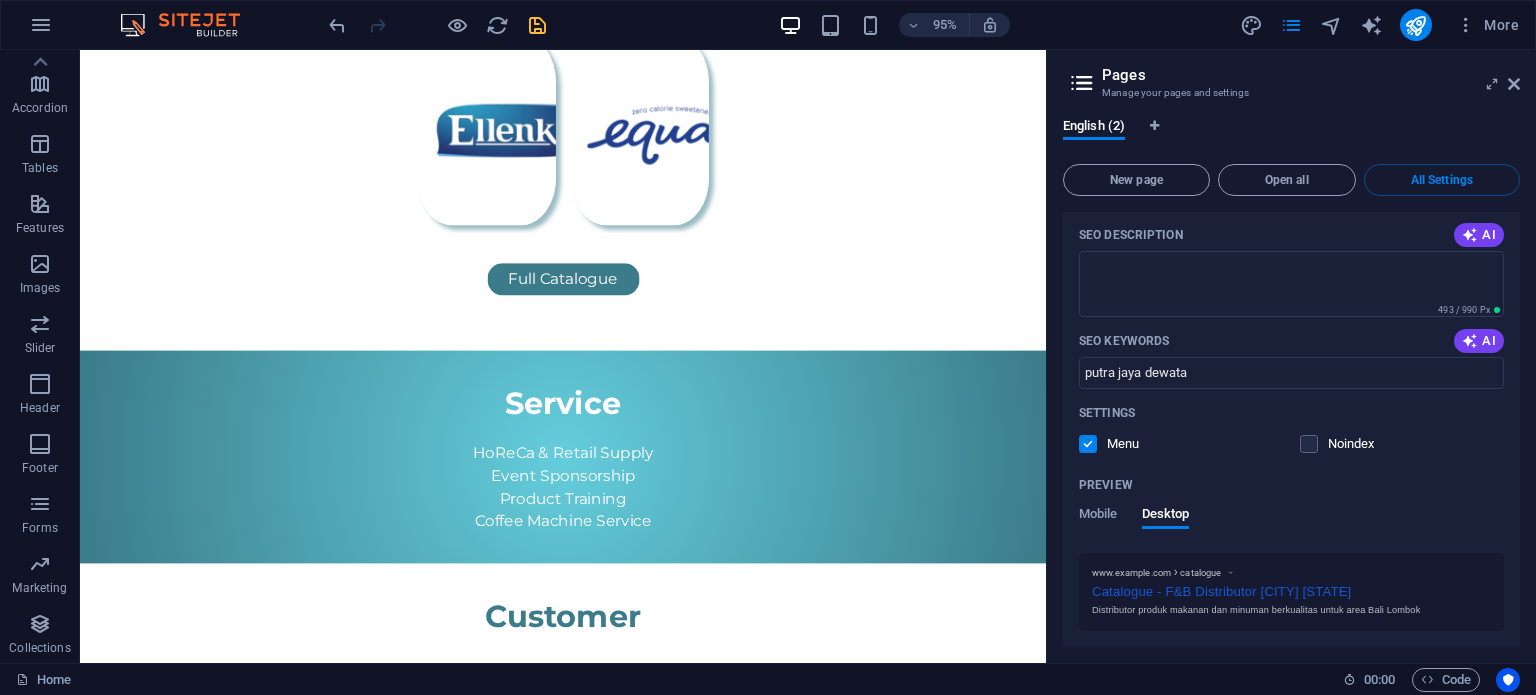 scroll, scrollTop: 1079, scrollLeft: 0, axis: vertical 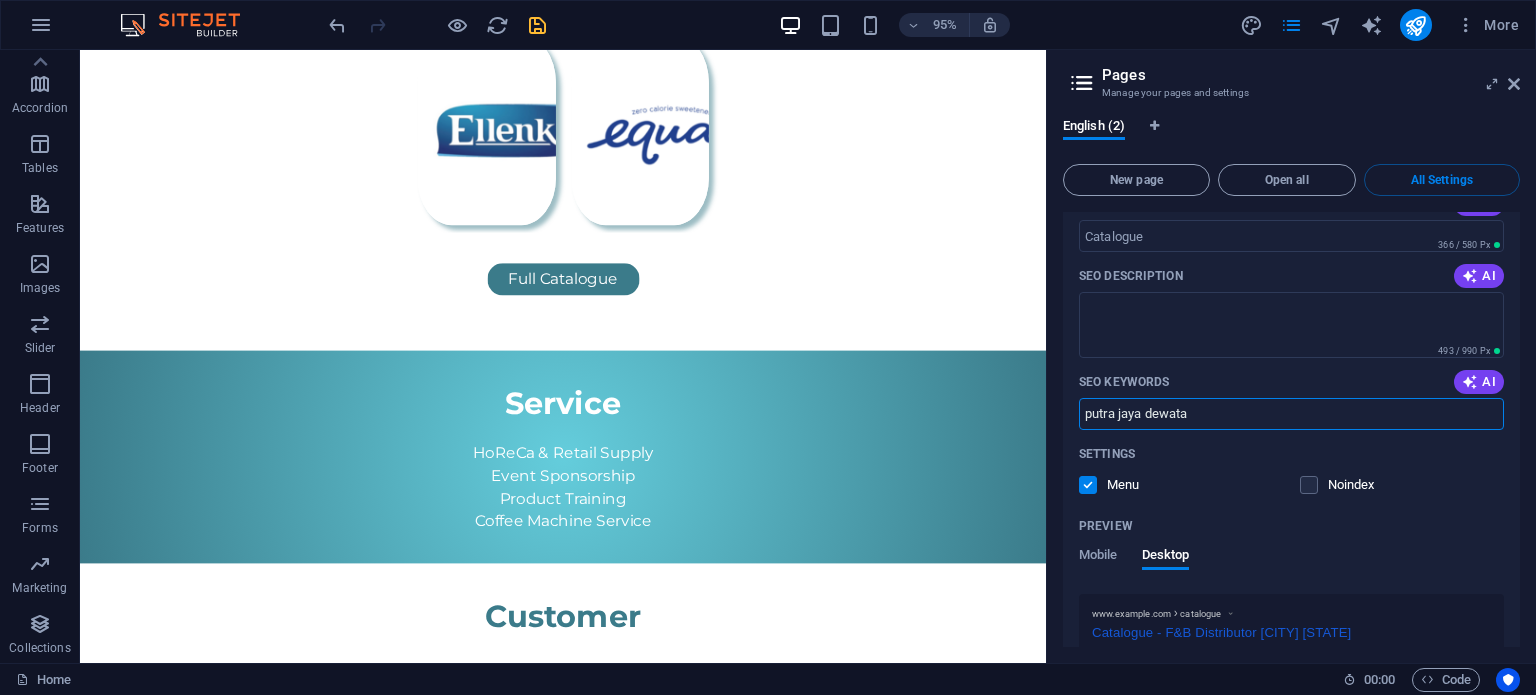 drag, startPoint x: 1200, startPoint y: 419, endPoint x: 1072, endPoint y: 415, distance: 128.06248 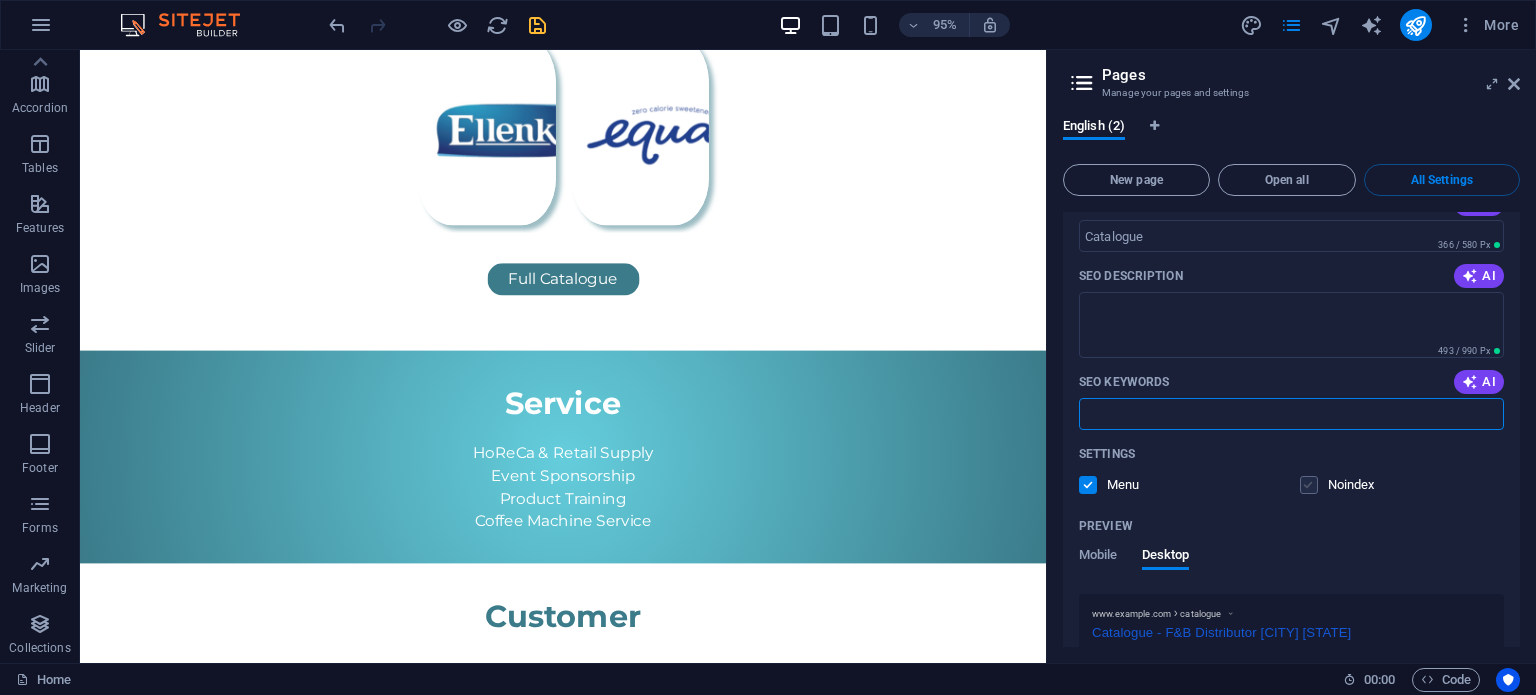 type 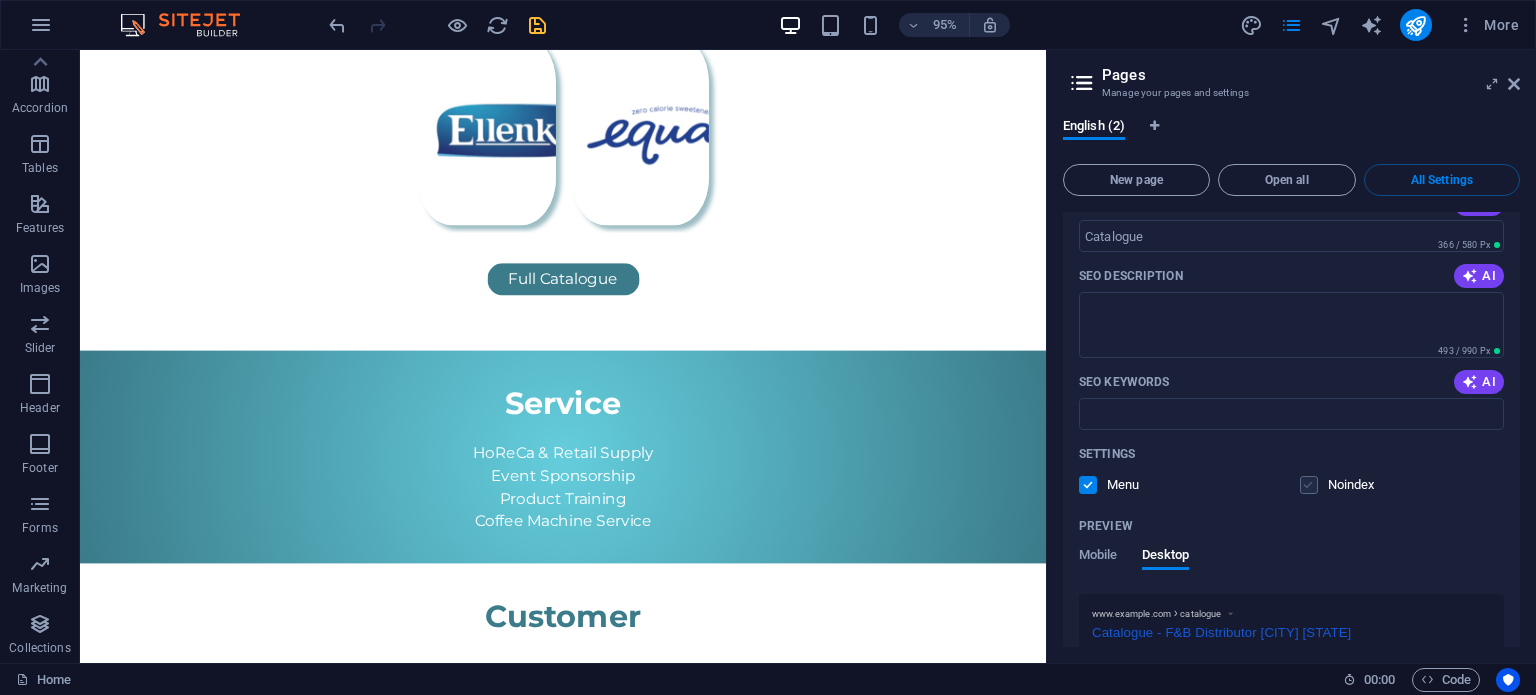 click at bounding box center [1309, 485] 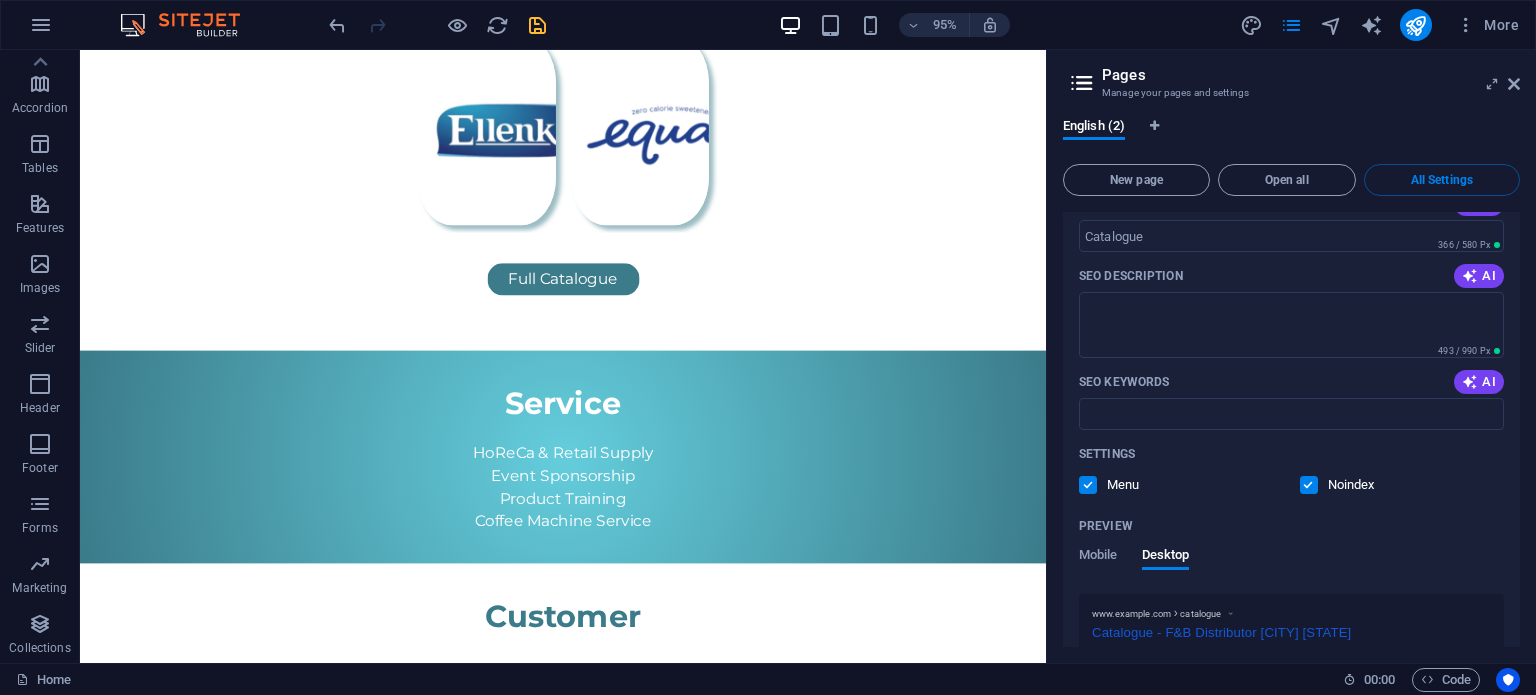 click at bounding box center (1309, 485) 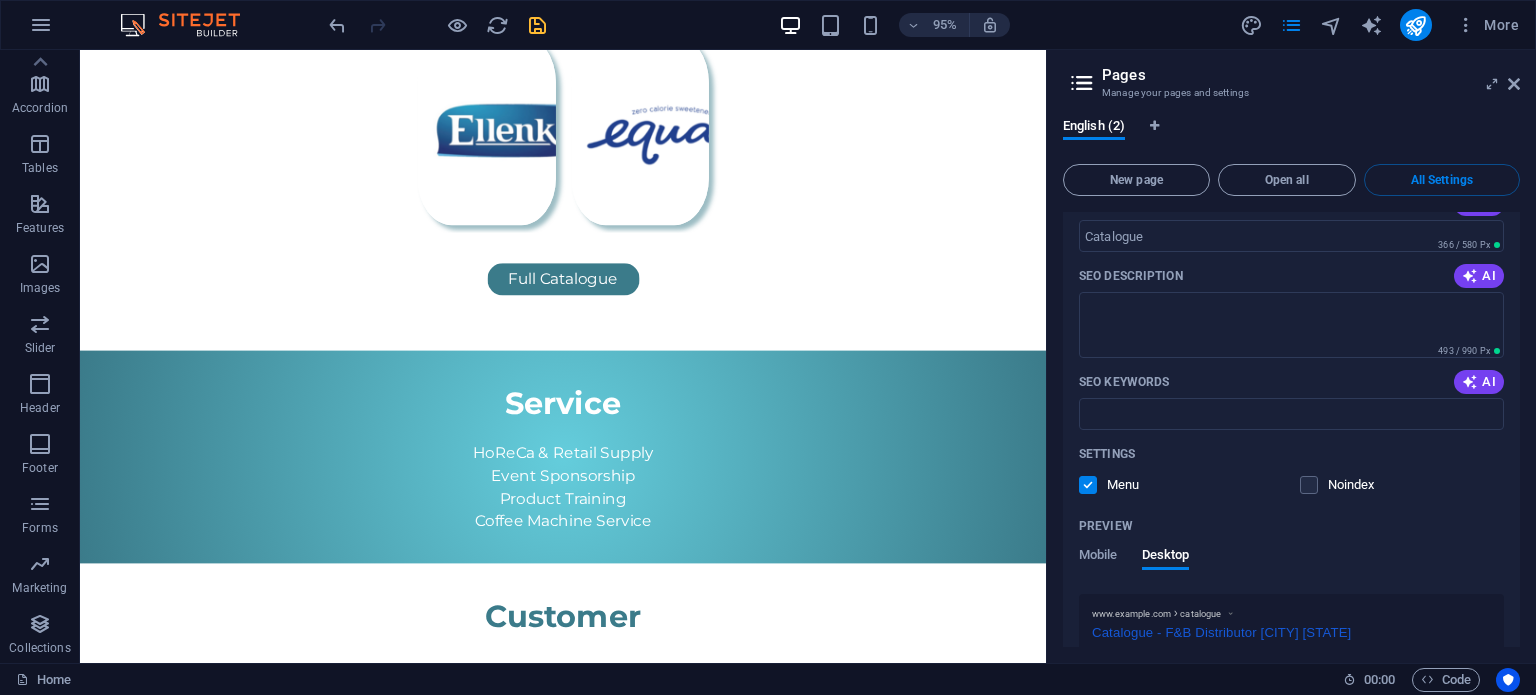 click at bounding box center (1088, 485) 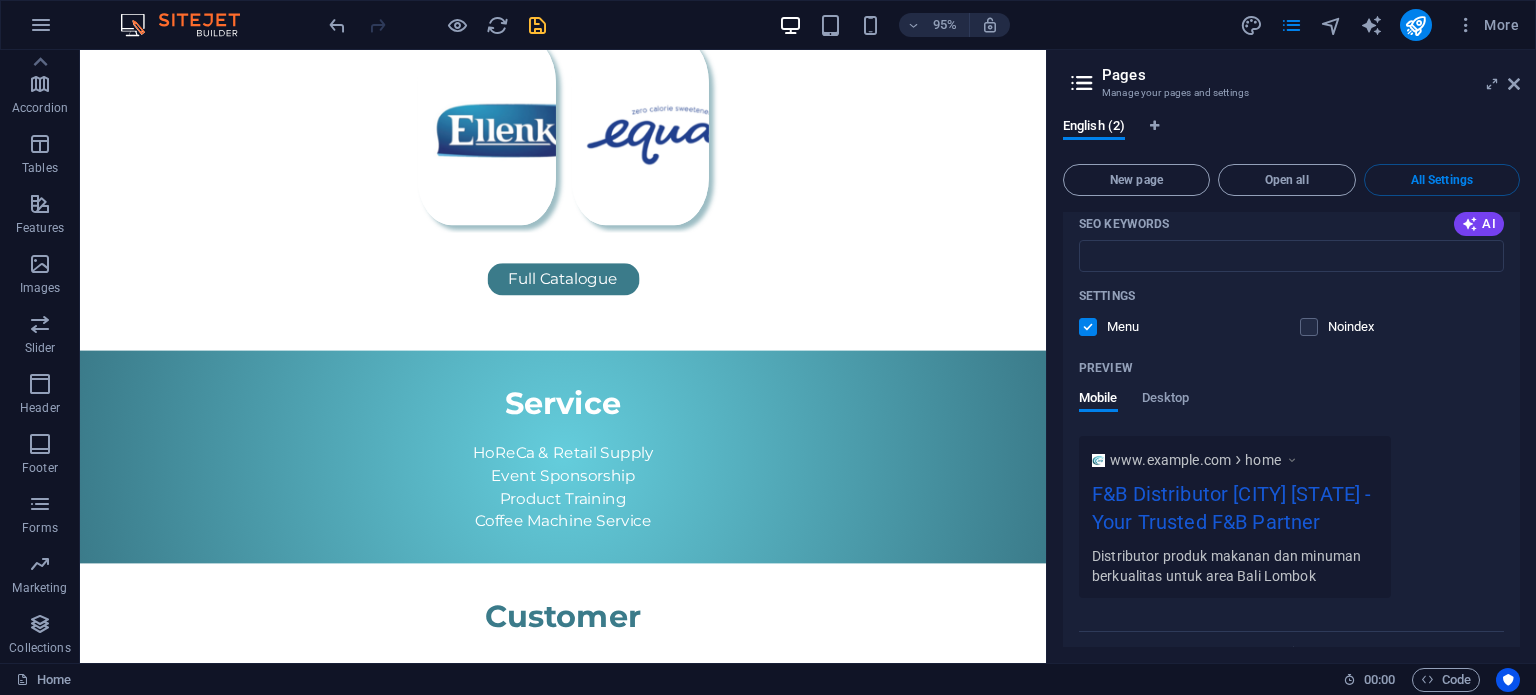 scroll, scrollTop: 345, scrollLeft: 0, axis: vertical 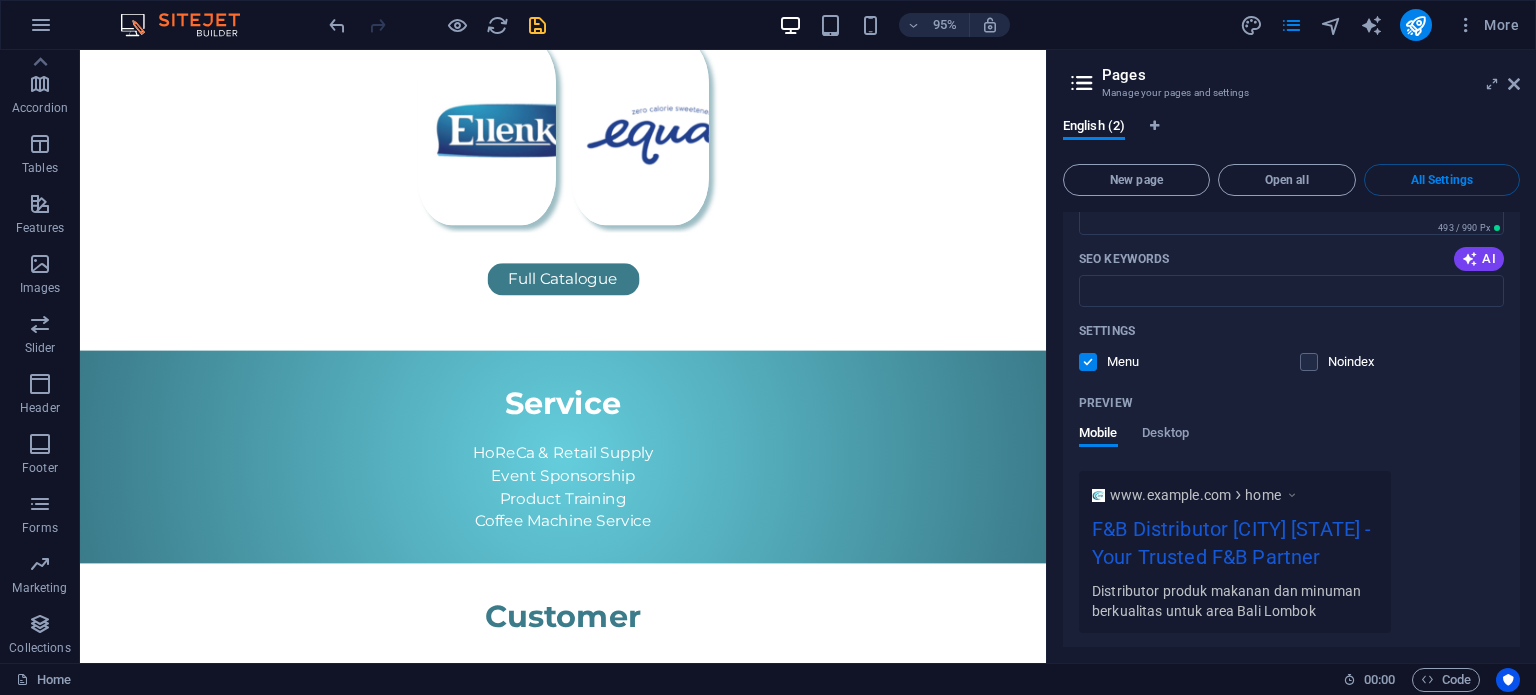 click at bounding box center (1088, 362) 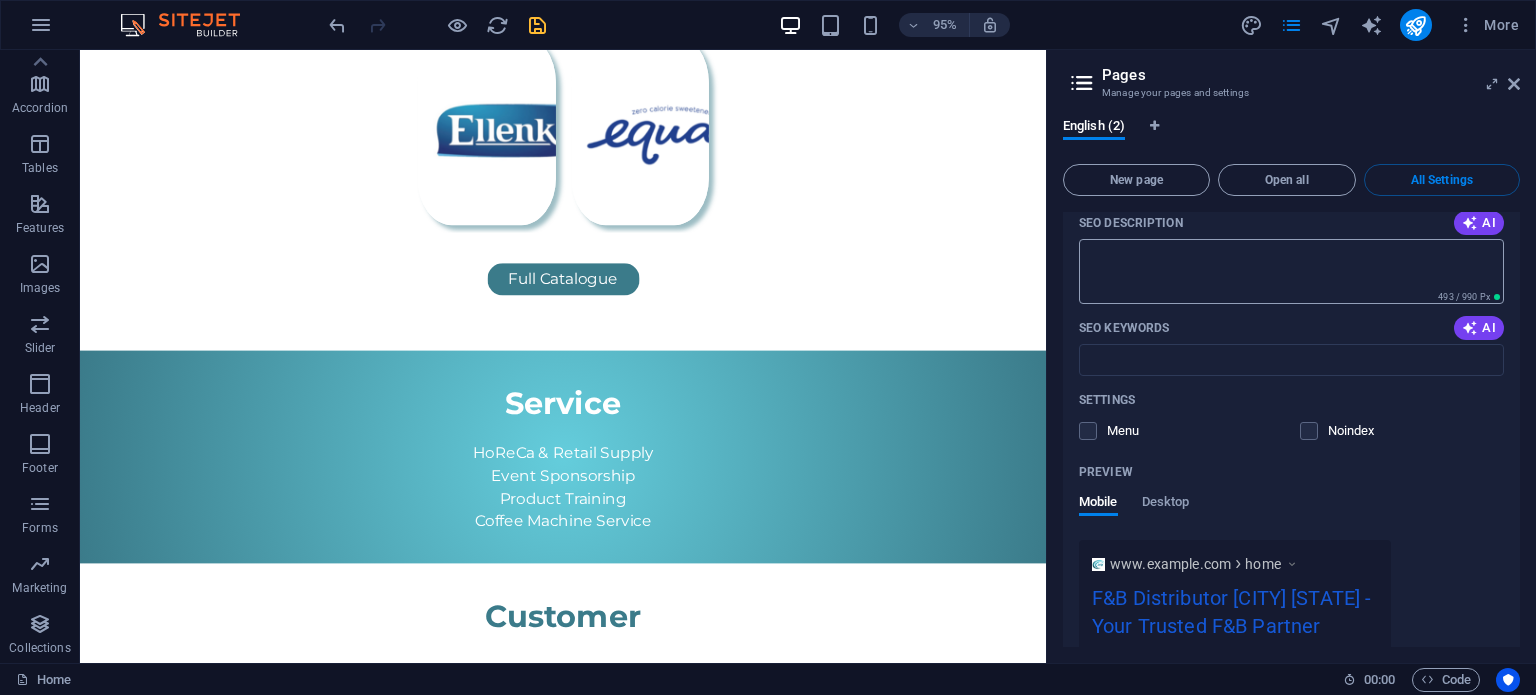 scroll, scrollTop: 300, scrollLeft: 0, axis: vertical 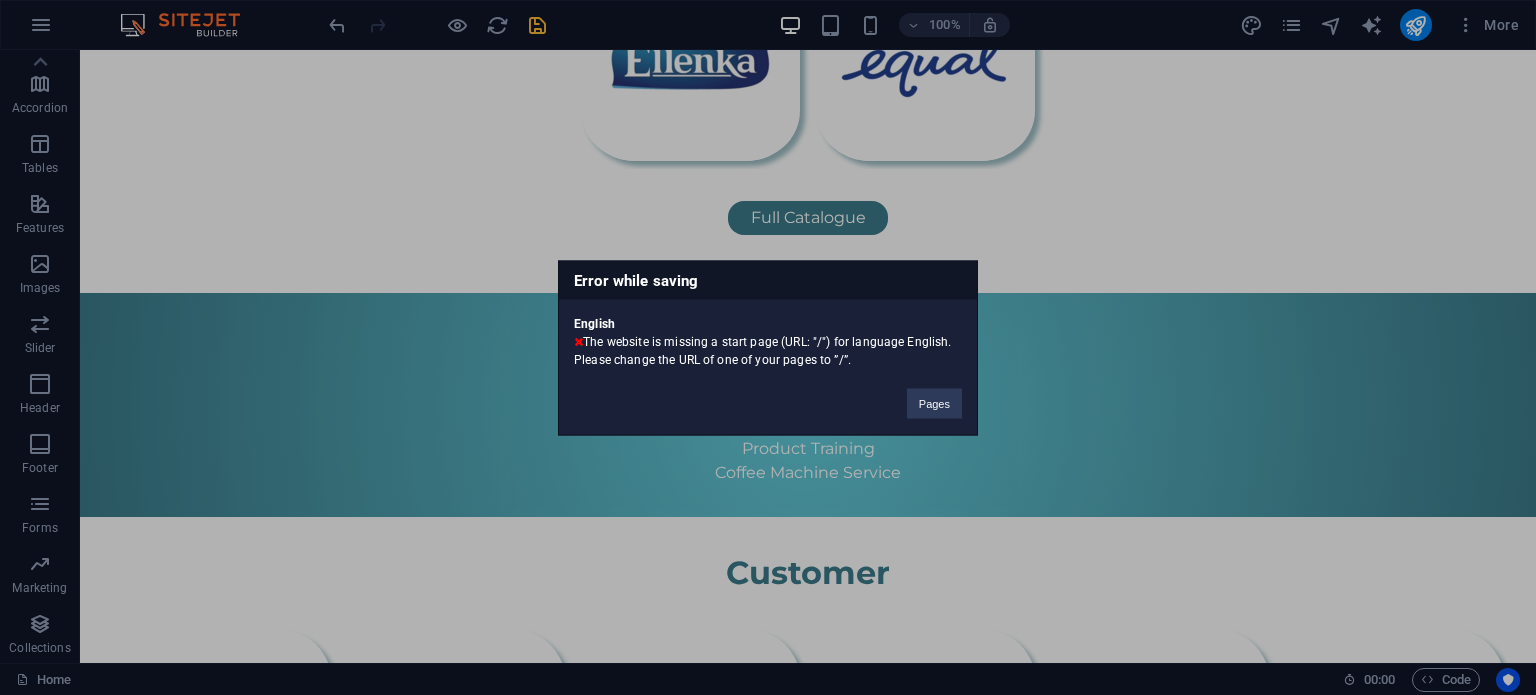 type 